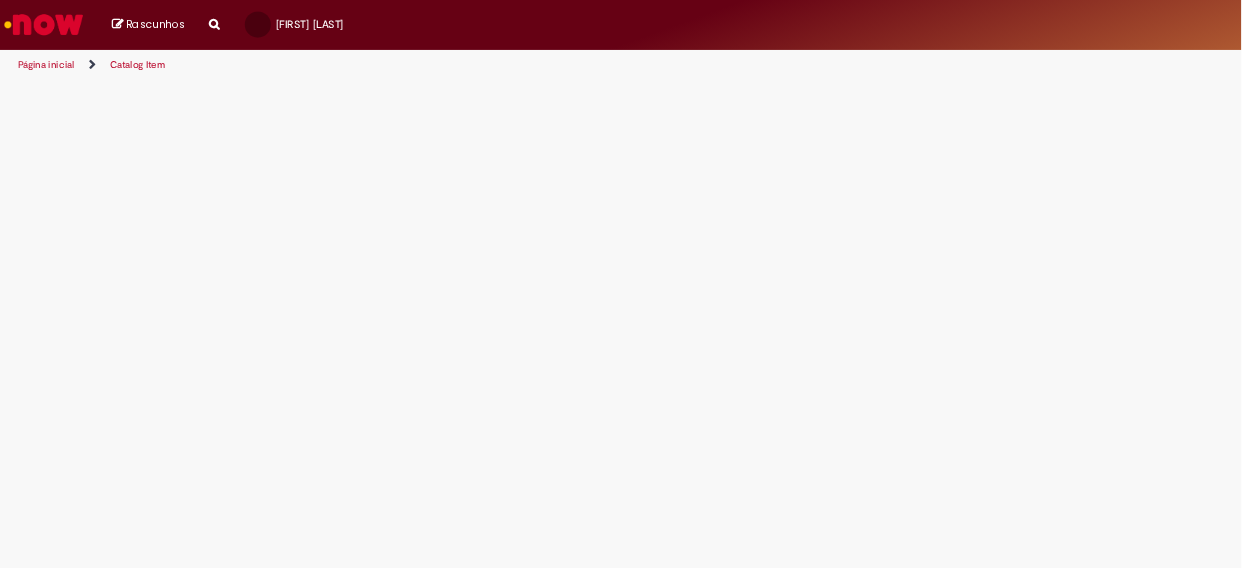 scroll, scrollTop: 0, scrollLeft: 0, axis: both 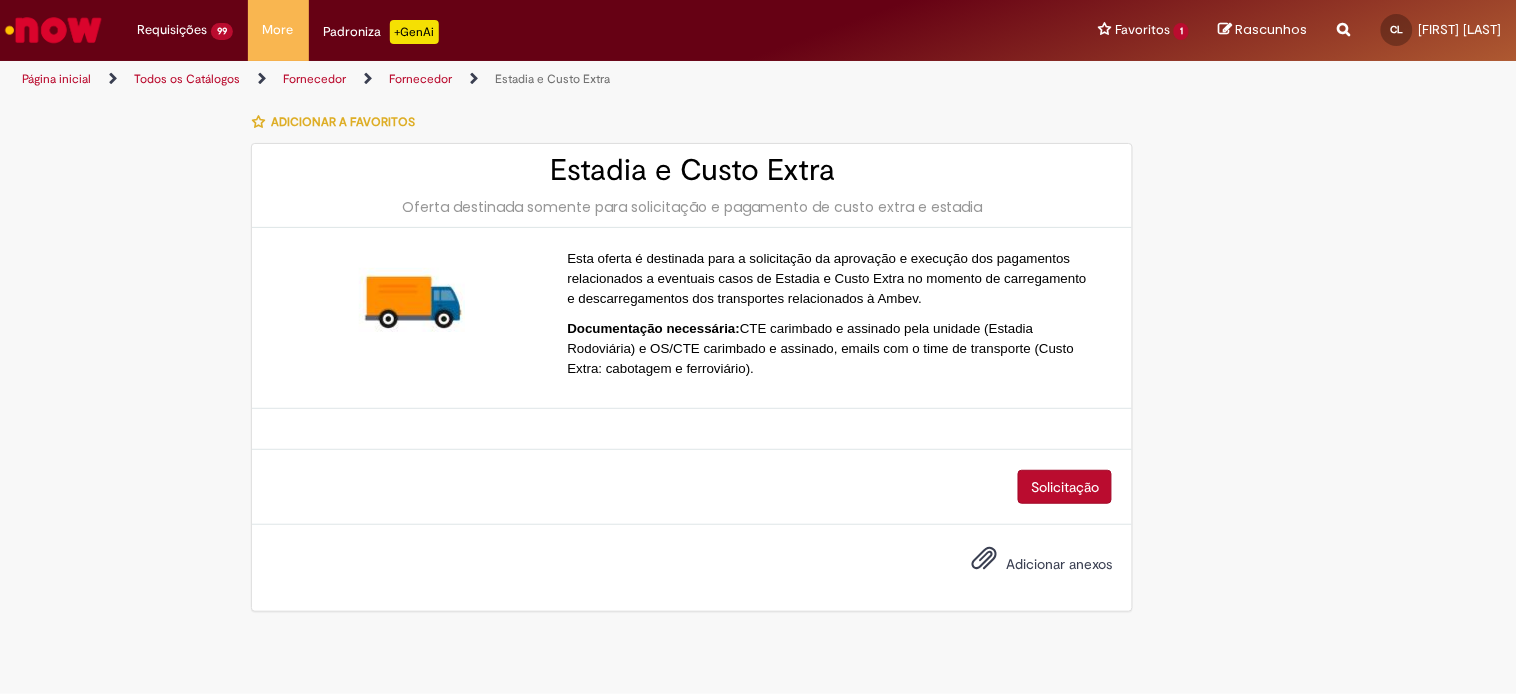 click on "Página inicial" at bounding box center [56, 79] 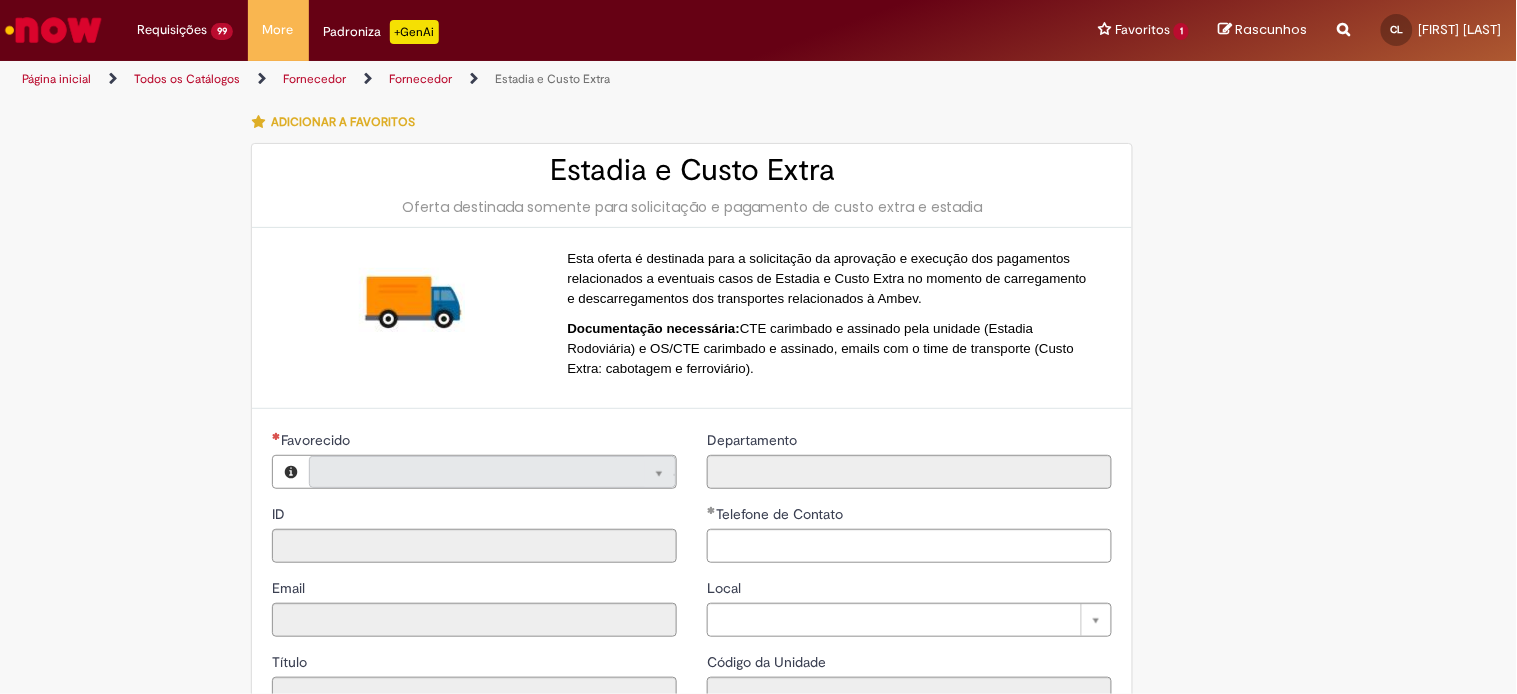 type on "**********" 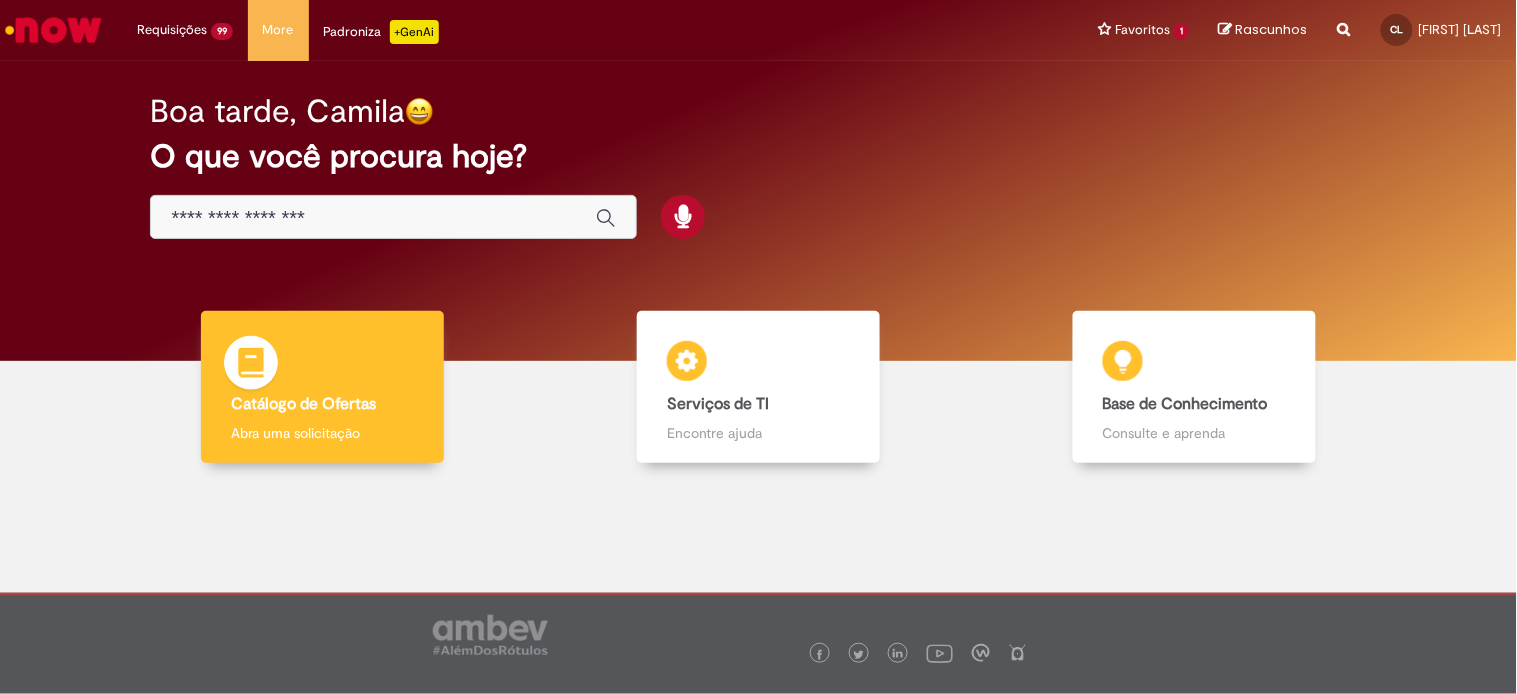 click at bounding box center (251, 366) 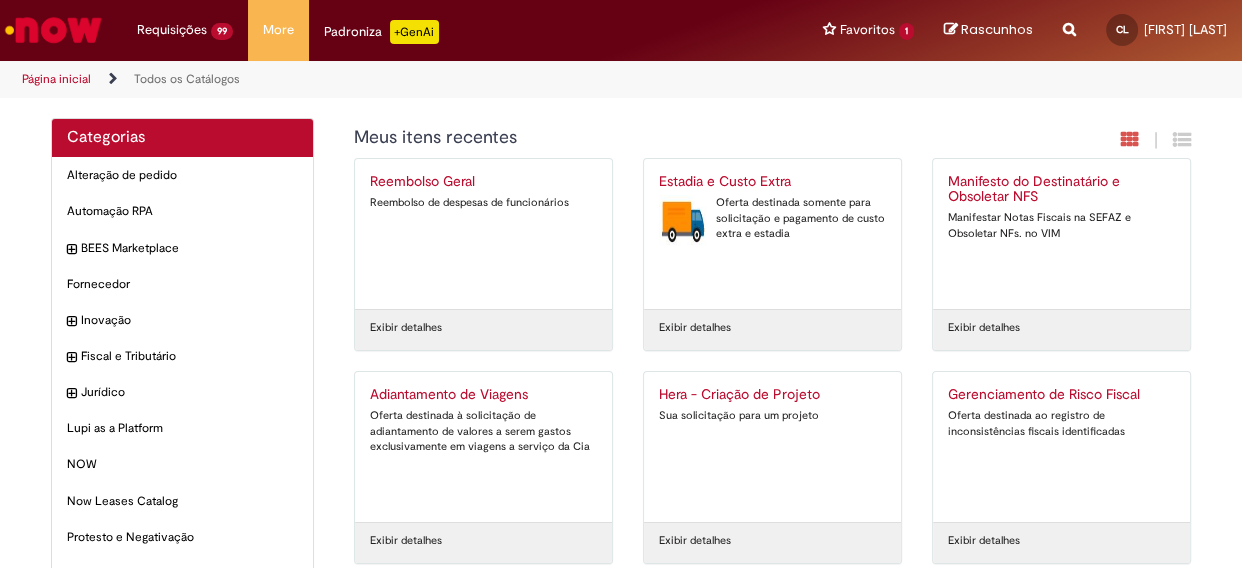 click on "Estadia e Custo Extra
Oferta destinada somente para solicitação e pagamento de custo extra e estadia" at bounding box center [772, 234] 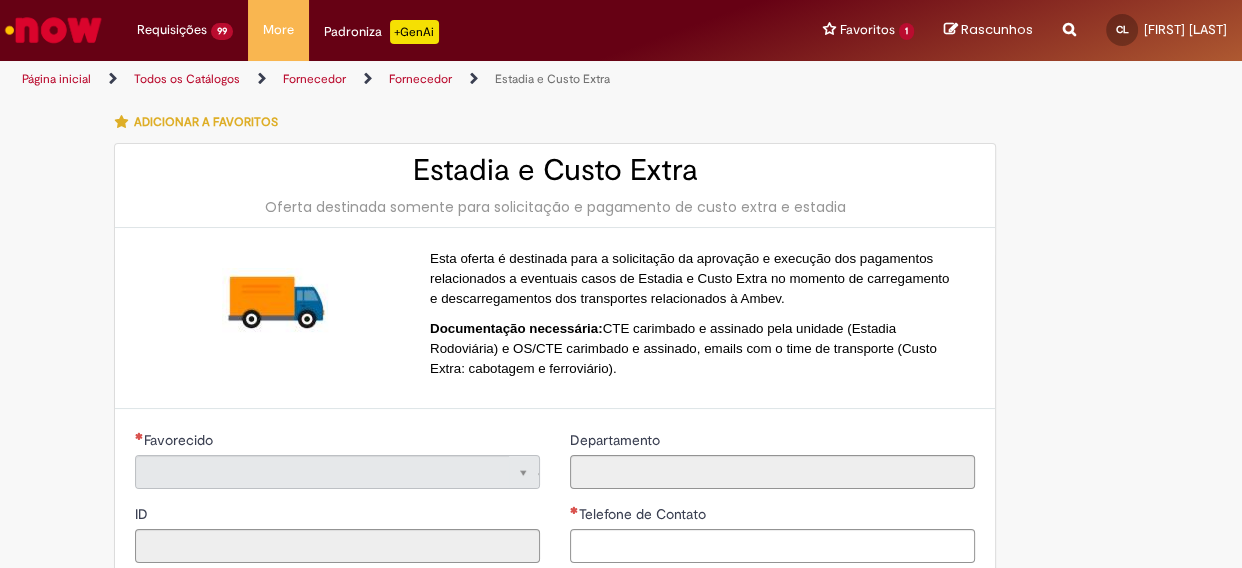 type on "**********" 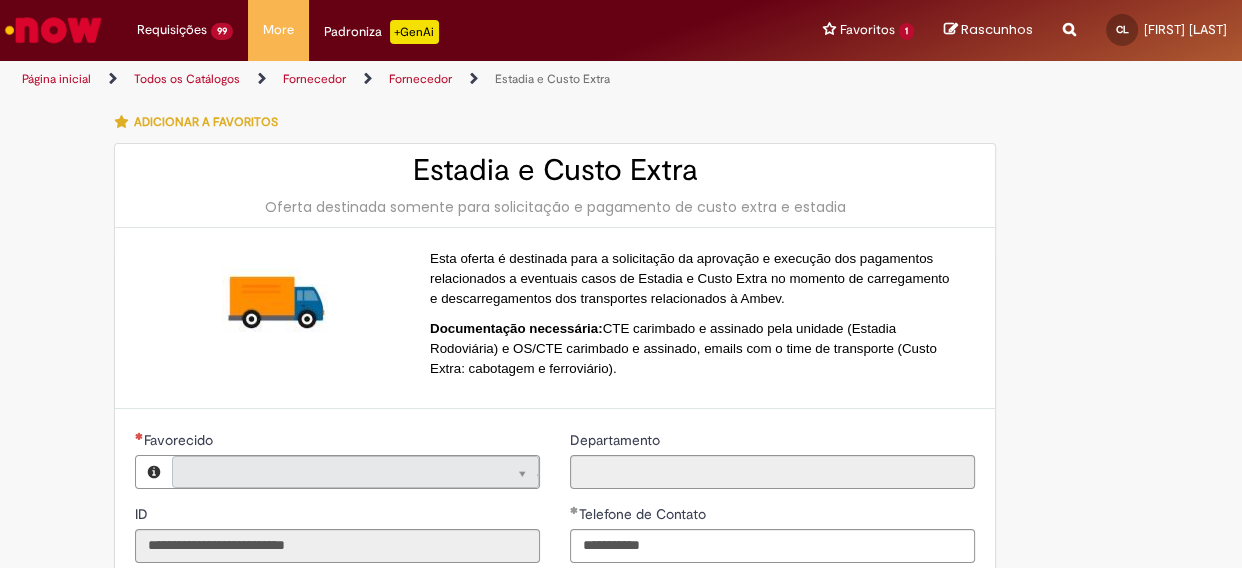 type on "**********" 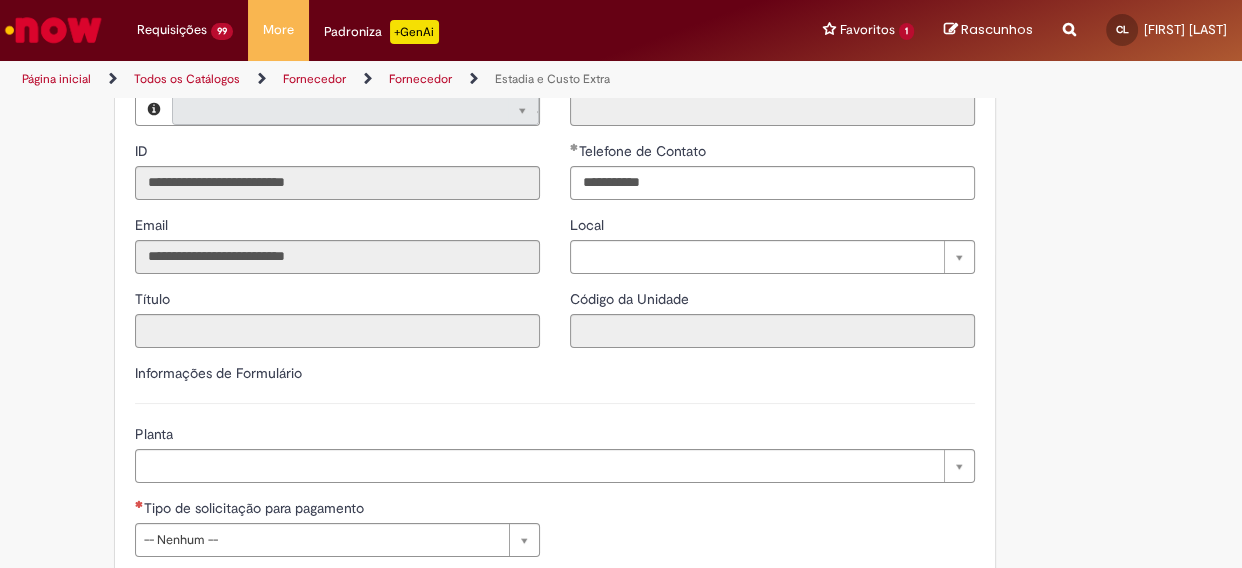 type on "**********" 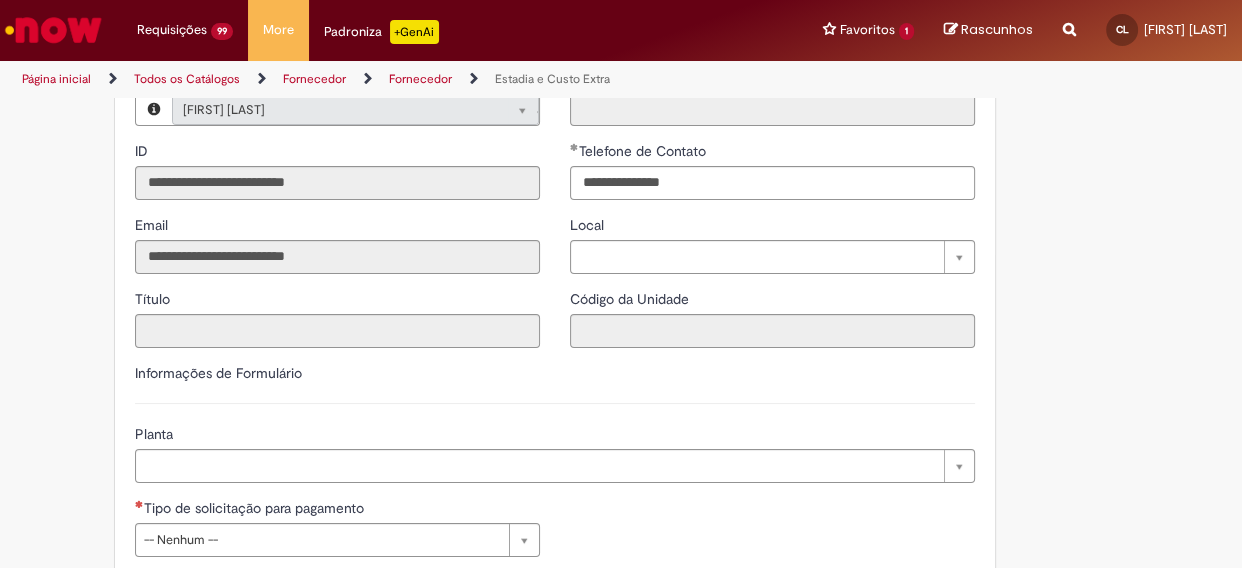 scroll, scrollTop: 454, scrollLeft: 0, axis: vertical 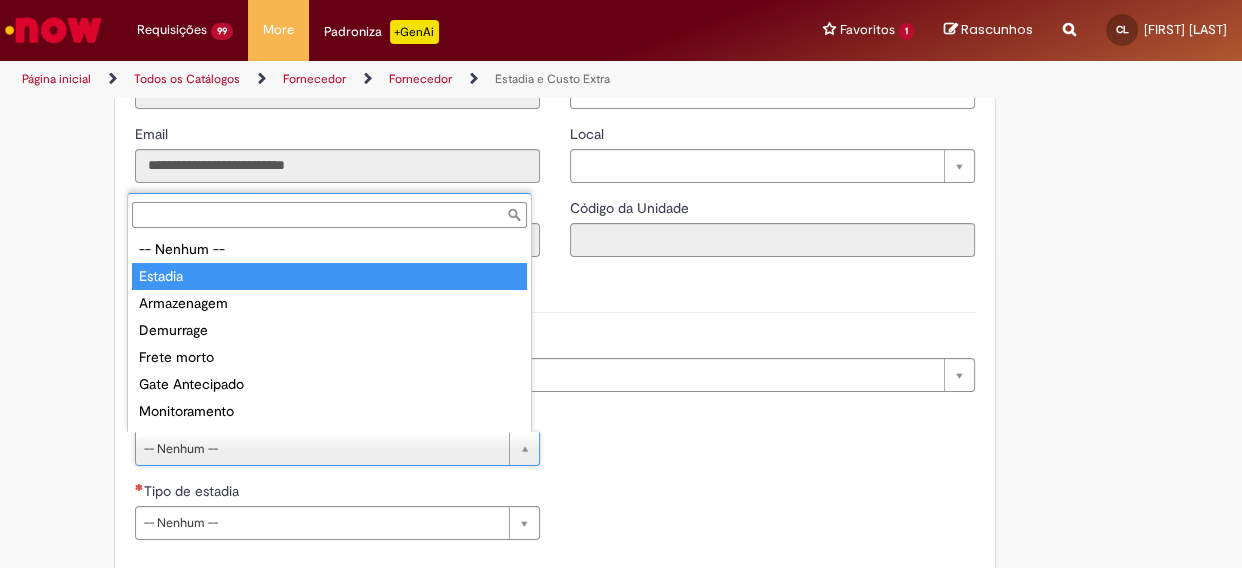 type on "*******" 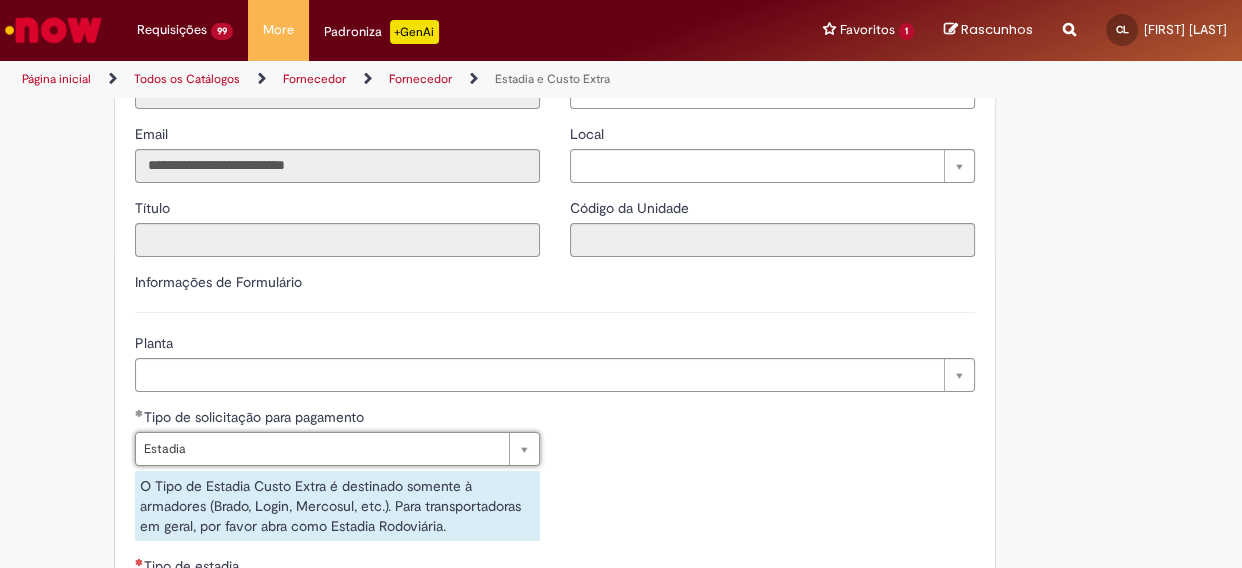 scroll, scrollTop: 727, scrollLeft: 0, axis: vertical 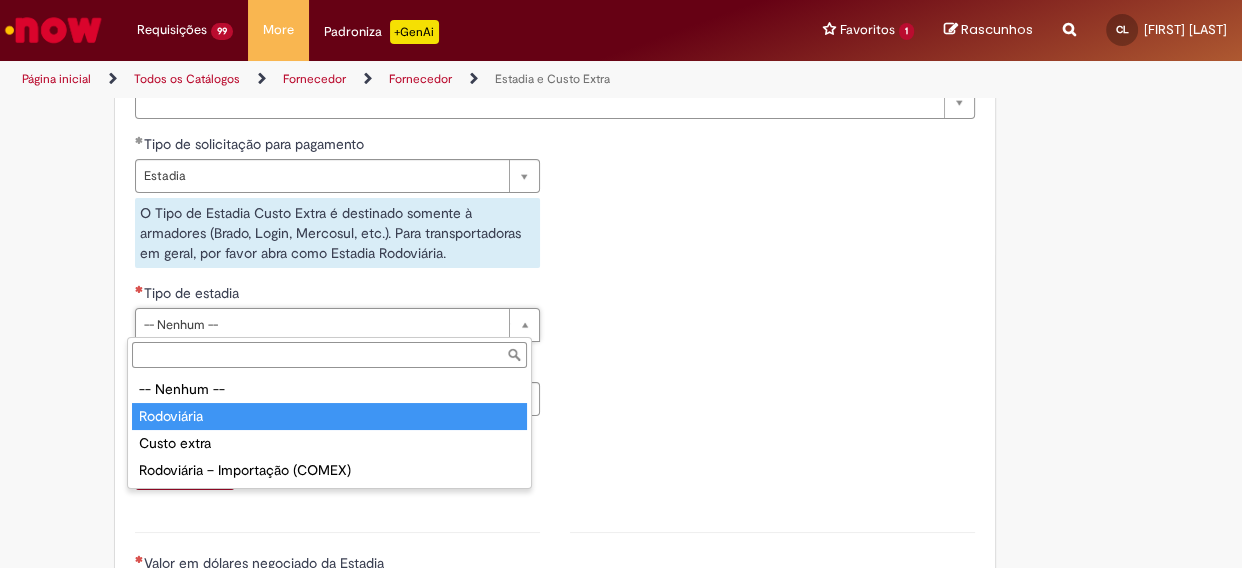 type on "**********" 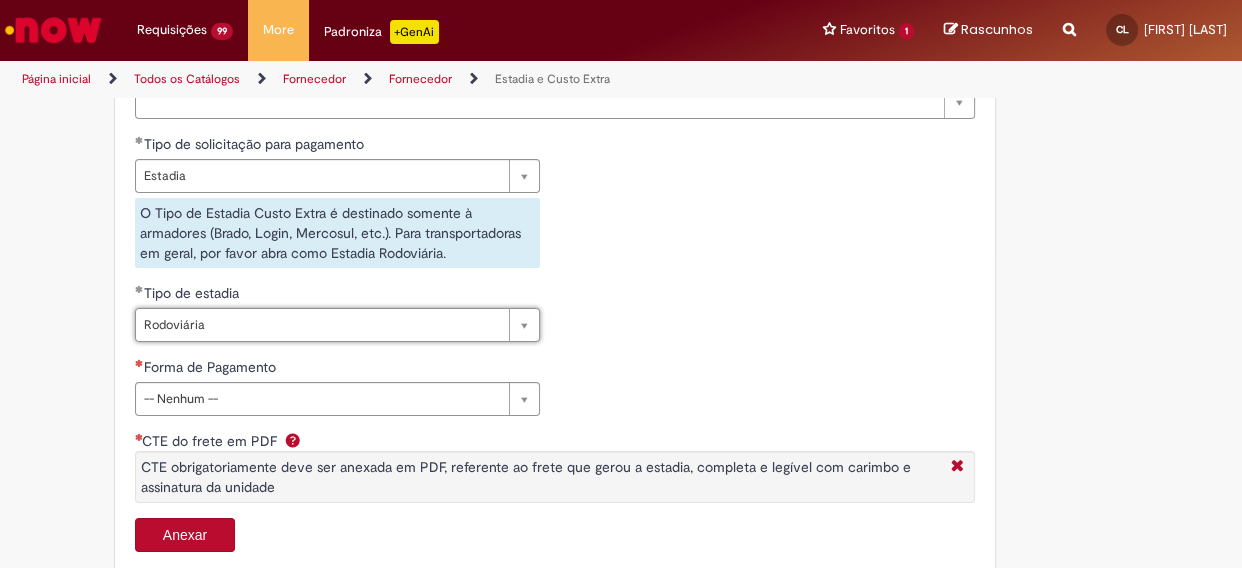 scroll, scrollTop: 818, scrollLeft: 0, axis: vertical 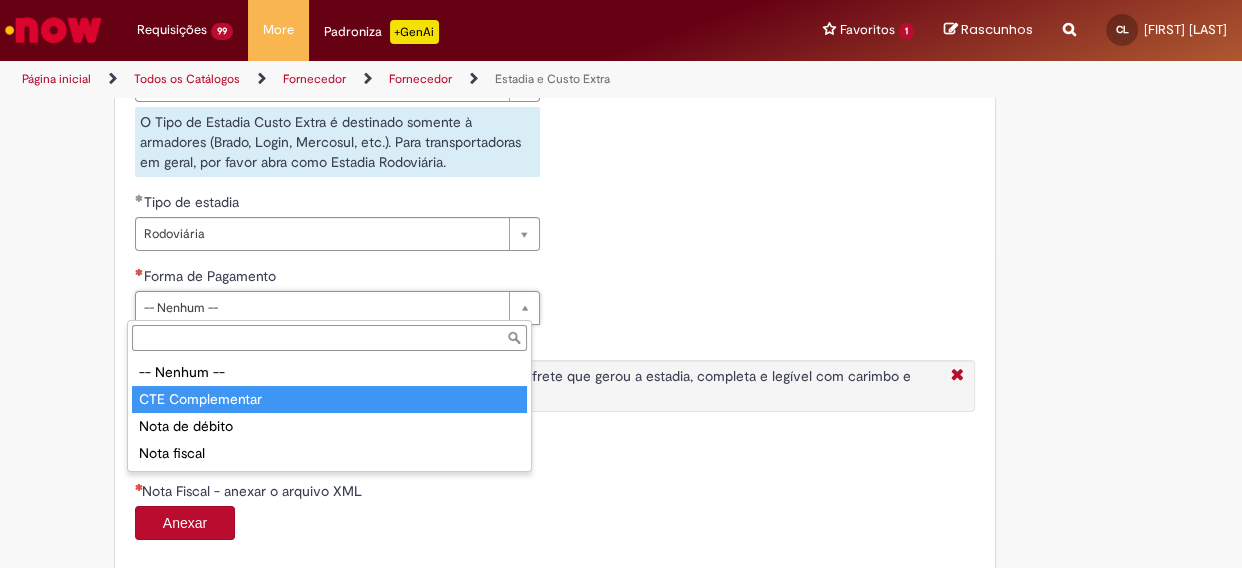 type on "**********" 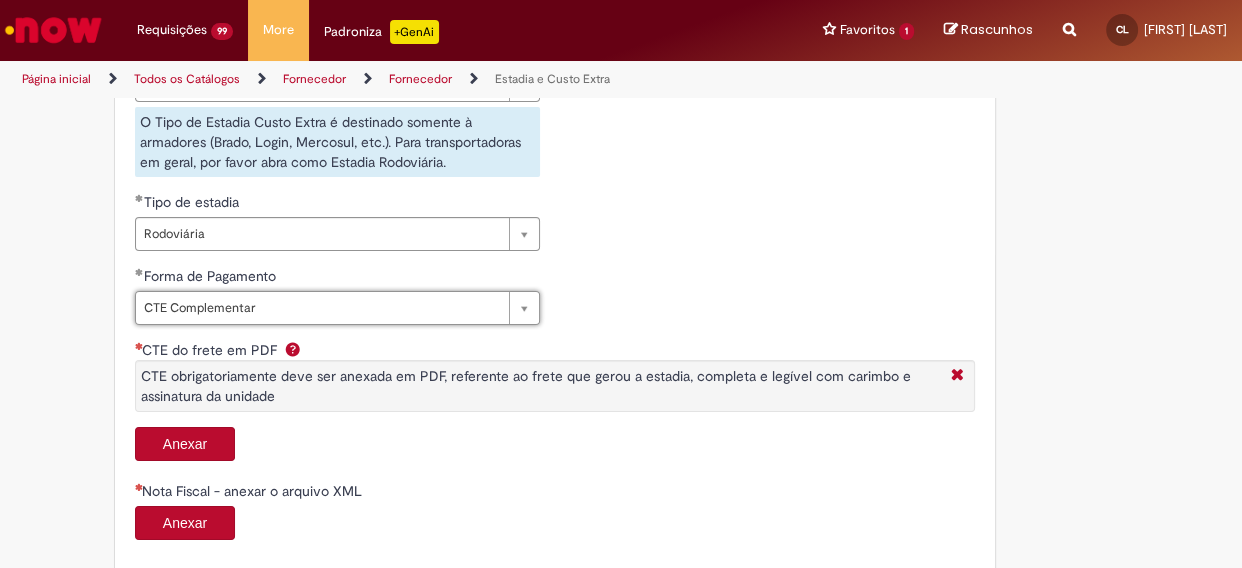 scroll, scrollTop: 1000, scrollLeft: 0, axis: vertical 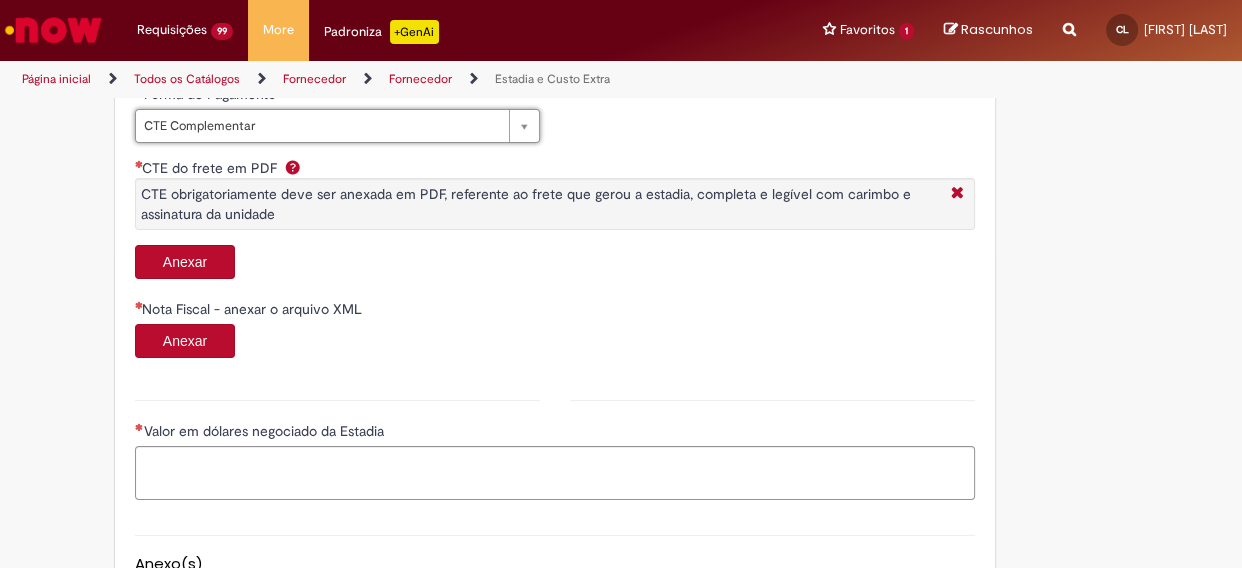 click on "Anexar" at bounding box center [185, 262] 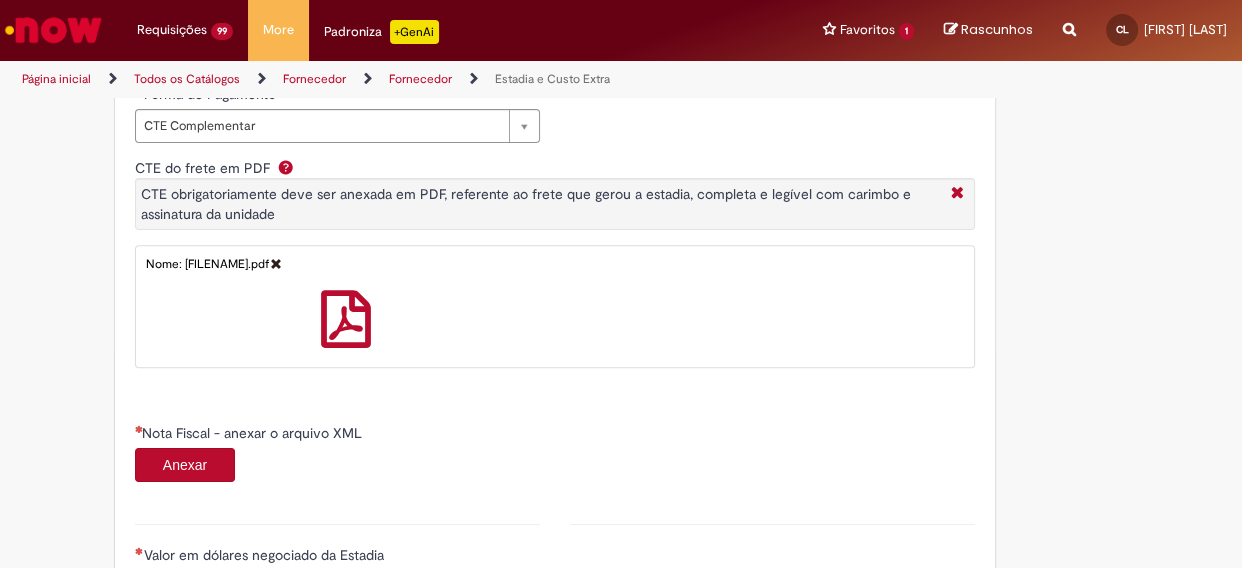click on "Anexar" at bounding box center [185, 465] 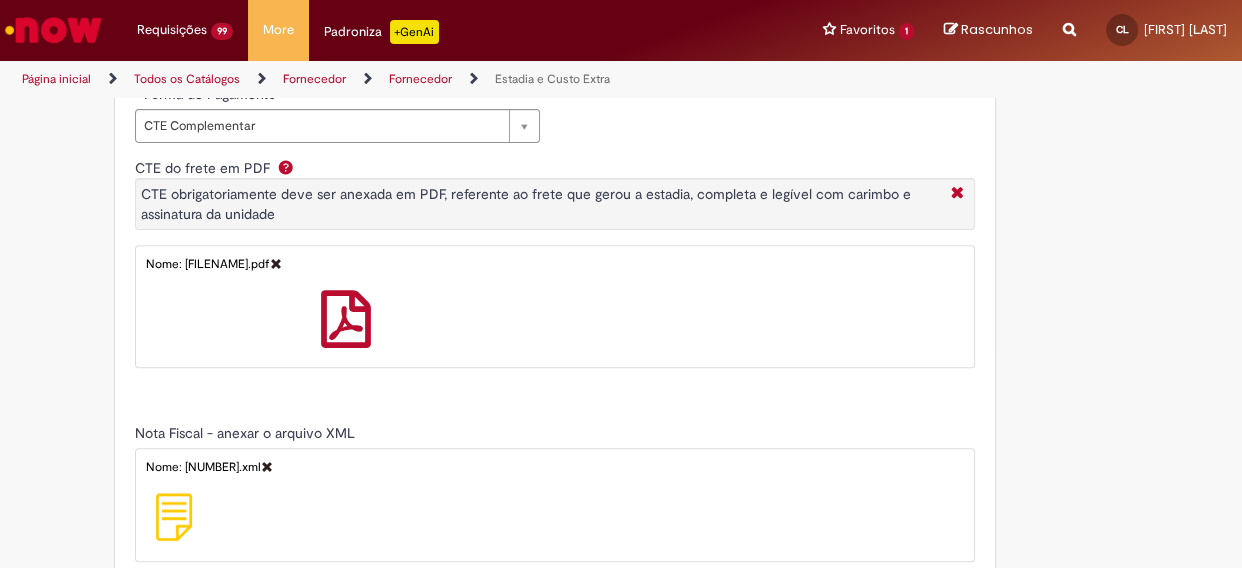 type on "*****" 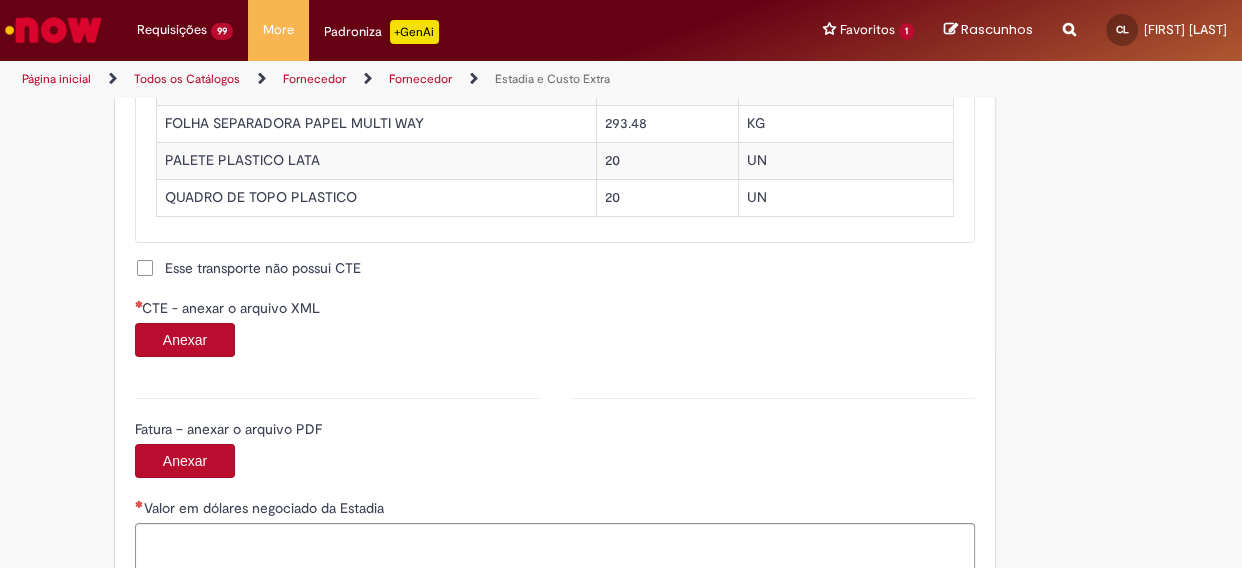 scroll, scrollTop: 2090, scrollLeft: 0, axis: vertical 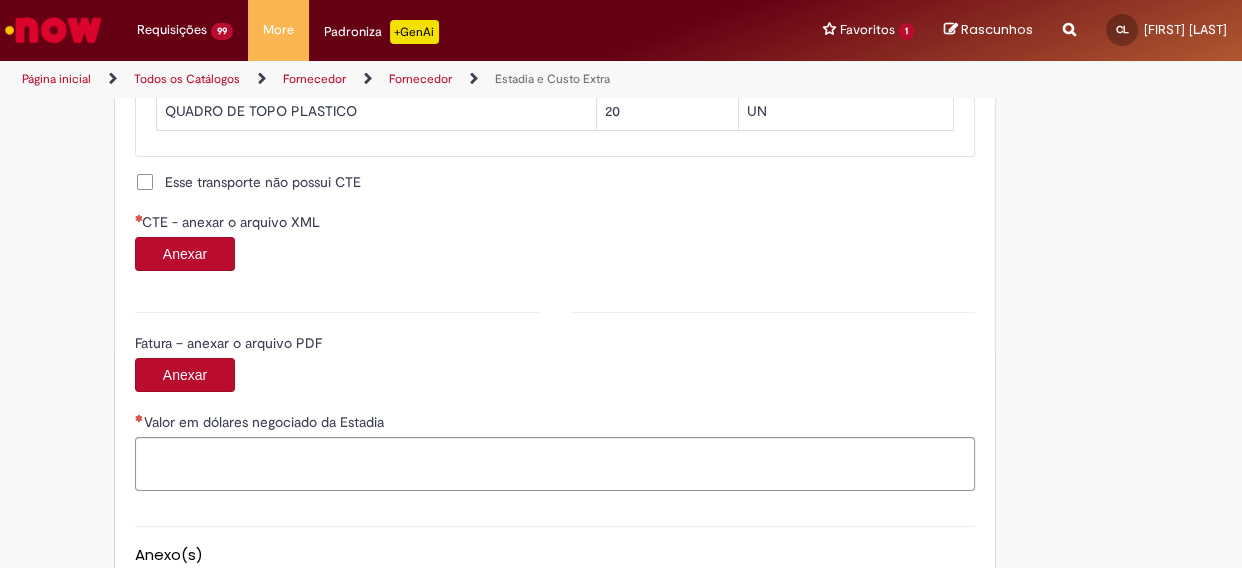 click on "Anexar" at bounding box center (185, 254) 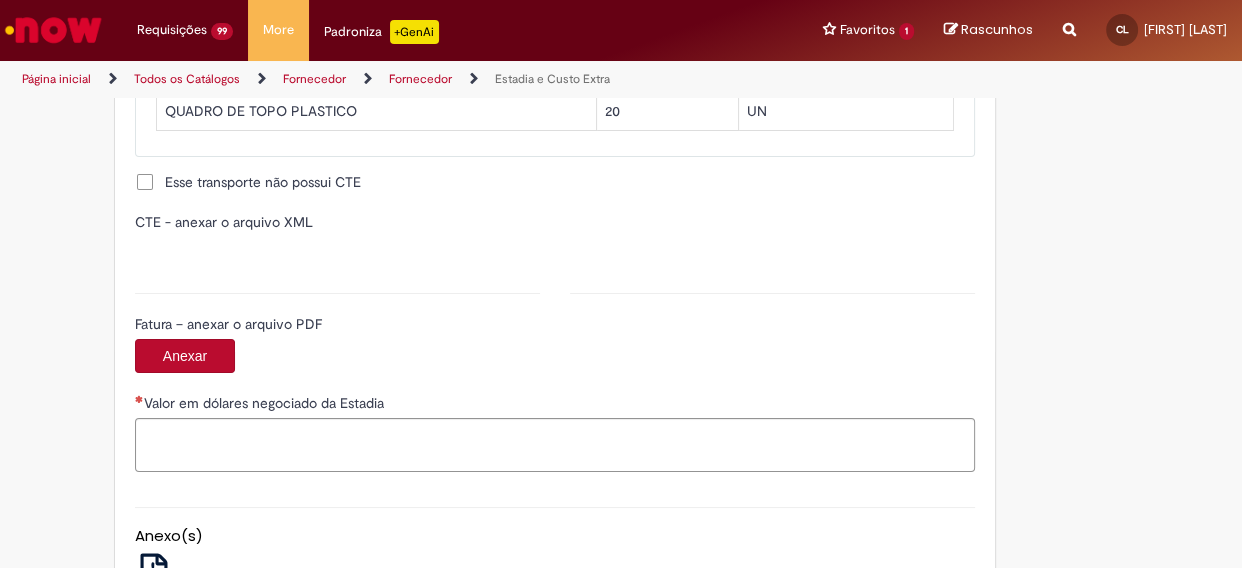 type on "**********" 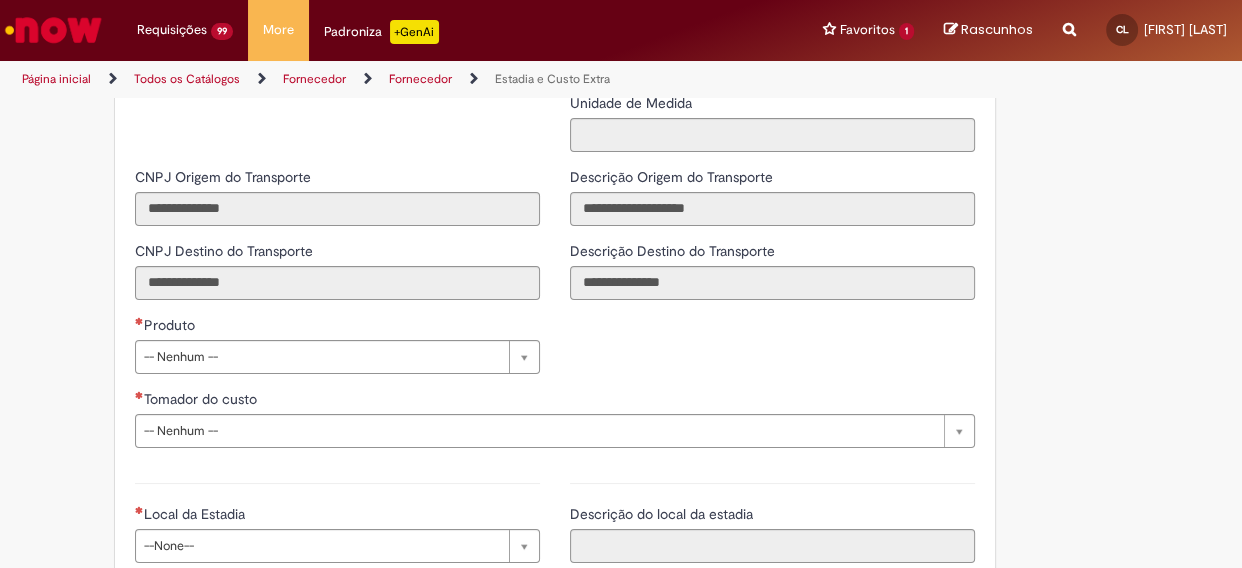 scroll, scrollTop: 2909, scrollLeft: 0, axis: vertical 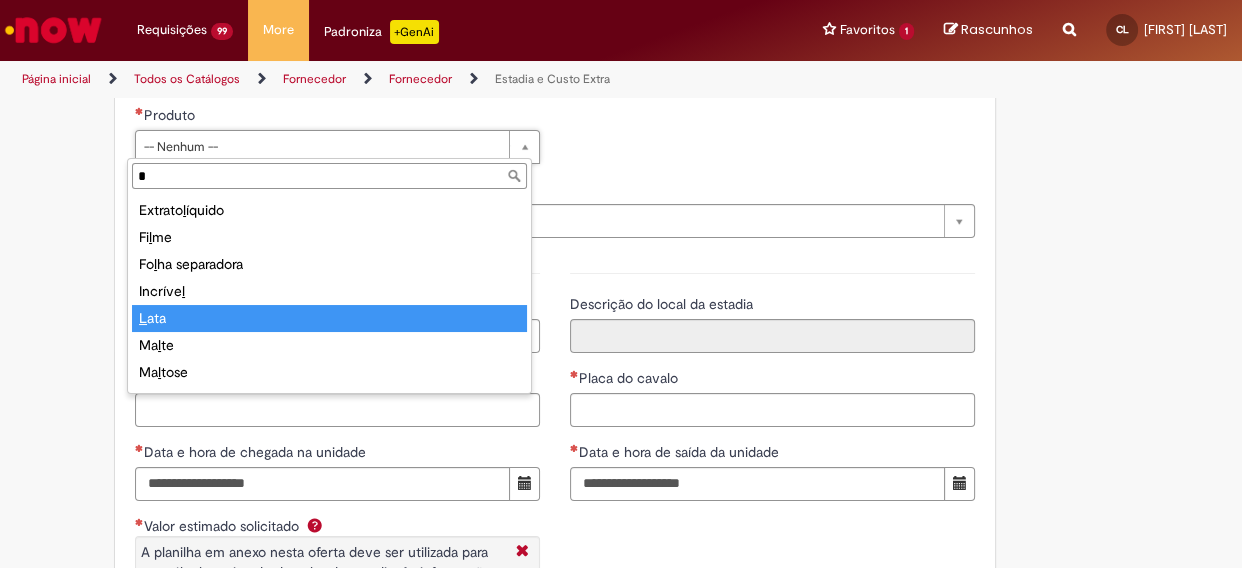 type on "*" 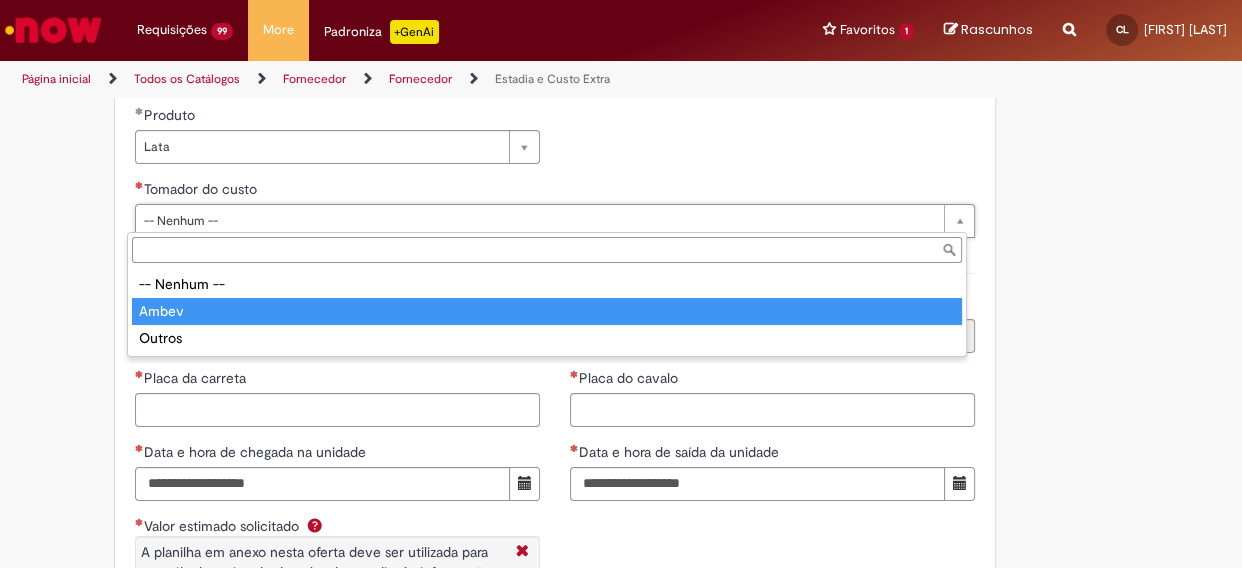 type on "*****" 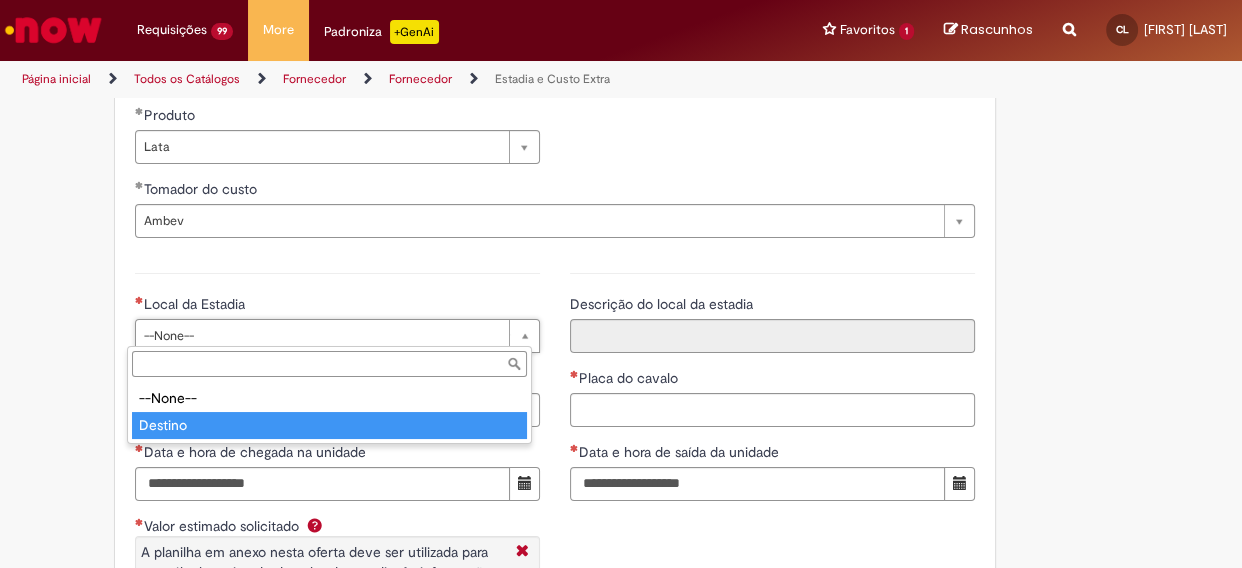 drag, startPoint x: 168, startPoint y: 428, endPoint x: 170, endPoint y: 410, distance: 18.110771 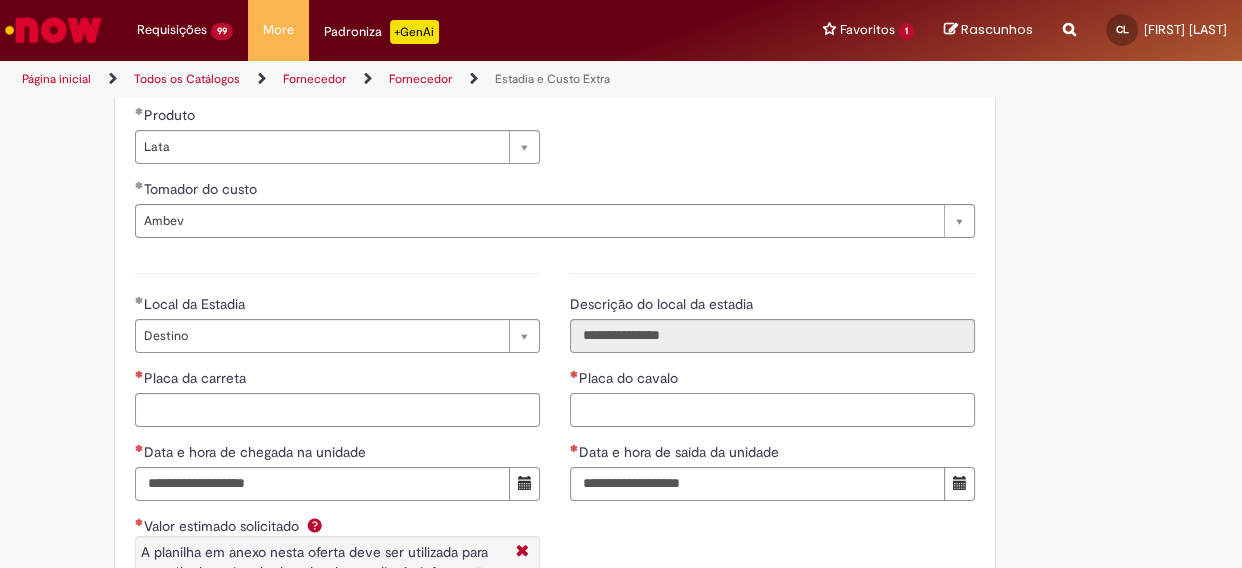 click on "Placa do cavalo" at bounding box center (772, 410) 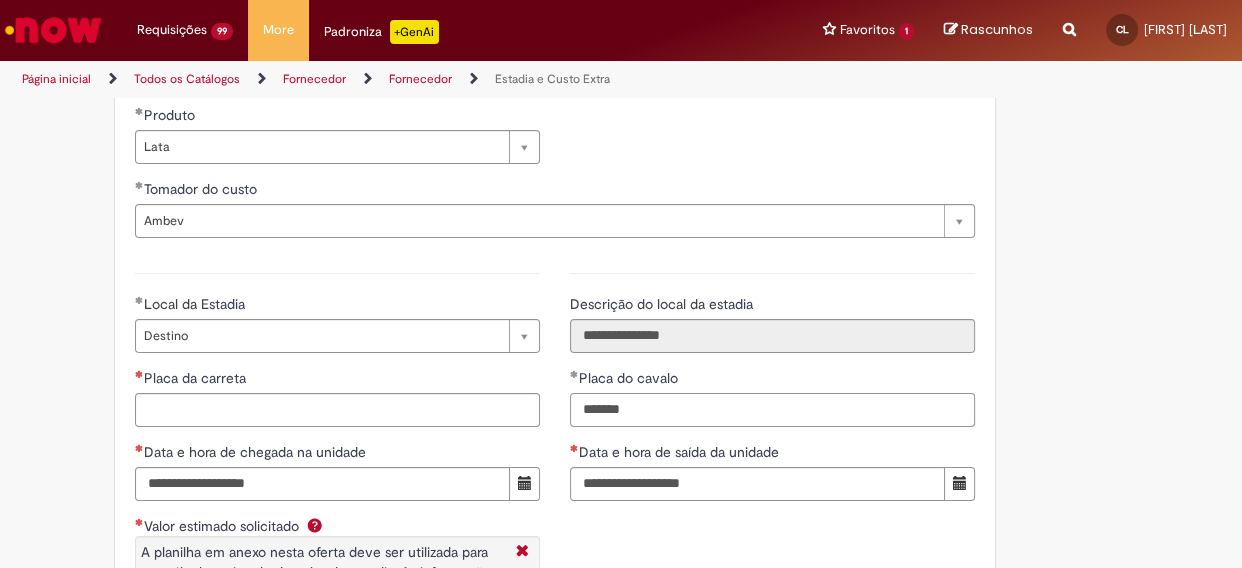type on "*******" 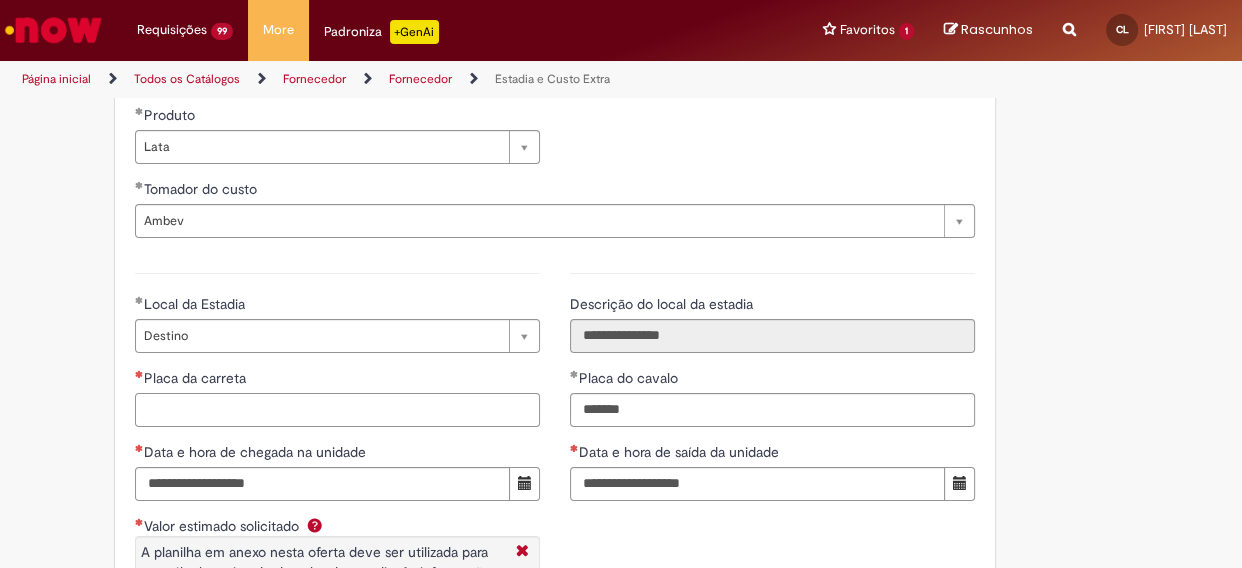 click on "Placa da carreta" at bounding box center (337, 410) 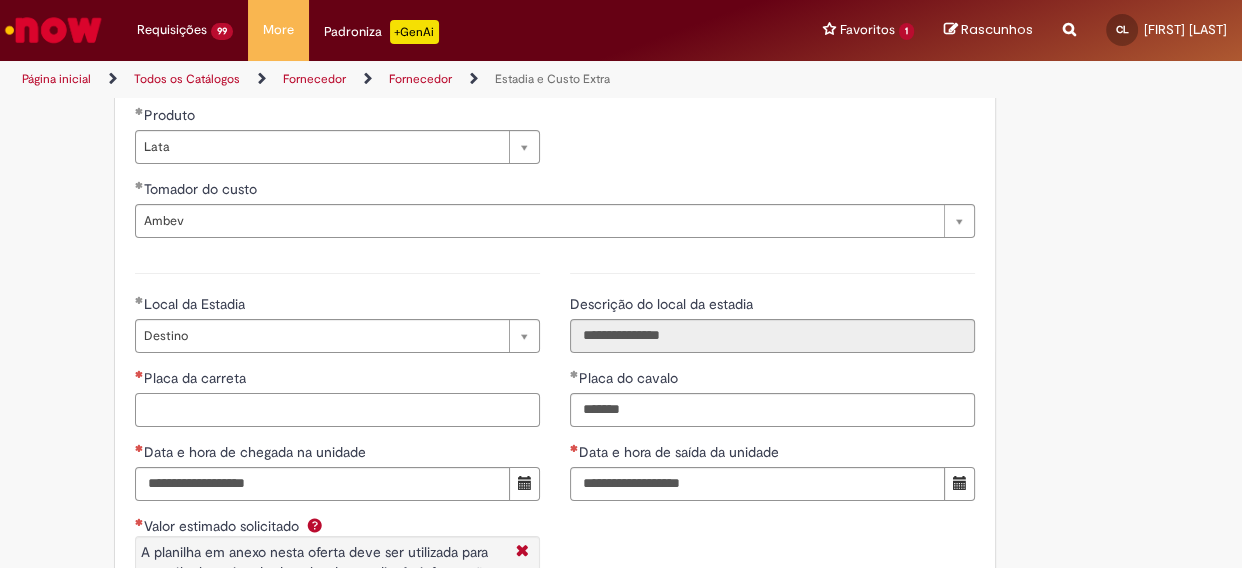 click on "Placa da carreta" at bounding box center [337, 410] 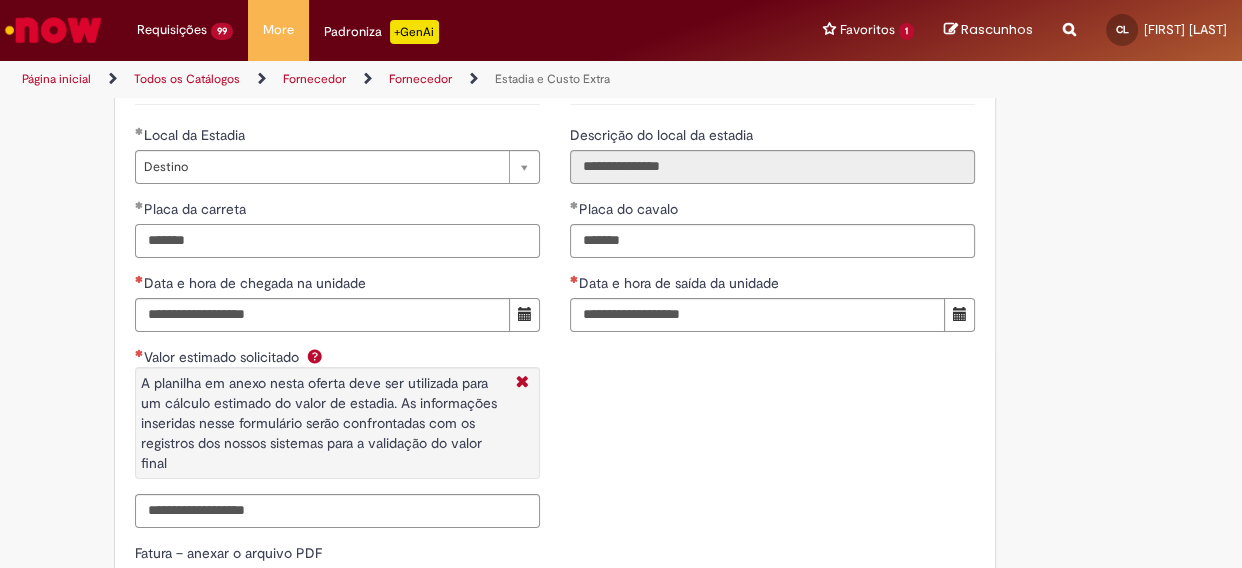 scroll, scrollTop: 3090, scrollLeft: 0, axis: vertical 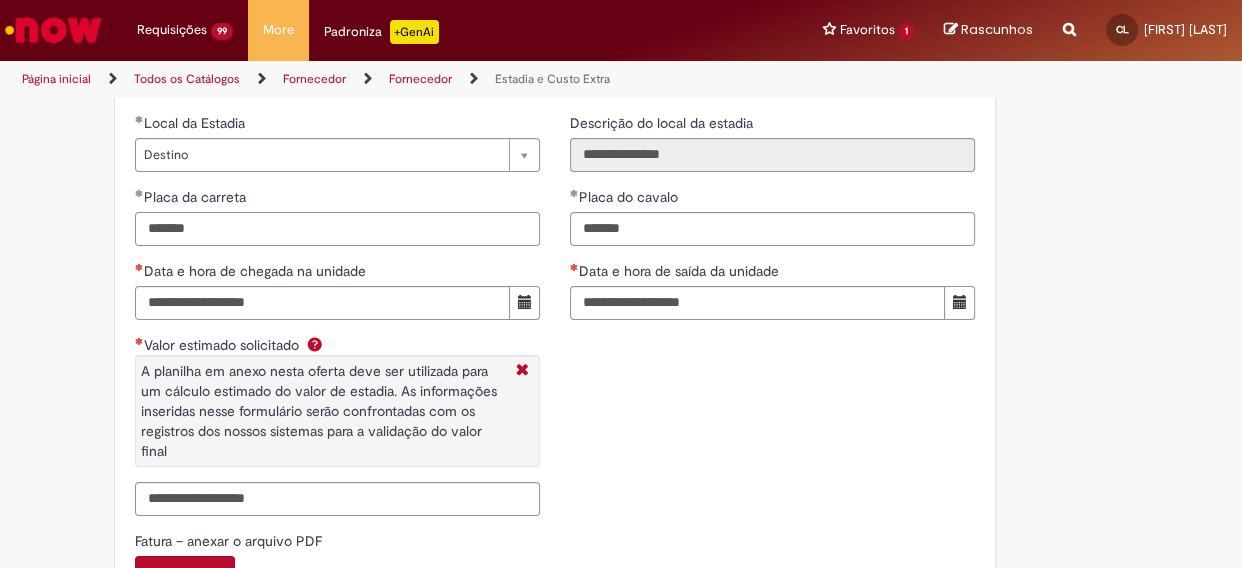 type on "*******" 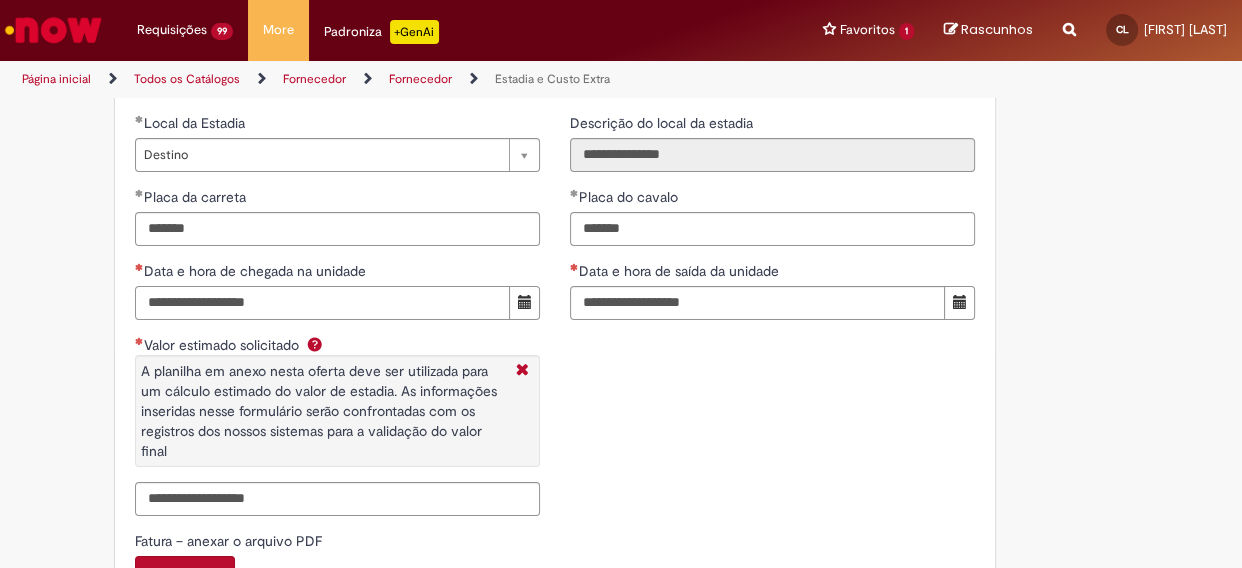 click on "Data e hora de chegada na unidade" at bounding box center [322, 303] 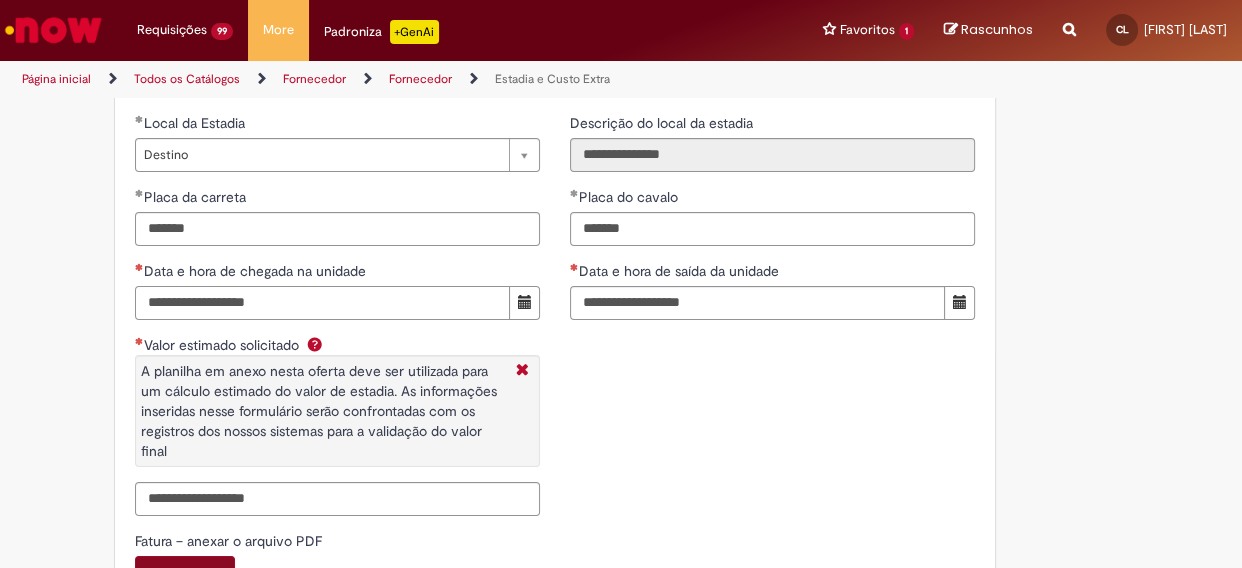 type on "**********" 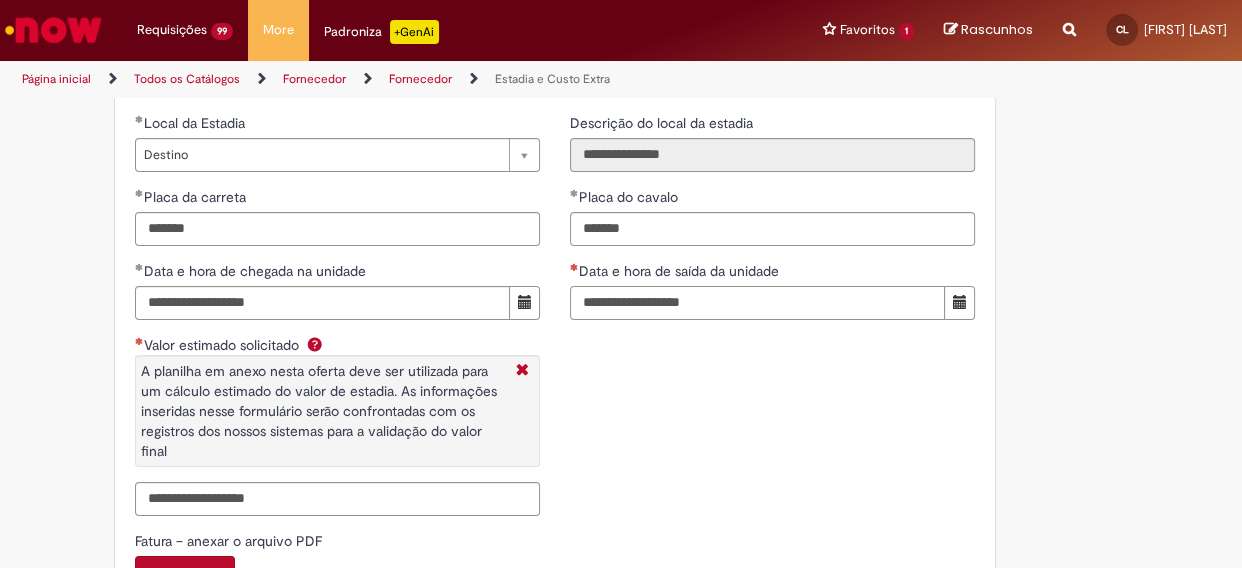 click on "Data e hora de saída da unidade" at bounding box center (757, 303) 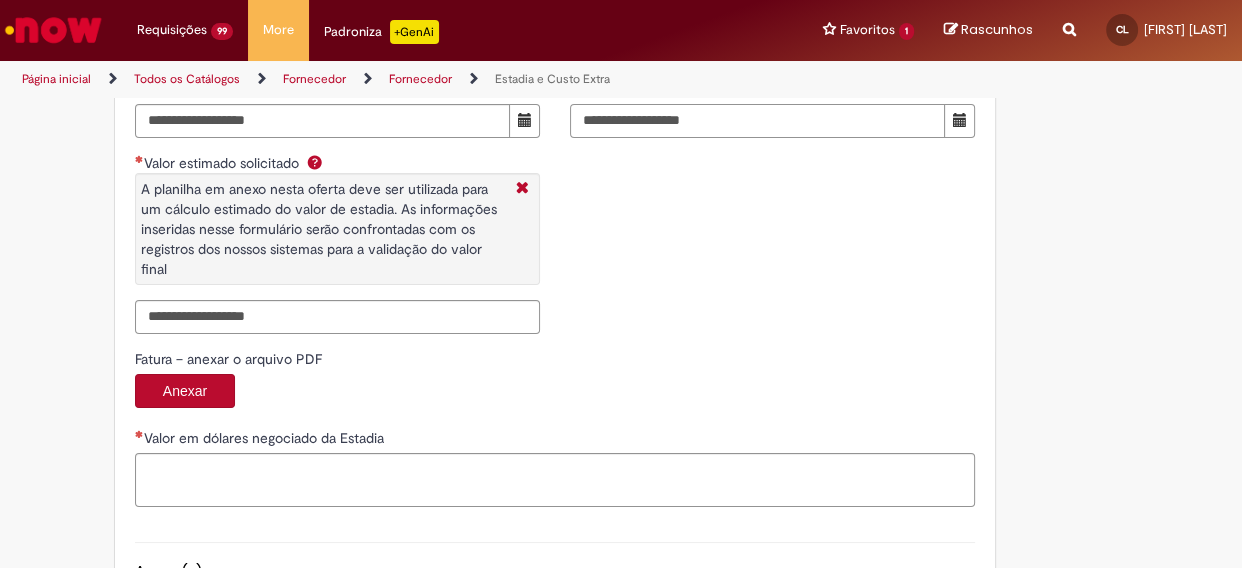 type on "**********" 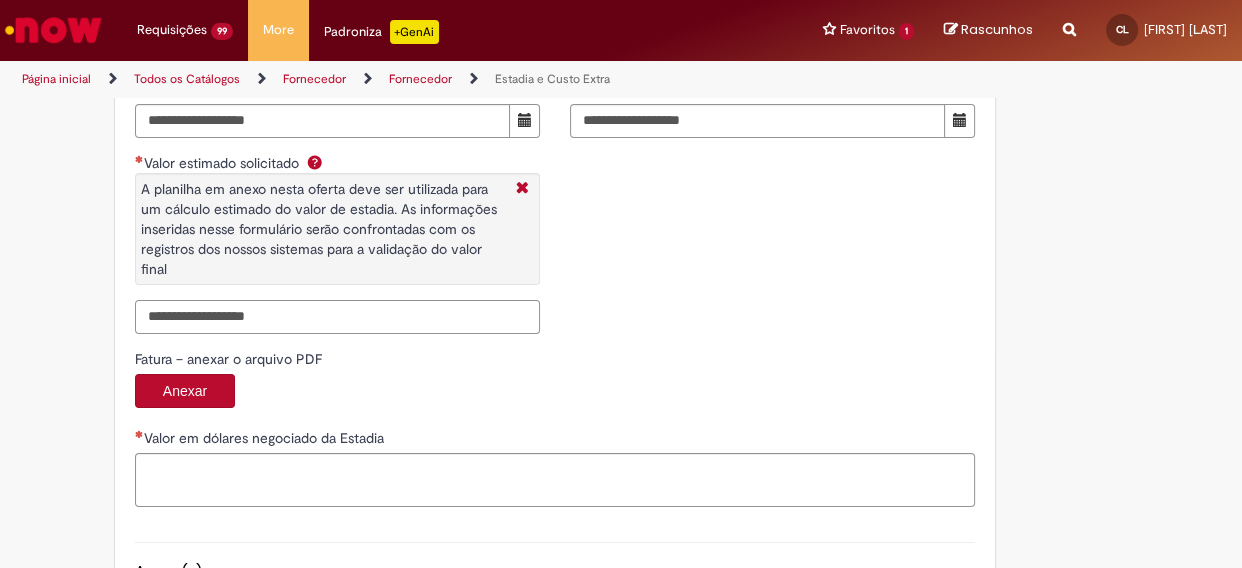 click on "Valor estimado solicitado A planilha em anexo nesta oferta deve ser utilizada para um cálculo estimado do valor de estadia. As informações inseridas nesse formulário serão confrontadas com os registros dos nossos sistemas para a validação do valor final" at bounding box center [337, 317] 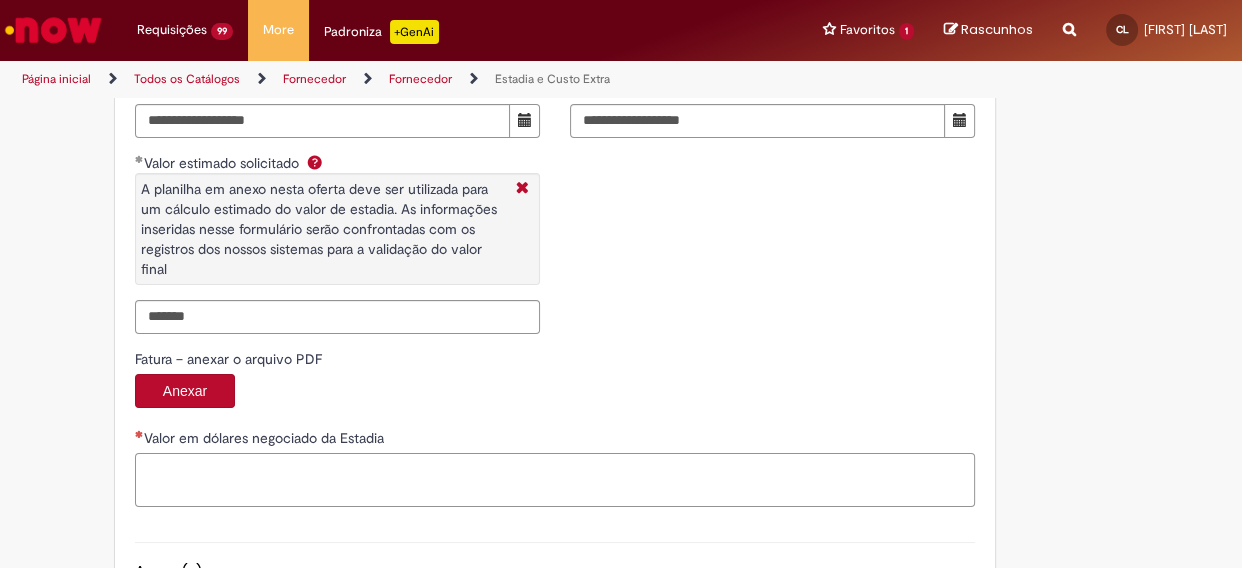 click on "Valor em dólares negociado da Estadia" at bounding box center [555, 480] 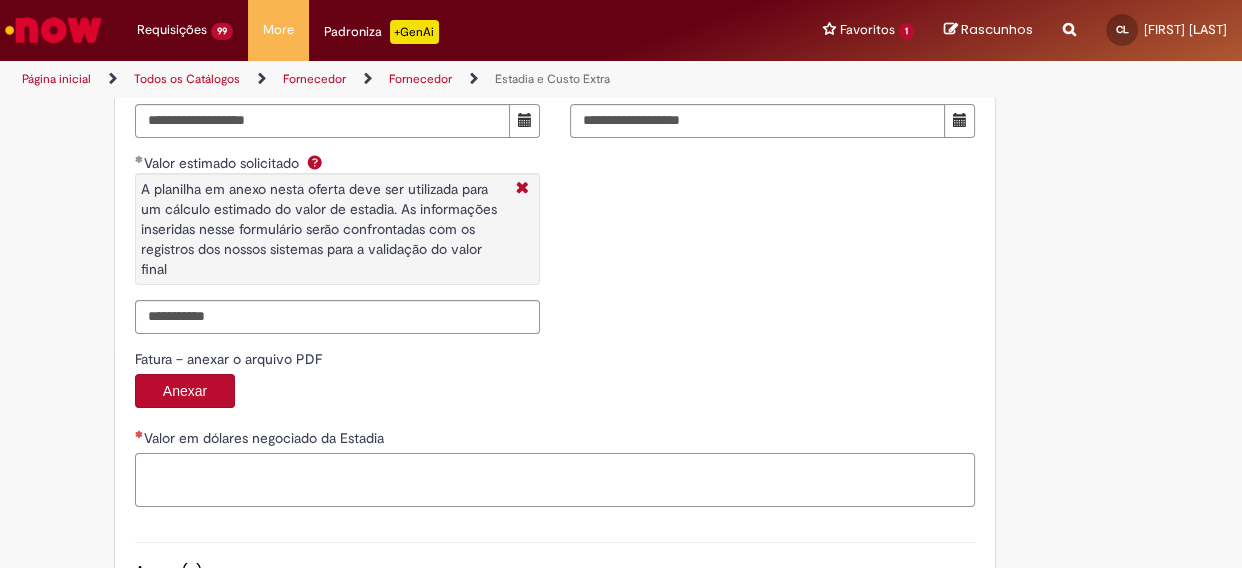 click on "Valor em dólares negociado da Estadia" at bounding box center [555, 480] 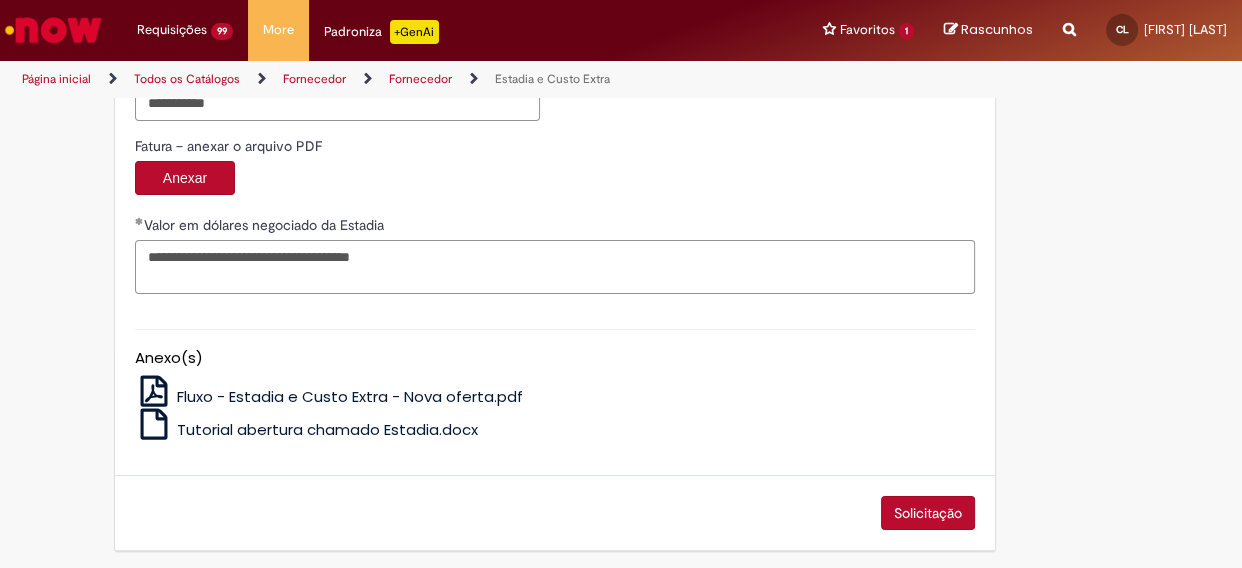 scroll, scrollTop: 3490, scrollLeft: 0, axis: vertical 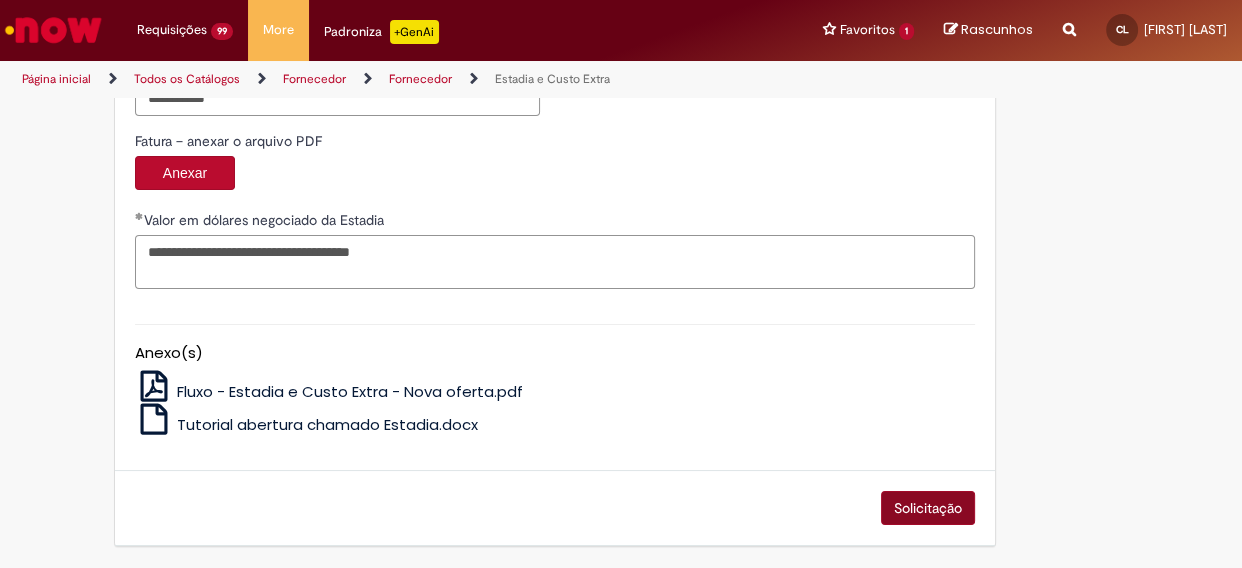 type on "**********" 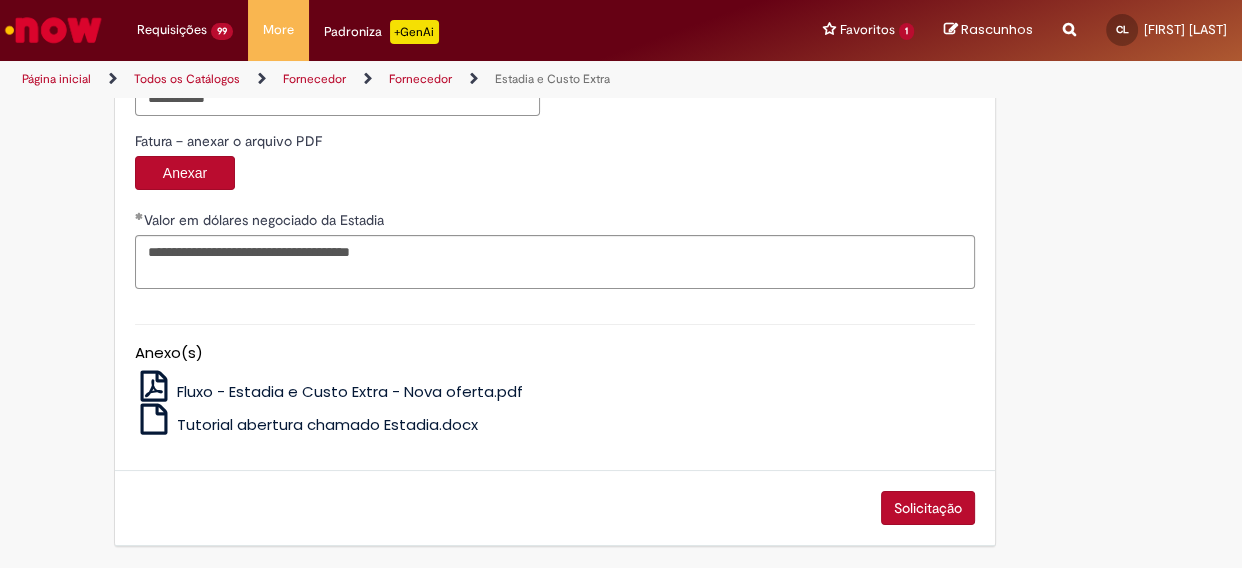 click on "Solicitação" at bounding box center [928, 508] 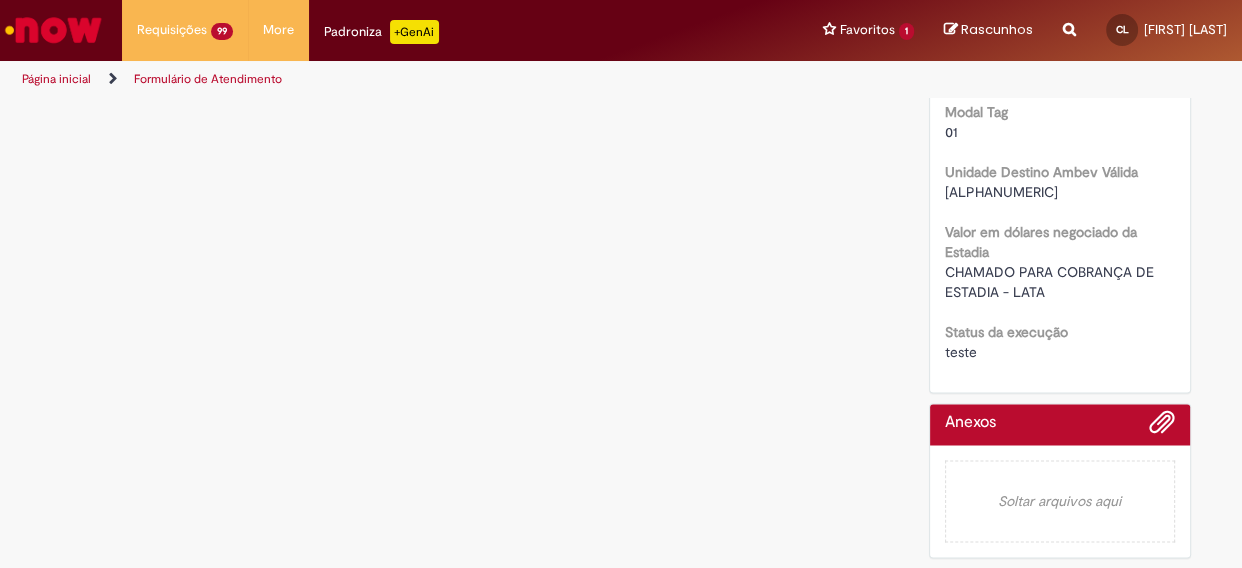 scroll, scrollTop: 0, scrollLeft: 0, axis: both 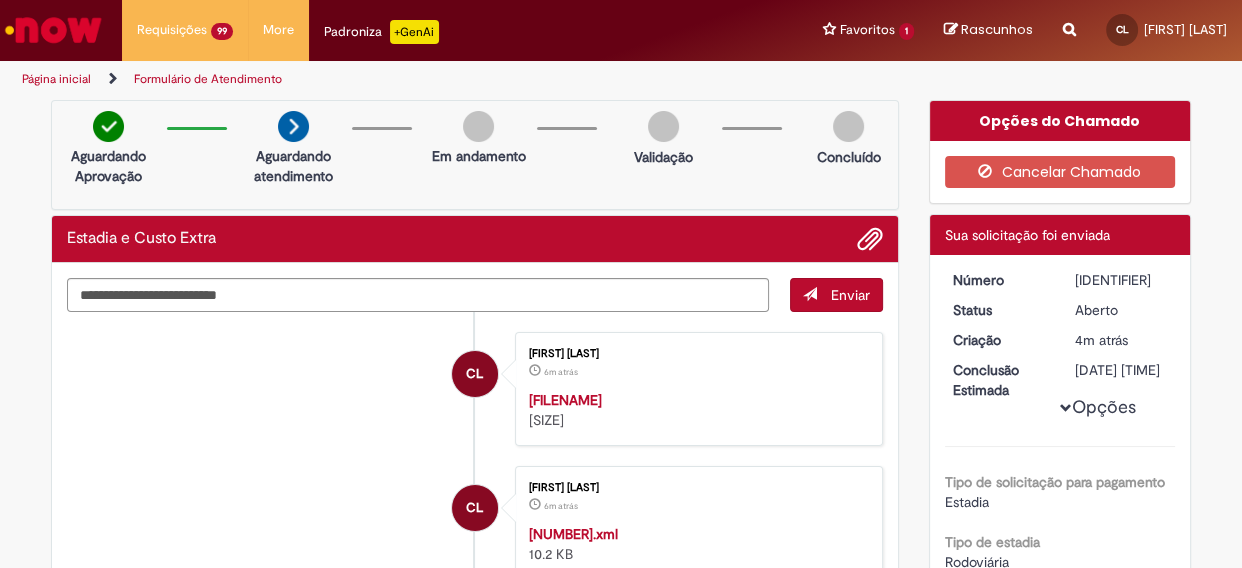 drag, startPoint x: 1058, startPoint y: 282, endPoint x: 1149, endPoint y: 280, distance: 91.02197 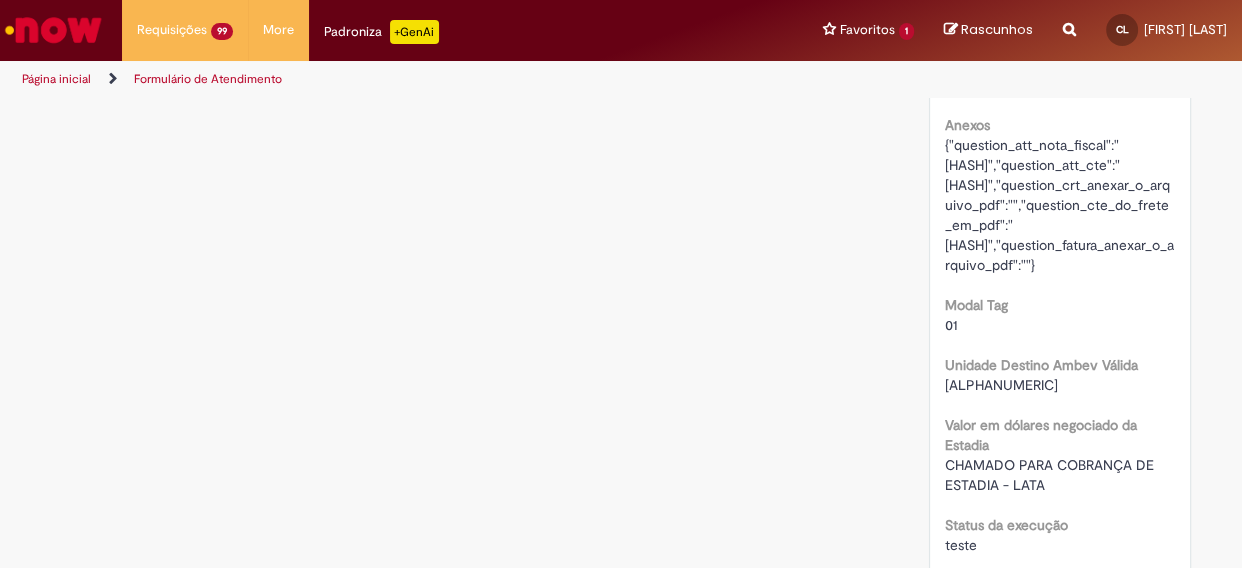 scroll, scrollTop: 2590, scrollLeft: 0, axis: vertical 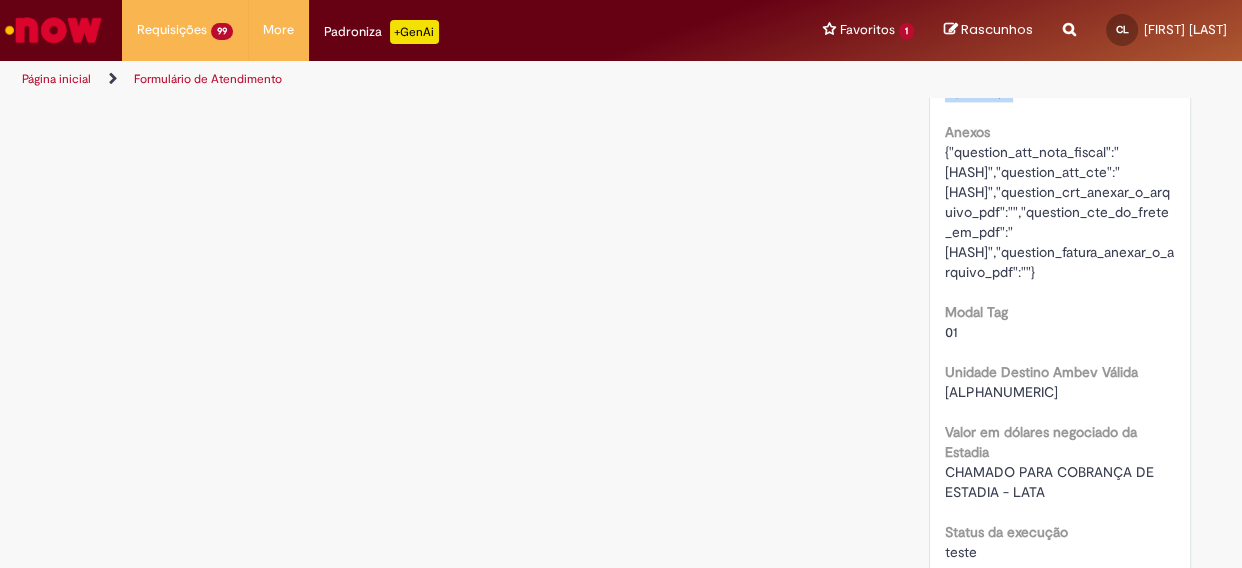 drag, startPoint x: 935, startPoint y: 213, endPoint x: 1017, endPoint y: 210, distance: 82.05486 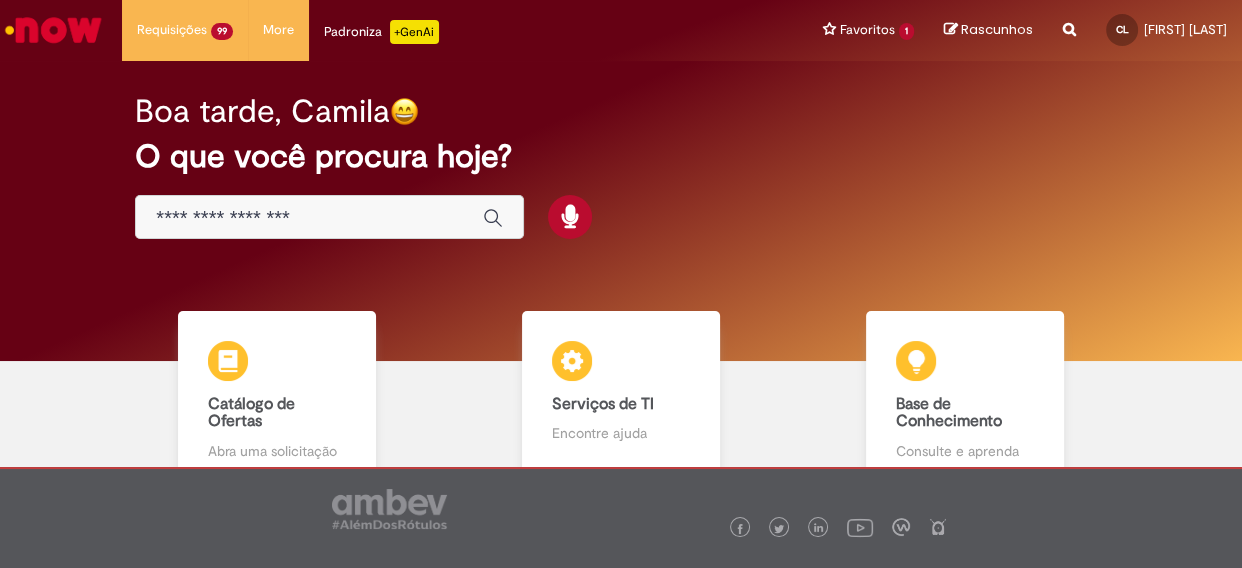 scroll, scrollTop: 0, scrollLeft: 0, axis: both 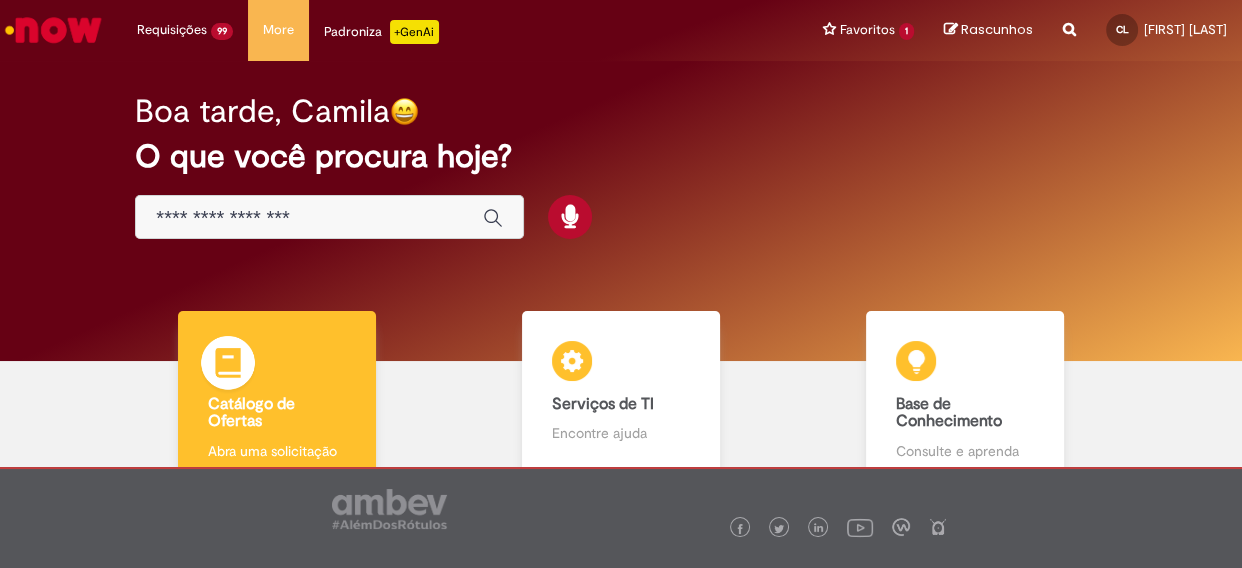 click on "Catálogo de Ofertas
Catálogo de Ofertas
Abra uma solicitação" at bounding box center (277, 396) 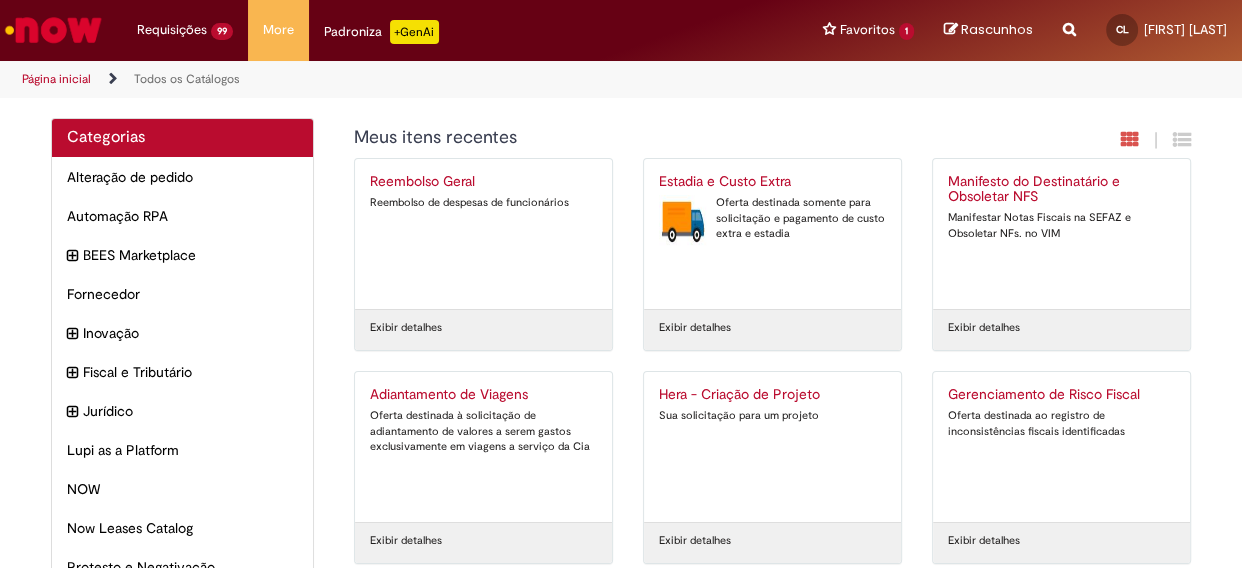 click on "Estadia e Custo Extra
Oferta destinada somente para solicitação e pagamento de custo extra e estadia" at bounding box center [772, 234] 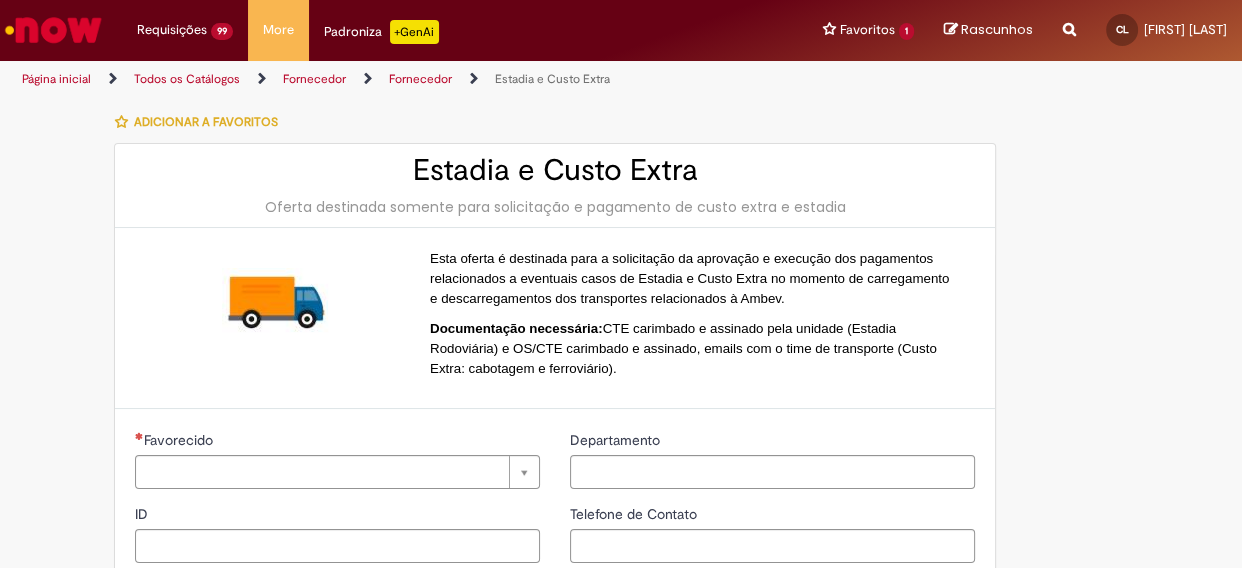 type on "**********" 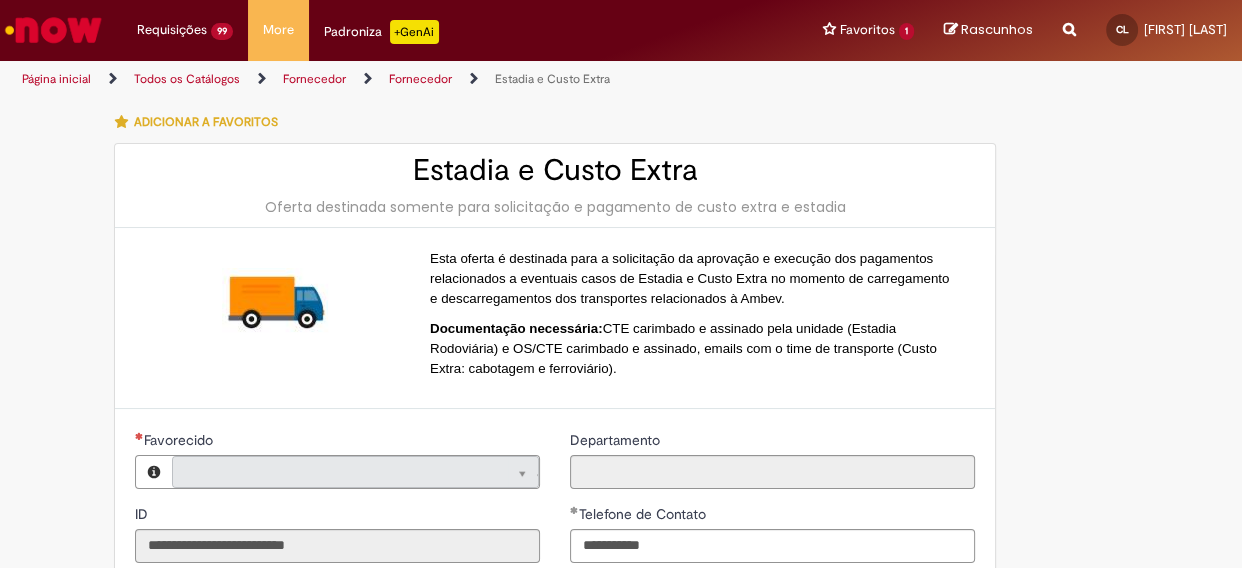 type on "**********" 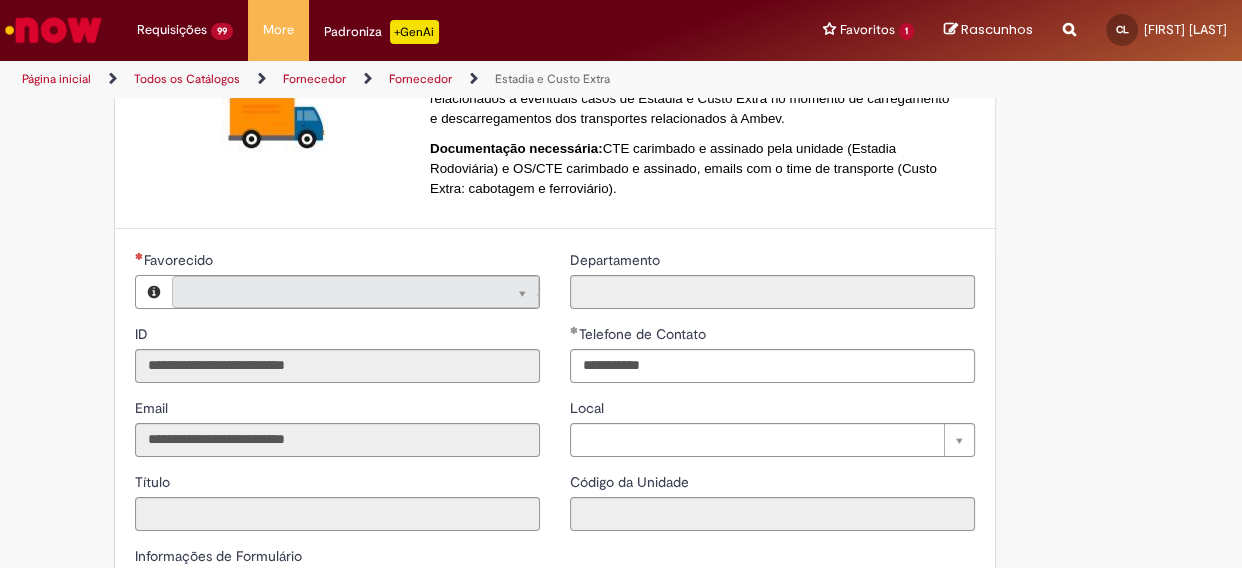 type on "**********" 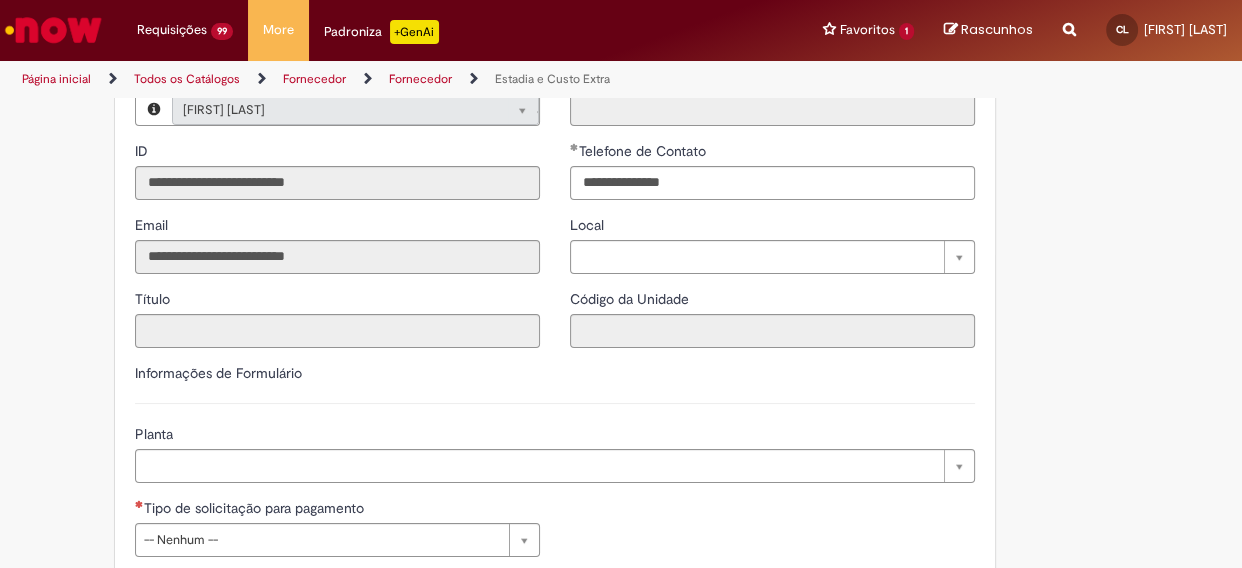 scroll, scrollTop: 454, scrollLeft: 0, axis: vertical 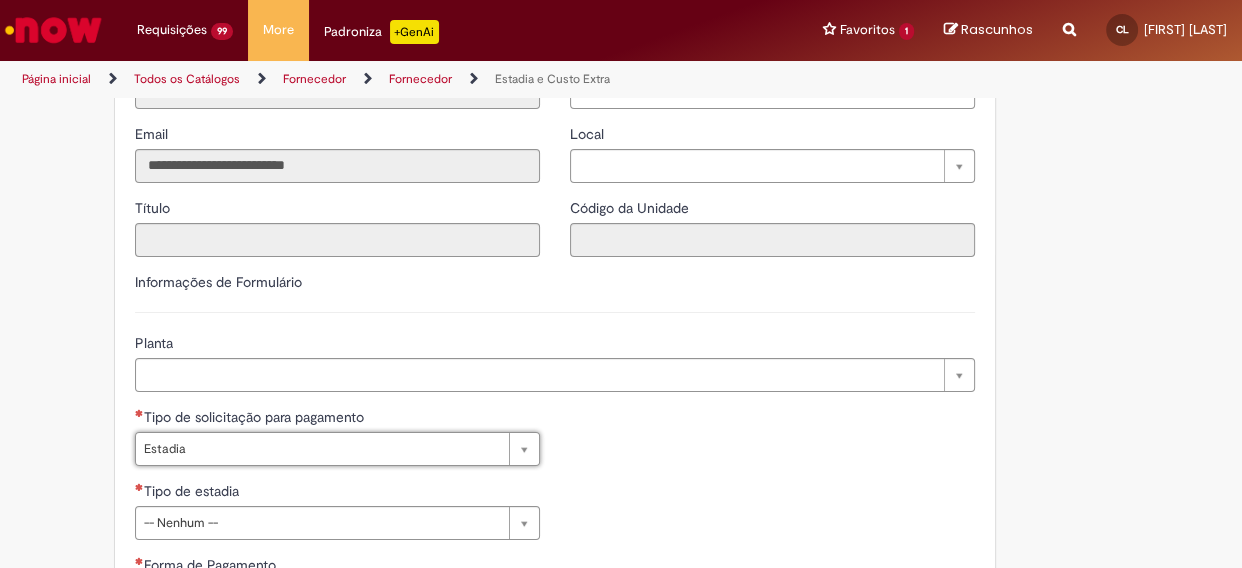 type on "*******" 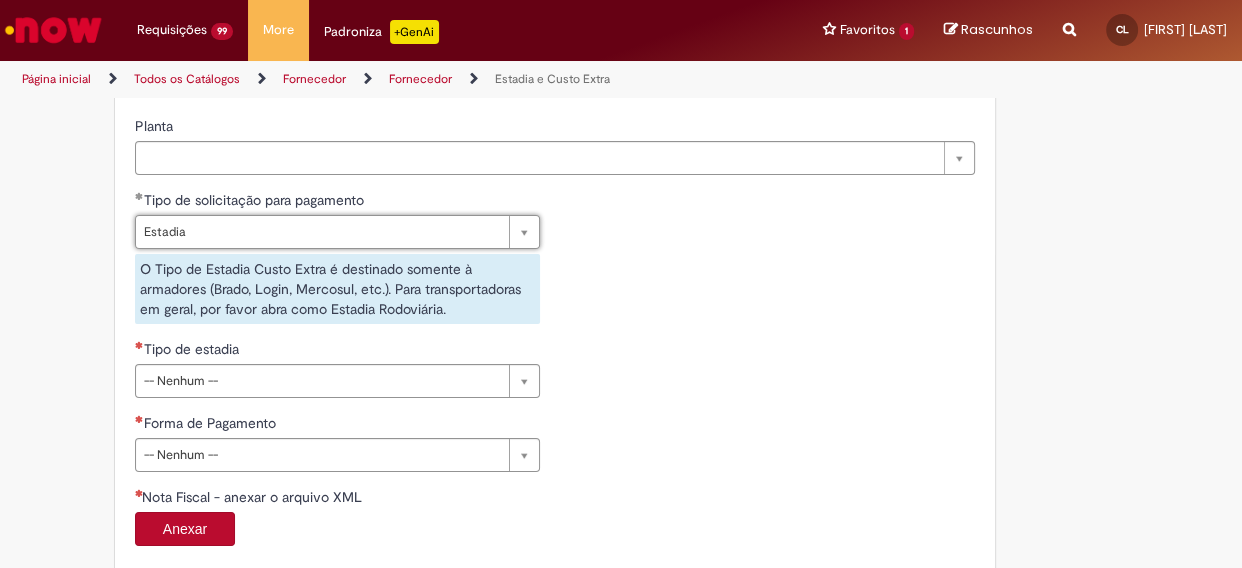 scroll, scrollTop: 727, scrollLeft: 0, axis: vertical 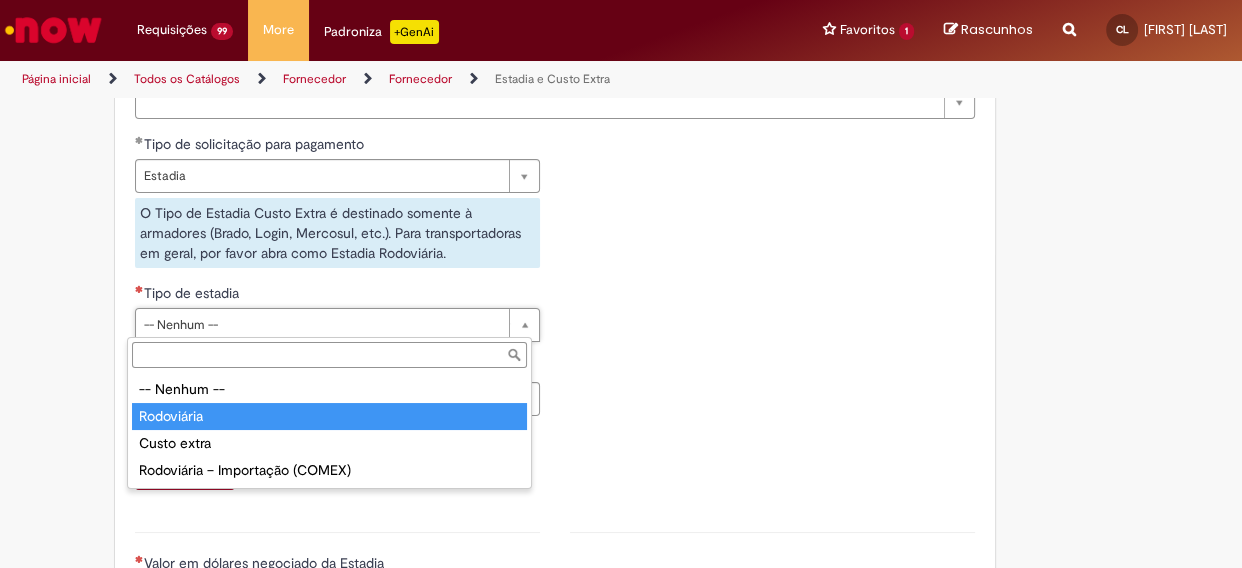 type on "**********" 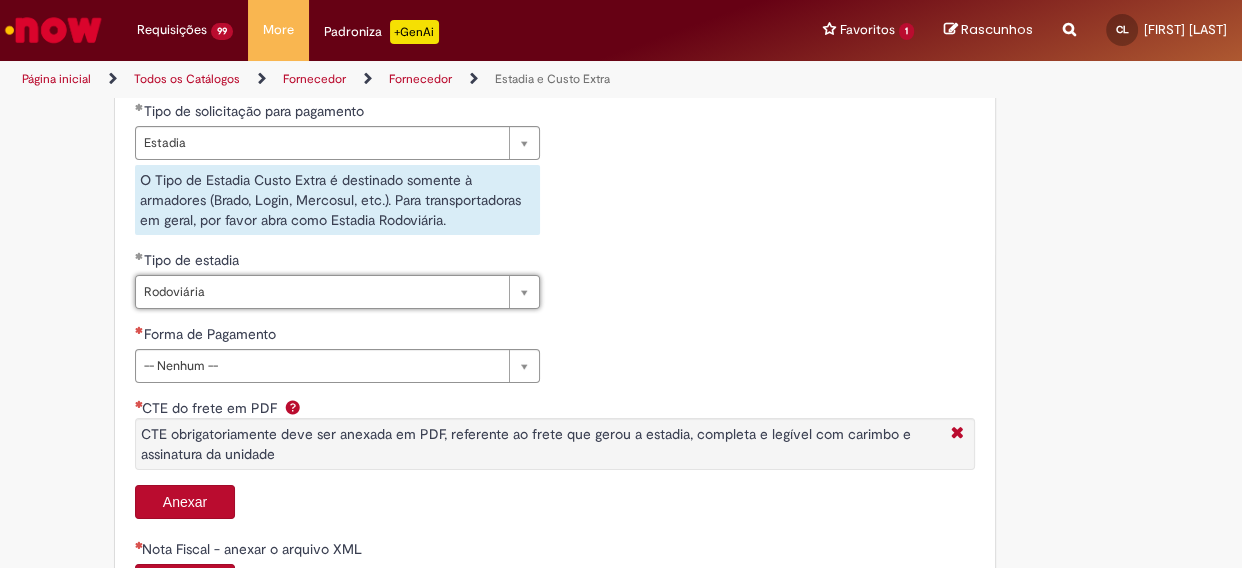 scroll, scrollTop: 818, scrollLeft: 0, axis: vertical 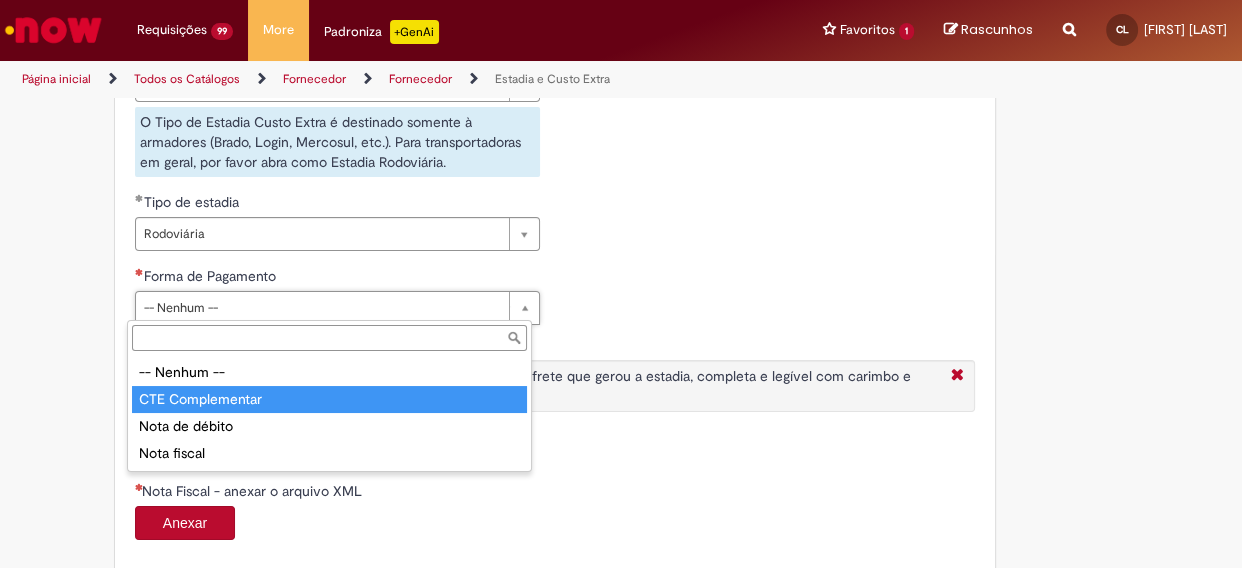 type on "**********" 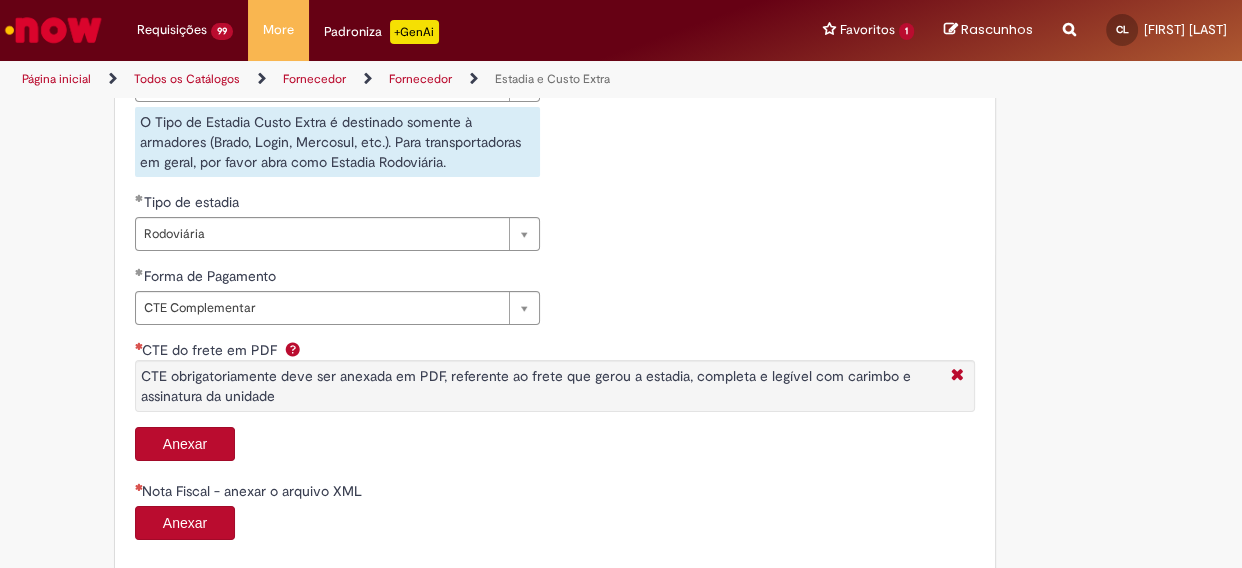 click on "Anexar" at bounding box center [185, 444] 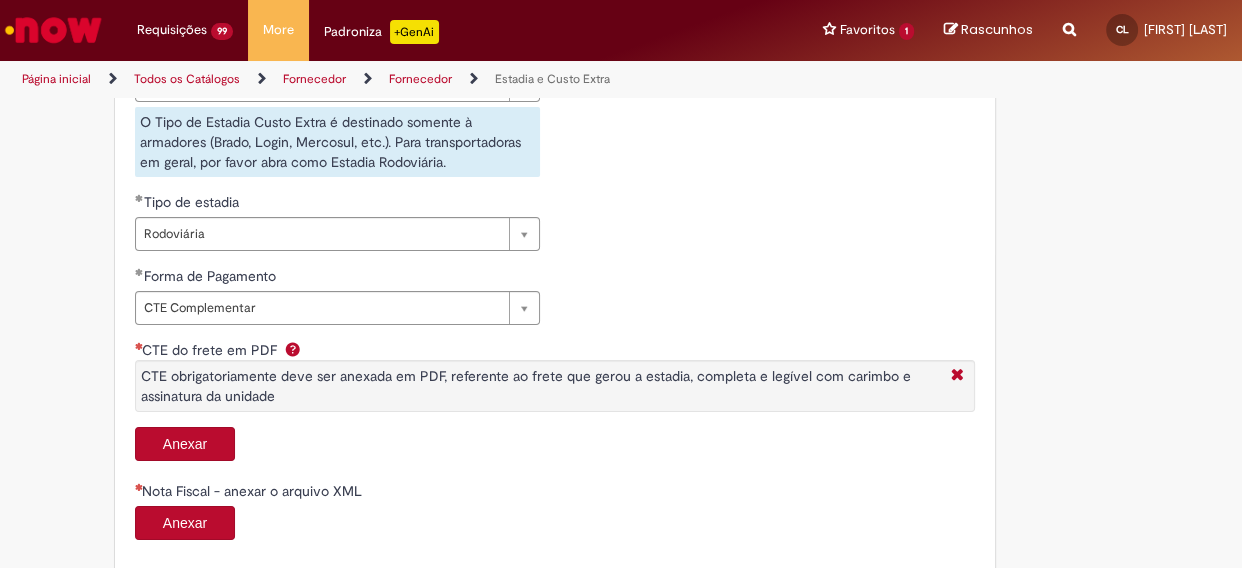 click on "Anexar" at bounding box center (185, 444) 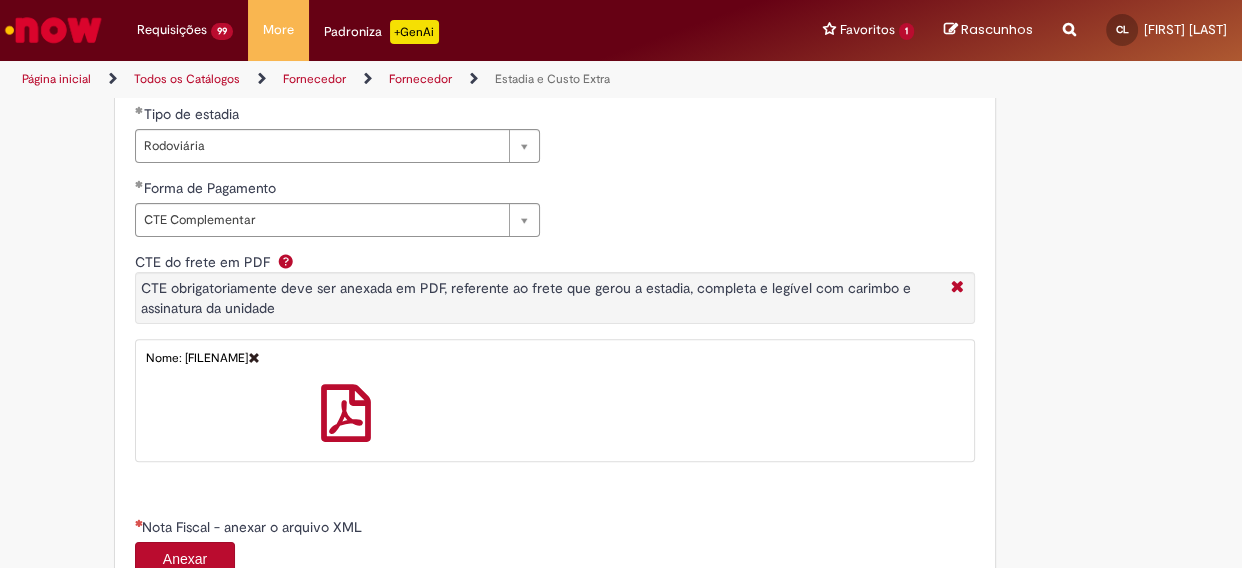 scroll, scrollTop: 1090, scrollLeft: 0, axis: vertical 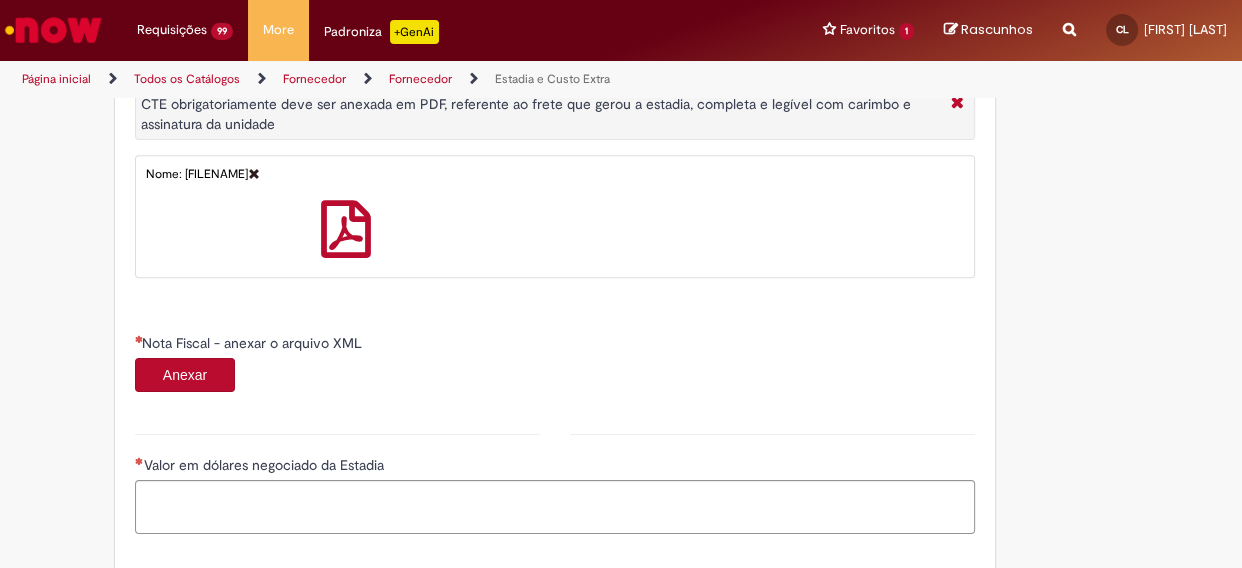 click on "Anexar" at bounding box center (185, 375) 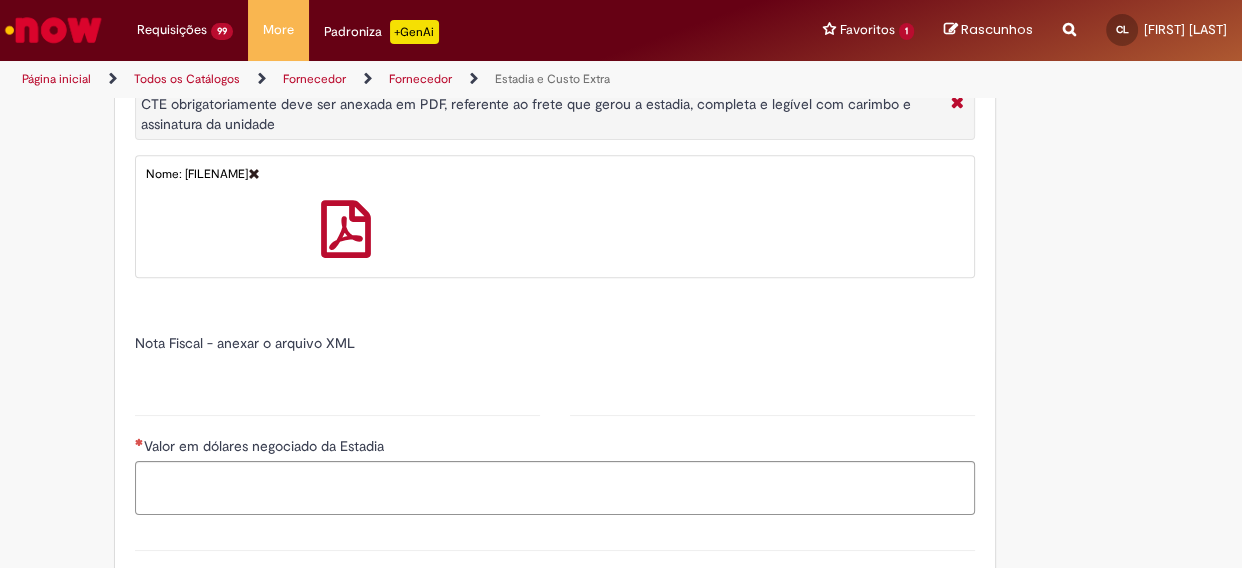 type on "*****" 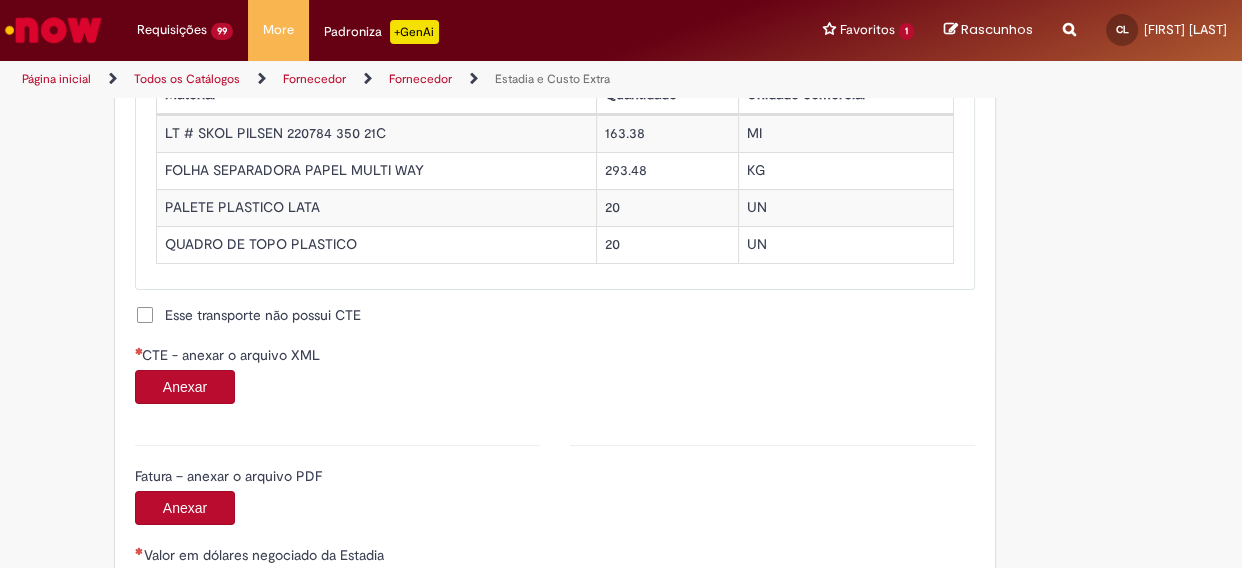 scroll, scrollTop: 2000, scrollLeft: 0, axis: vertical 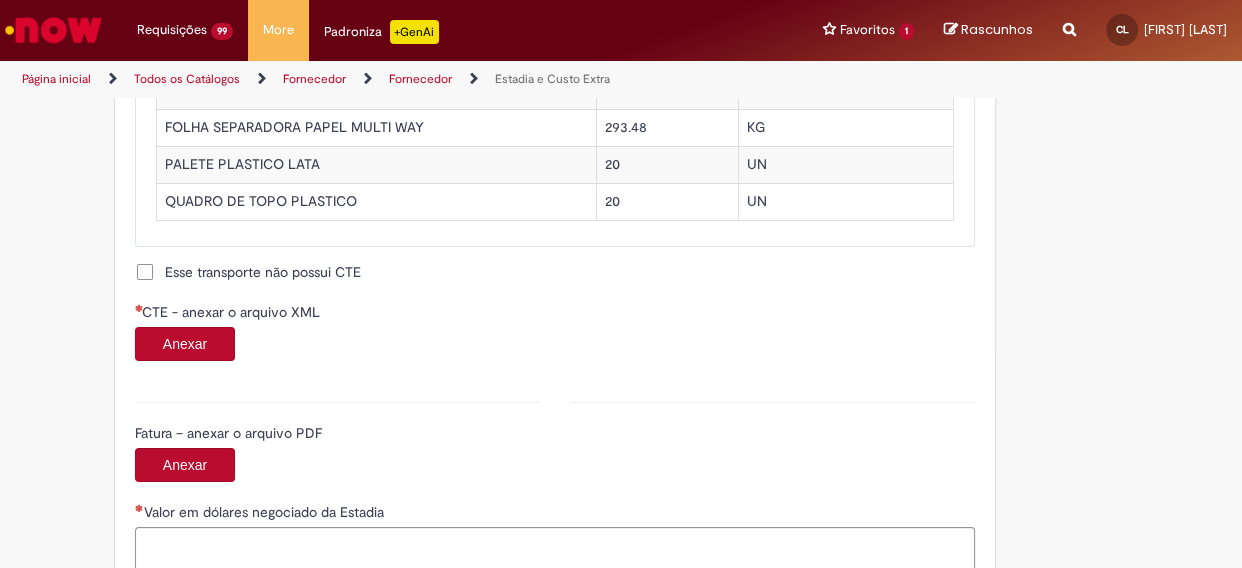 click on "Anexar" at bounding box center (185, 344) 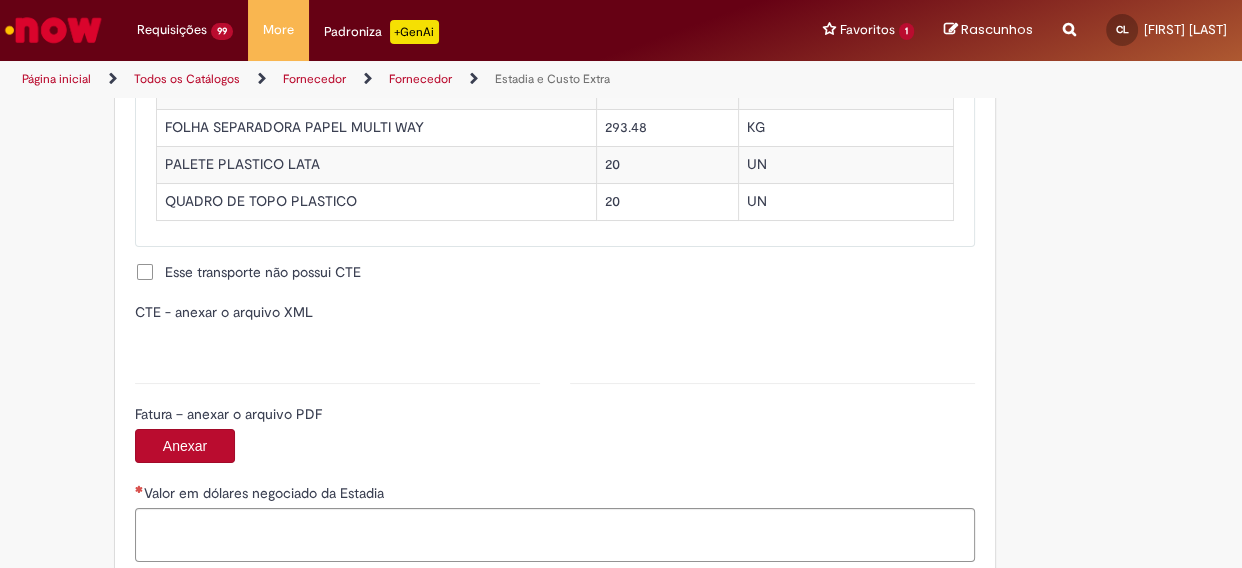 type on "**********" 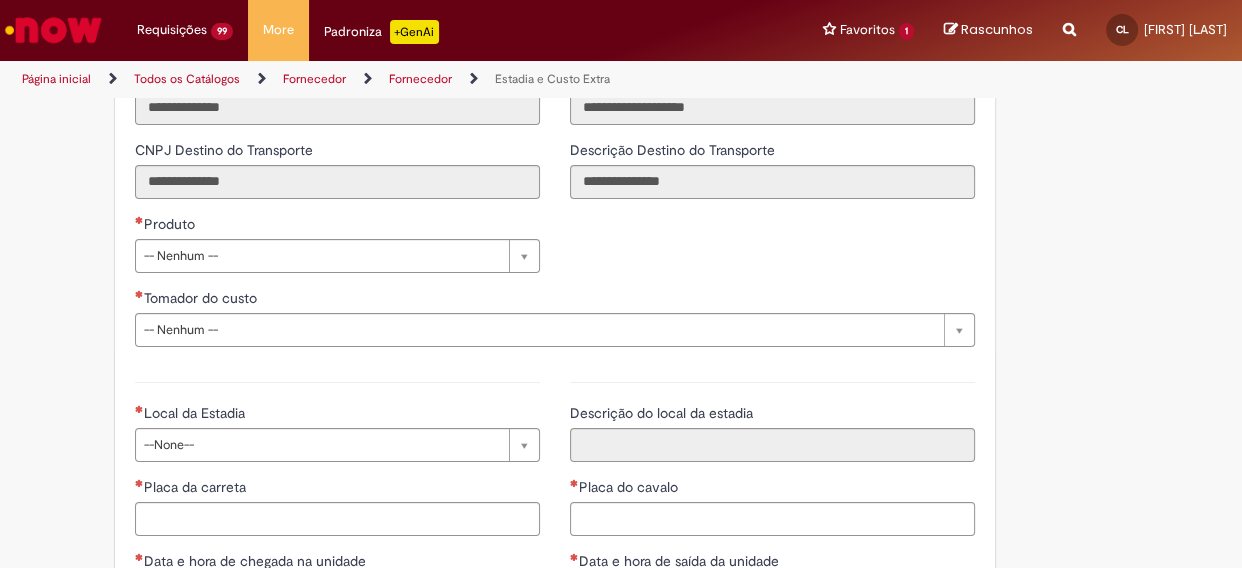 scroll, scrollTop: 2818, scrollLeft: 0, axis: vertical 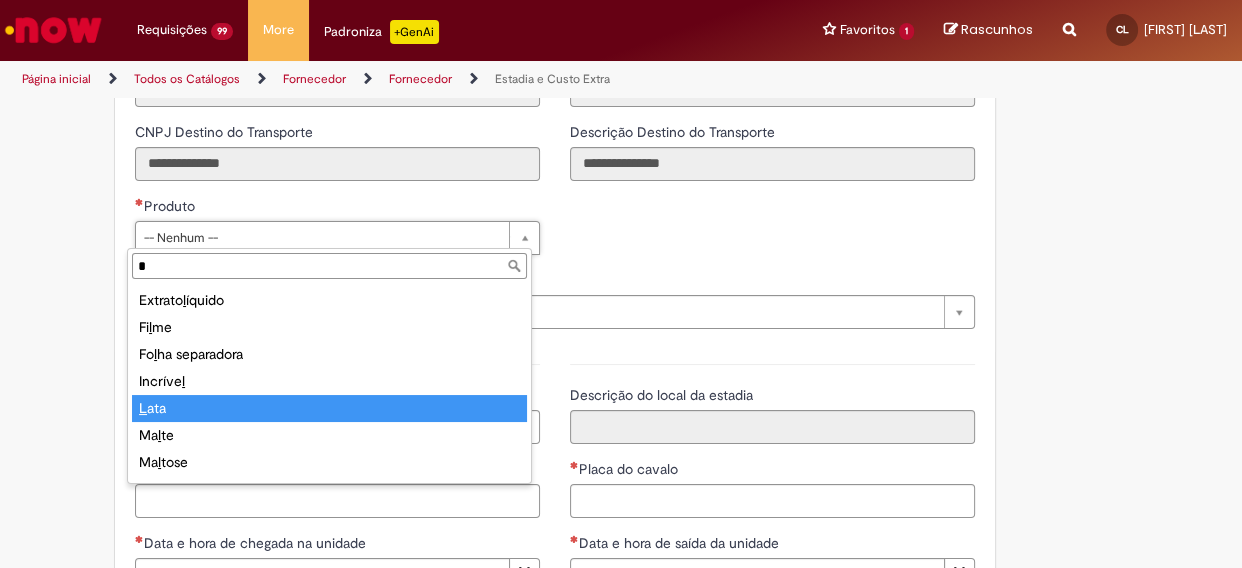 type on "*" 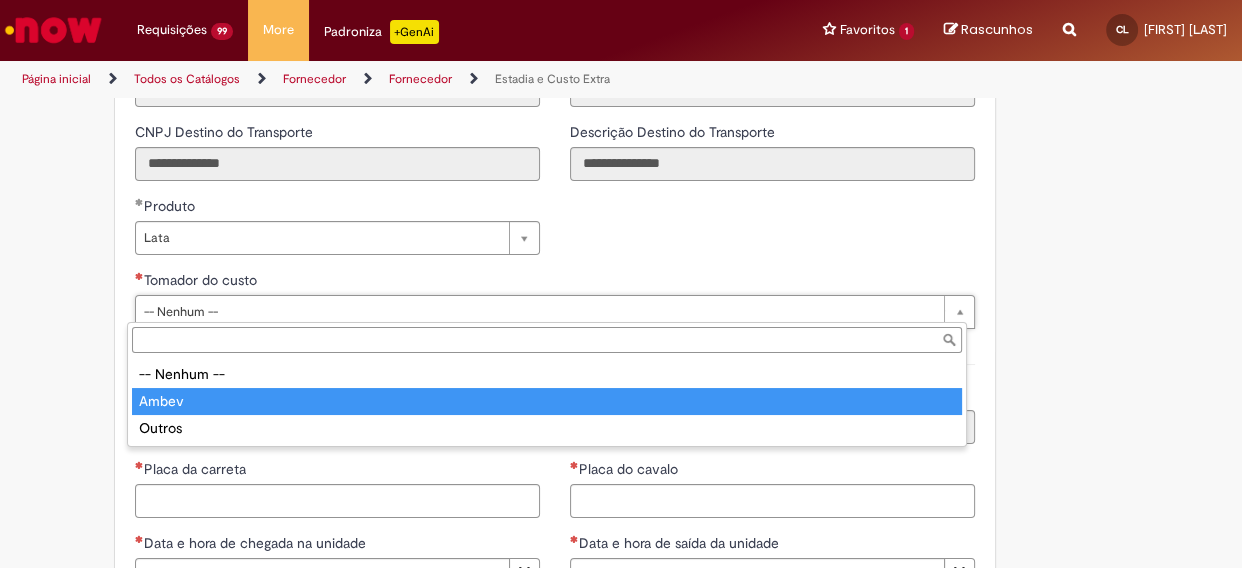 type on "*****" 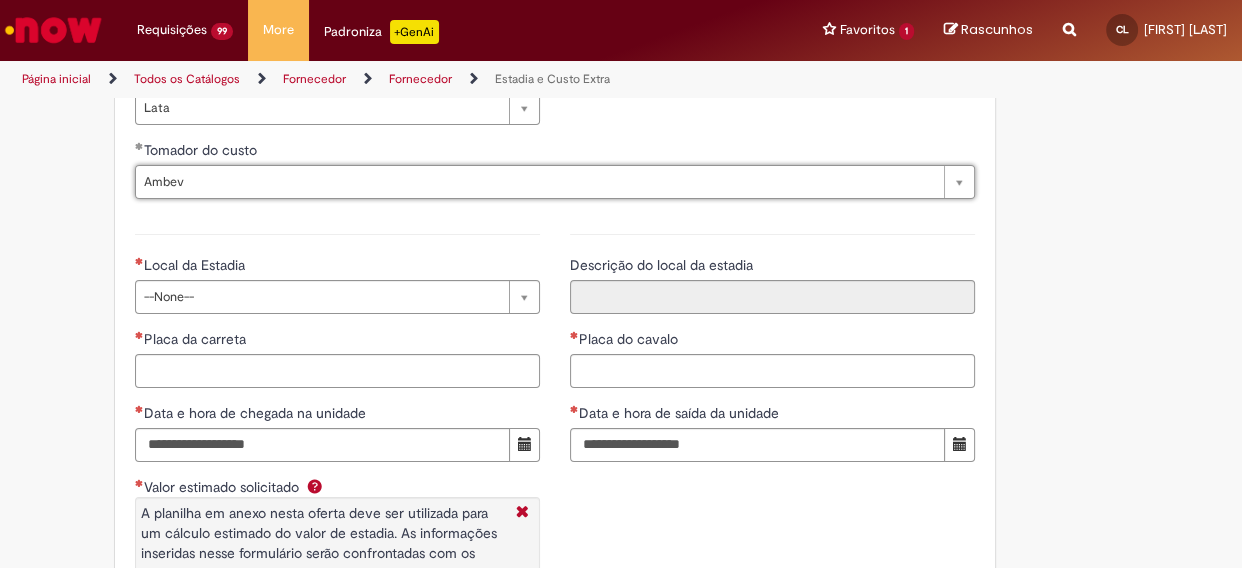 scroll, scrollTop: 3000, scrollLeft: 0, axis: vertical 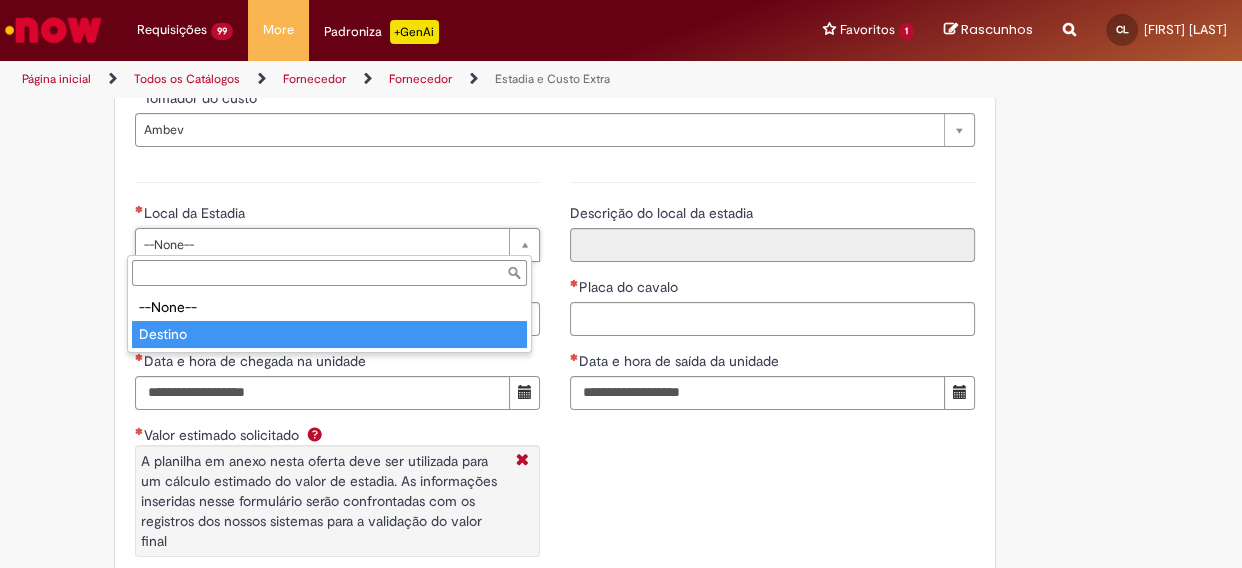 type on "*******" 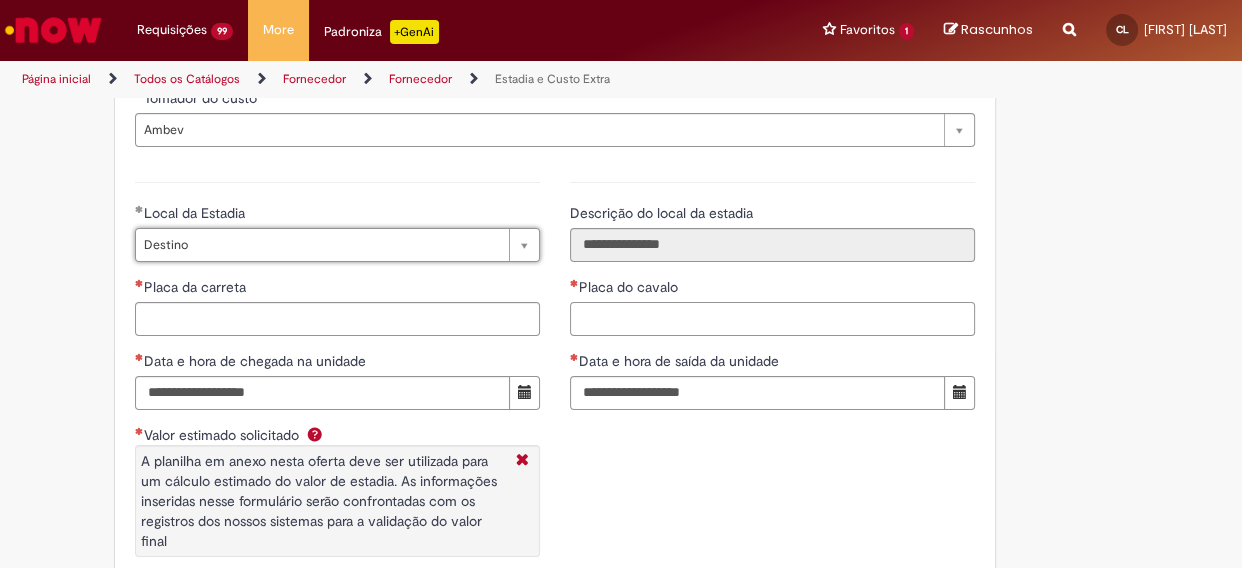 click on "Placa do cavalo" at bounding box center (772, 319) 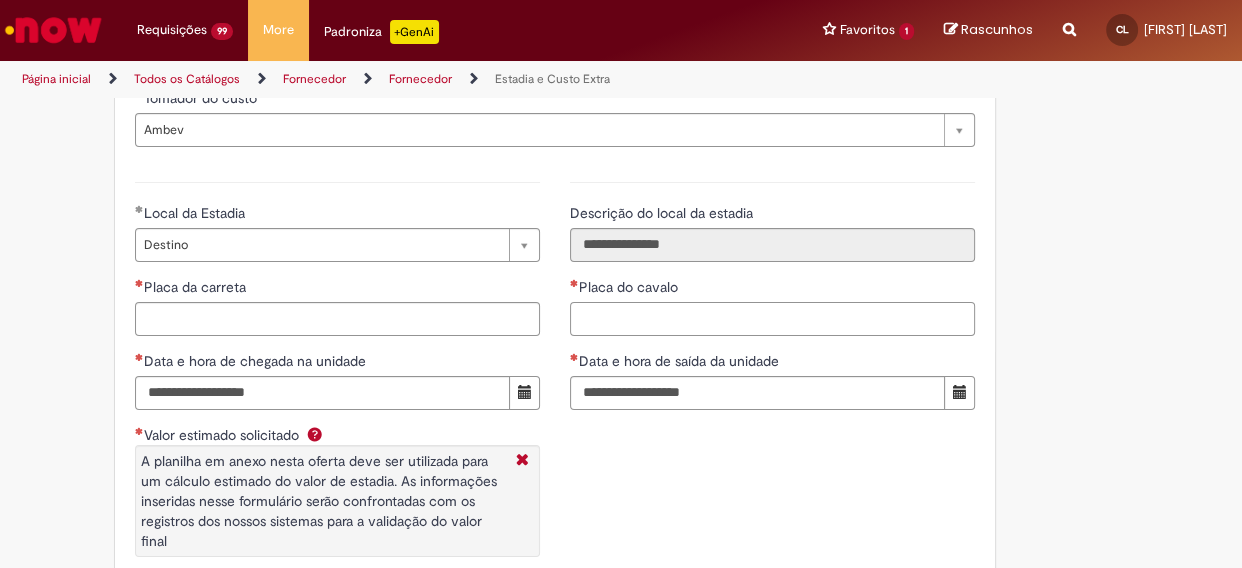 paste on "*******" 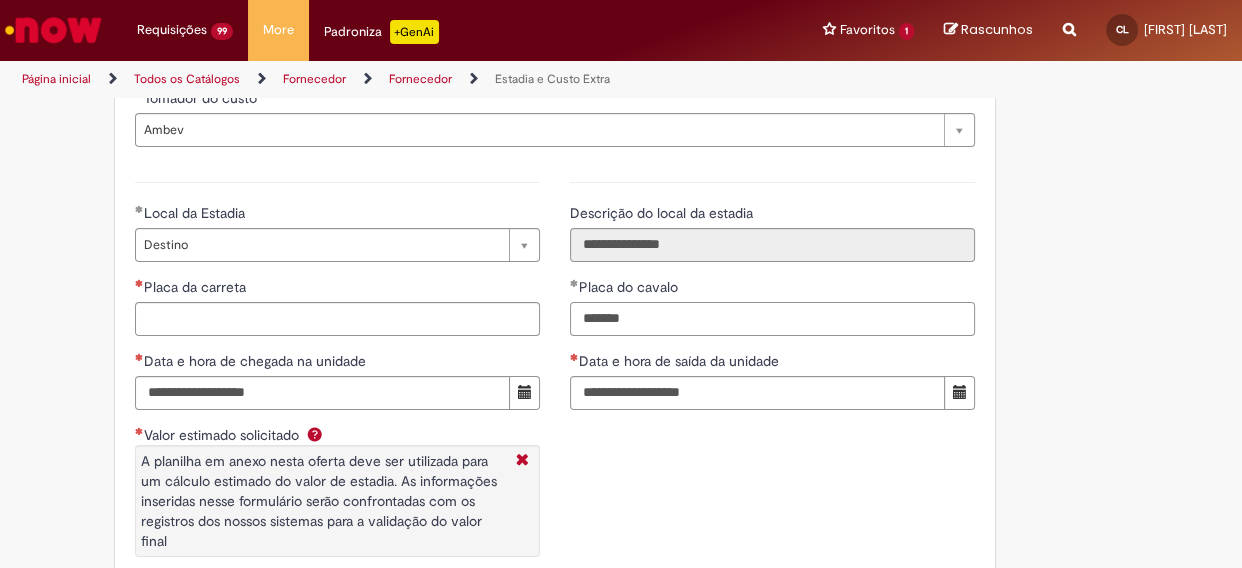 type on "*******" 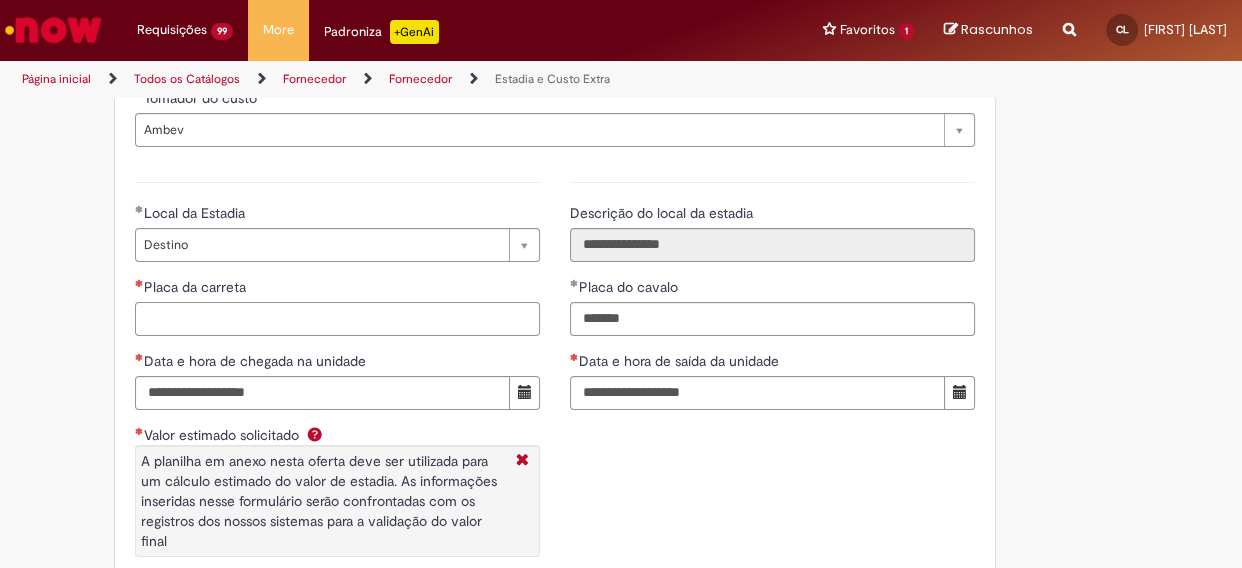 click on "Placa da carreta" at bounding box center [337, 319] 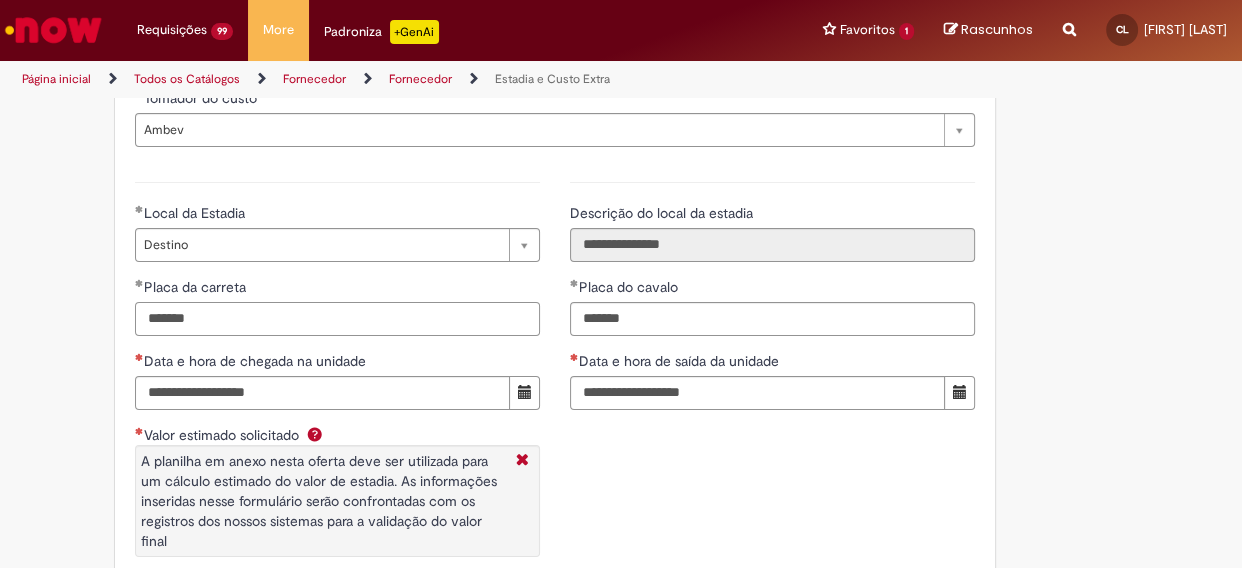 type on "*******" 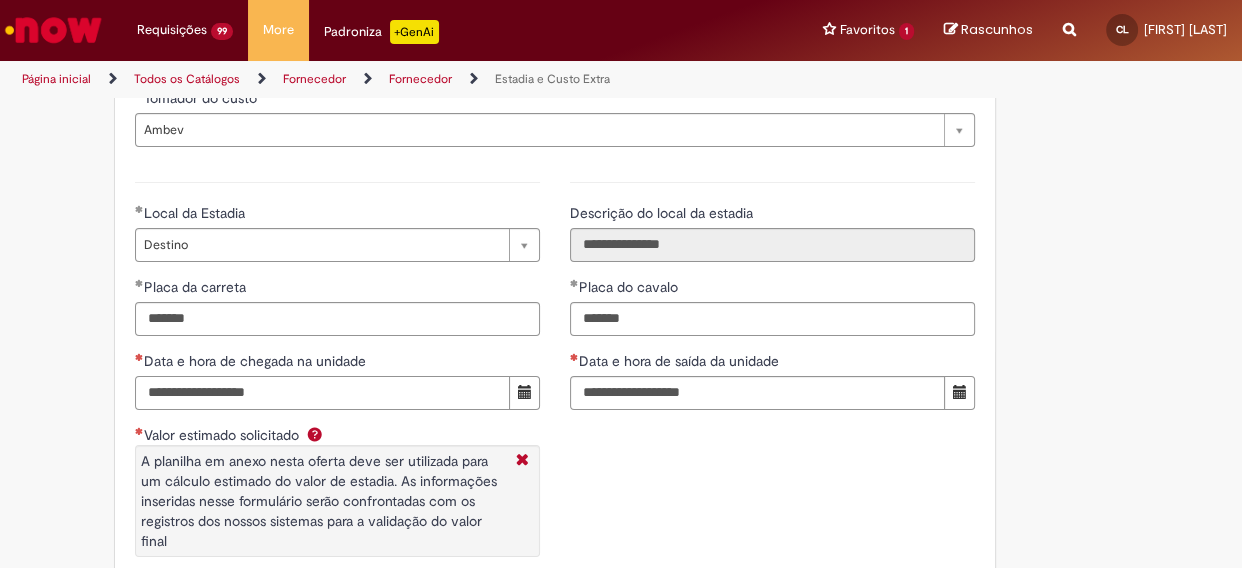 click on "Data e hora de chegada na unidade" at bounding box center (322, 393) 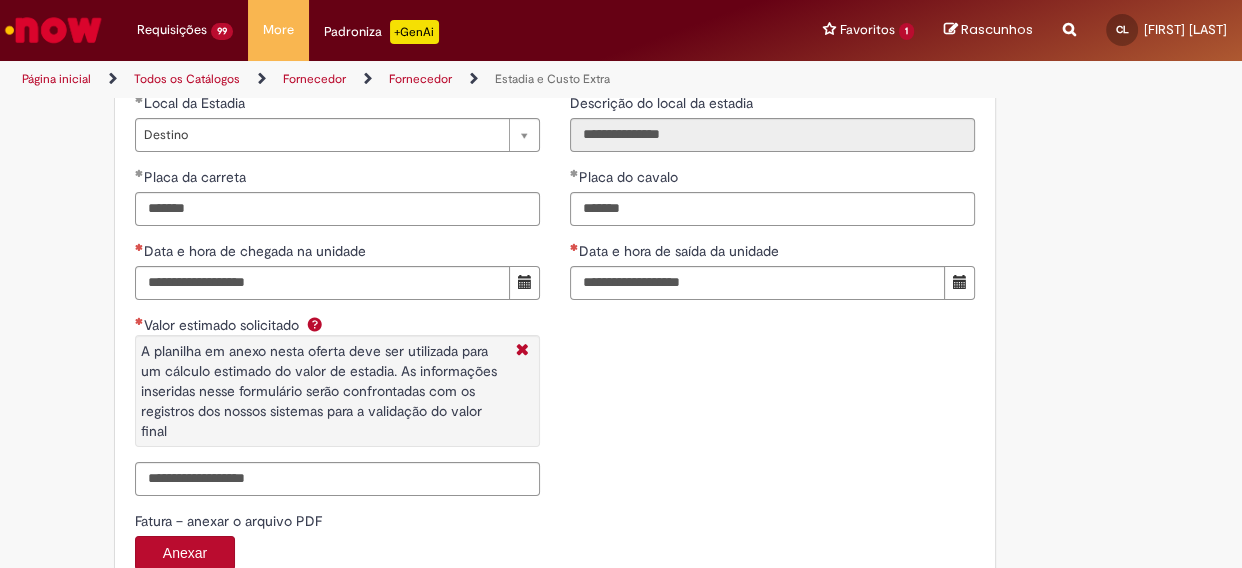 scroll, scrollTop: 3090, scrollLeft: 0, axis: vertical 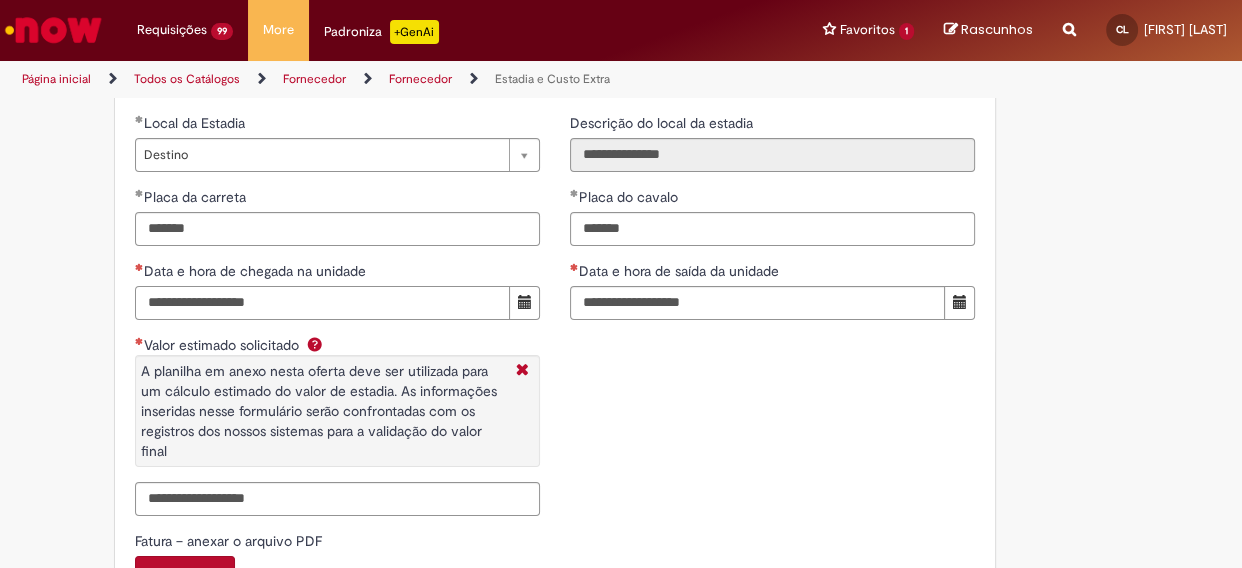 click on "Data e hora de chegada na unidade" at bounding box center [322, 303] 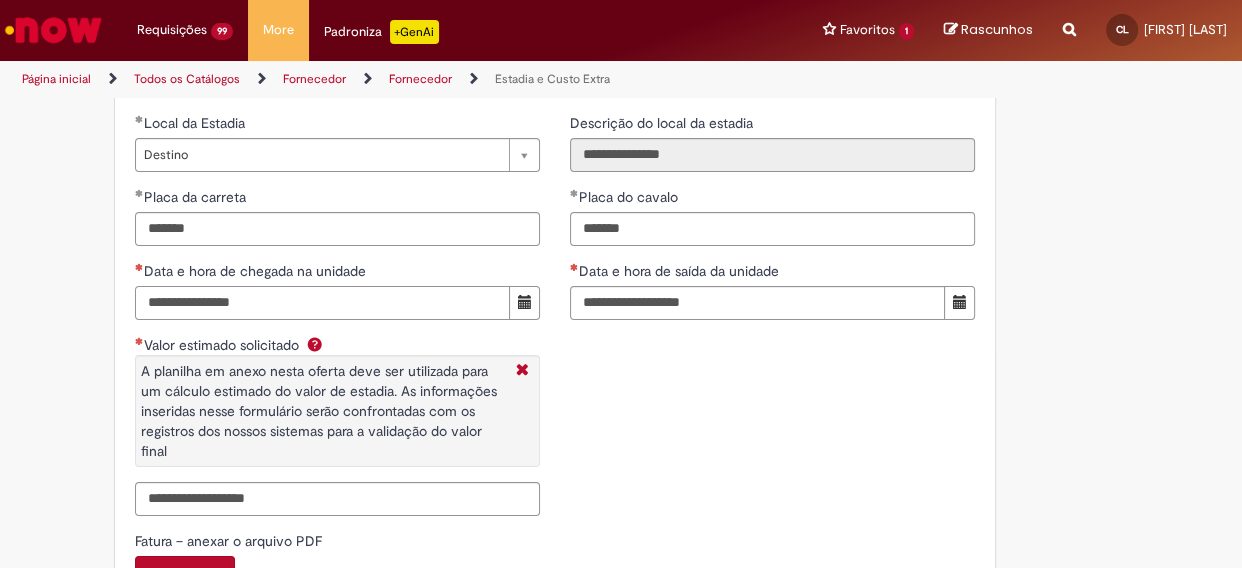 type on "**********" 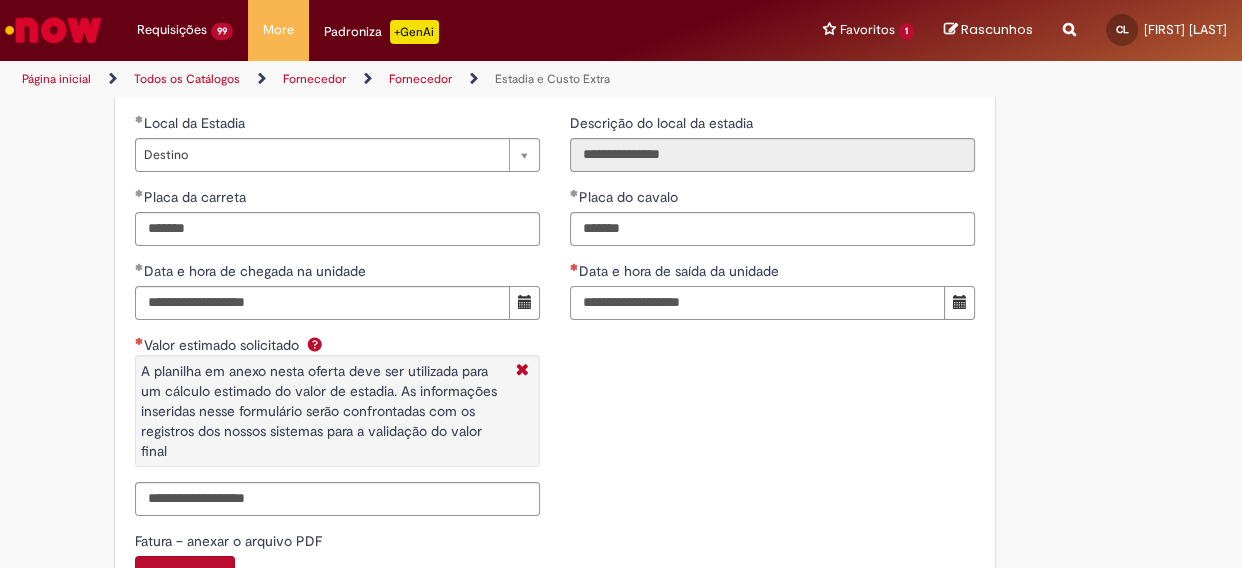 click on "Data e hora de saída da unidade" at bounding box center [757, 303] 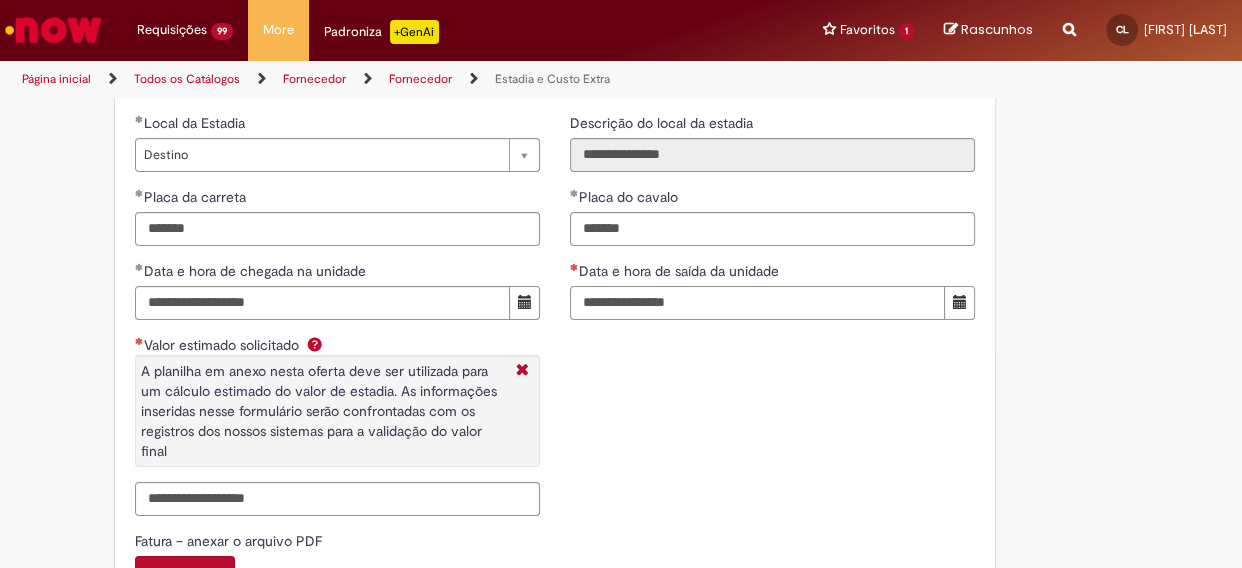type on "**********" 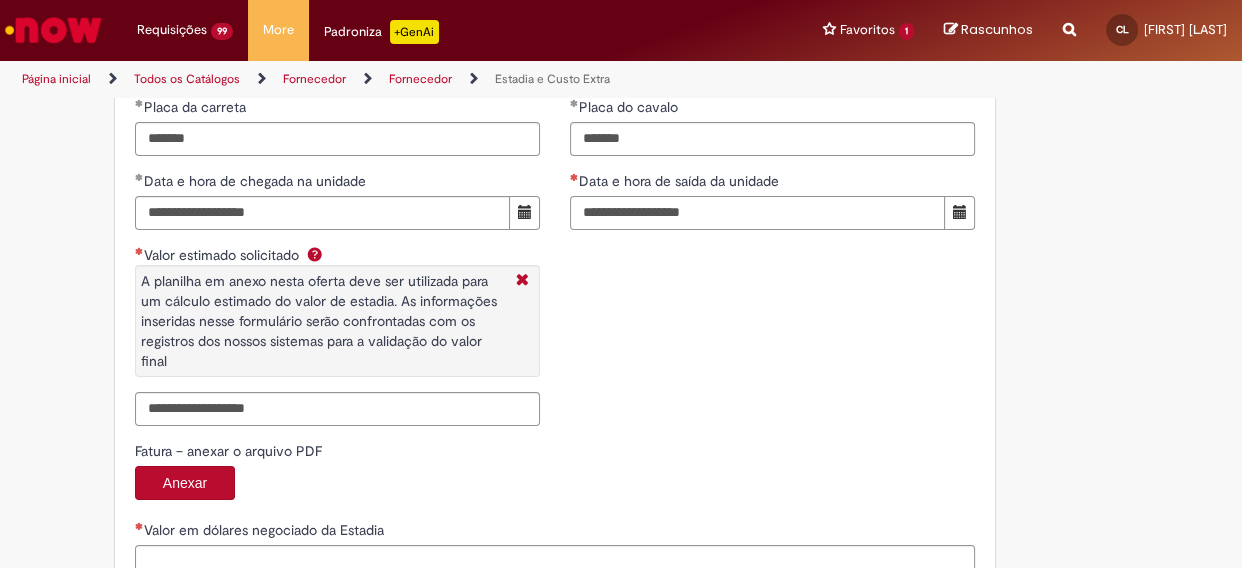 scroll, scrollTop: 3181, scrollLeft: 0, axis: vertical 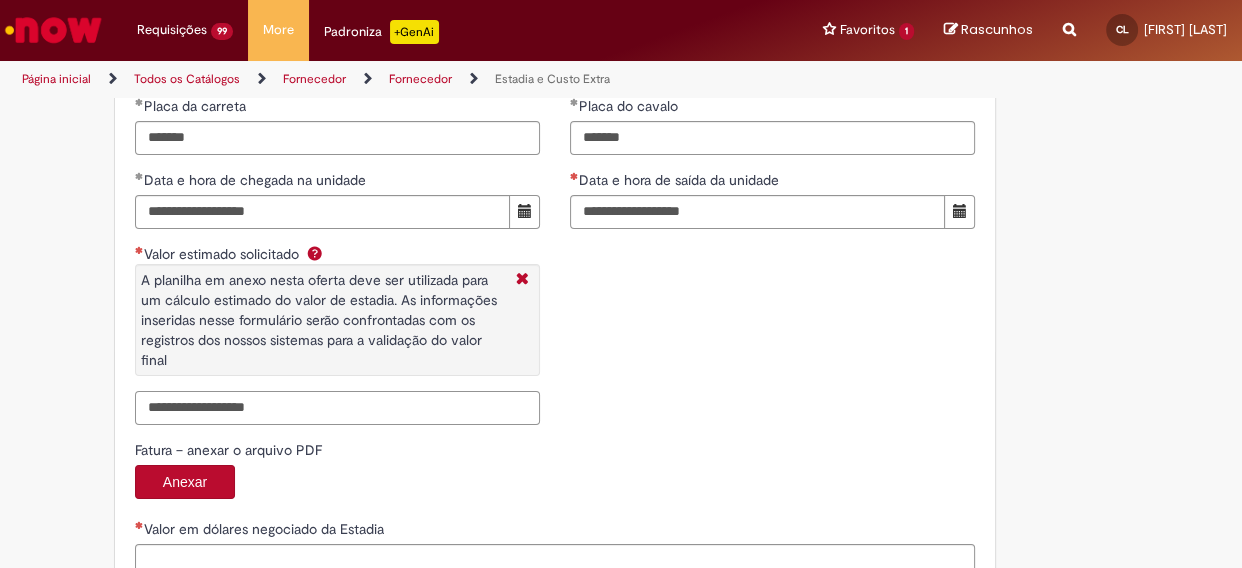 click on "Valor estimado solicitado A planilha em anexo nesta oferta deve ser utilizada para um cálculo estimado do valor de estadia. As informações inseridas nesse formulário serão confrontadas com os registros dos nossos sistemas para a validação do valor final" at bounding box center (337, 408) 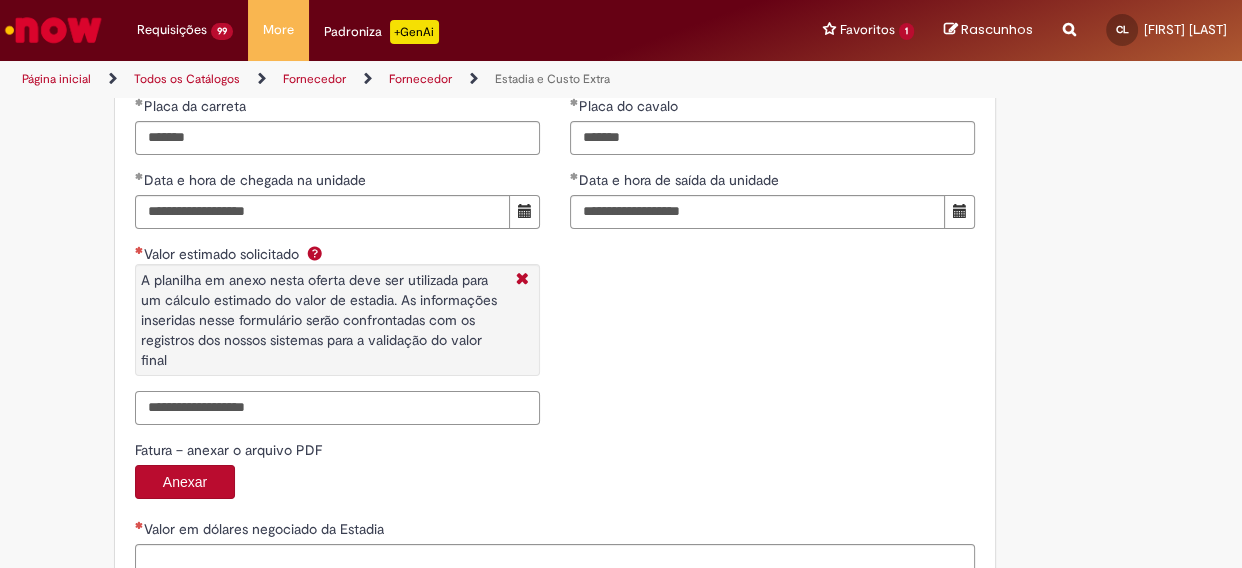 paste on "*******" 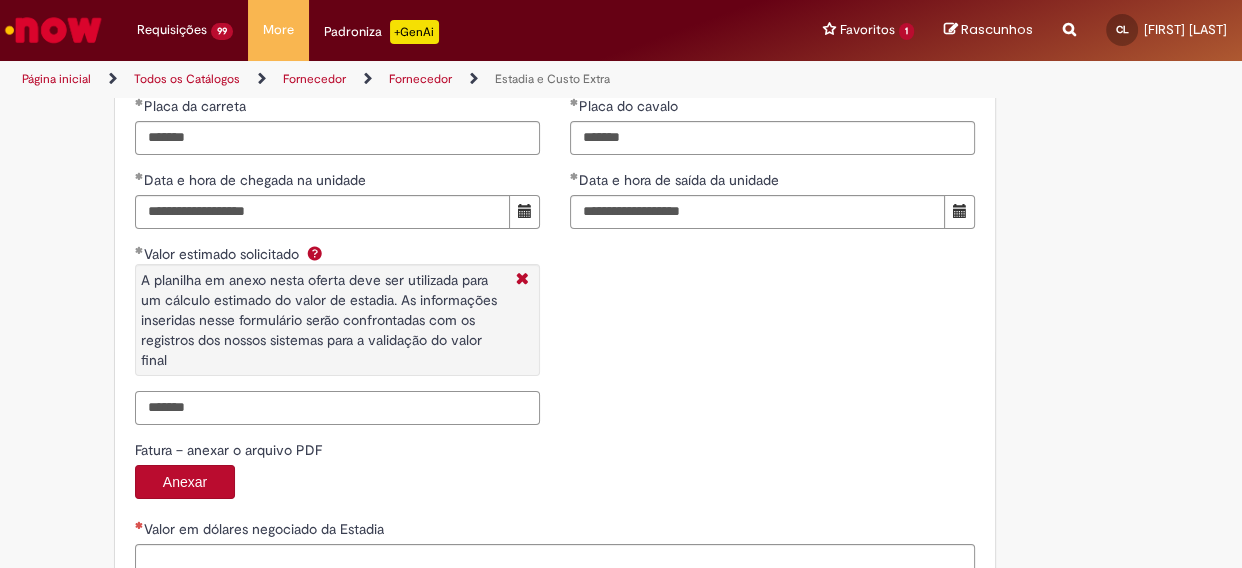 scroll, scrollTop: 3272, scrollLeft: 0, axis: vertical 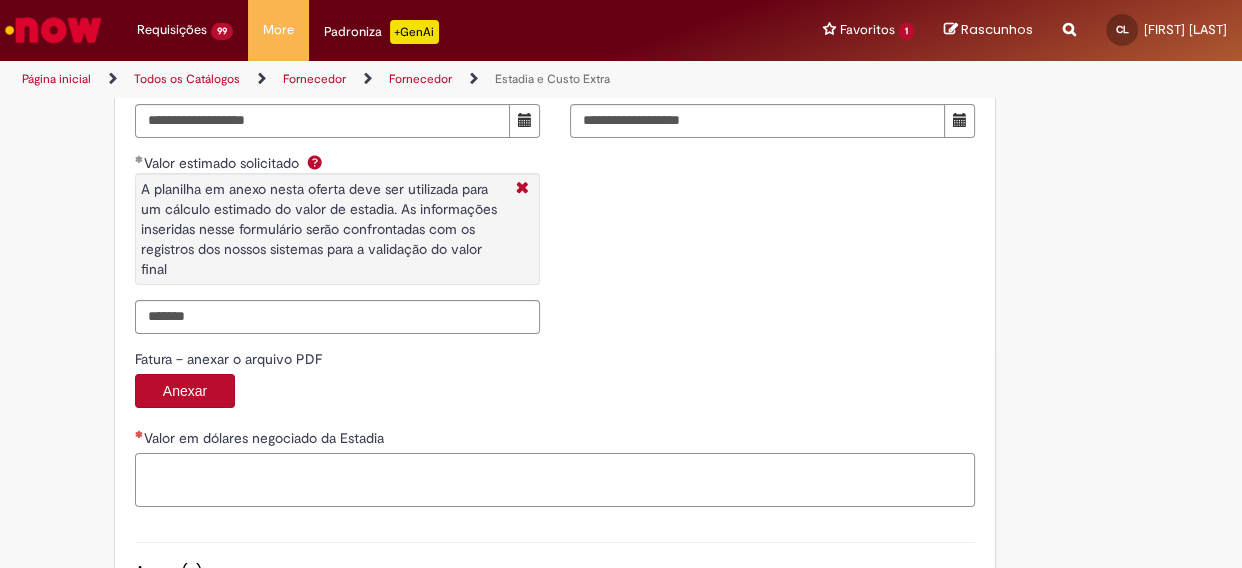 click on "Valor em dólares negociado da Estadia" at bounding box center [555, 480] 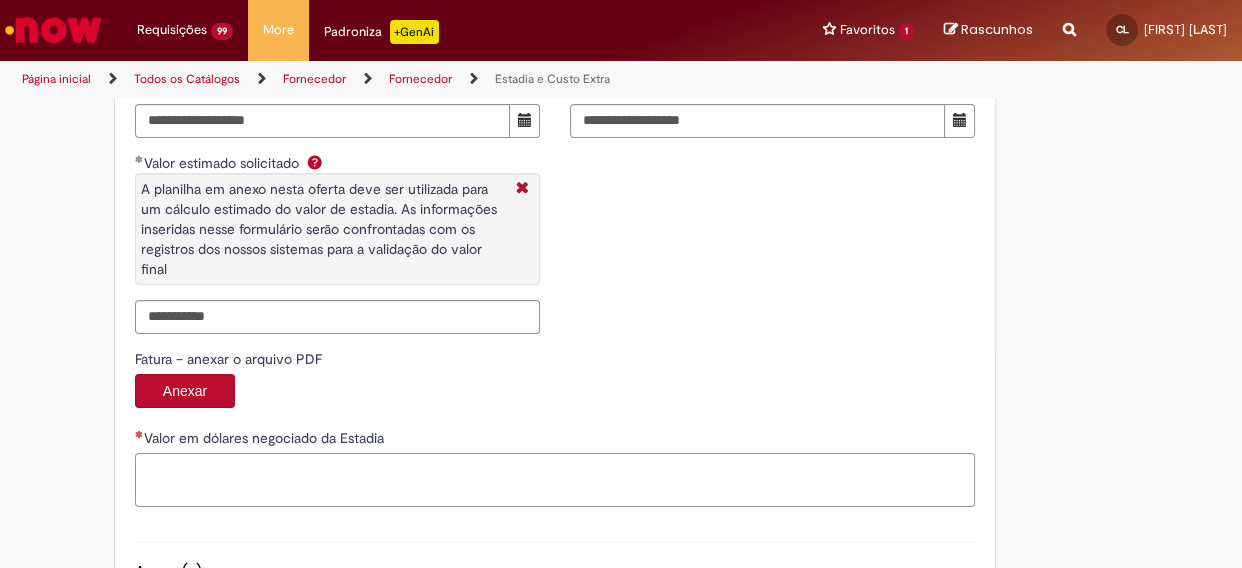 click on "Valor em dólares negociado da Estadia" at bounding box center (555, 480) 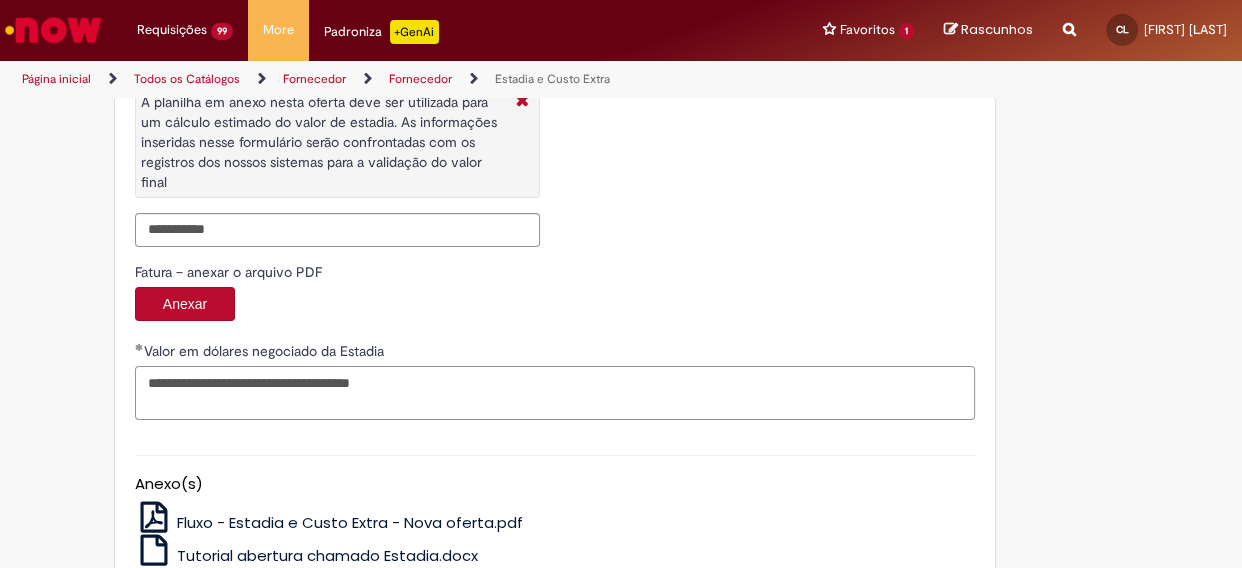 scroll, scrollTop: 3490, scrollLeft: 0, axis: vertical 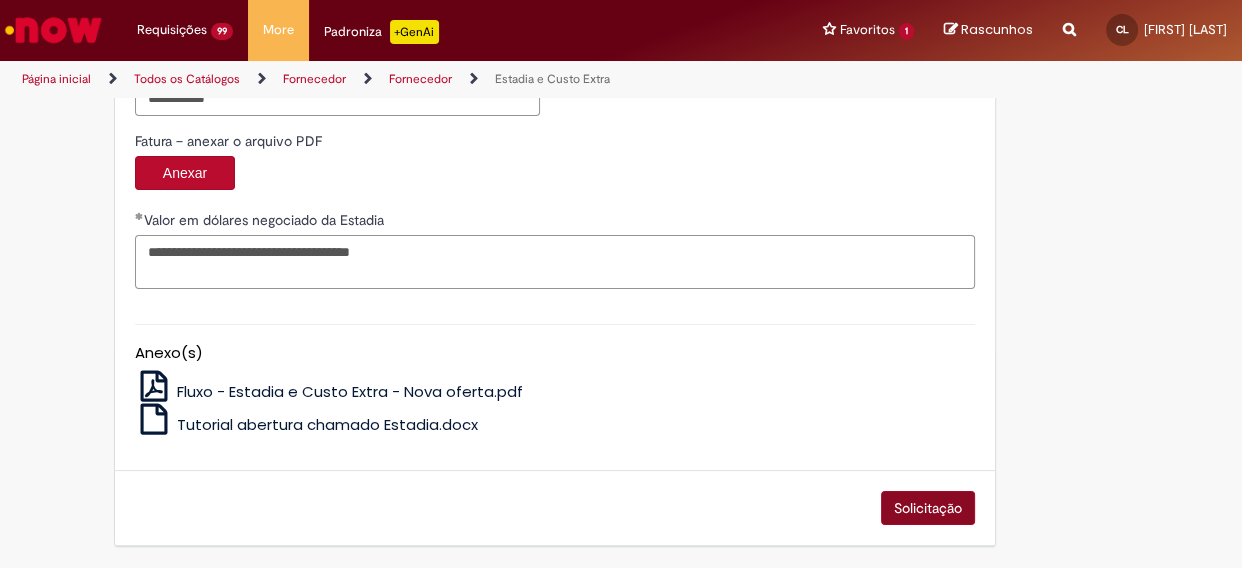 type on "**********" 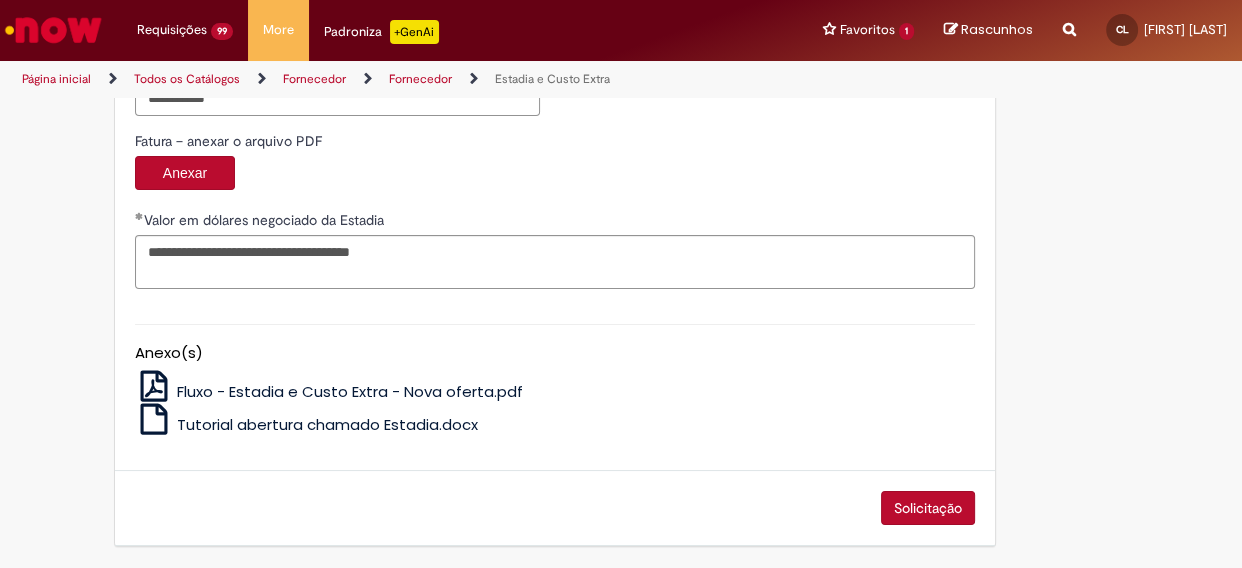 click on "Solicitação" at bounding box center (928, 508) 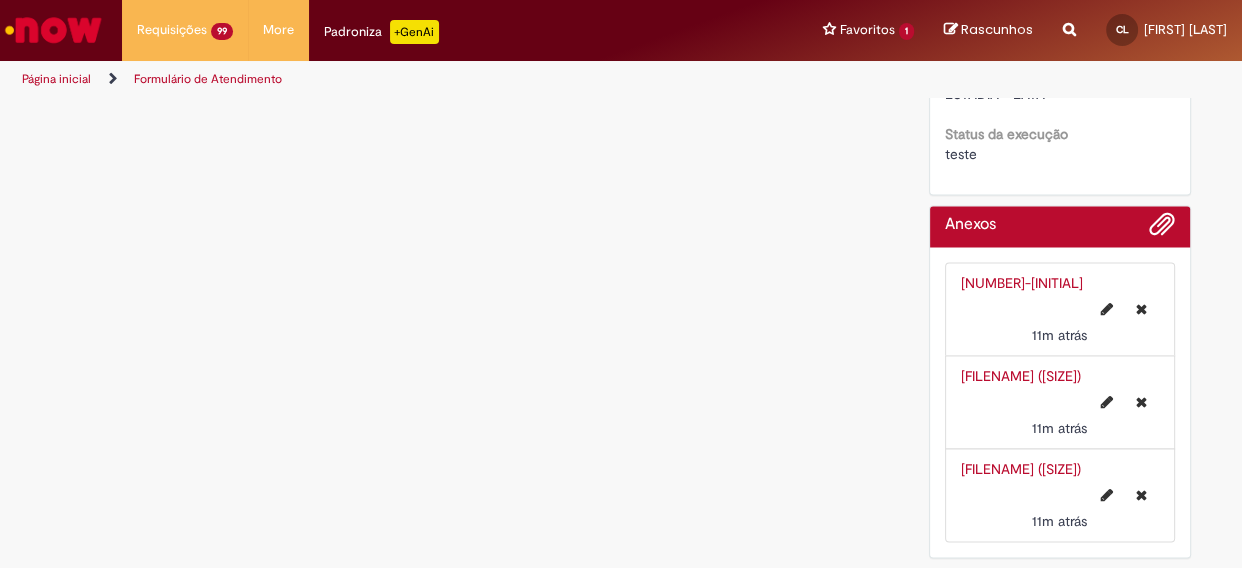 scroll, scrollTop: 0, scrollLeft: 0, axis: both 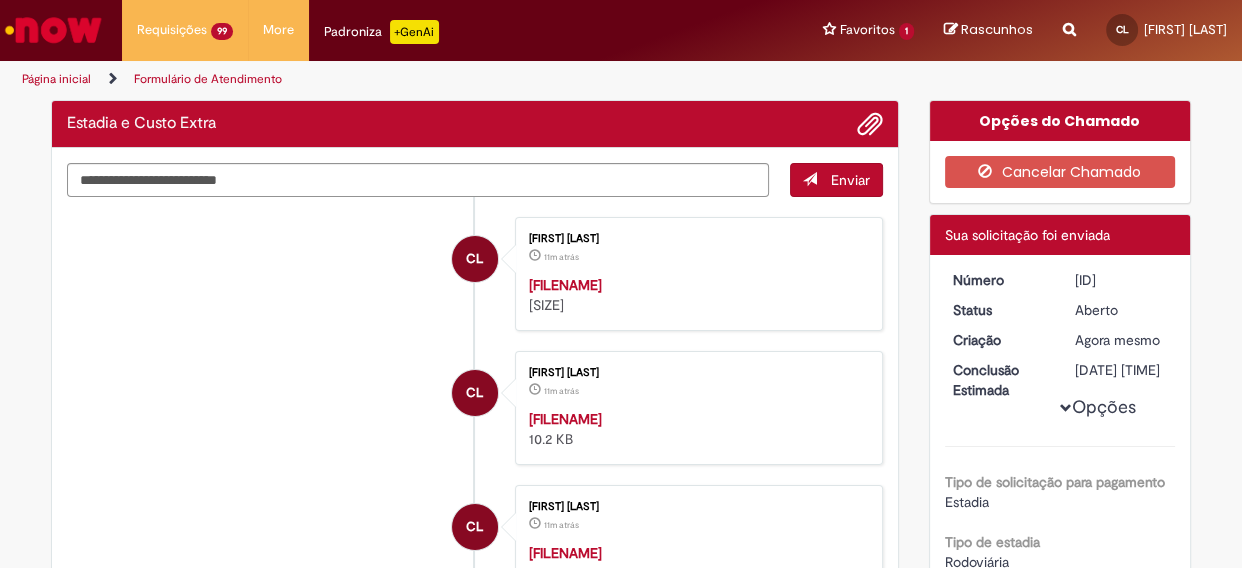 drag, startPoint x: 1063, startPoint y: 274, endPoint x: 1134, endPoint y: 277, distance: 71.063354 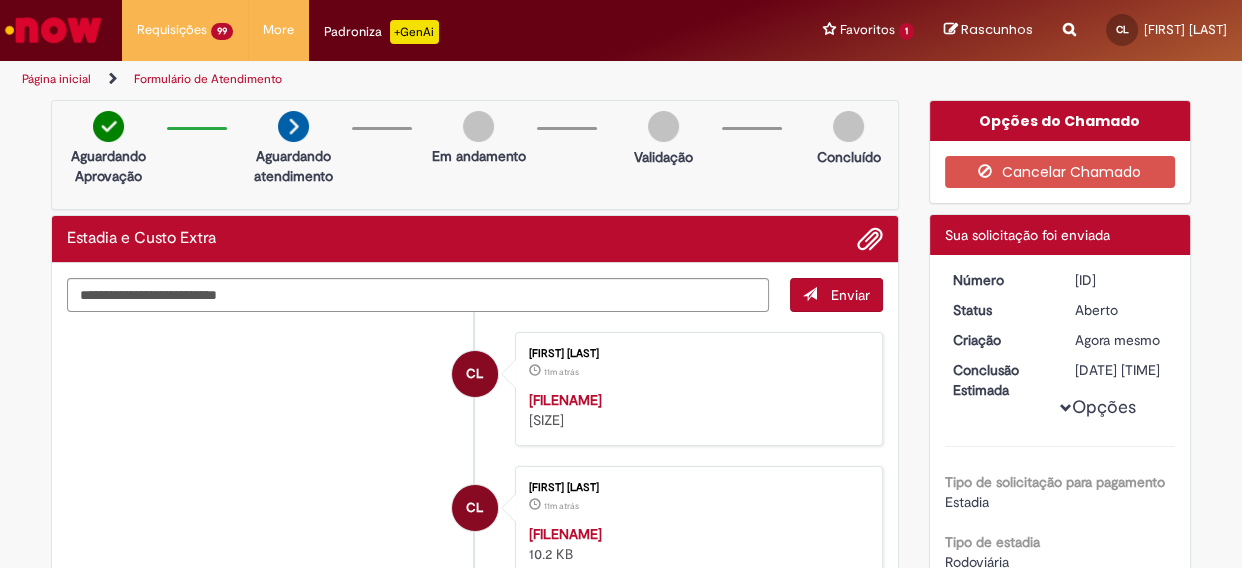 copy on "[ID]" 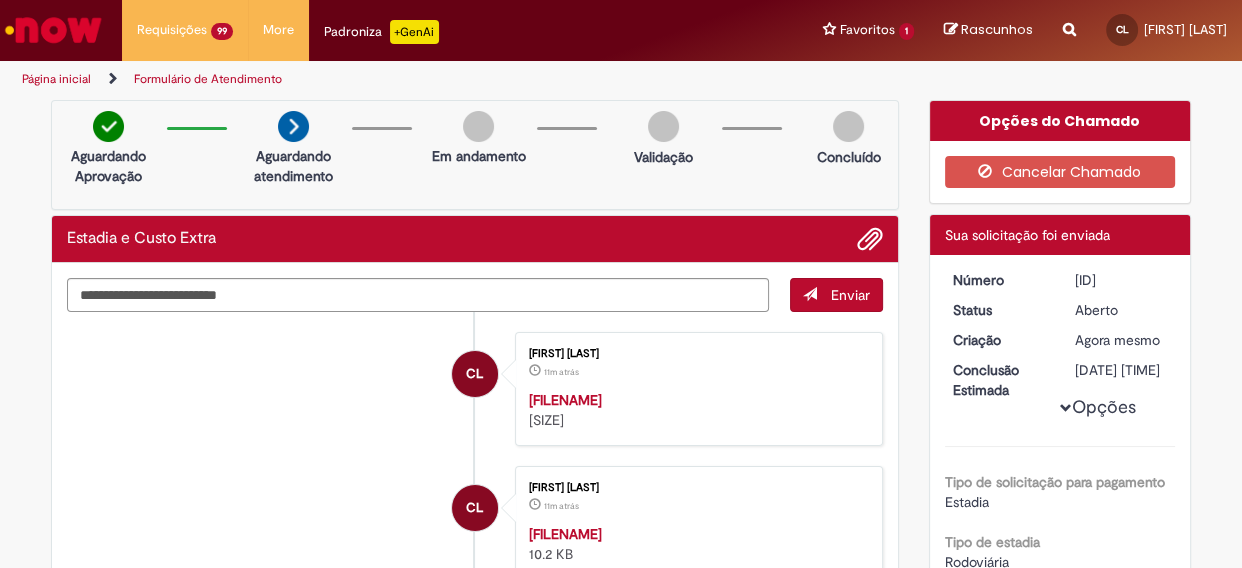 click on "Página inicial" at bounding box center [56, 79] 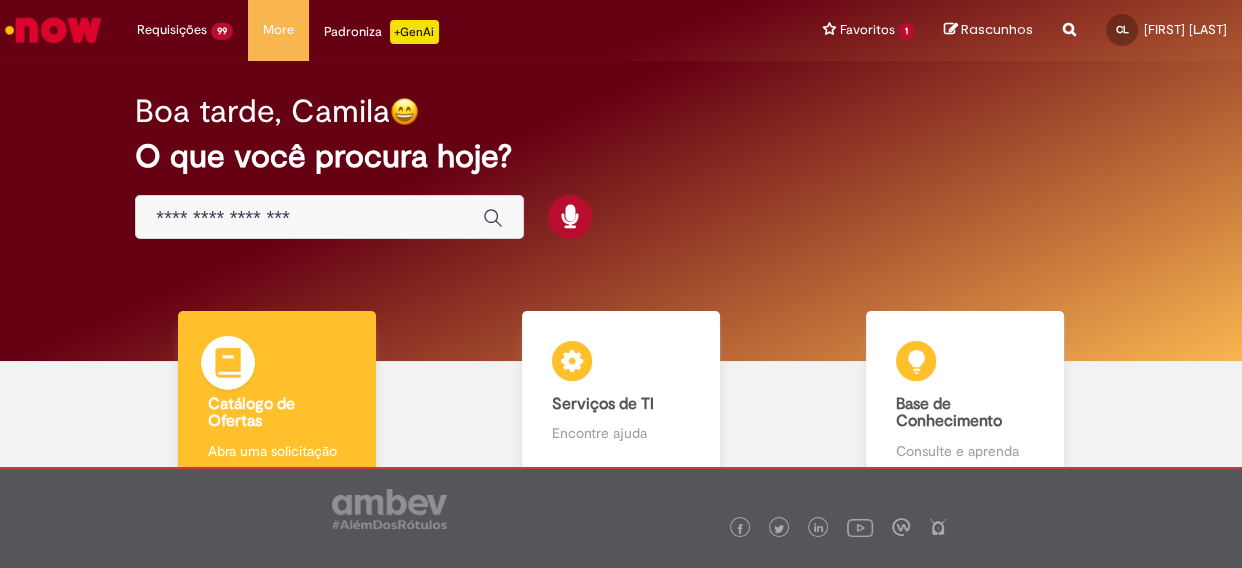 click on "Catálogo de Ofertas" at bounding box center (277, 413) 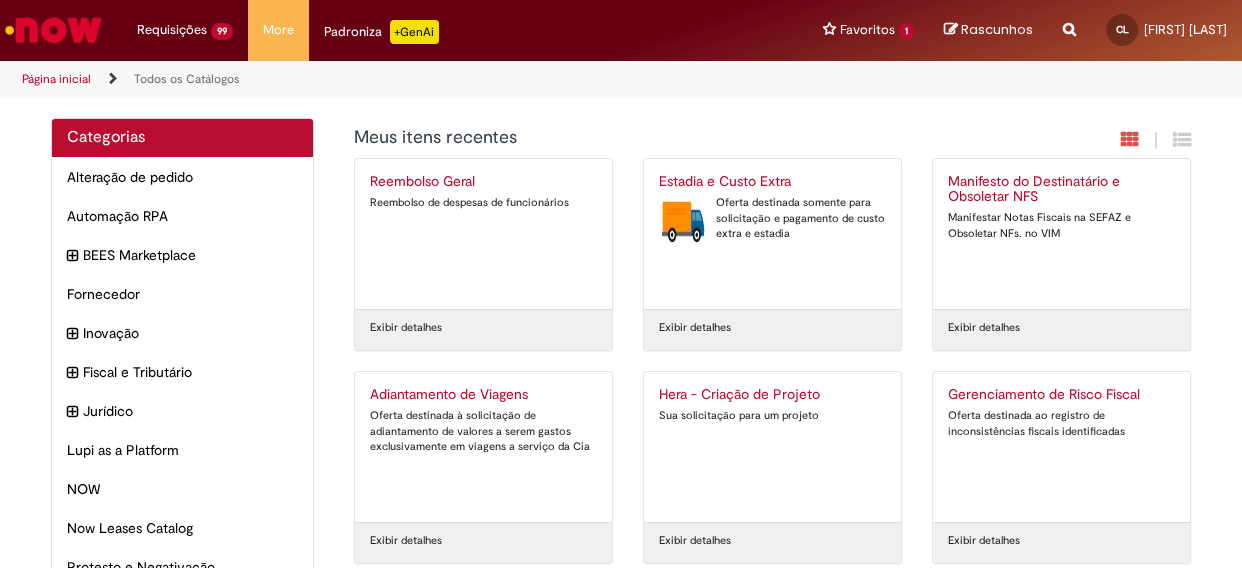 click on "Estadia e Custo Extra" at bounding box center [772, 182] 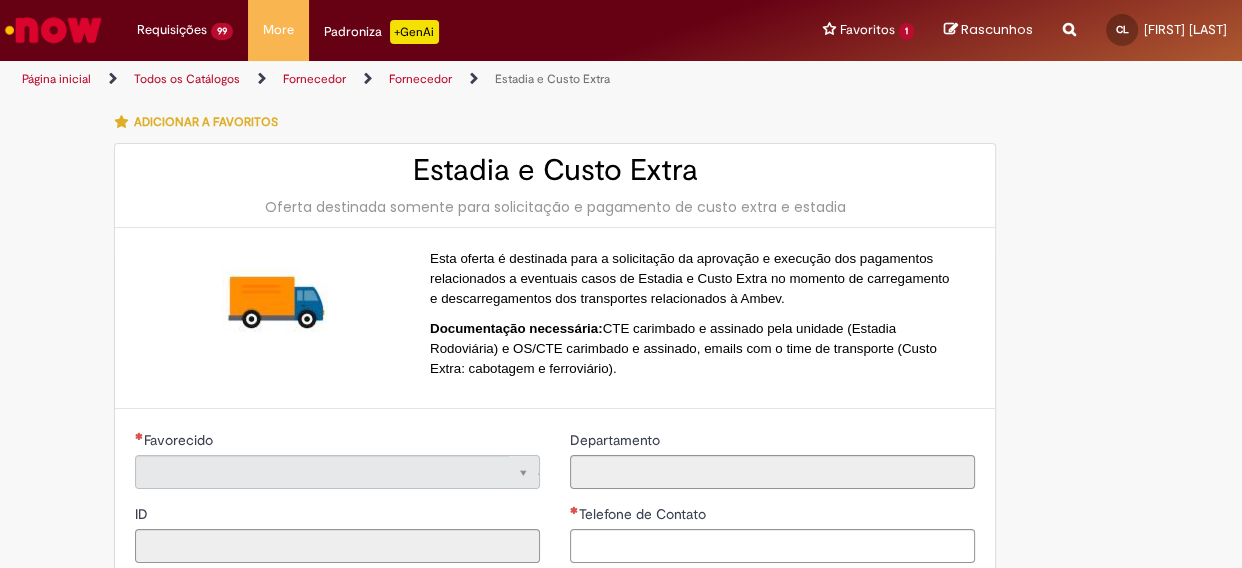 type on "**********" 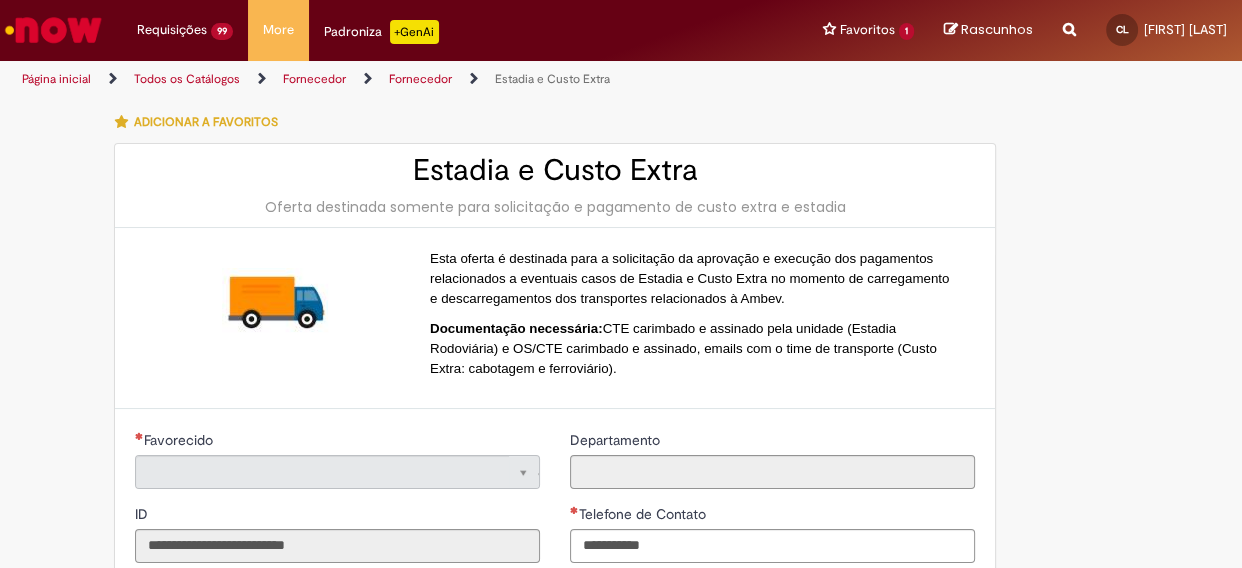 type on "**********" 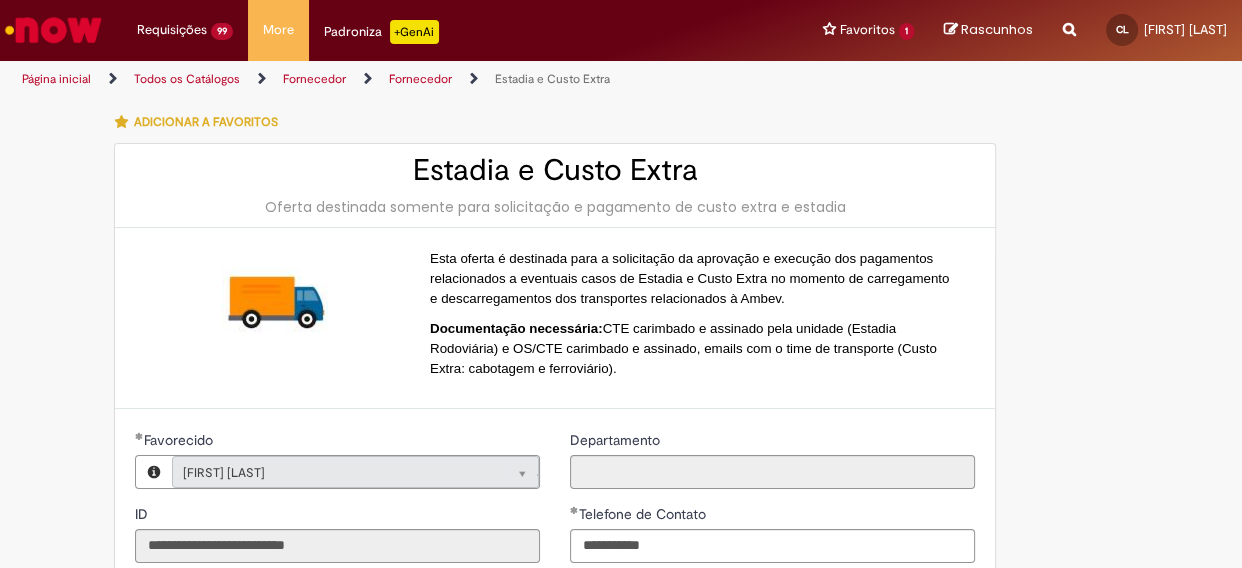 type on "**********" 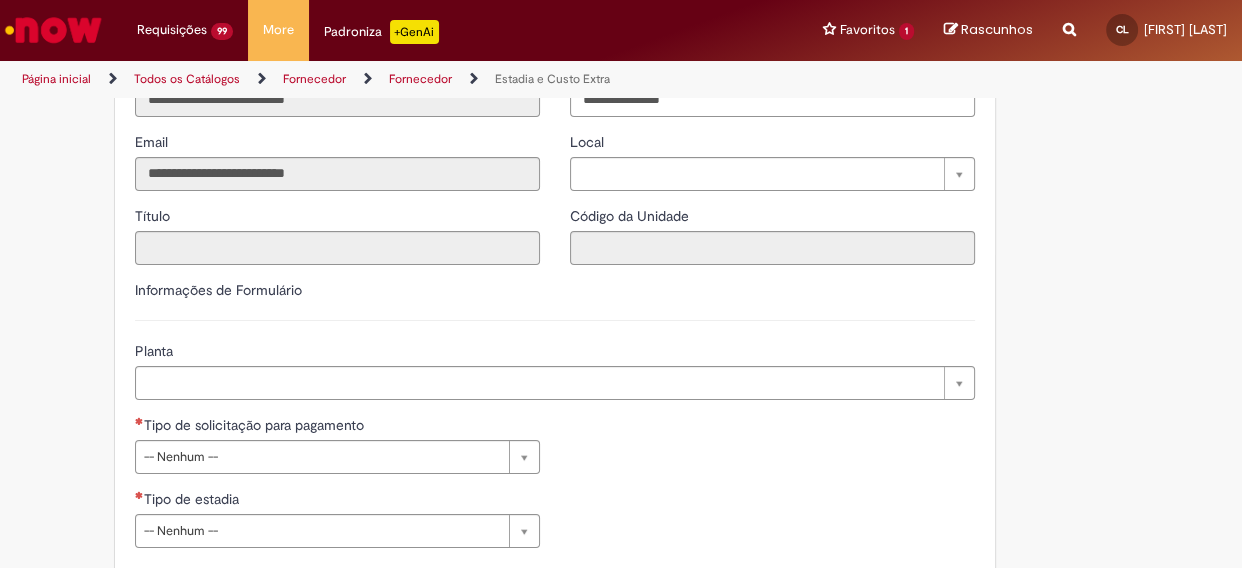 scroll, scrollTop: 454, scrollLeft: 0, axis: vertical 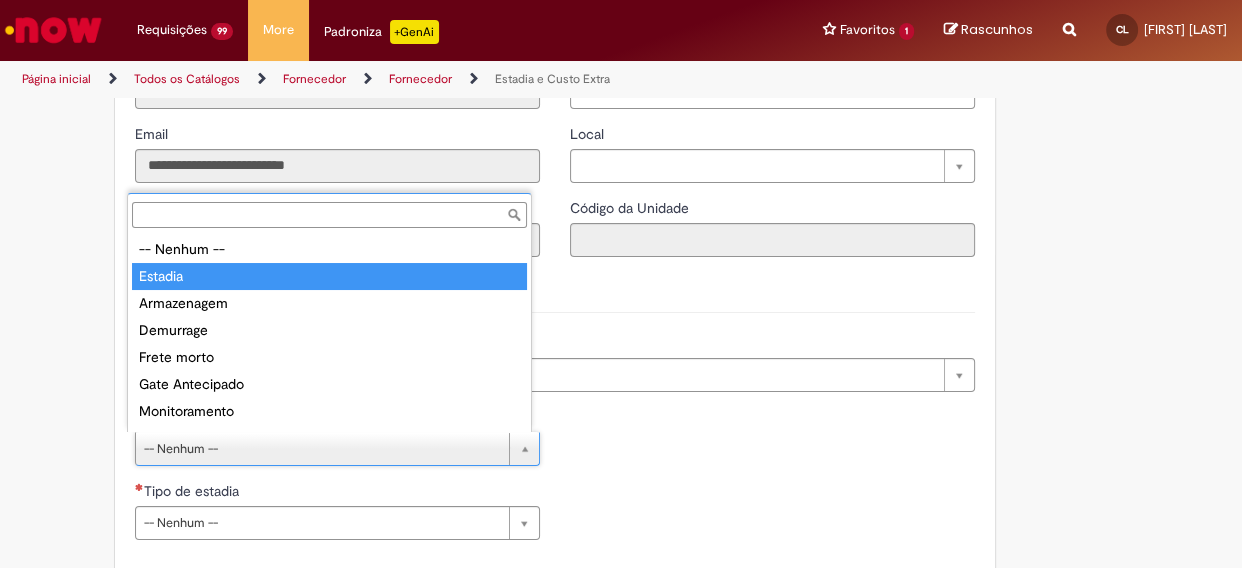 type on "*******" 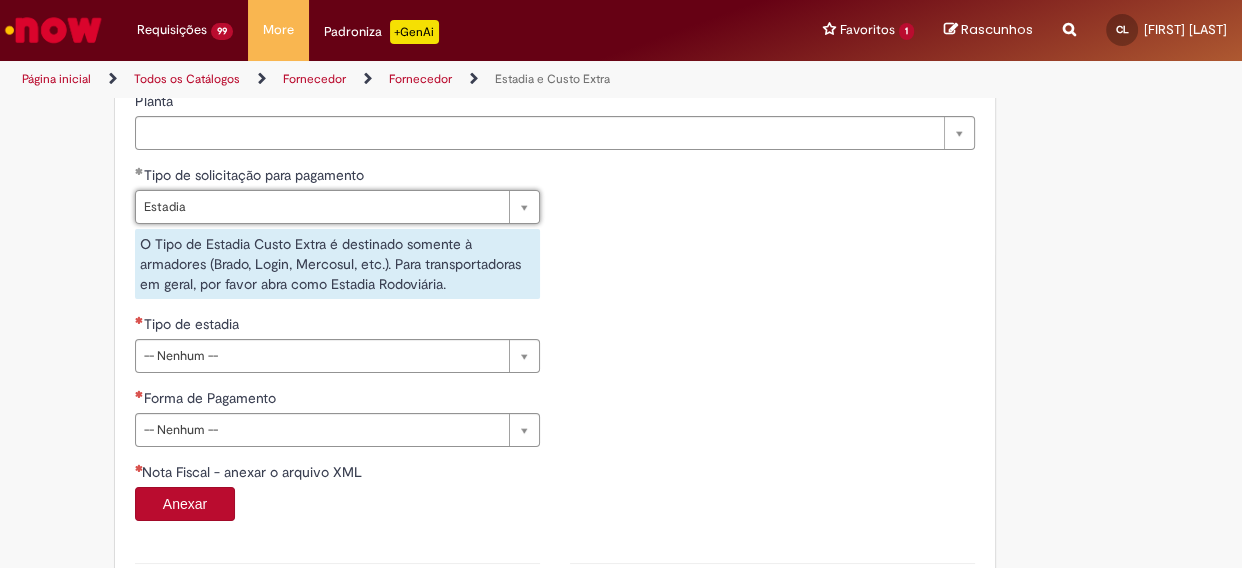 scroll, scrollTop: 727, scrollLeft: 0, axis: vertical 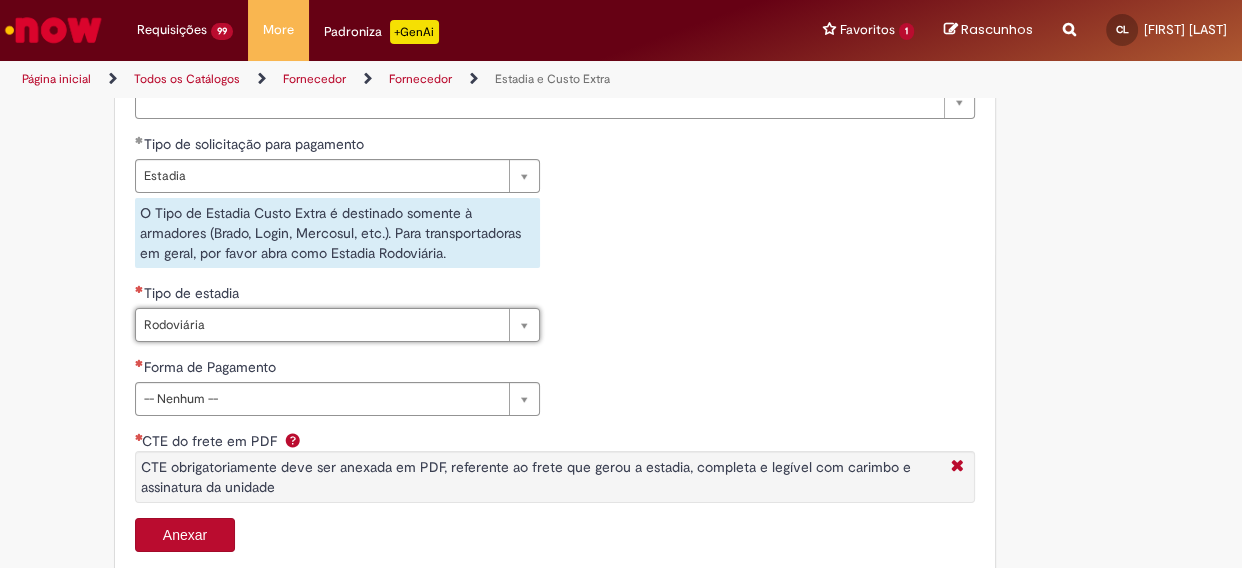 type on "**********" 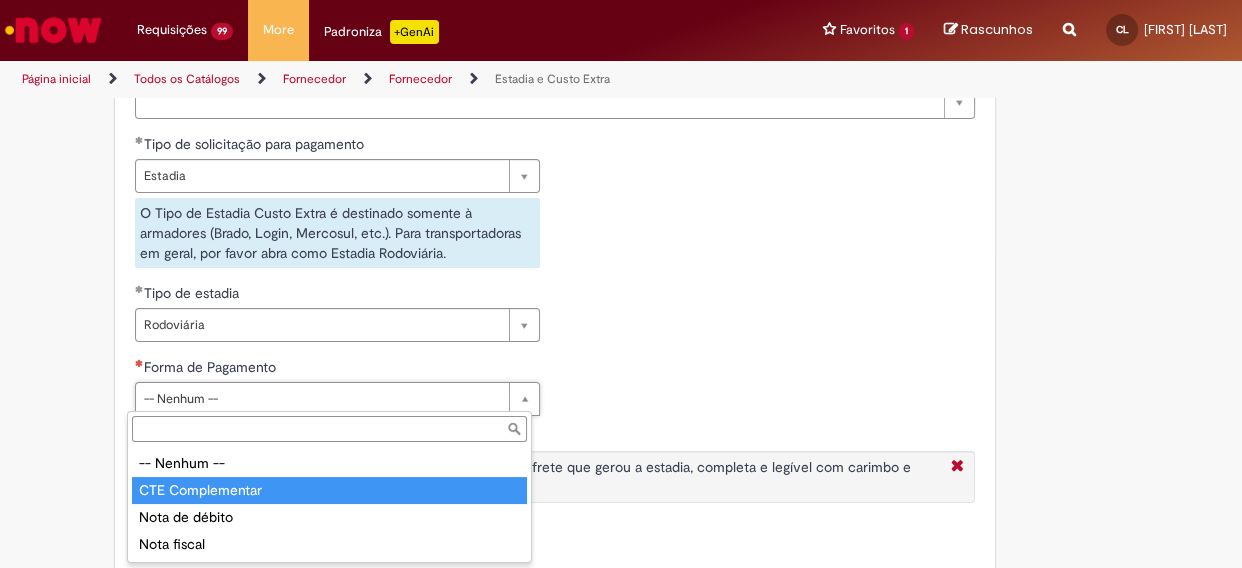 type on "**********" 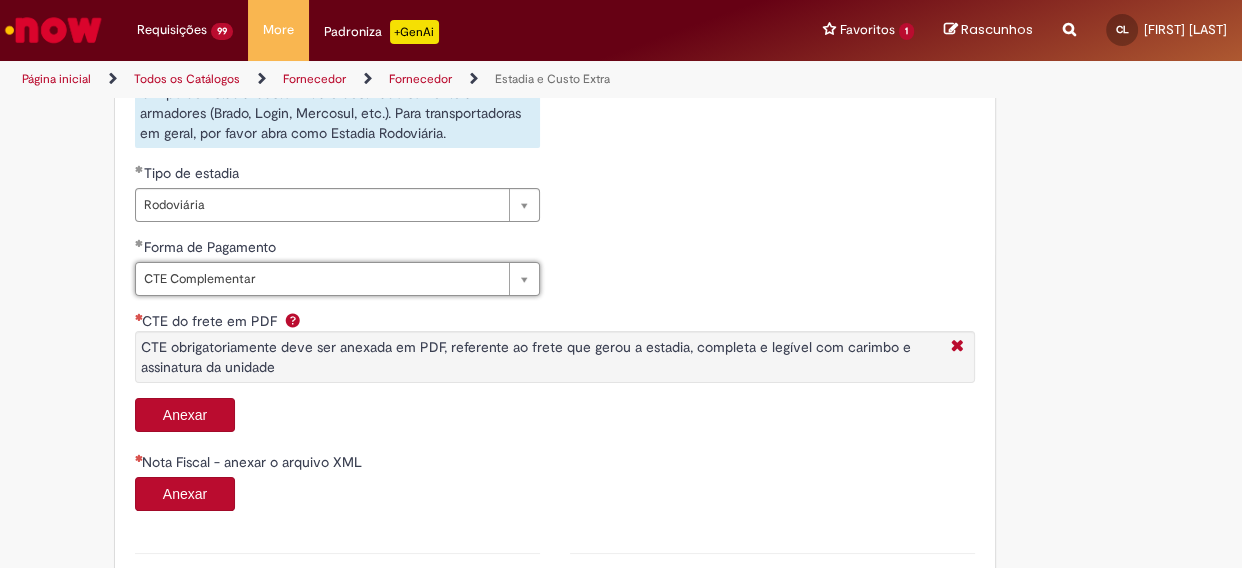 scroll, scrollTop: 909, scrollLeft: 0, axis: vertical 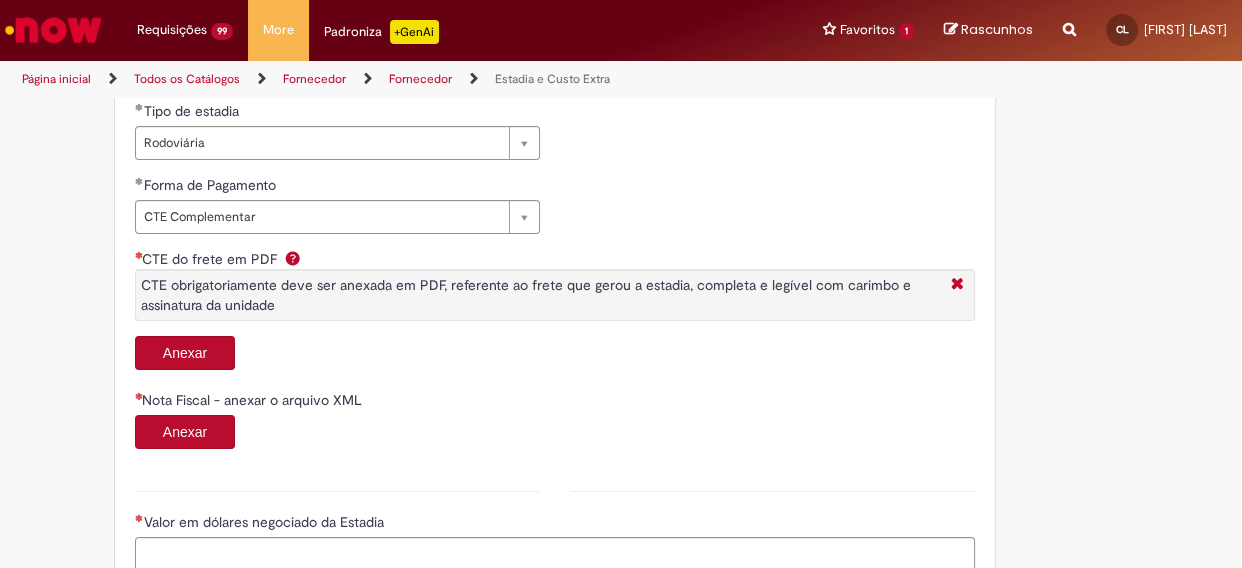 click on "Anexar" at bounding box center (185, 353) 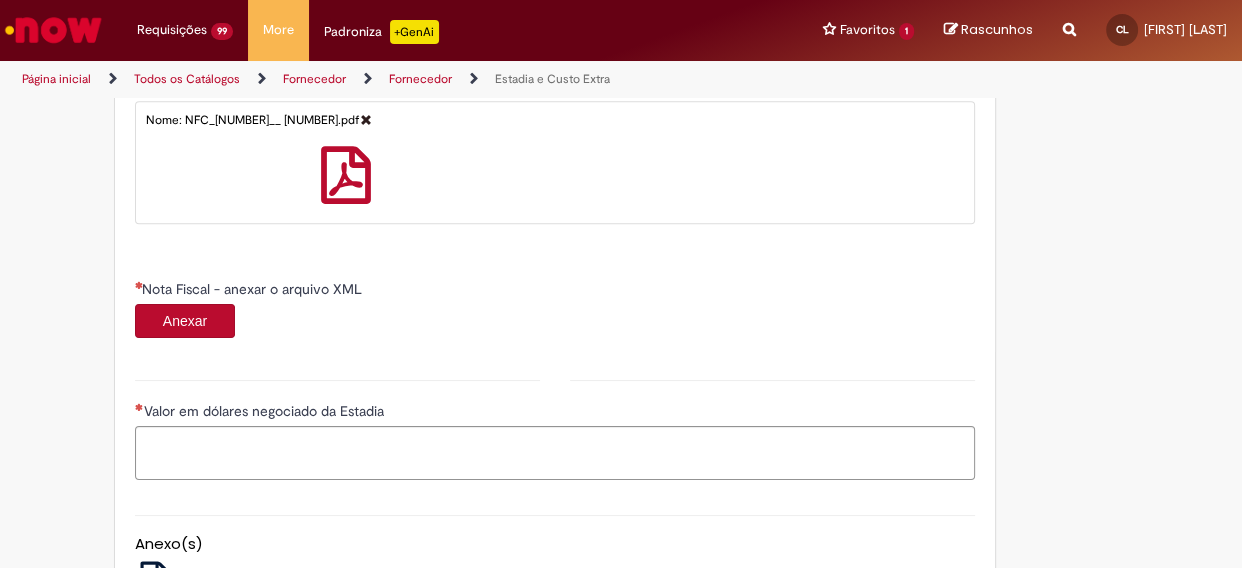 scroll, scrollTop: 1181, scrollLeft: 0, axis: vertical 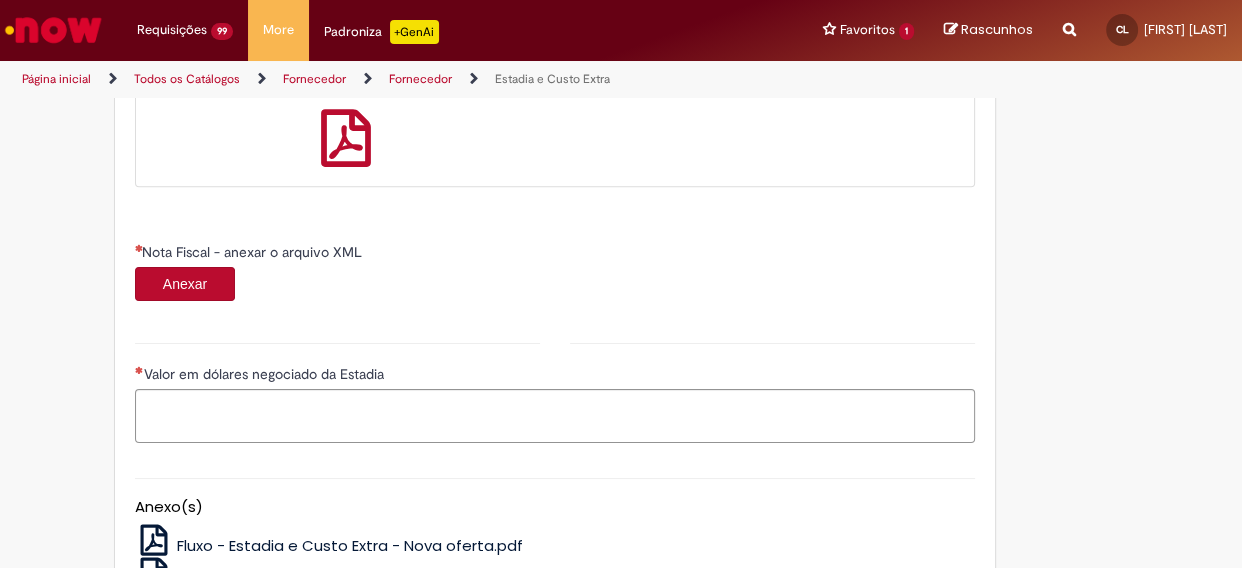 click on "Anexar" at bounding box center (185, 284) 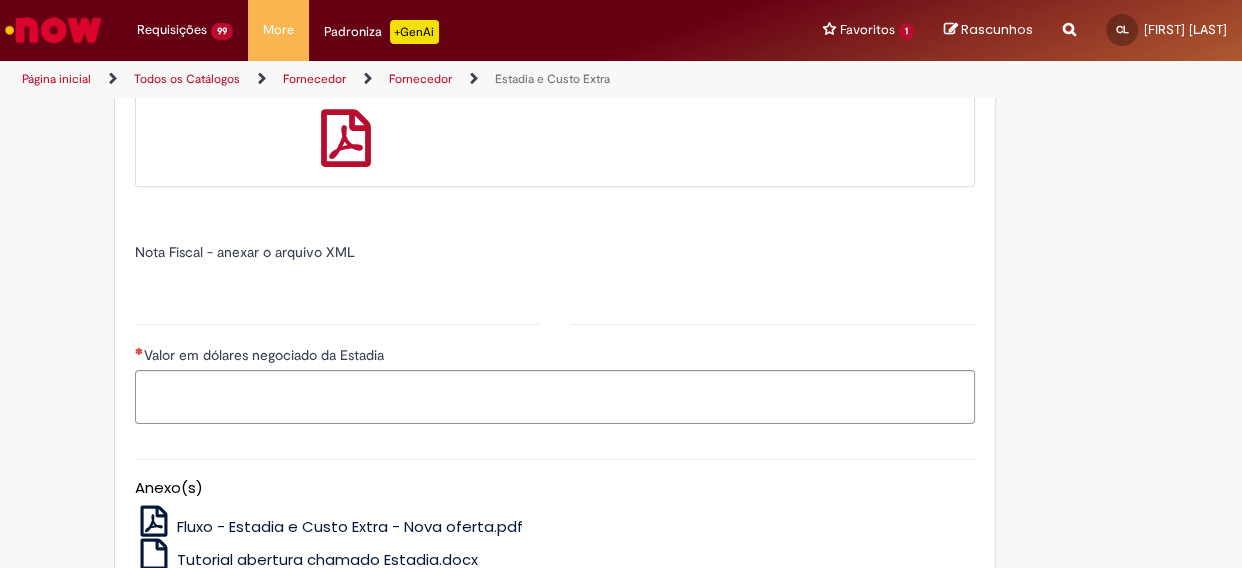 type on "******" 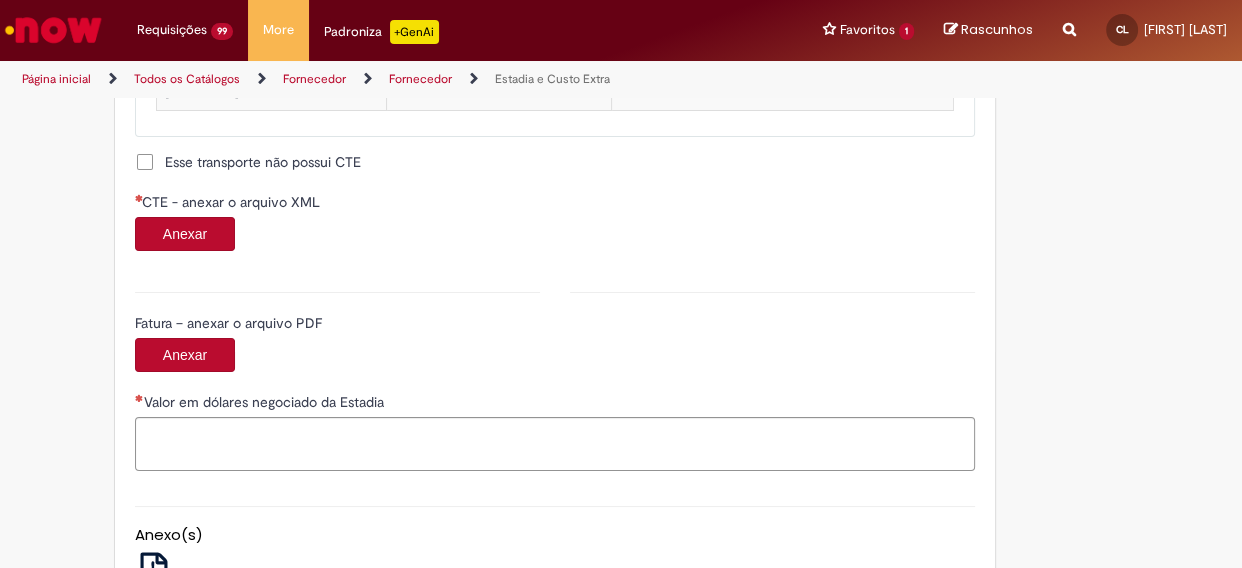 scroll, scrollTop: 2000, scrollLeft: 0, axis: vertical 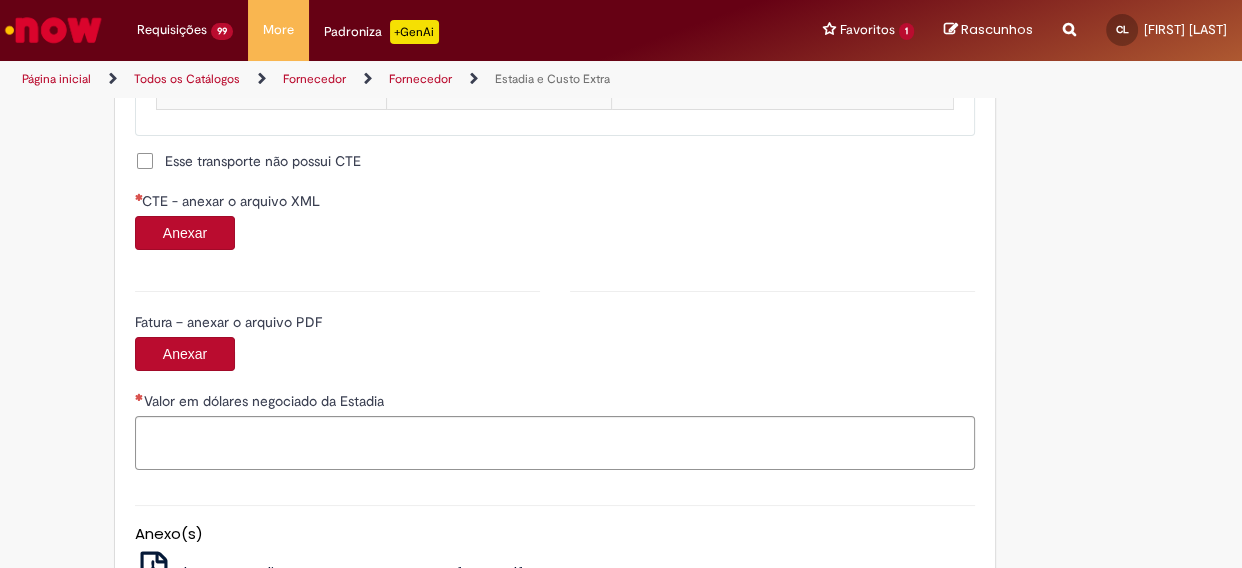 click on "Anexar" at bounding box center (185, 233) 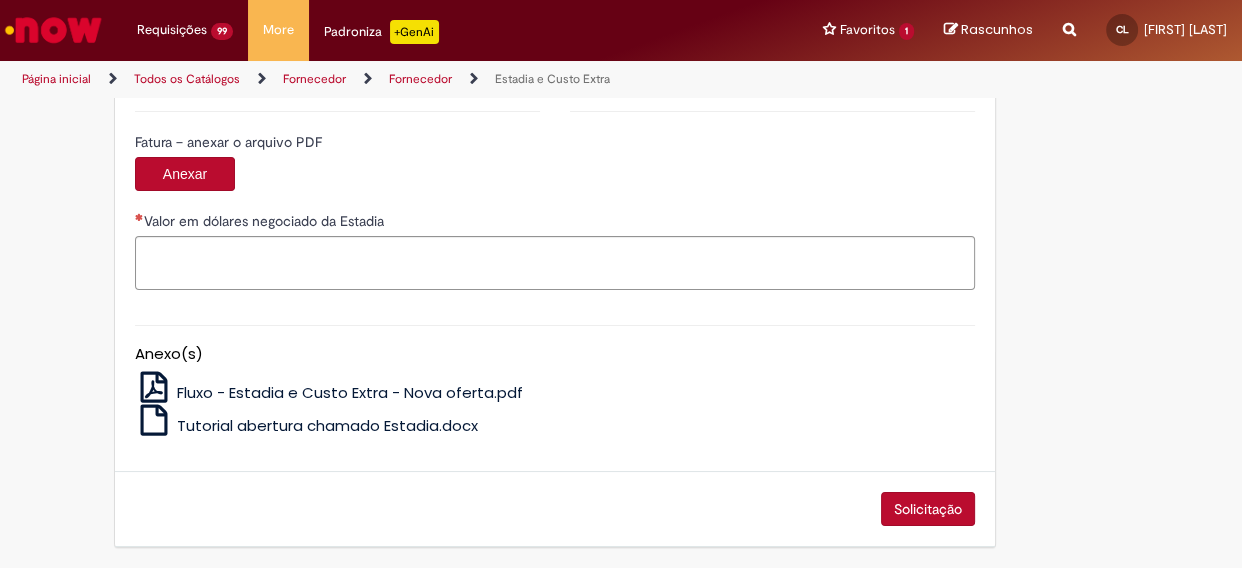 type on "**********" 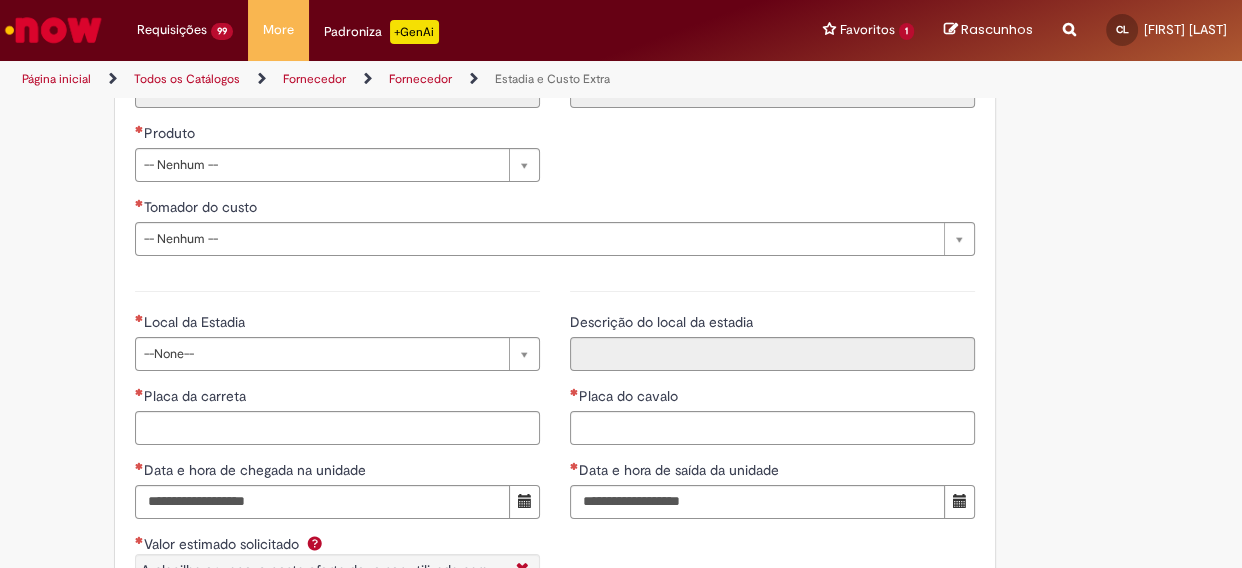 scroll, scrollTop: 2778, scrollLeft: 0, axis: vertical 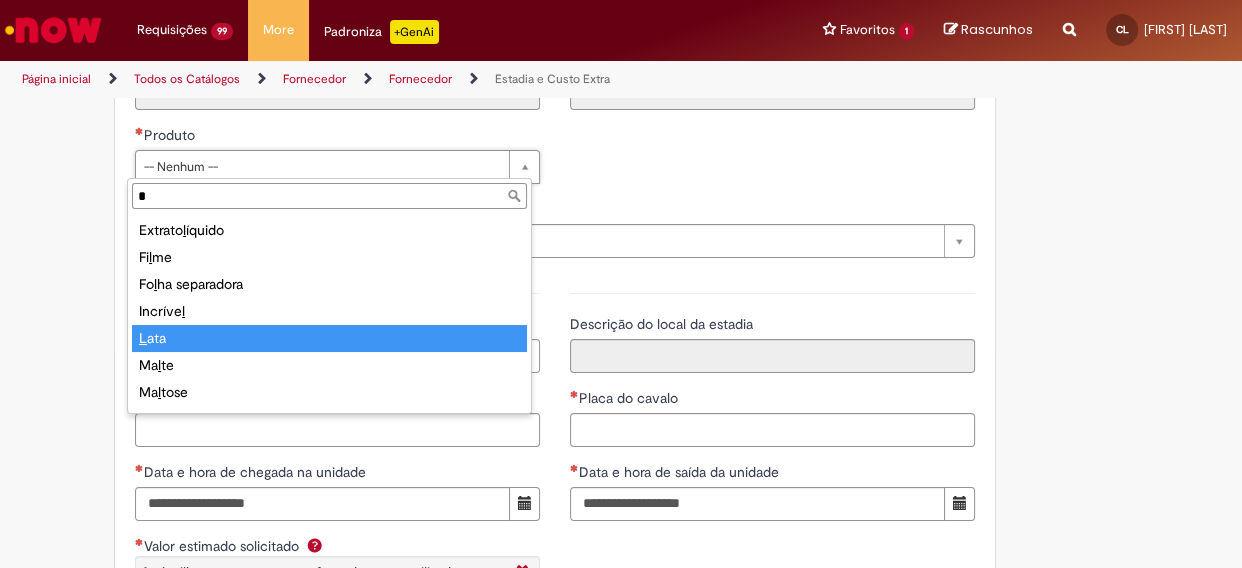 type on "*" 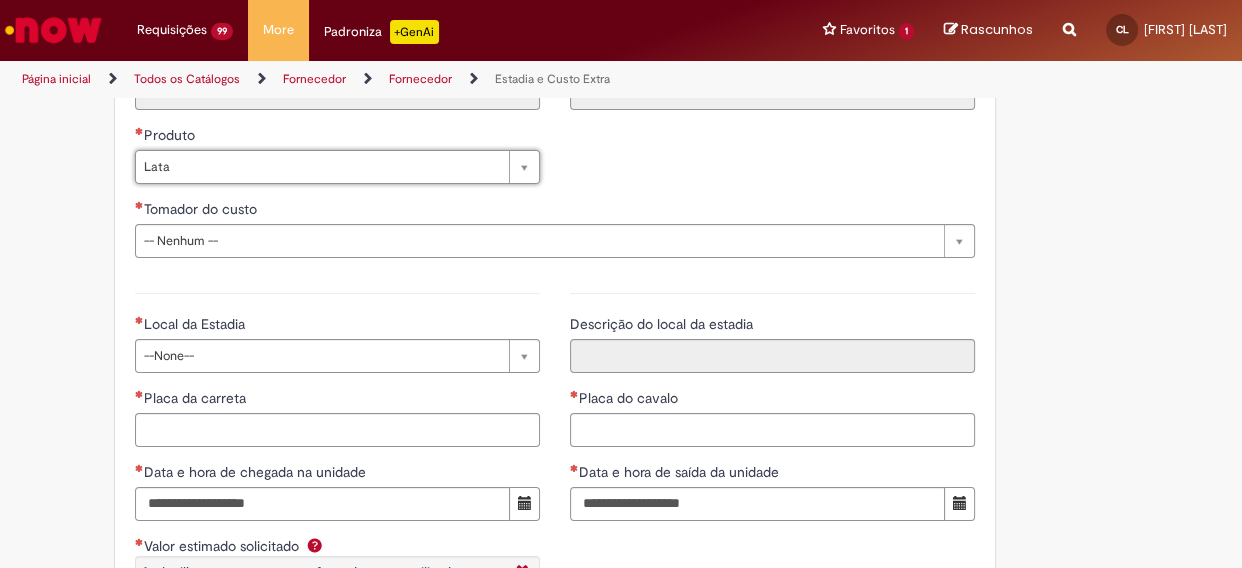 type on "****" 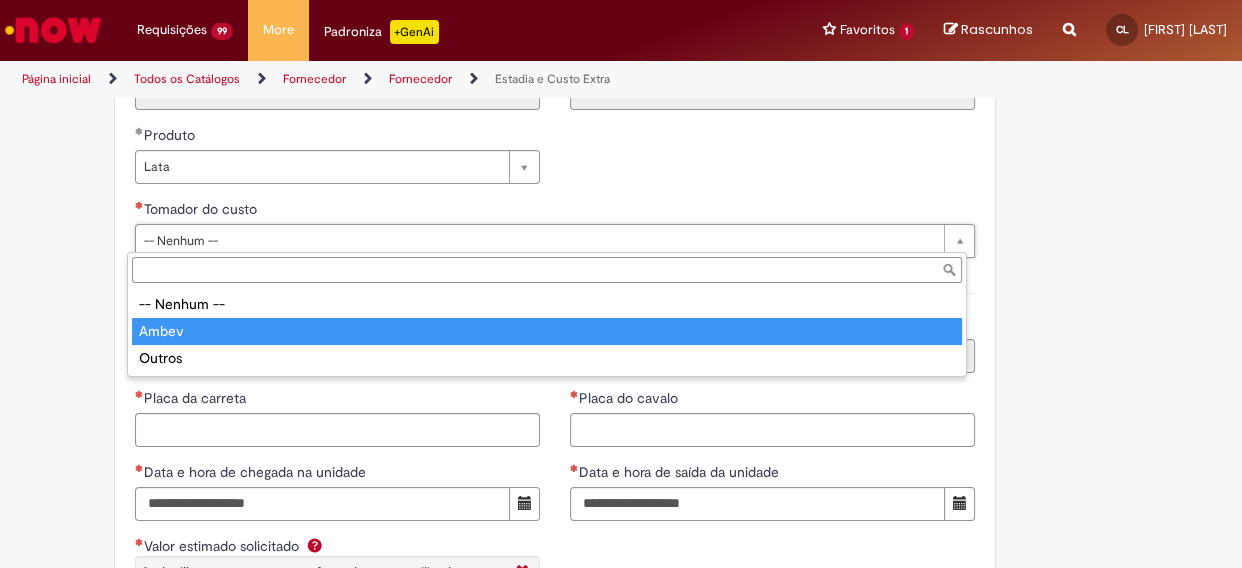 type on "*****" 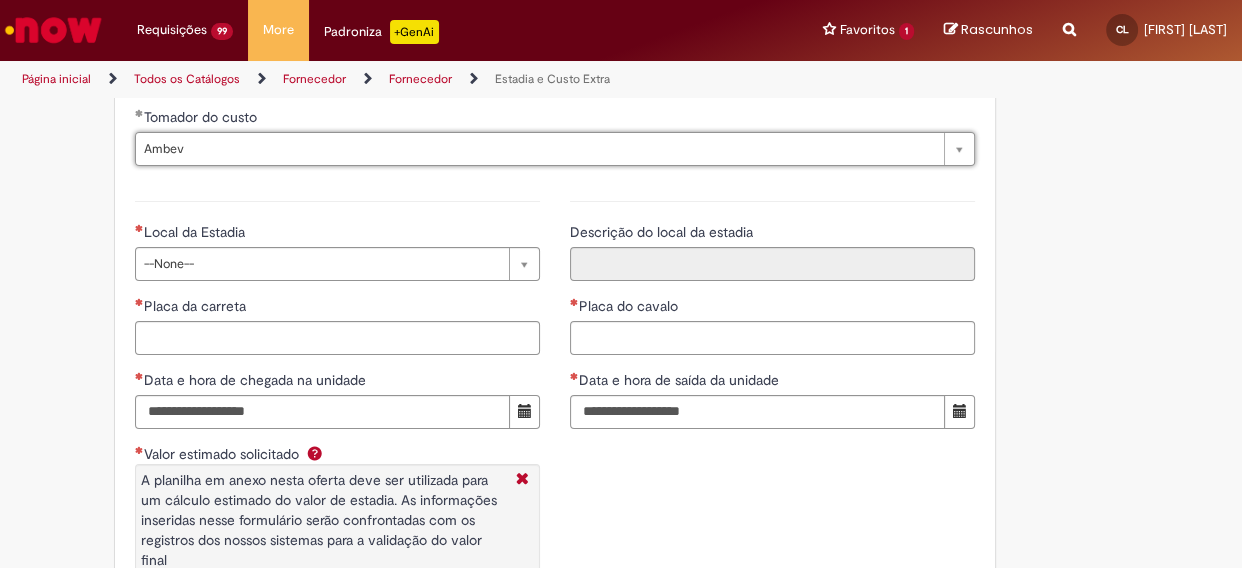 scroll, scrollTop: 2869, scrollLeft: 0, axis: vertical 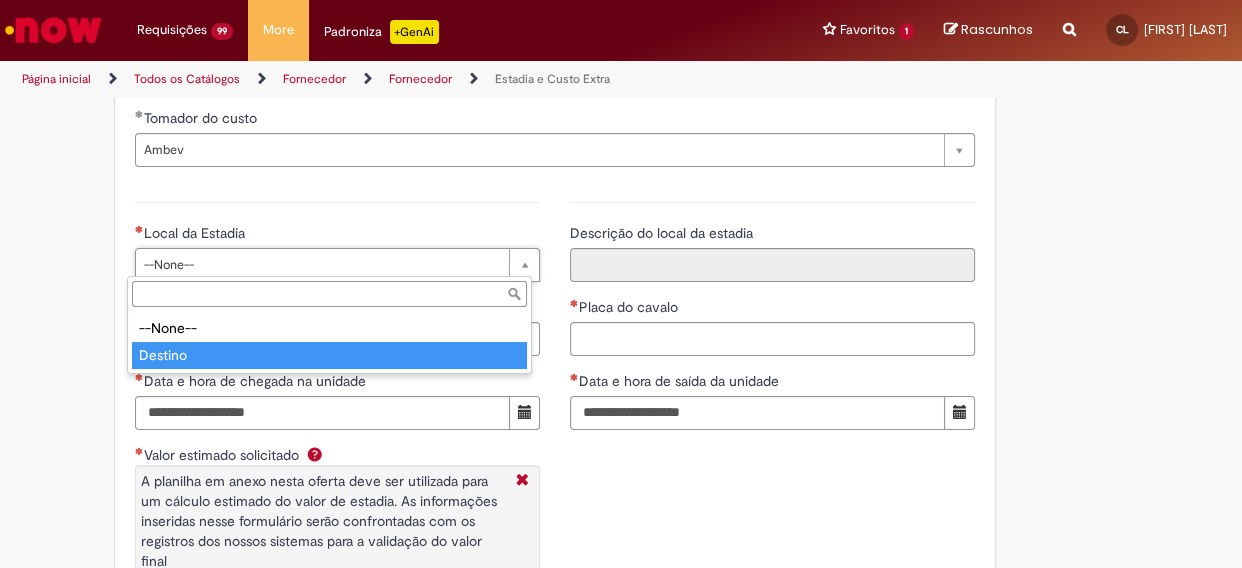 type on "*******" 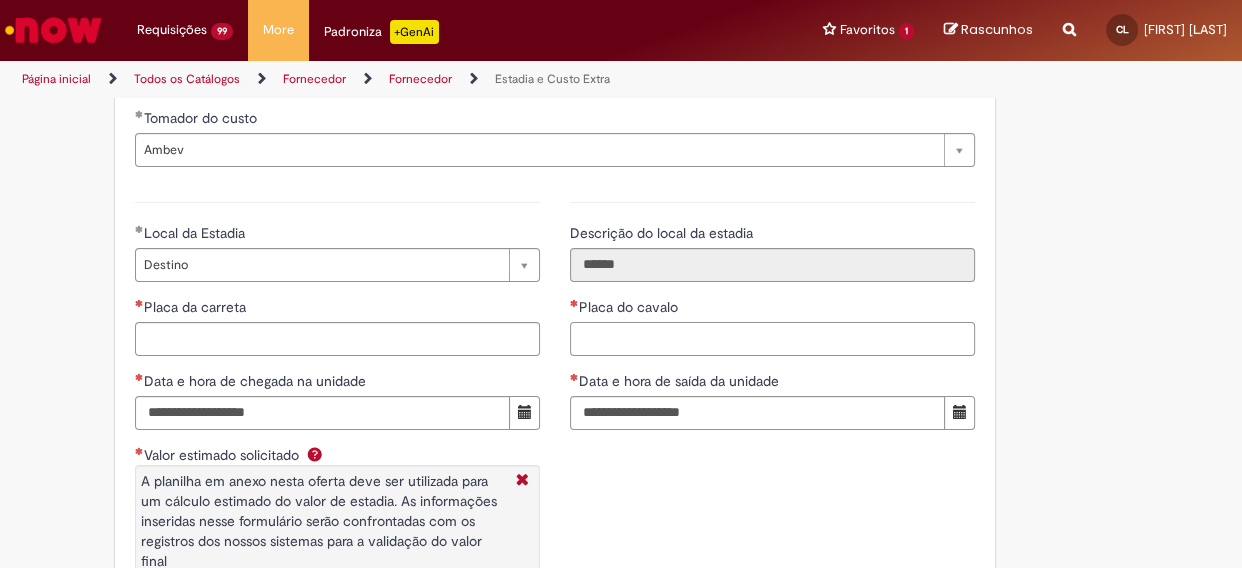 click on "Placa do cavalo" at bounding box center (772, 339) 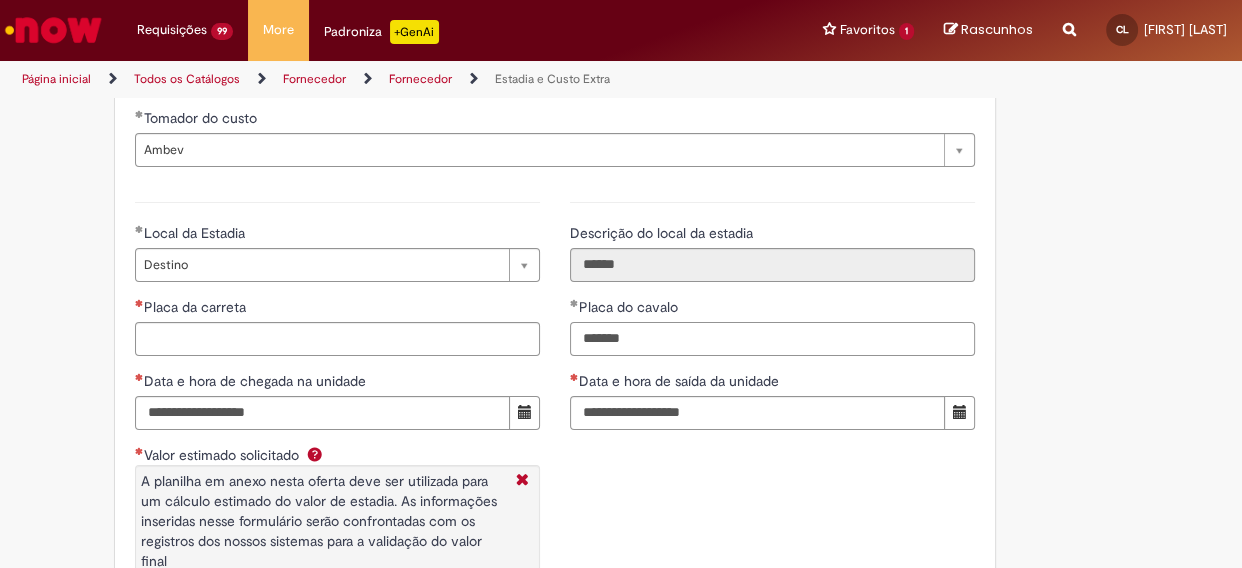 type on "*******" 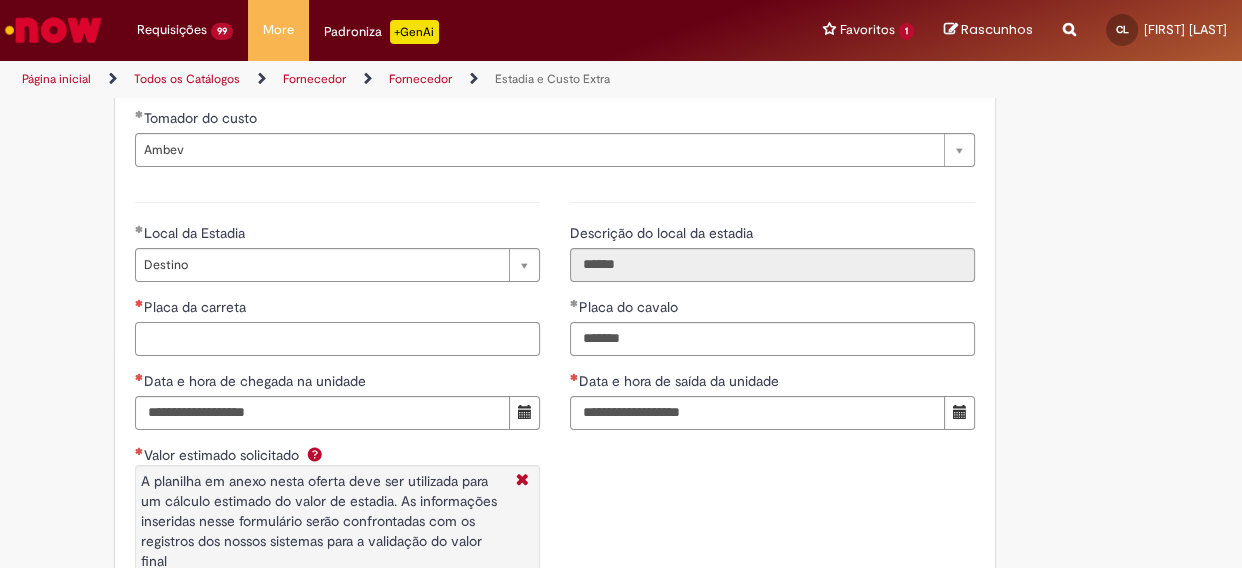 click on "Placa da carreta" at bounding box center (337, 339) 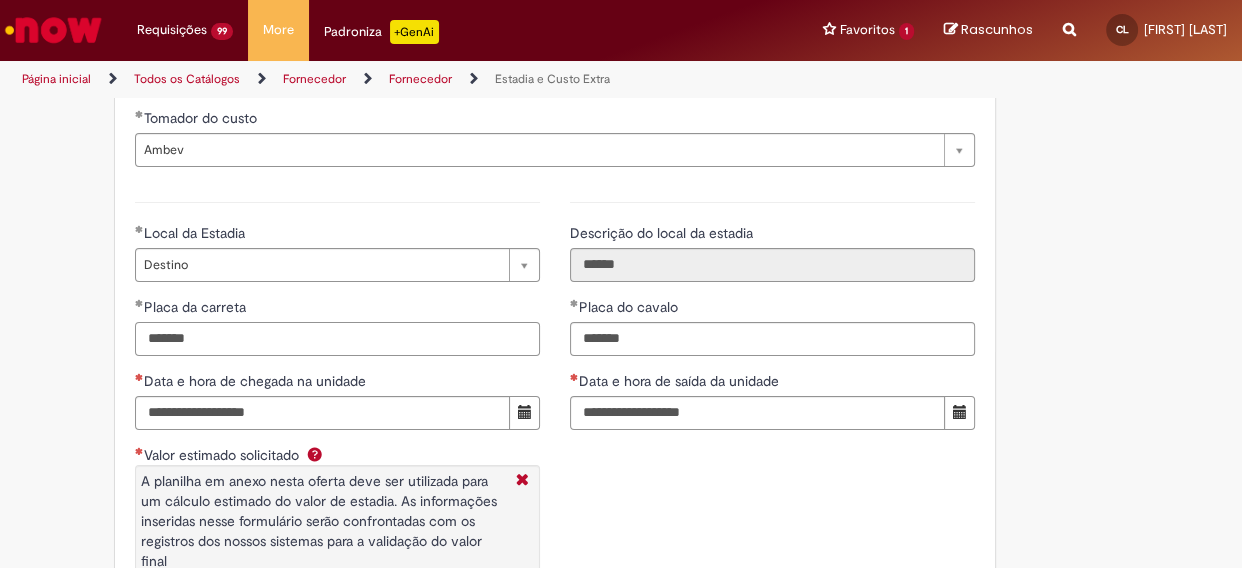 type on "*******" 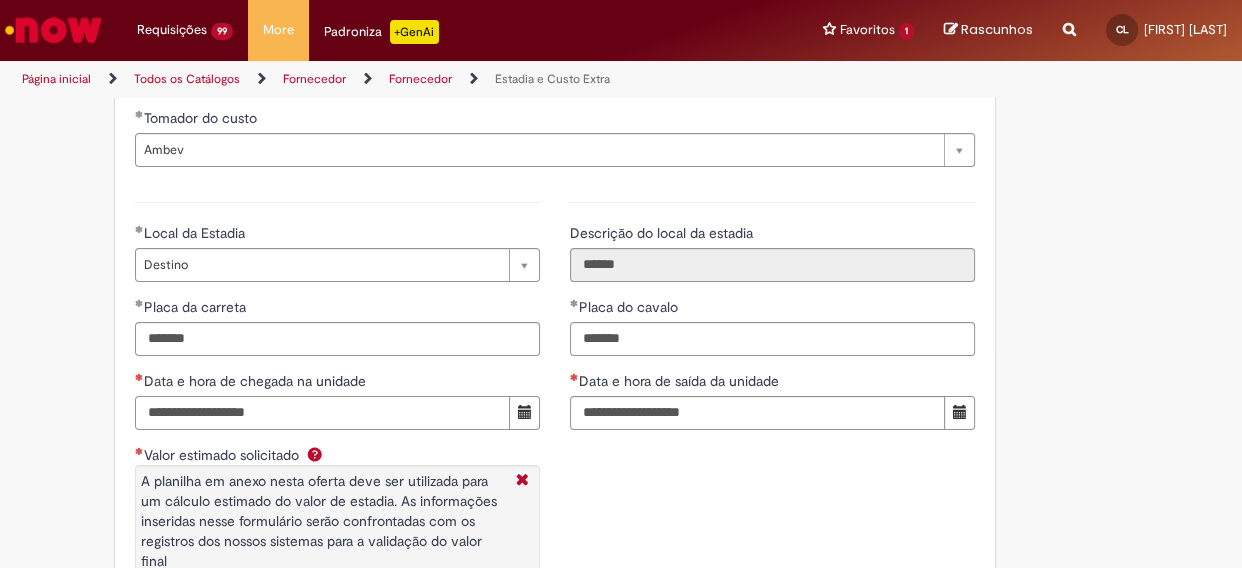 click on "Data e hora de chegada na unidade" at bounding box center [322, 413] 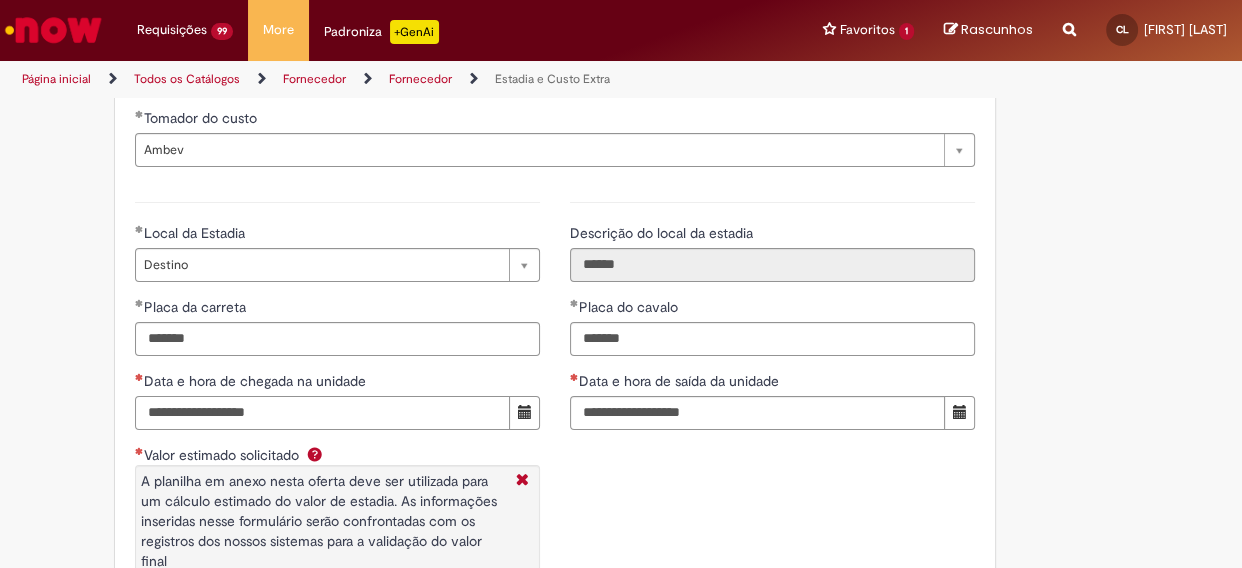 type on "**********" 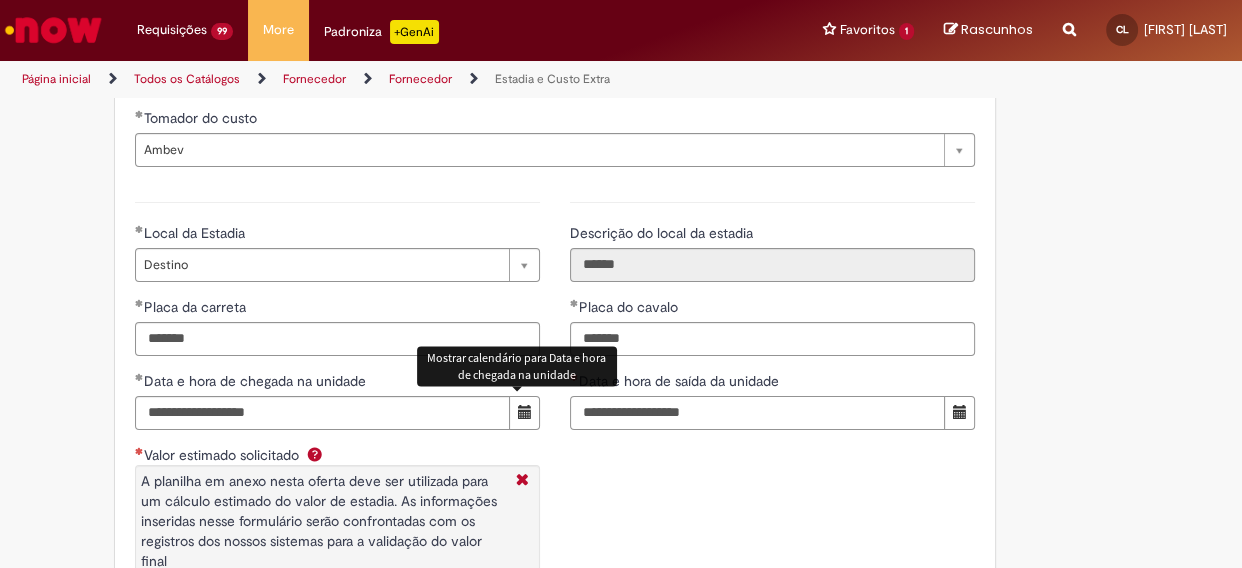 click on "Data e hora de saída da unidade" at bounding box center [757, 413] 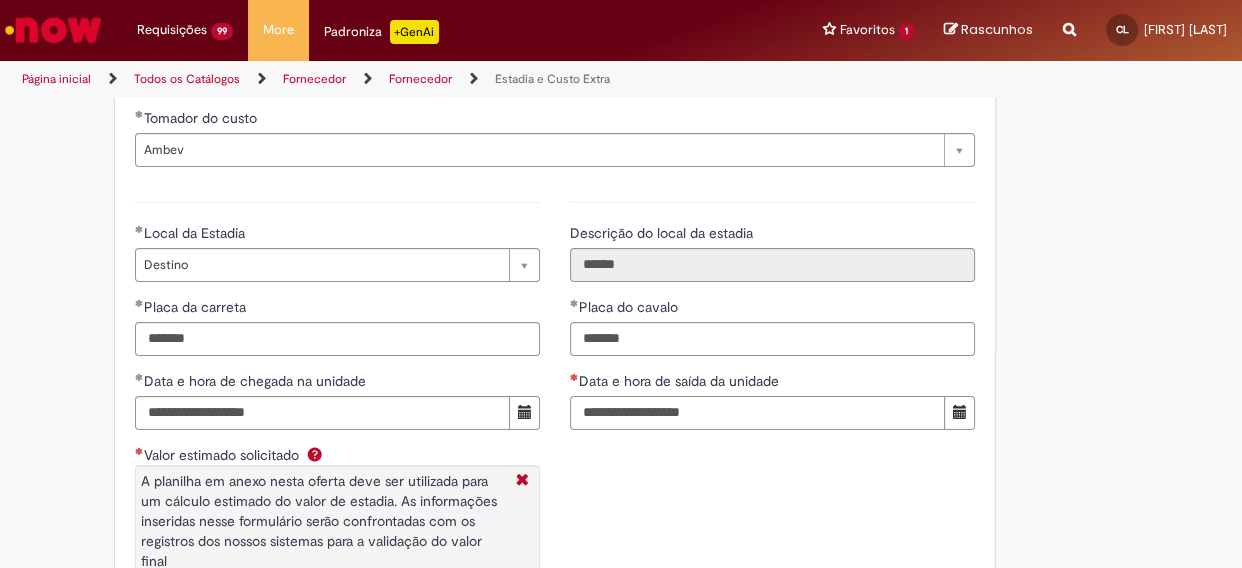 paste on "**********" 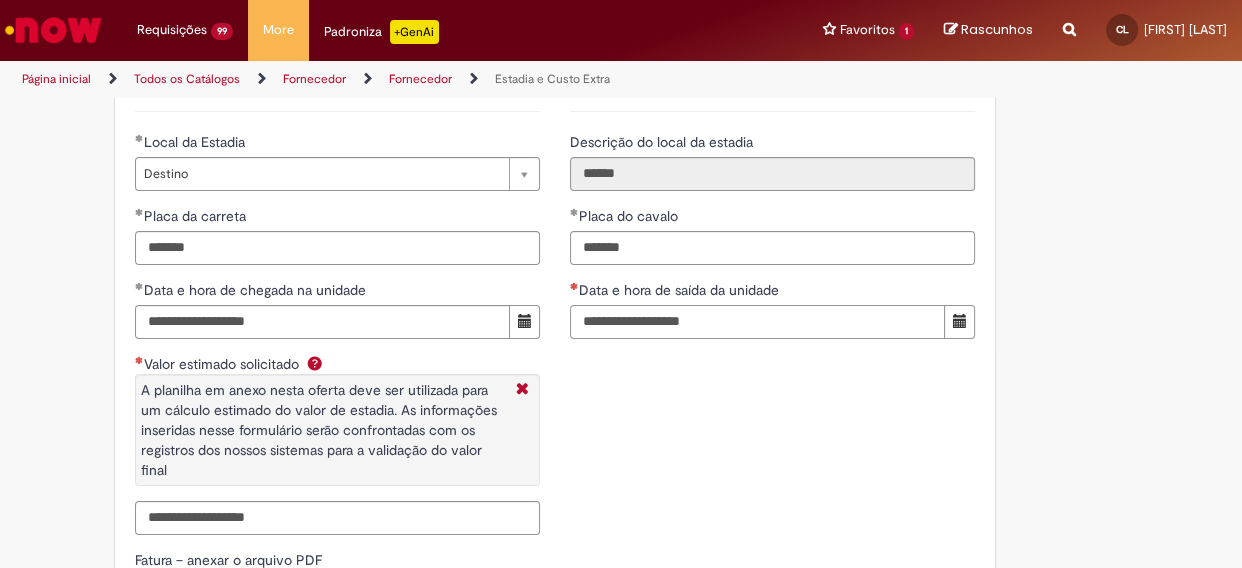 scroll, scrollTop: 3141, scrollLeft: 0, axis: vertical 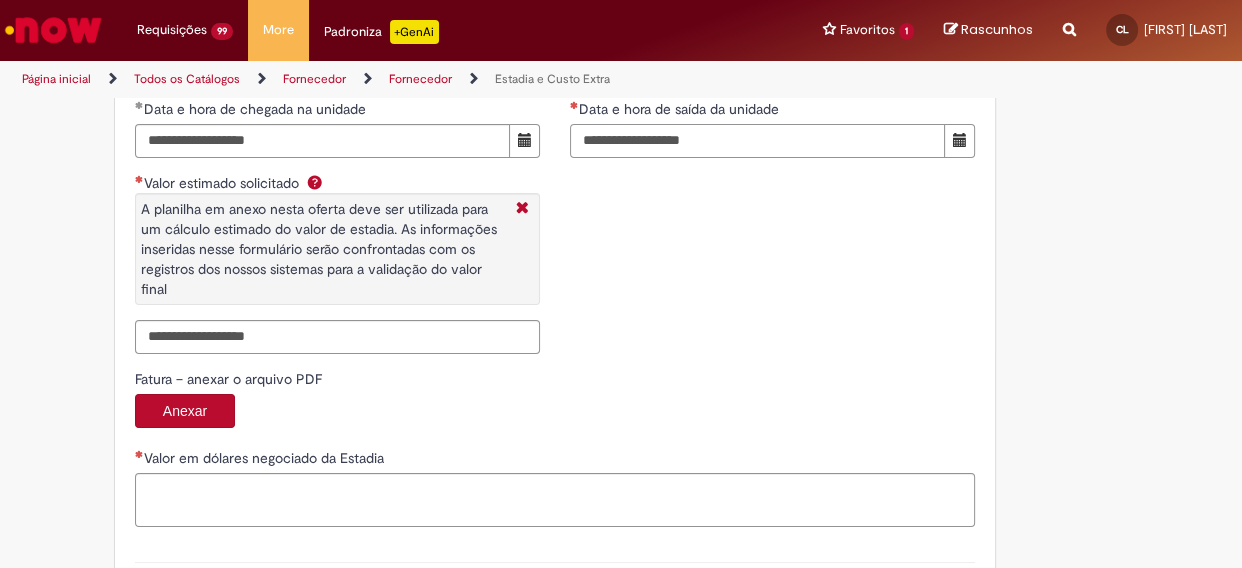 type on "**********" 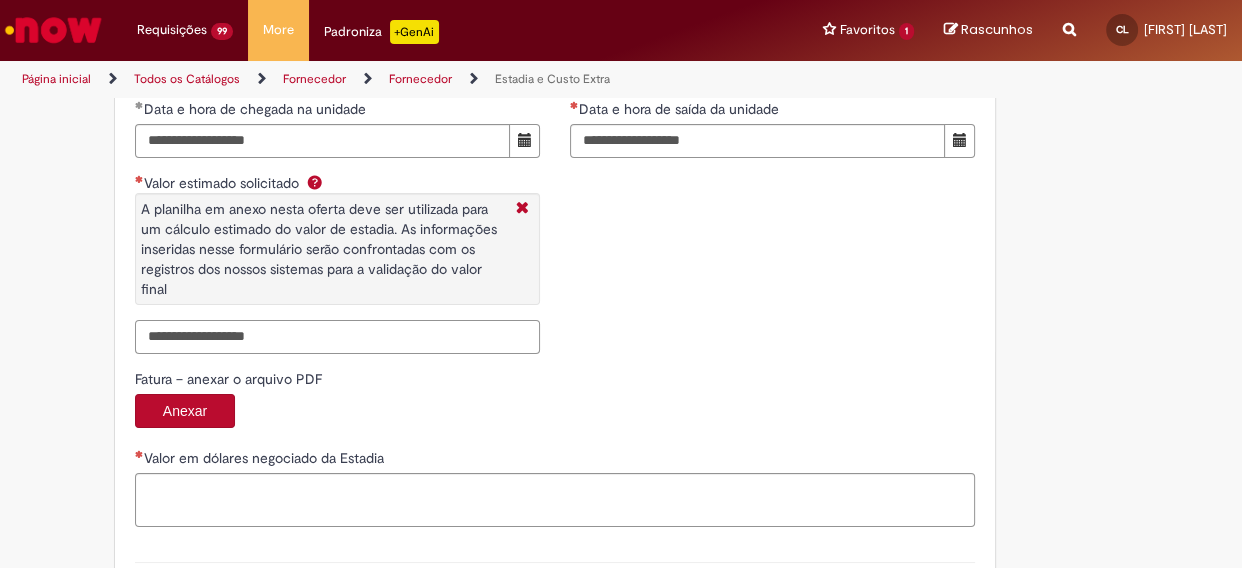 click on "Valor estimado solicitado A planilha em anexo nesta oferta deve ser utilizada para um cálculo estimado do valor de estadia. As informações inseridas nesse formulário serão confrontadas com os registros dos nossos sistemas para a validação do valor final" at bounding box center (337, 337) 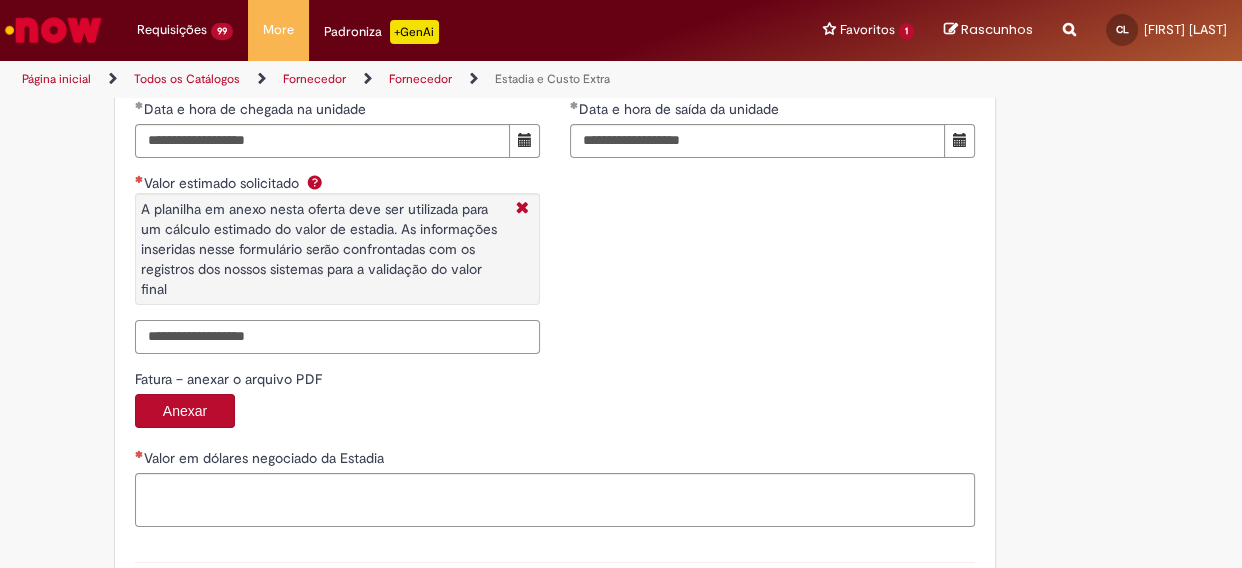 paste on "*******" 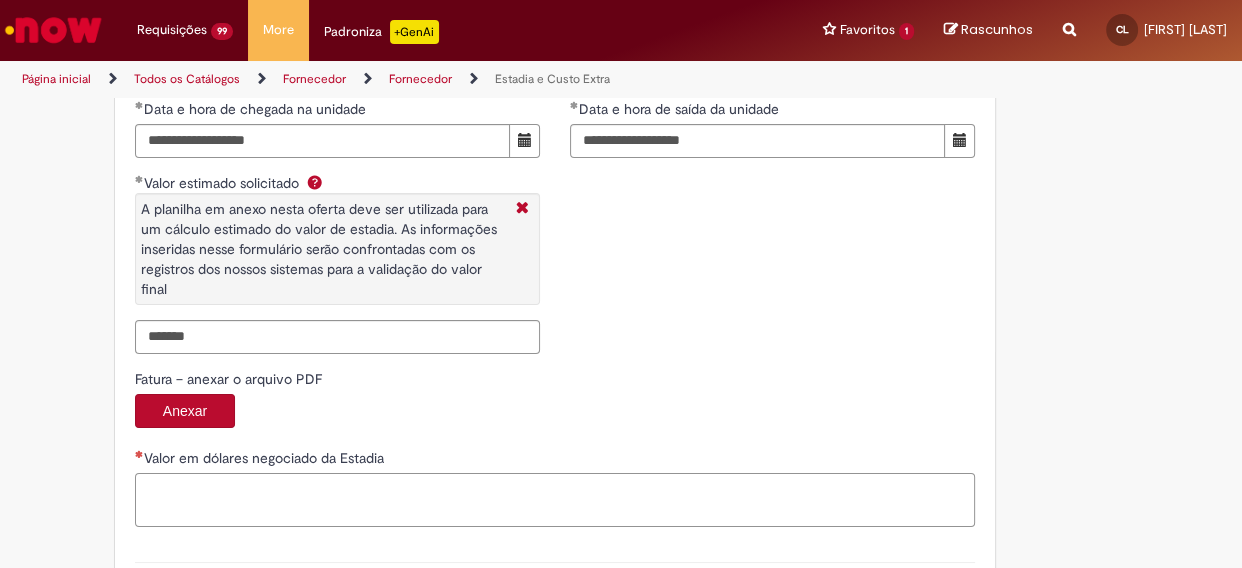 click on "Valor em dólares negociado da Estadia" at bounding box center [555, 500] 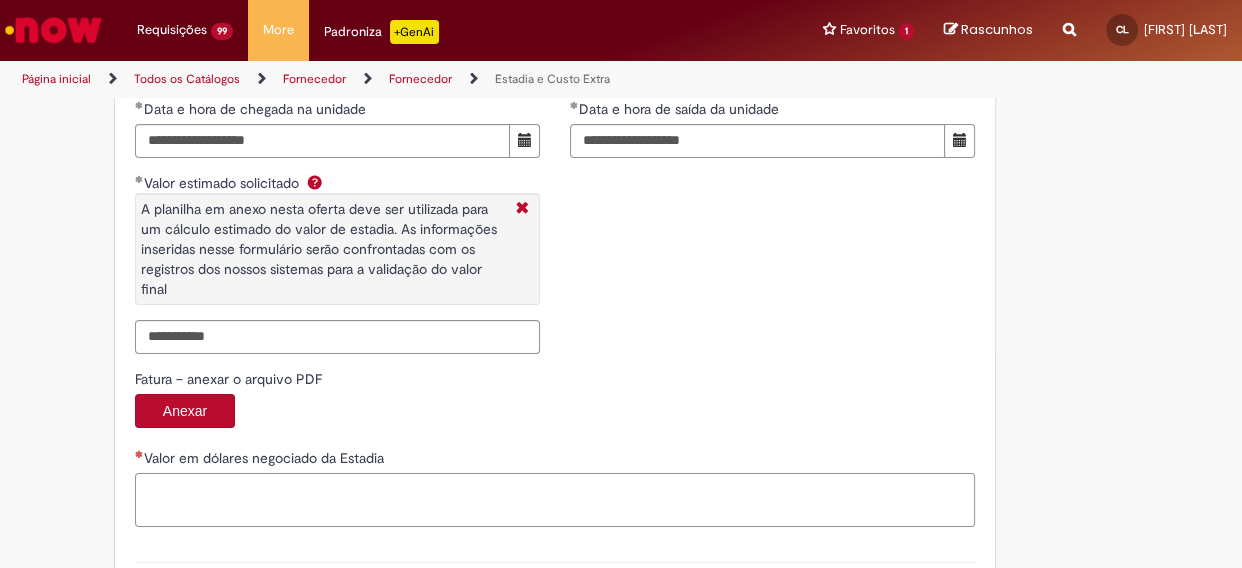 click on "Valor em dólares negociado da Estadia" at bounding box center [555, 500] 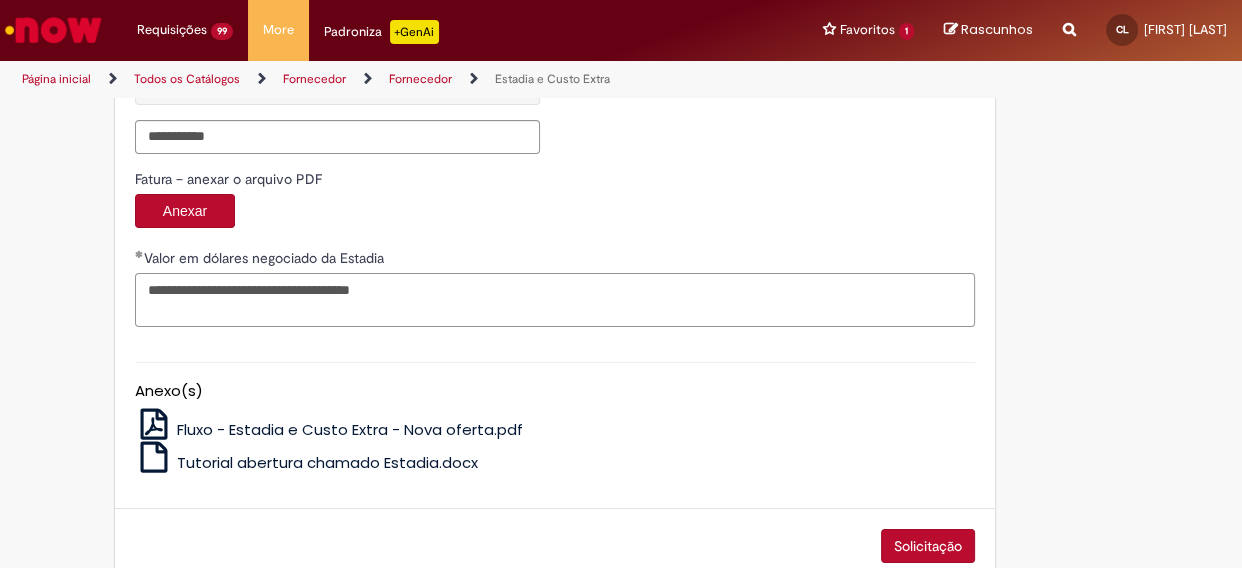 scroll, scrollTop: 3379, scrollLeft: 0, axis: vertical 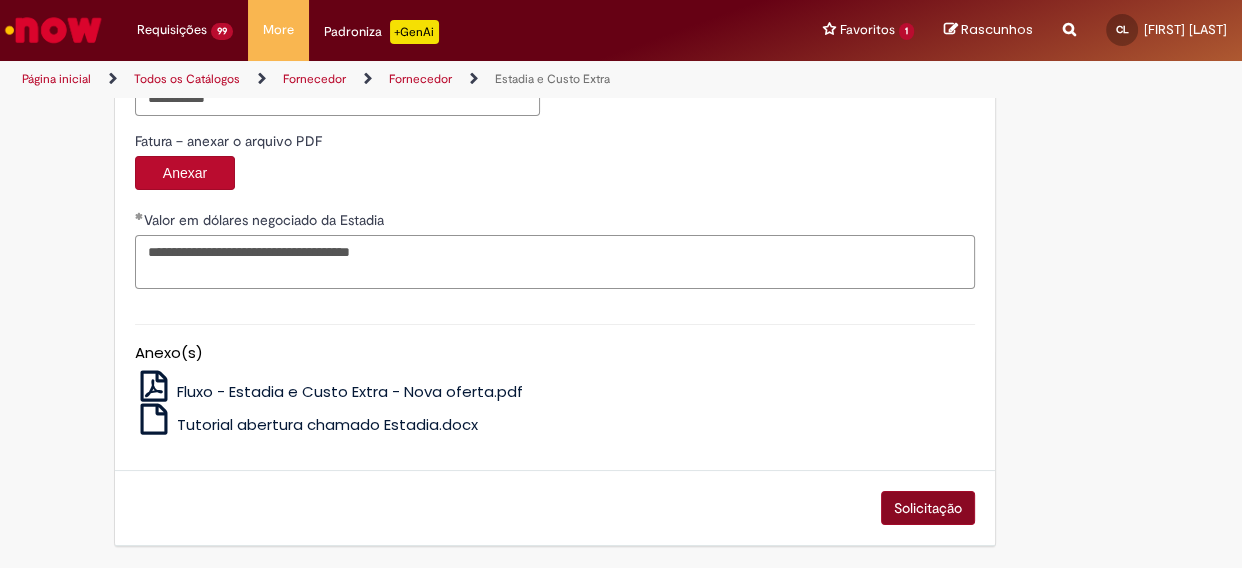 type on "**********" 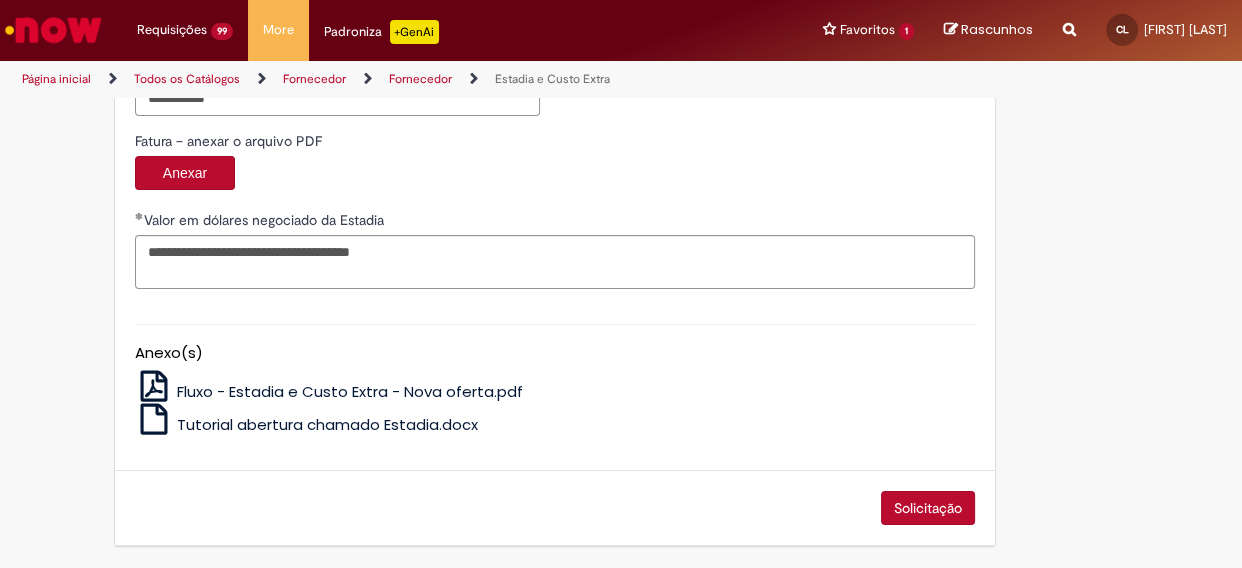 click on "Solicitação" at bounding box center (928, 508) 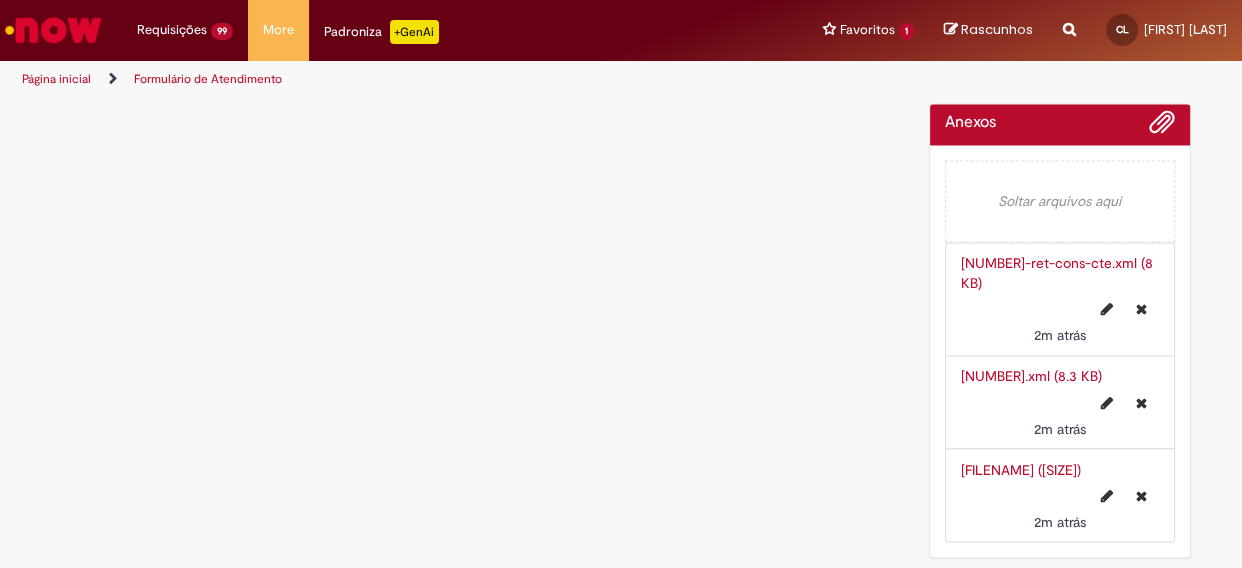 scroll, scrollTop: 0, scrollLeft: 0, axis: both 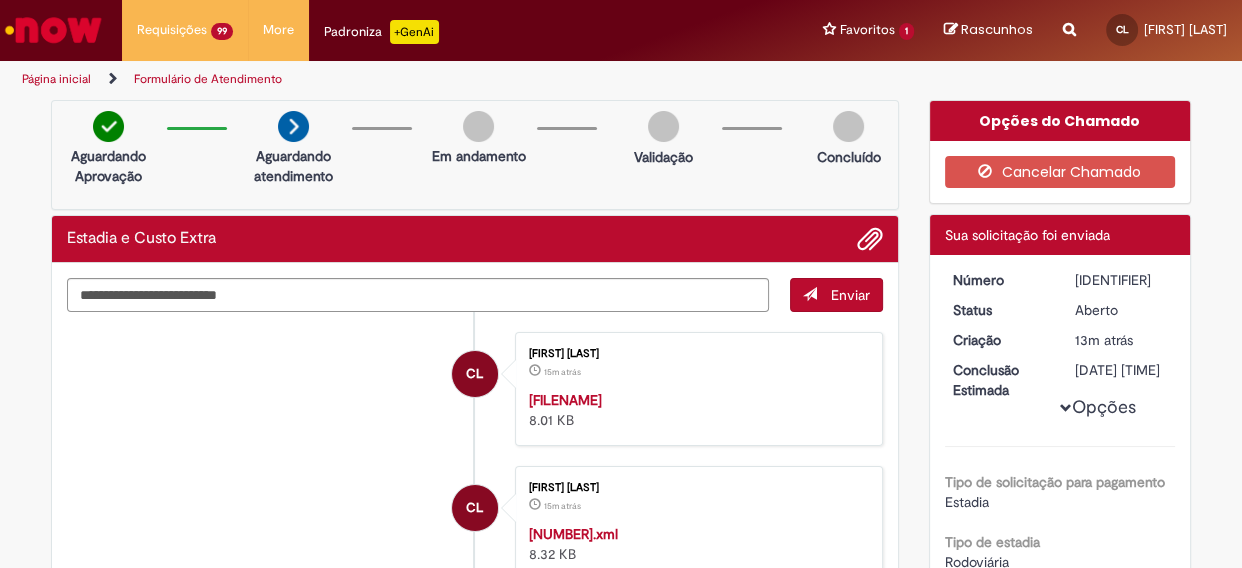 drag, startPoint x: 1067, startPoint y: 278, endPoint x: 1159, endPoint y: 277, distance: 92.00543 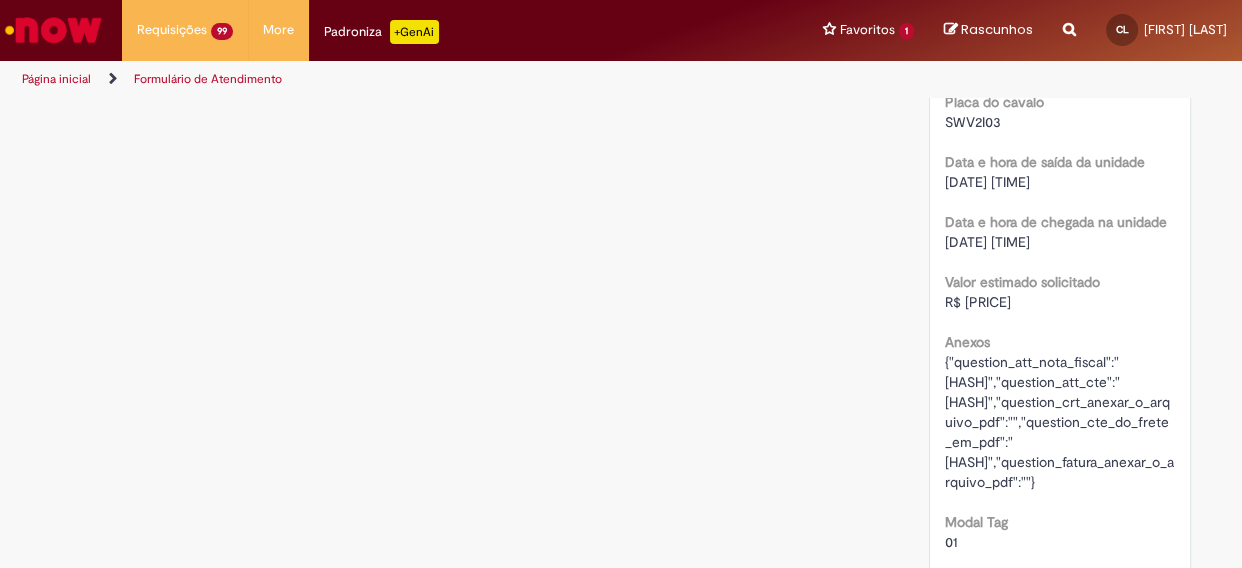 scroll, scrollTop: 2400, scrollLeft: 0, axis: vertical 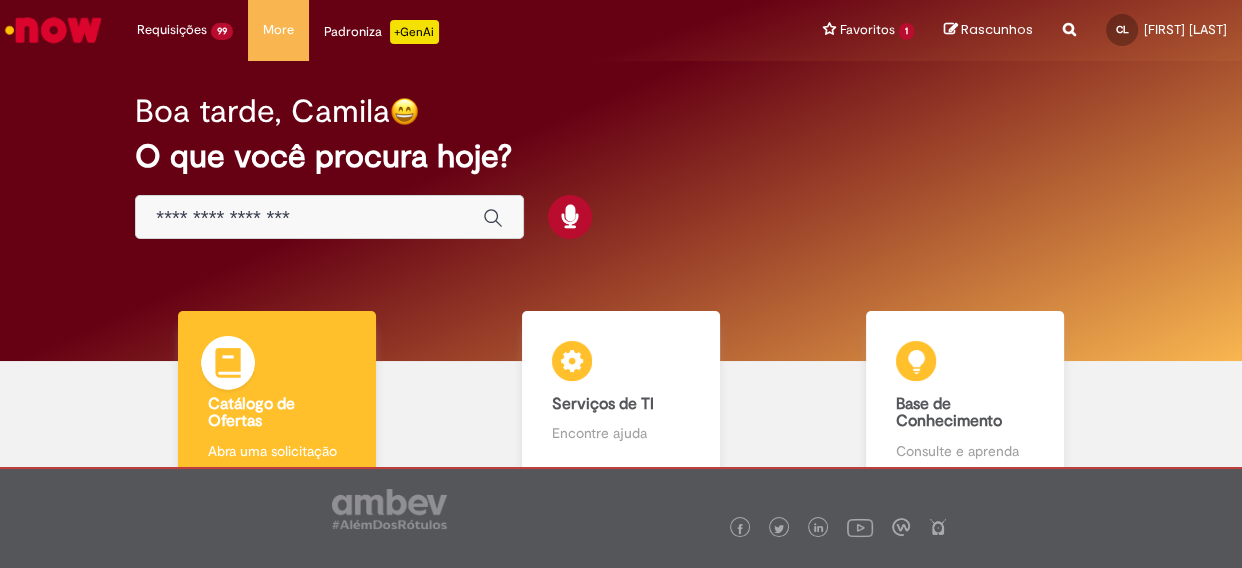 click at bounding box center (228, 366) 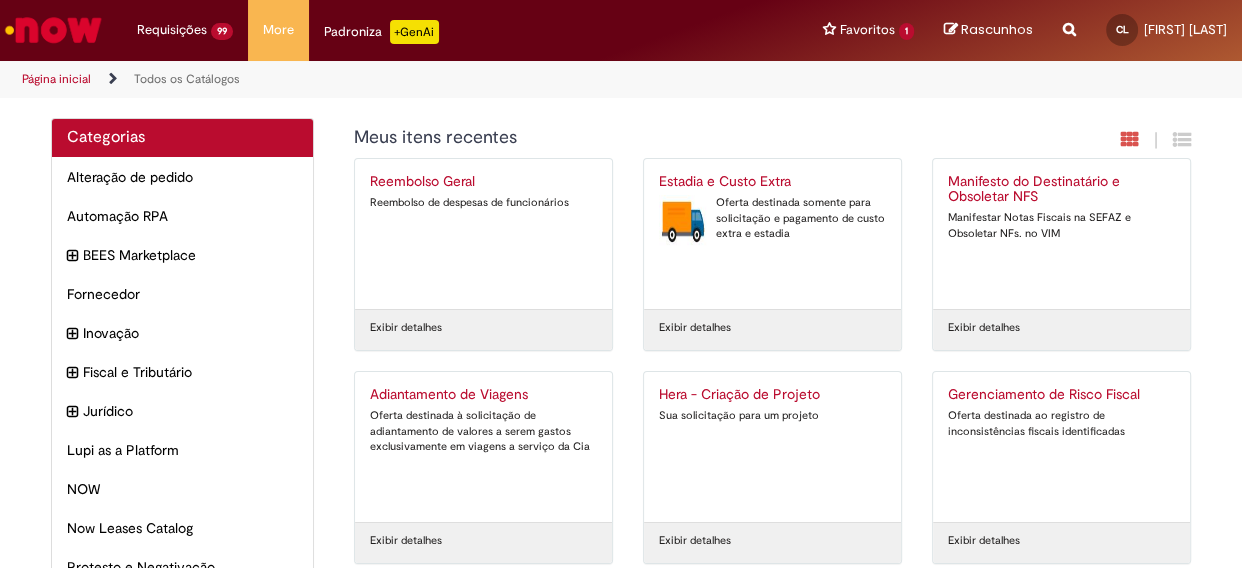 click on "Oferta destinada somente para solicitação e pagamento de custo extra e estadia" at bounding box center (772, 218) 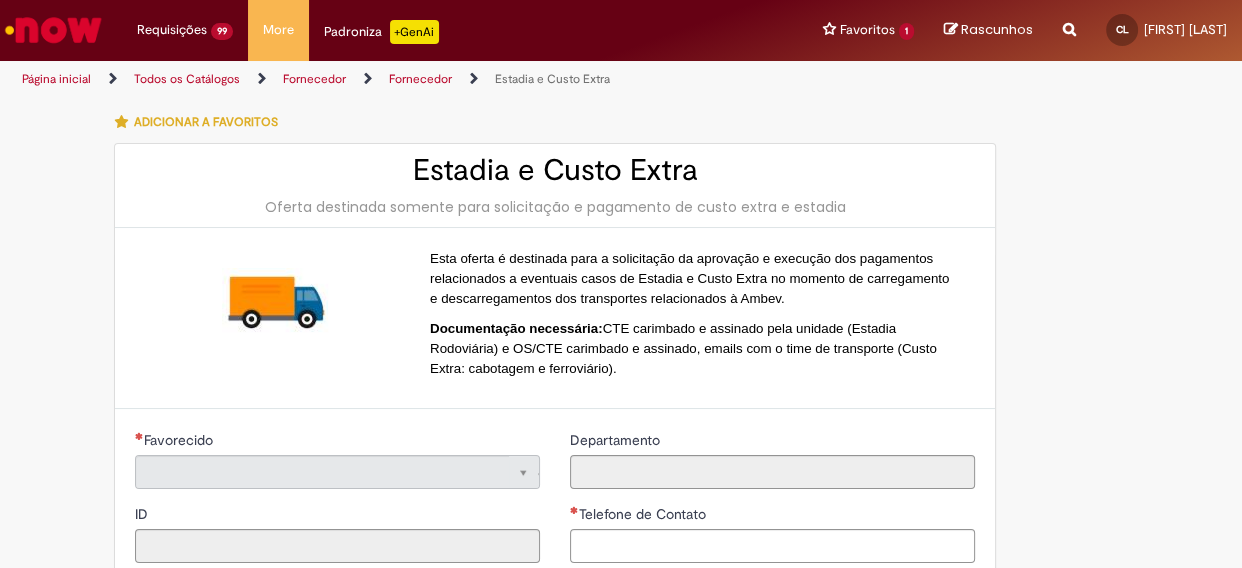 type on "**********" 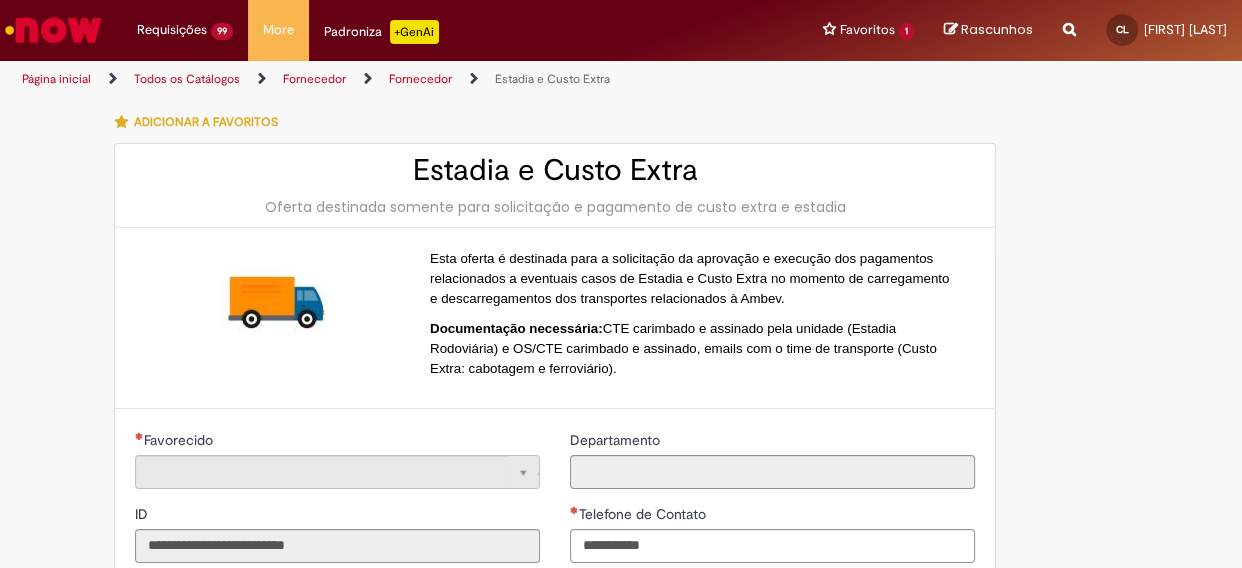 type on "**********" 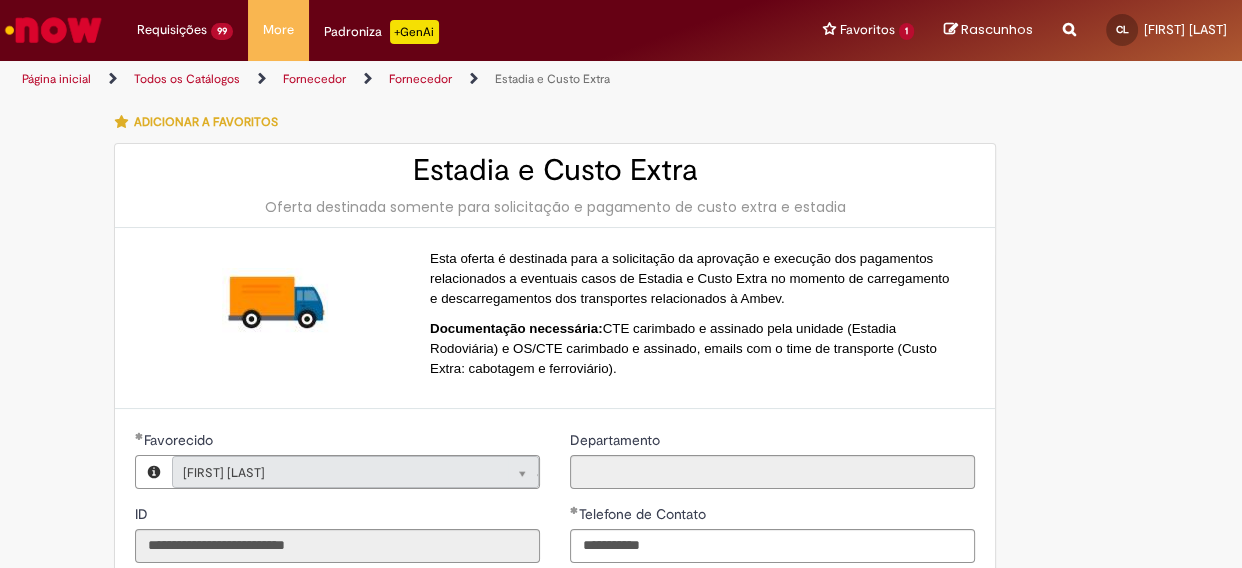 type on "**********" 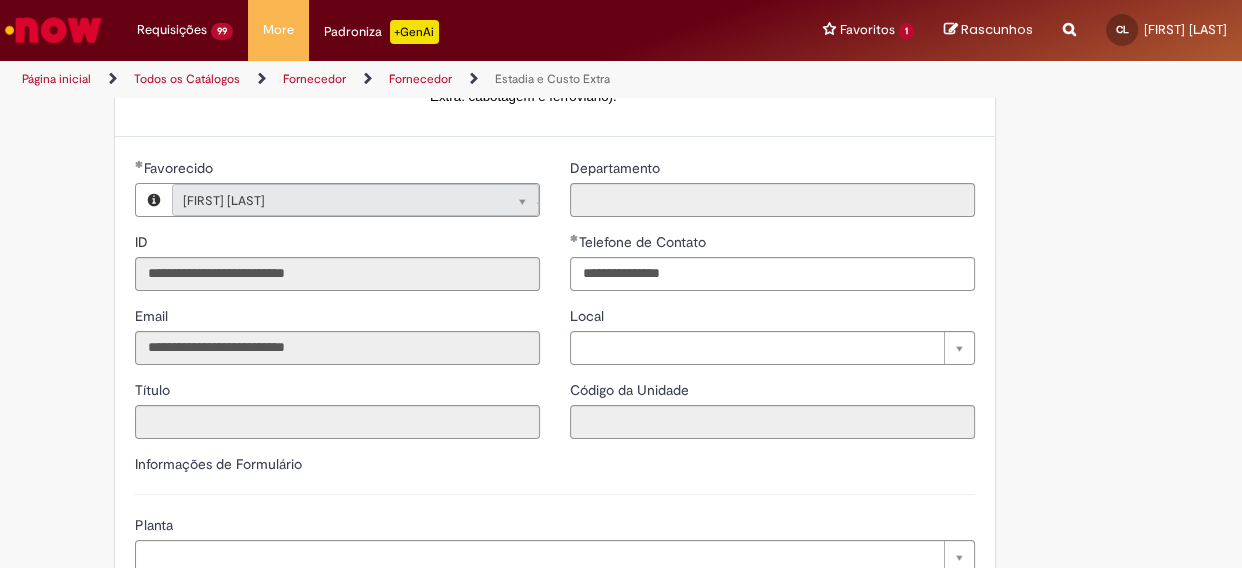 scroll, scrollTop: 454, scrollLeft: 0, axis: vertical 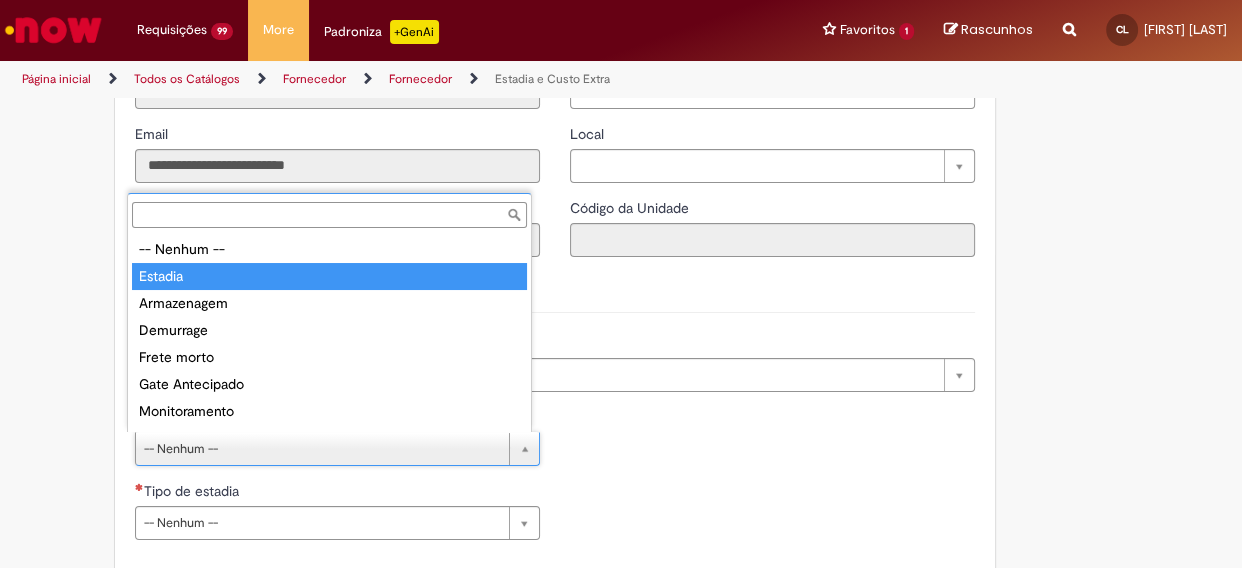 type on "*******" 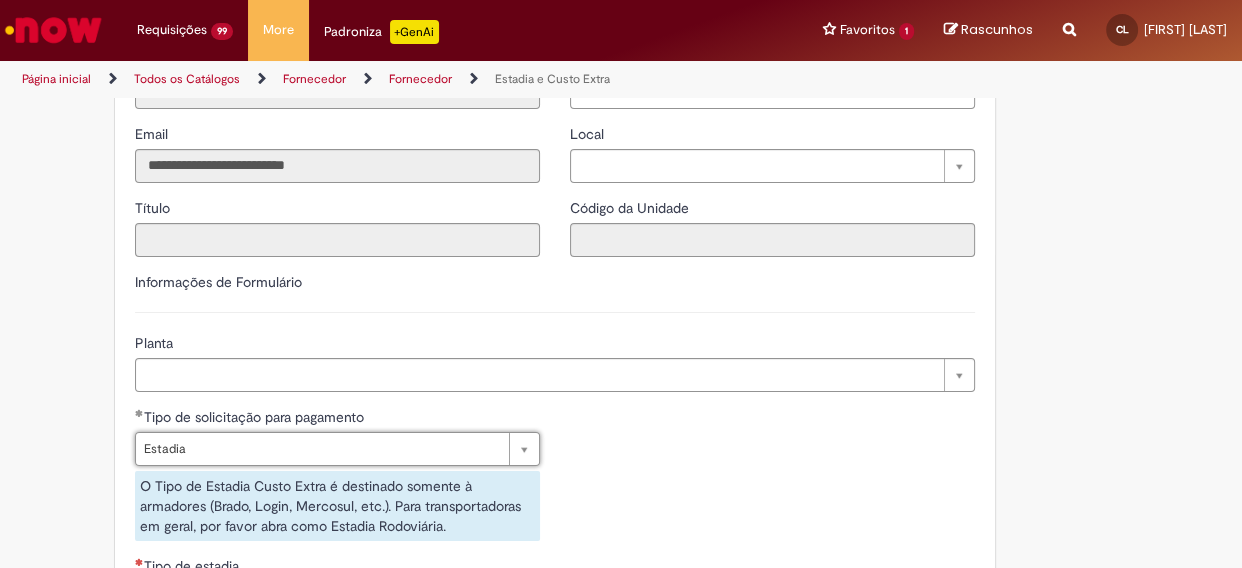 scroll, scrollTop: 636, scrollLeft: 0, axis: vertical 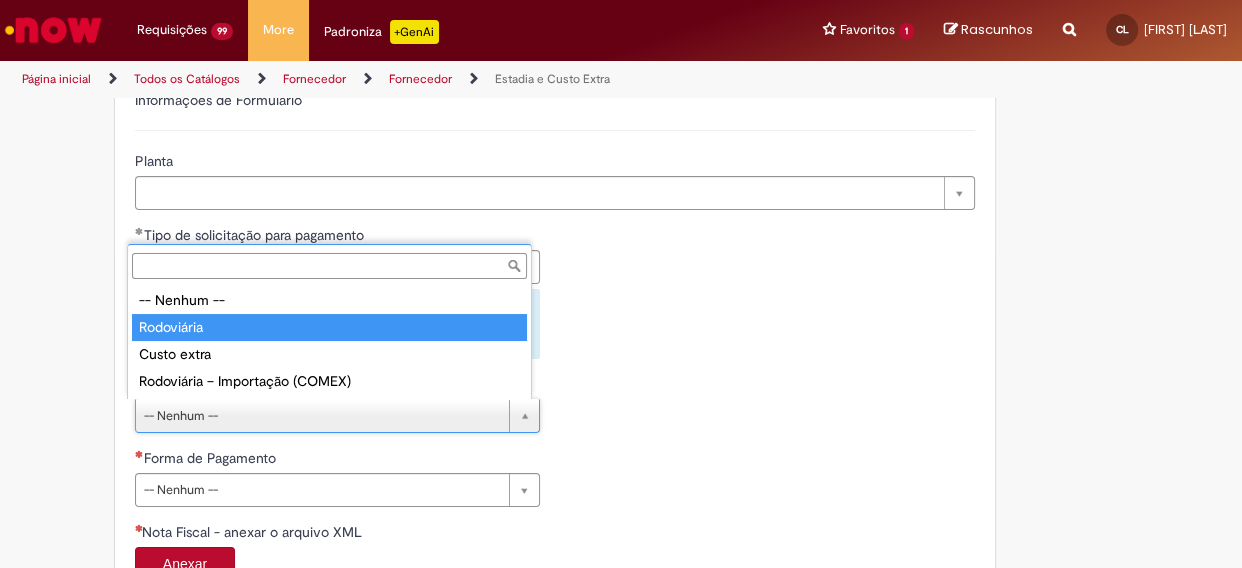 type on "**********" 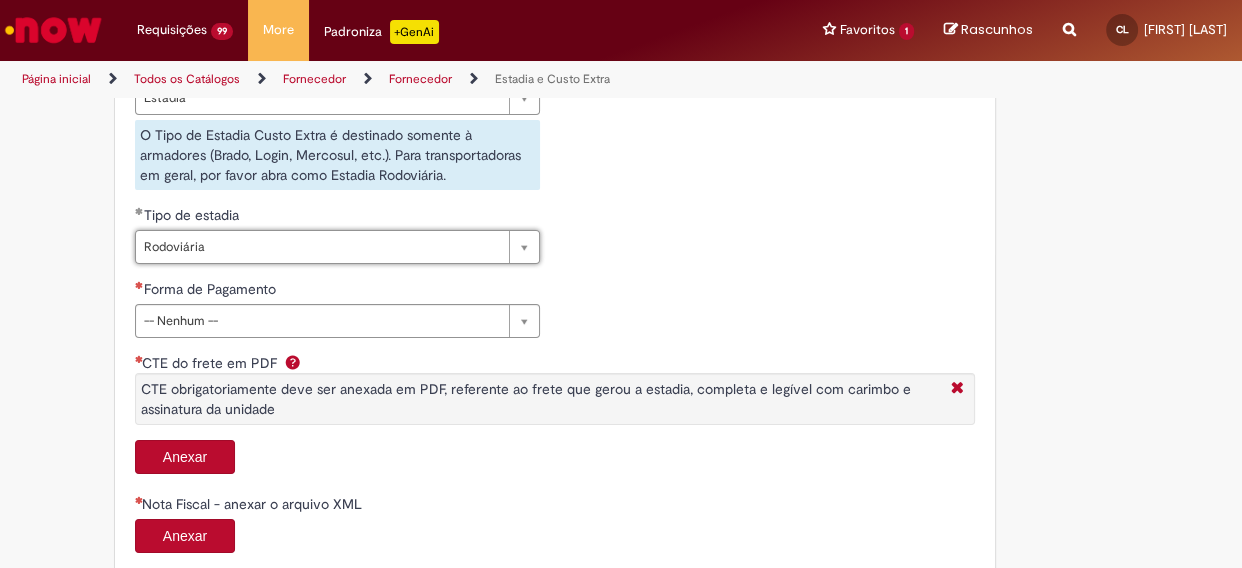 scroll, scrollTop: 818, scrollLeft: 0, axis: vertical 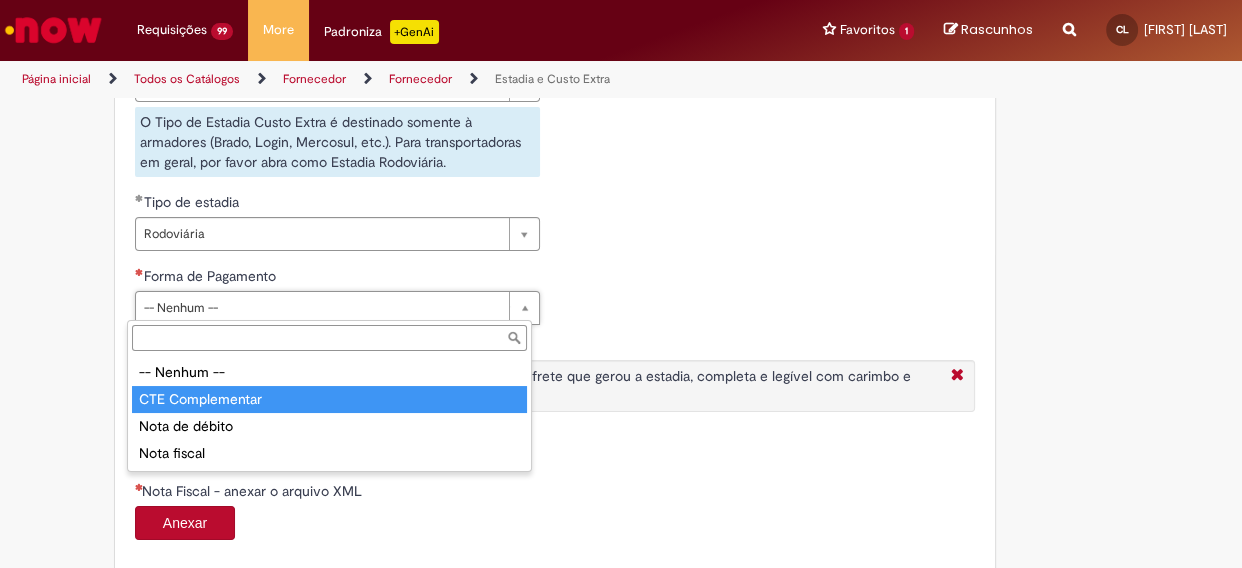 type on "**********" 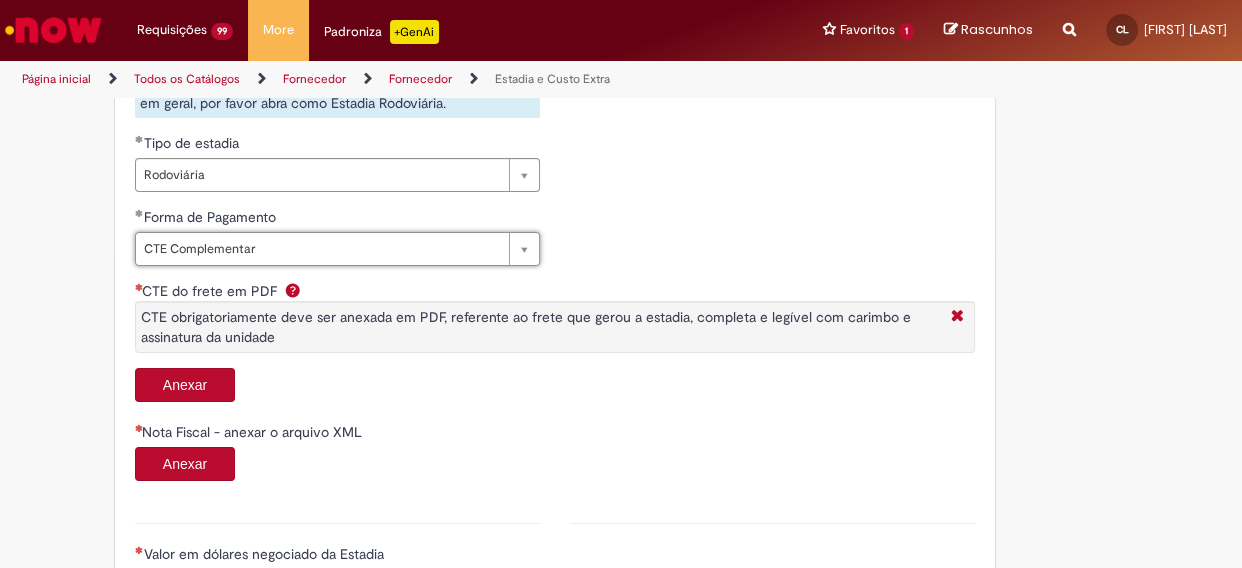 scroll, scrollTop: 909, scrollLeft: 0, axis: vertical 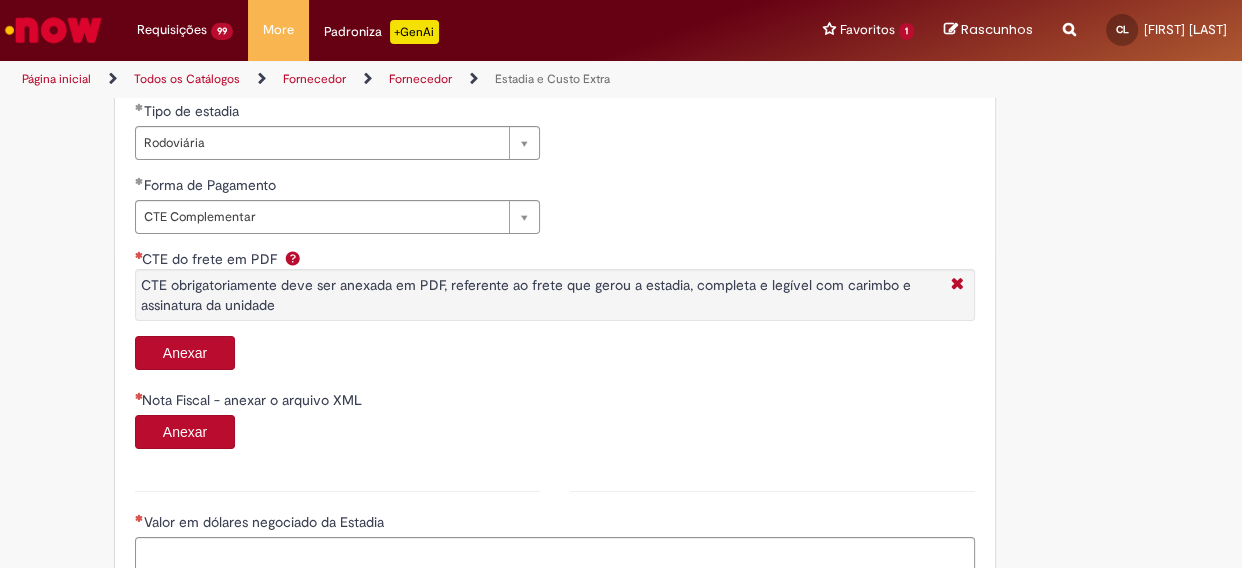 click on "Anexar" at bounding box center (185, 353) 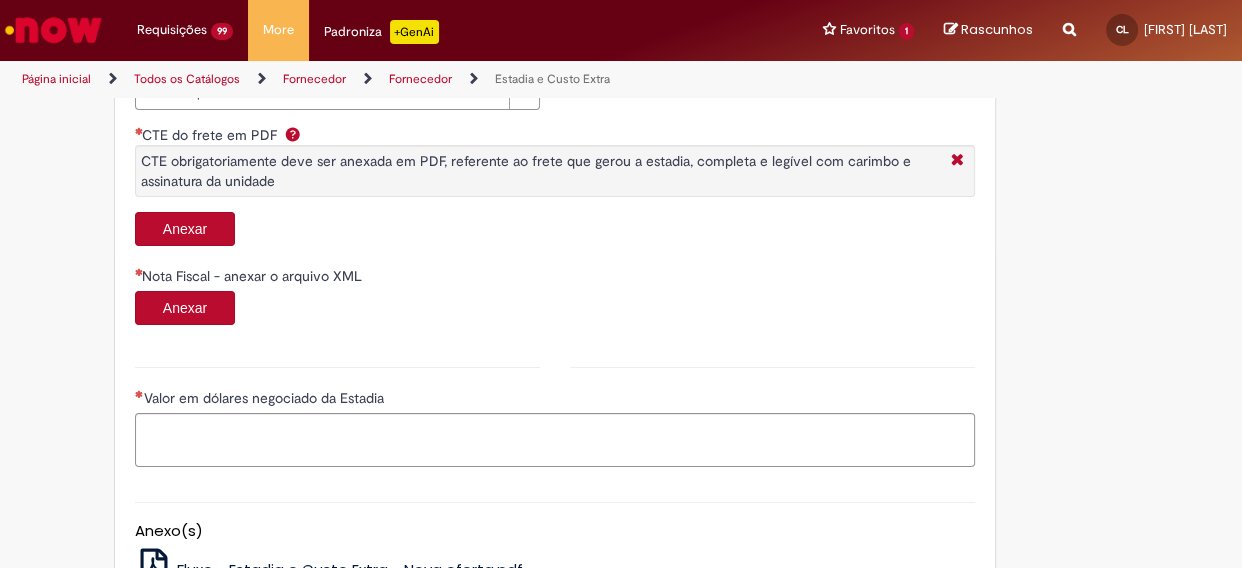 scroll, scrollTop: 1090, scrollLeft: 0, axis: vertical 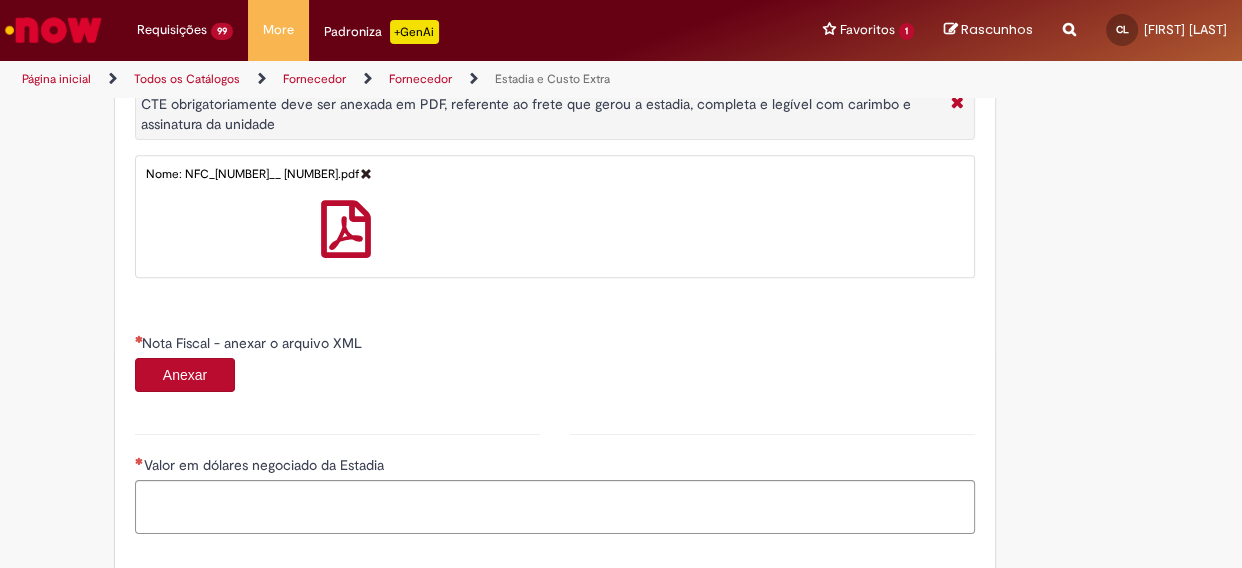 click on "Anexar" at bounding box center (185, 375) 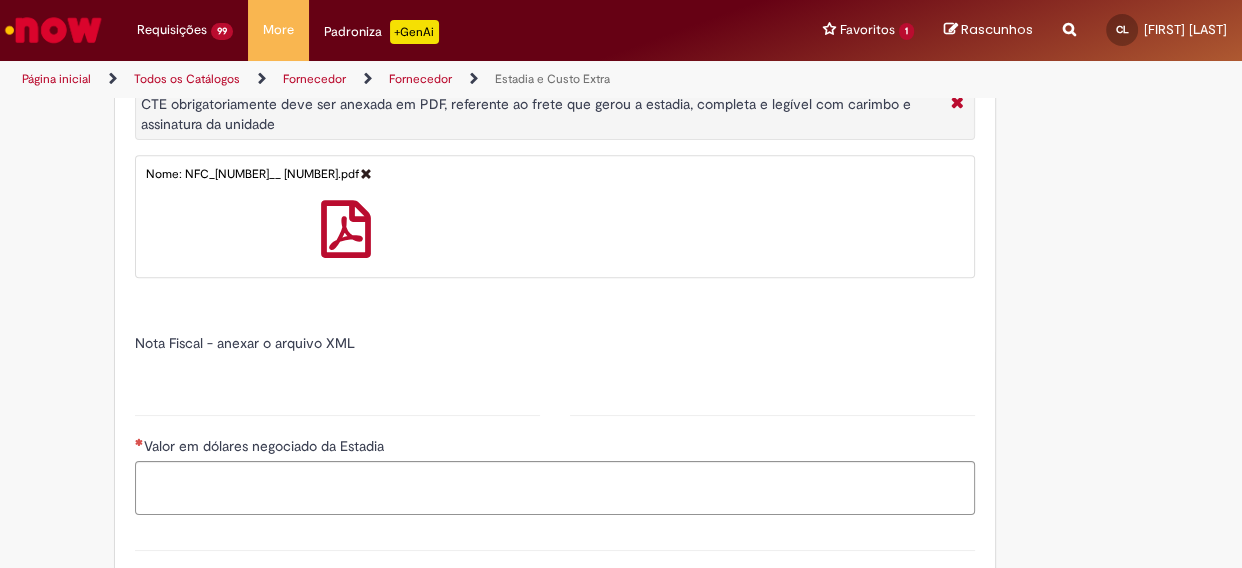type on "*****" 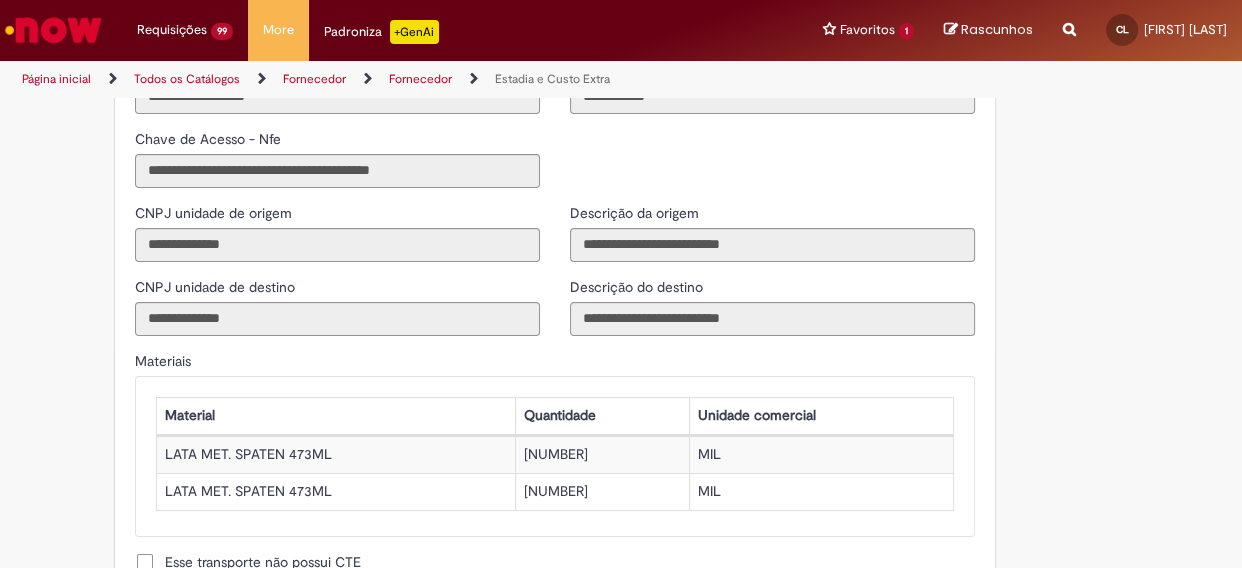scroll, scrollTop: 1909, scrollLeft: 0, axis: vertical 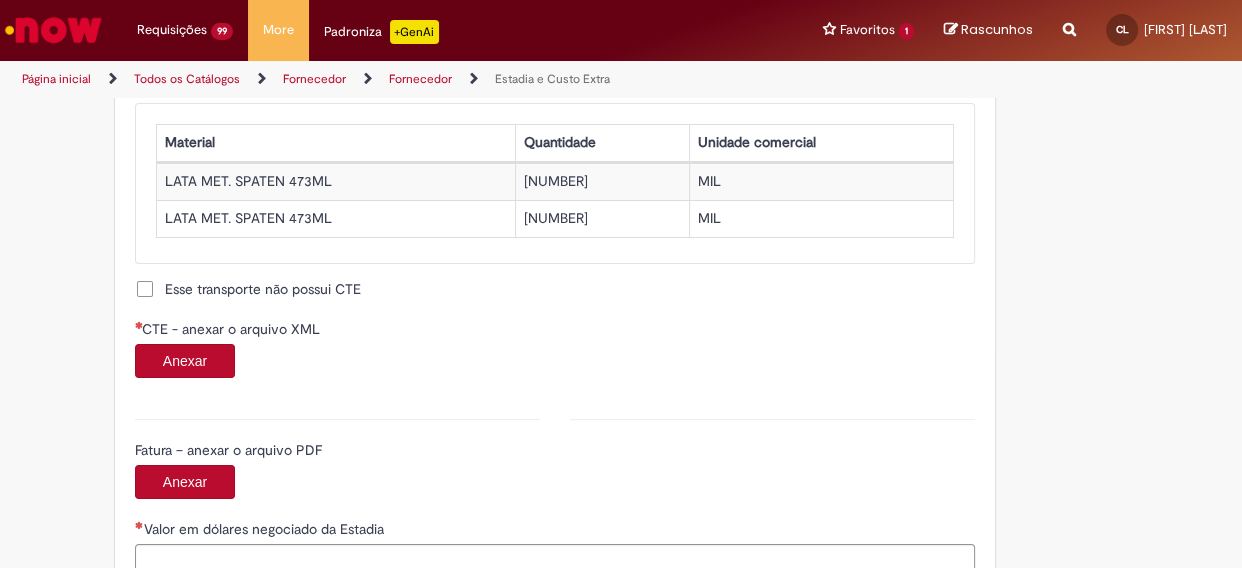 click on "Anexar" at bounding box center [185, 361] 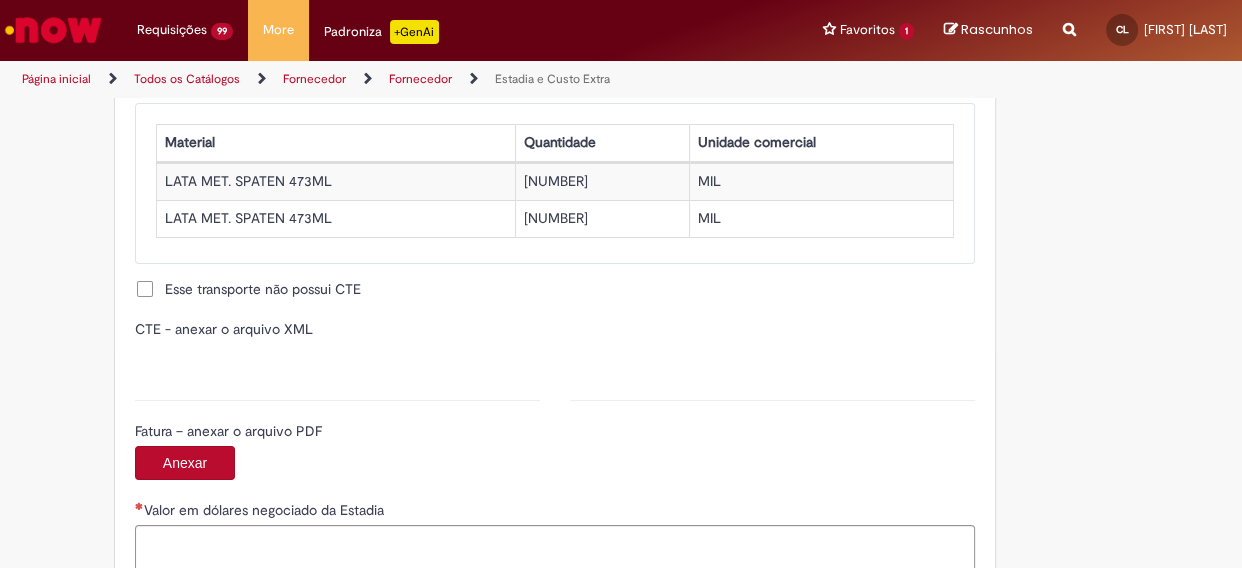 type on "**********" 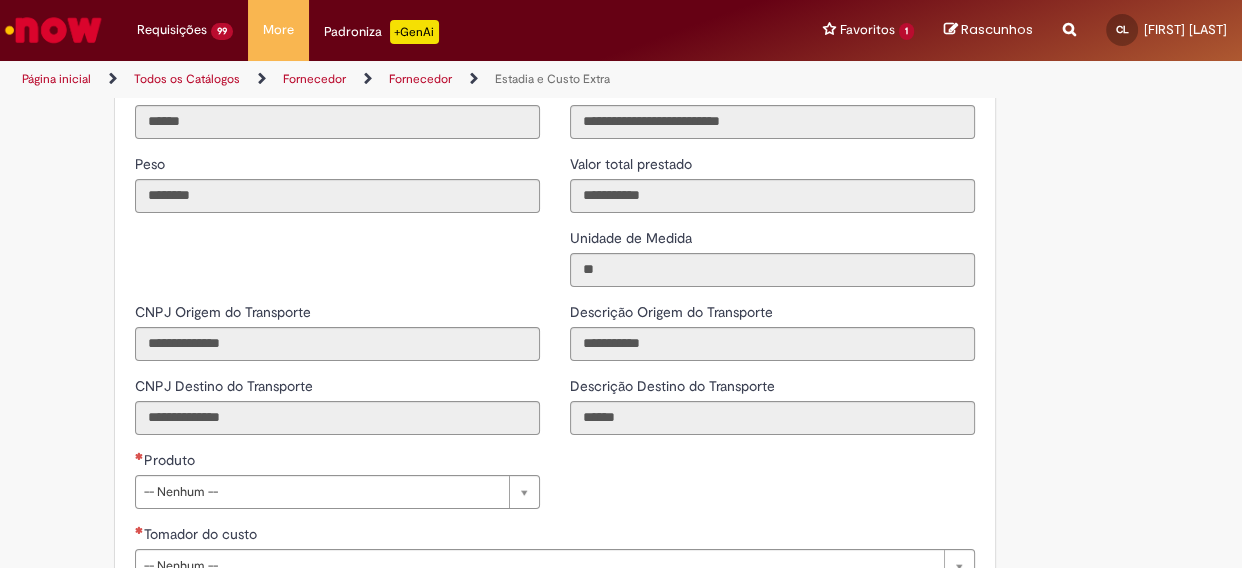 scroll, scrollTop: 2636, scrollLeft: 0, axis: vertical 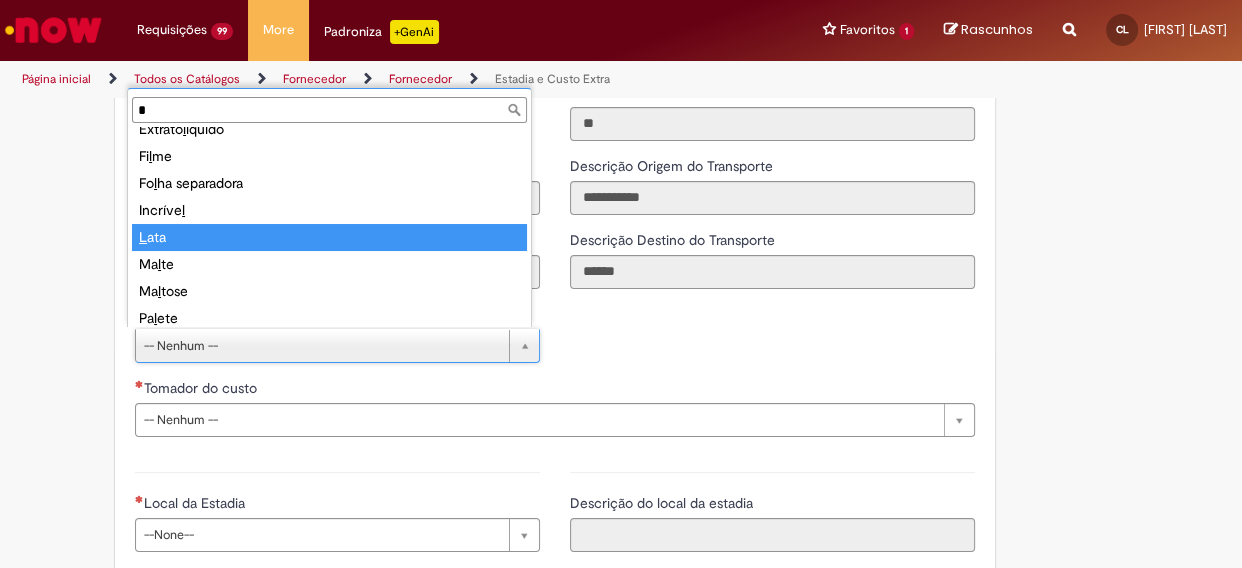 type on "*" 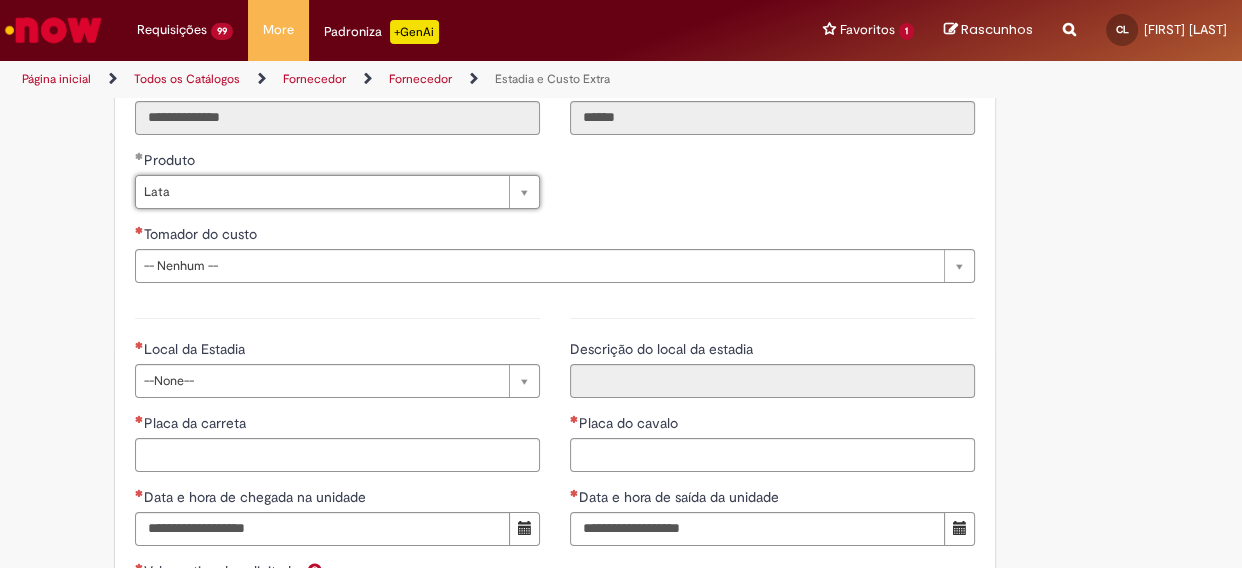 scroll, scrollTop: 2909, scrollLeft: 0, axis: vertical 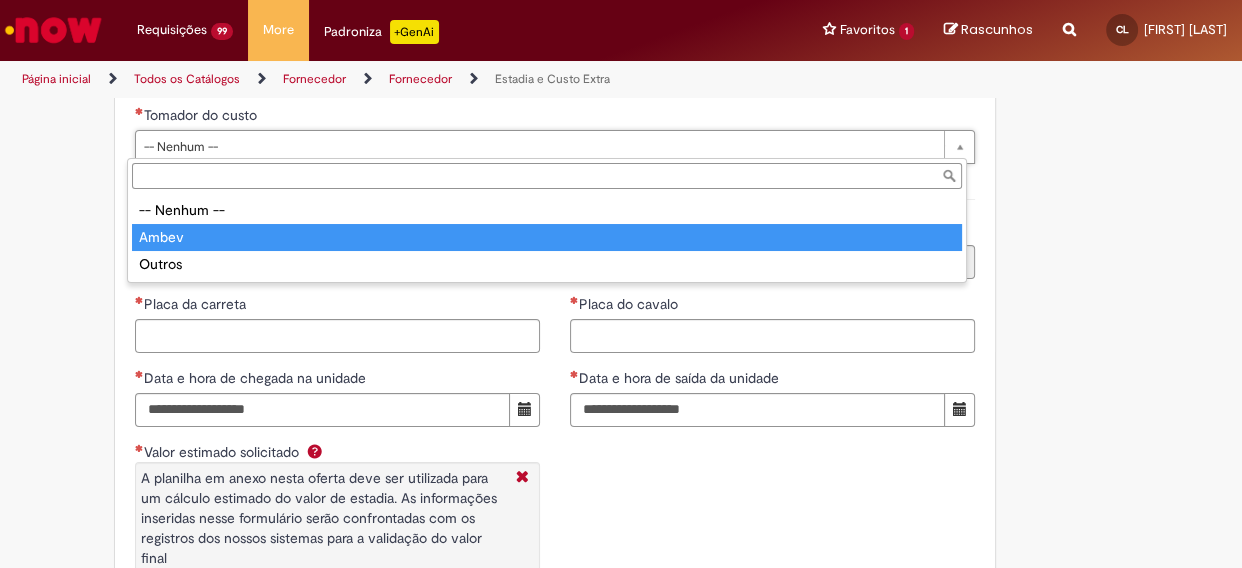 type on "*****" 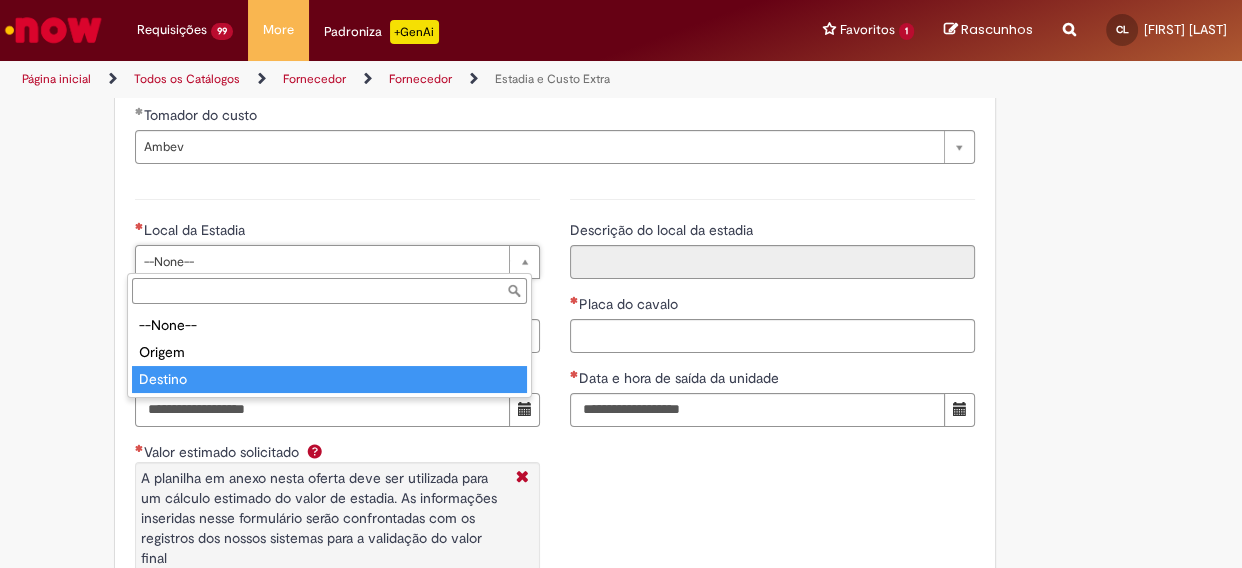 type on "*******" 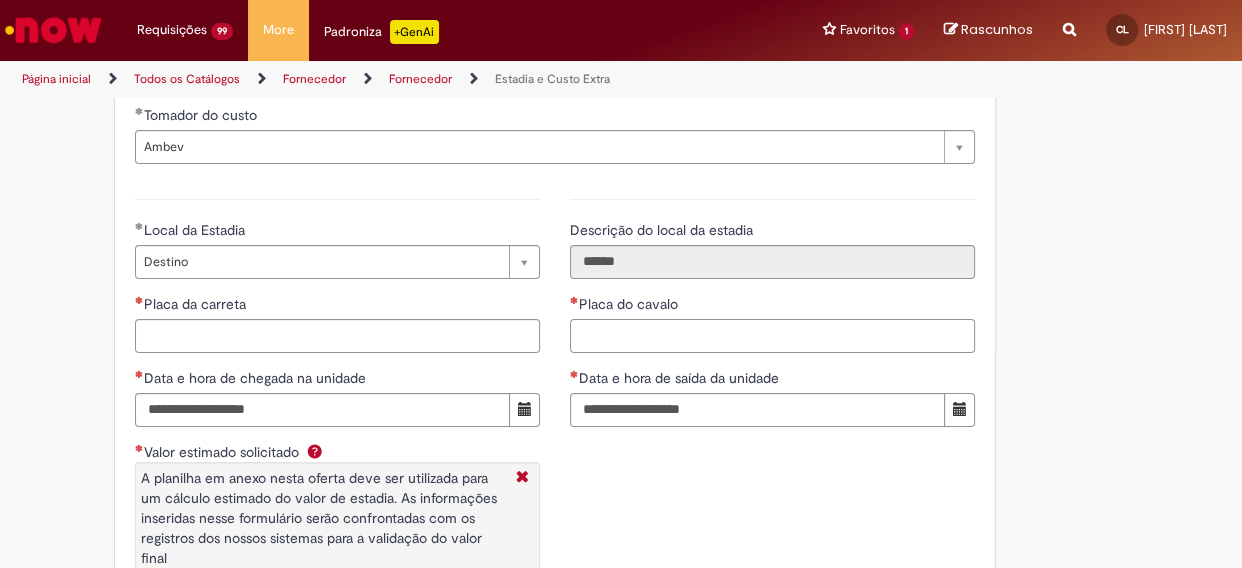 click on "Placa do cavalo" at bounding box center [772, 336] 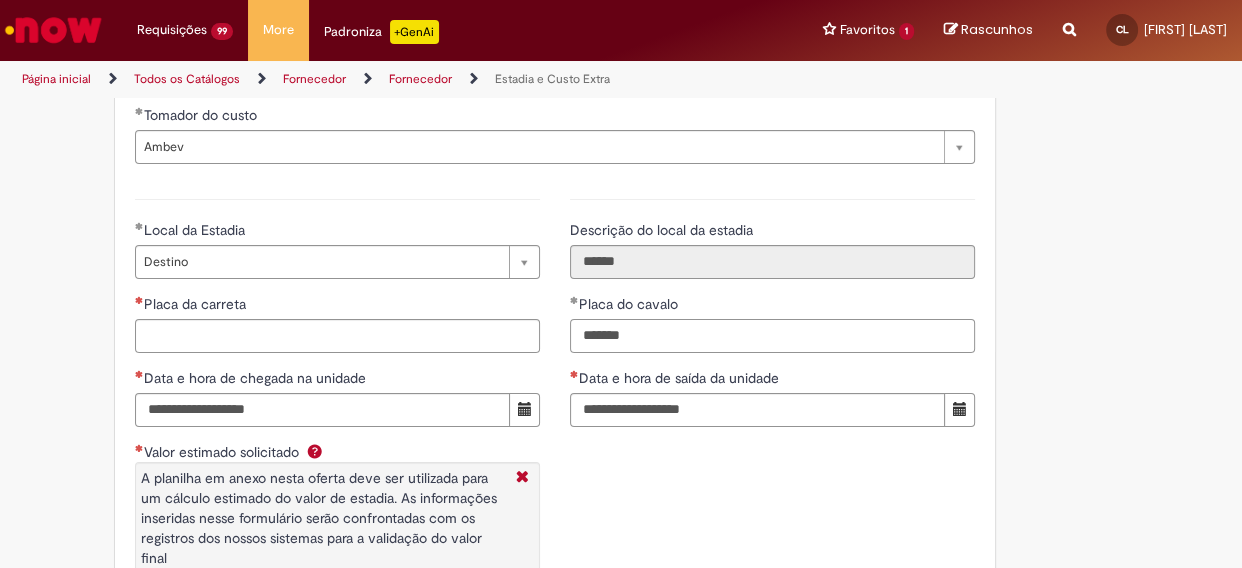 type on "*******" 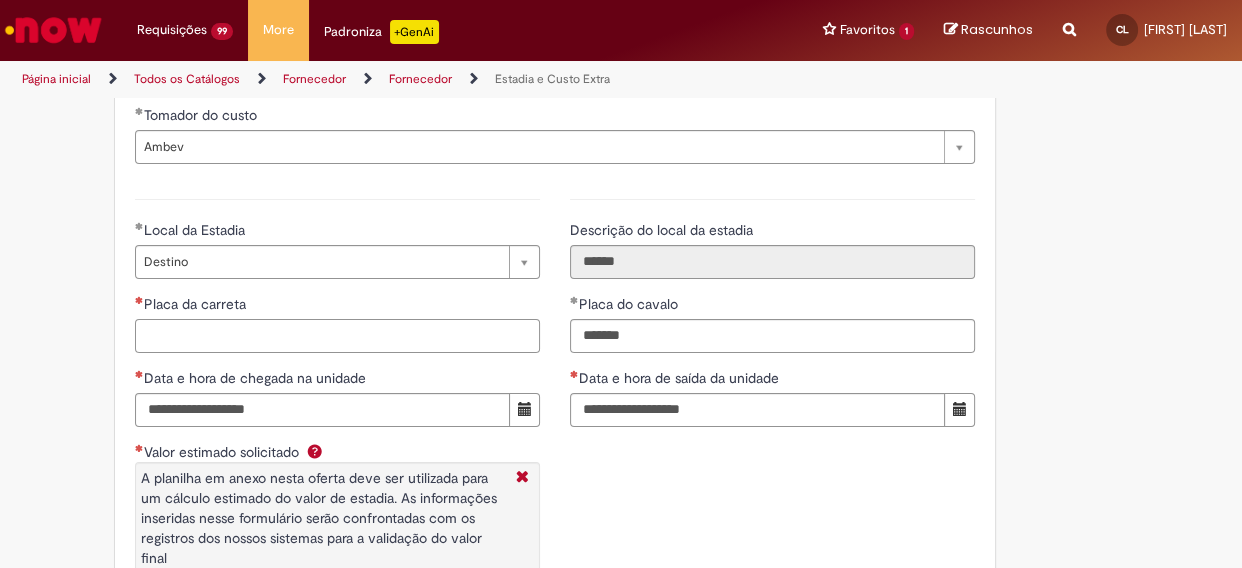 click on "Placa da carreta" at bounding box center [337, 336] 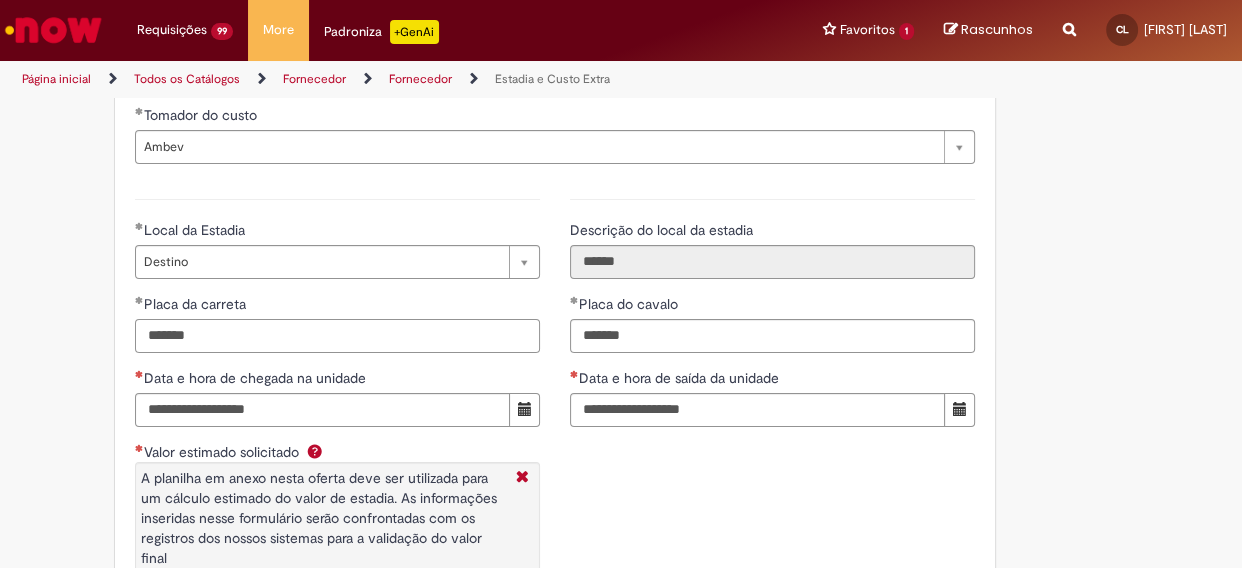 type on "*******" 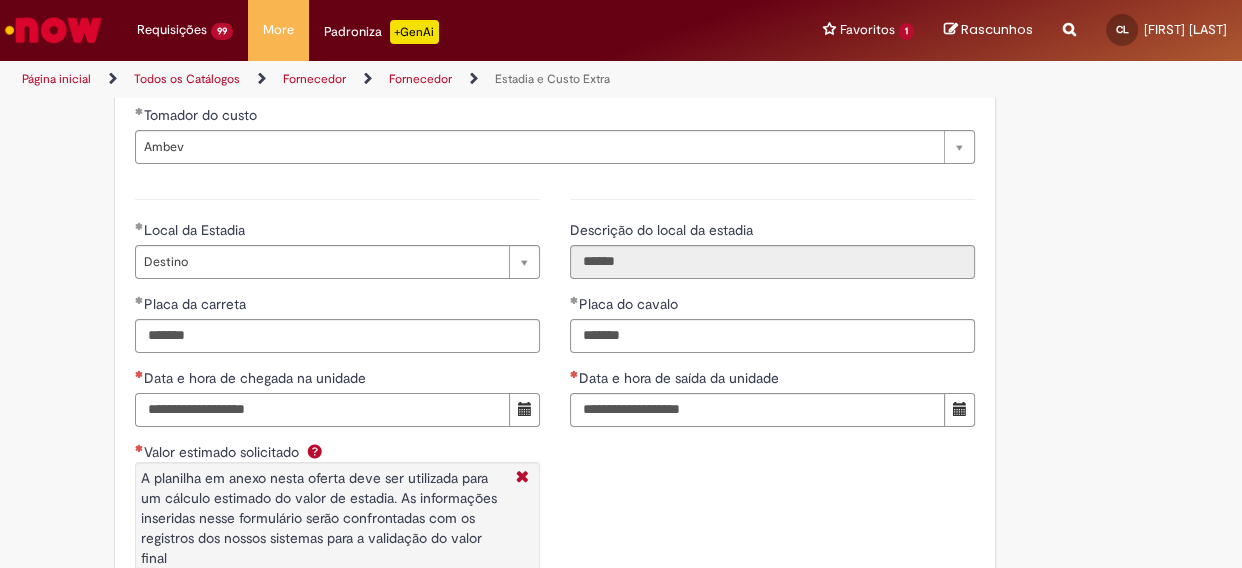 click on "Data e hora de chegada na unidade" at bounding box center (322, 410) 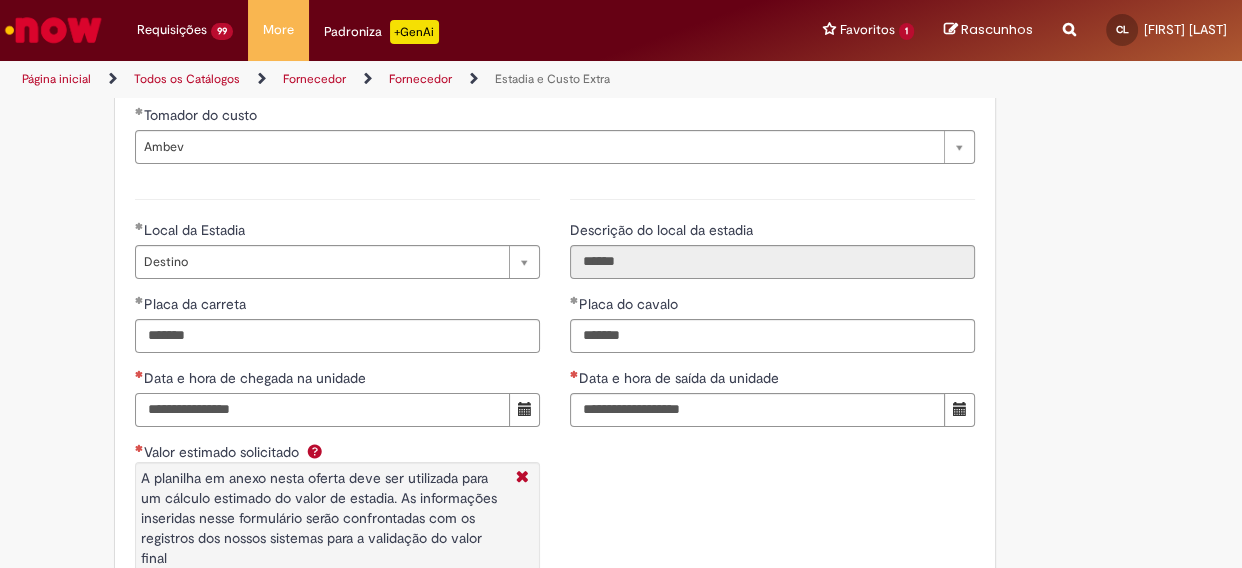 type on "**********" 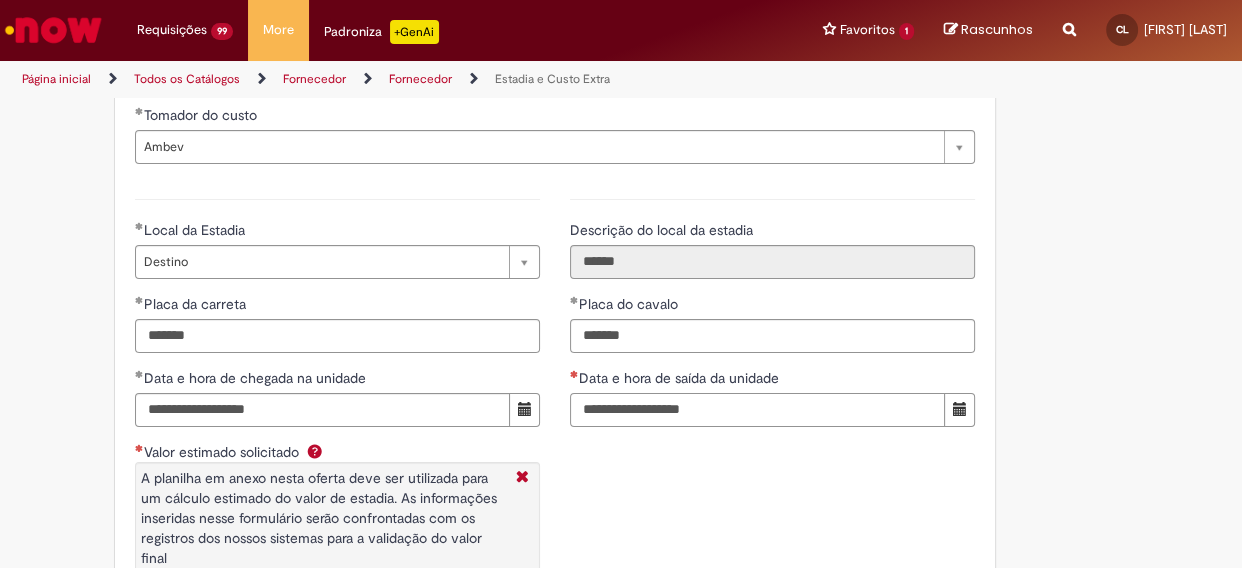 click on "Data e hora de saída da unidade" at bounding box center [757, 410] 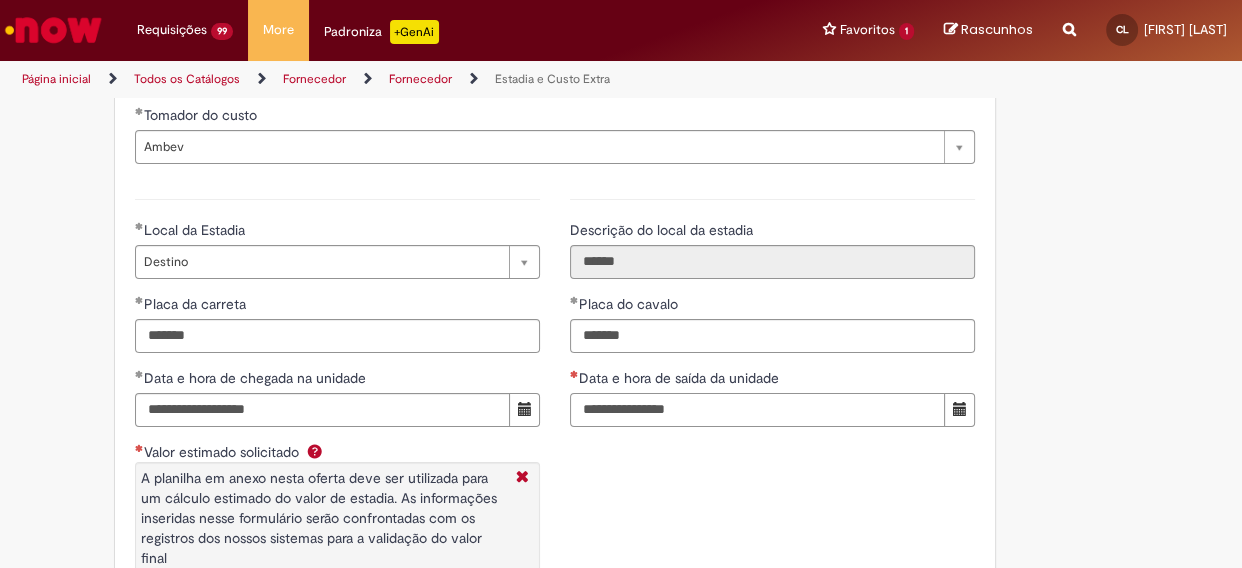 type on "**********" 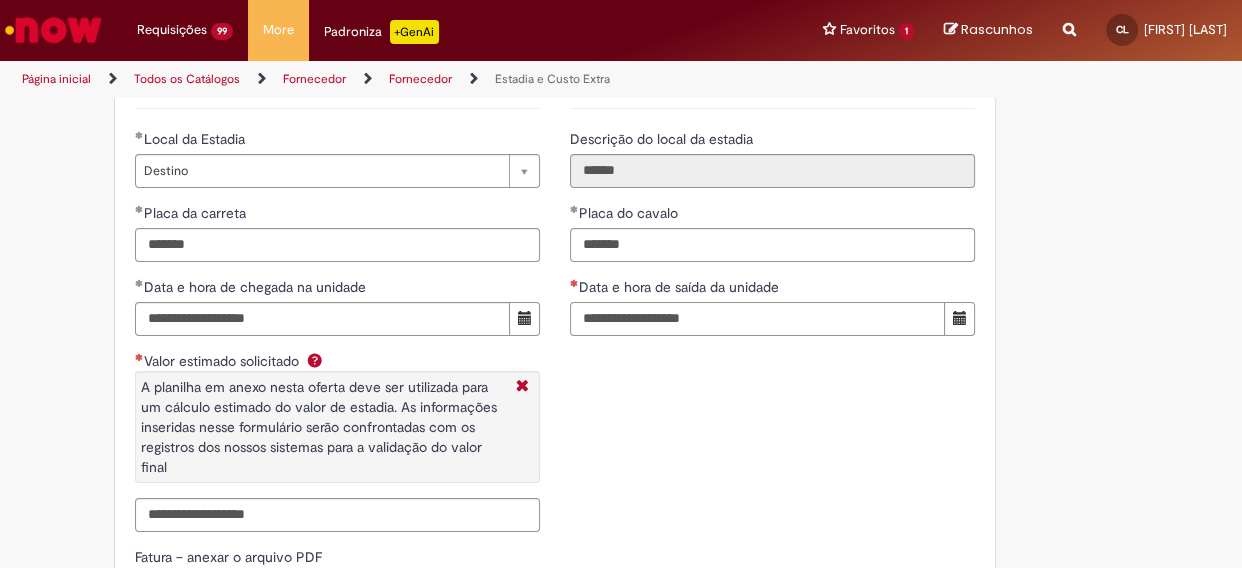 scroll, scrollTop: 3090, scrollLeft: 0, axis: vertical 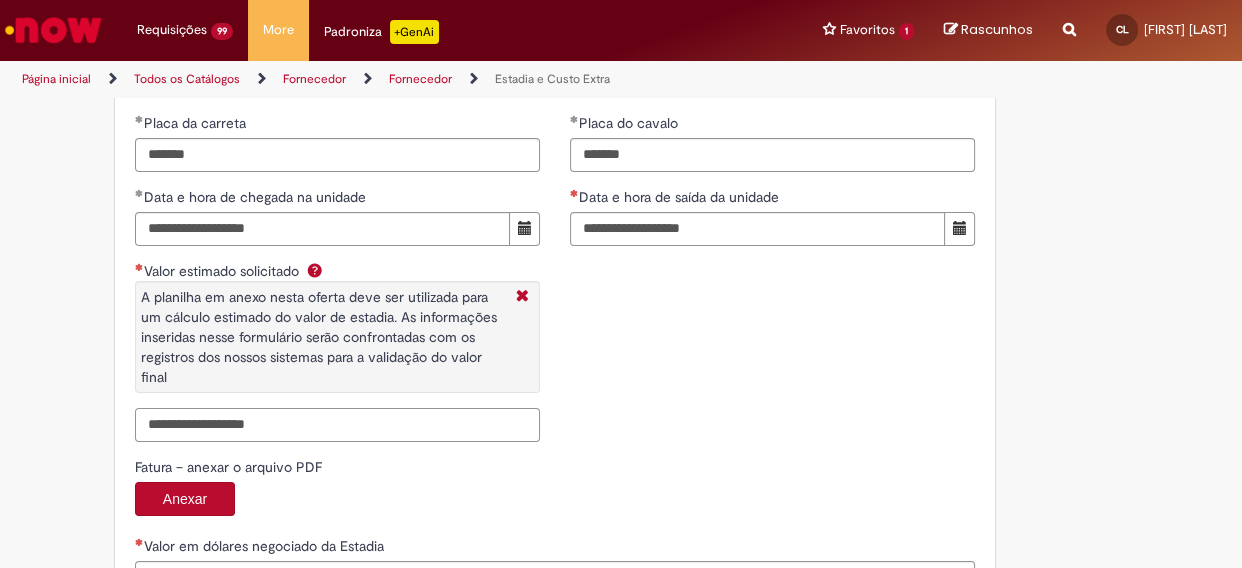 click on "Valor estimado solicitado A planilha em anexo nesta oferta deve ser utilizada para um cálculo estimado do valor de estadia. As informações inseridas nesse formulário serão confrontadas com os registros dos nossos sistemas para a validação do valor final" at bounding box center (337, 425) 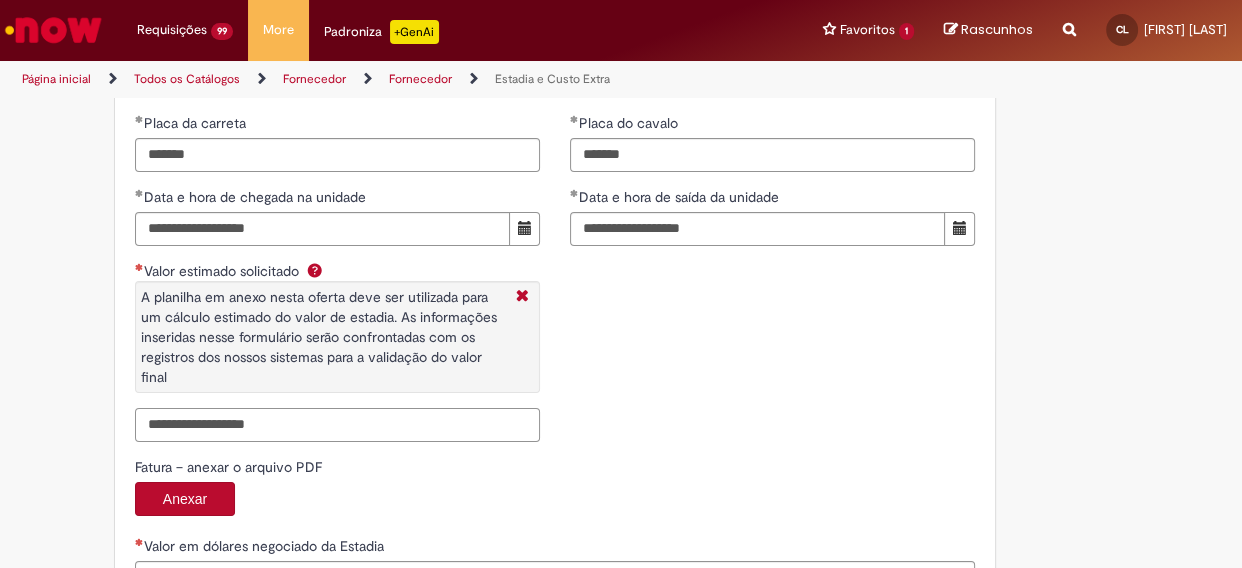 paste on "**********" 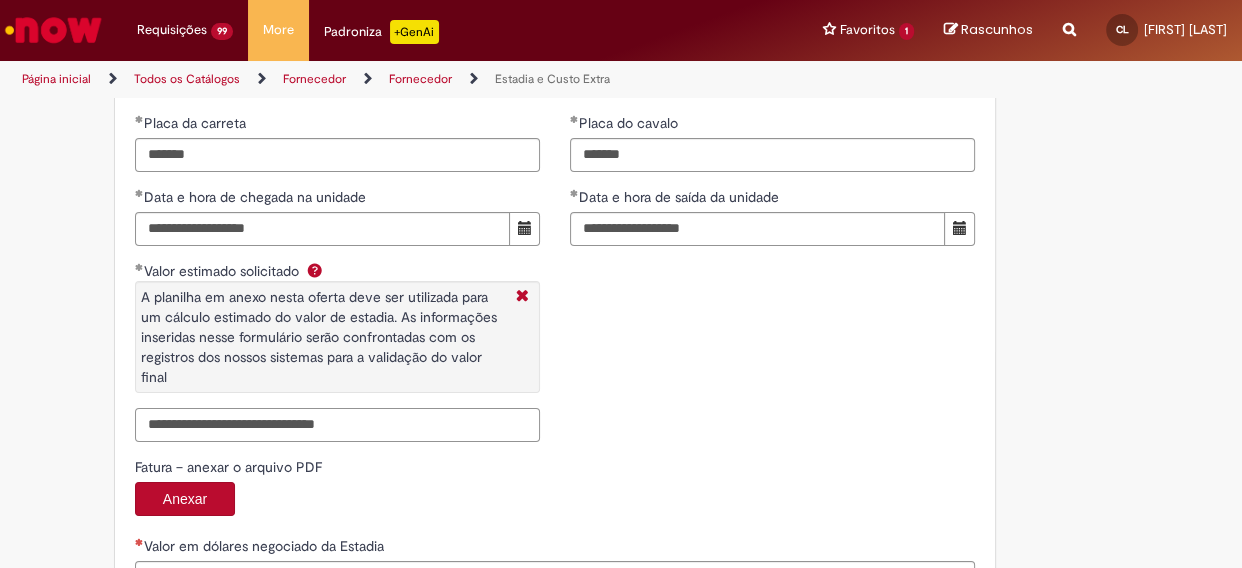 type on "**********" 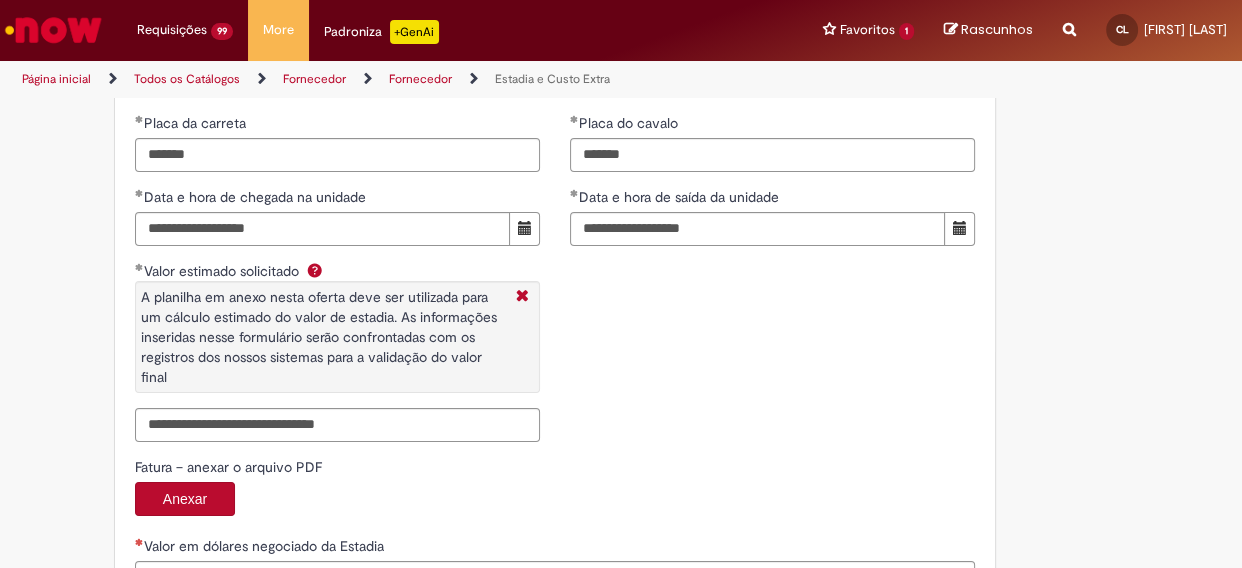 type 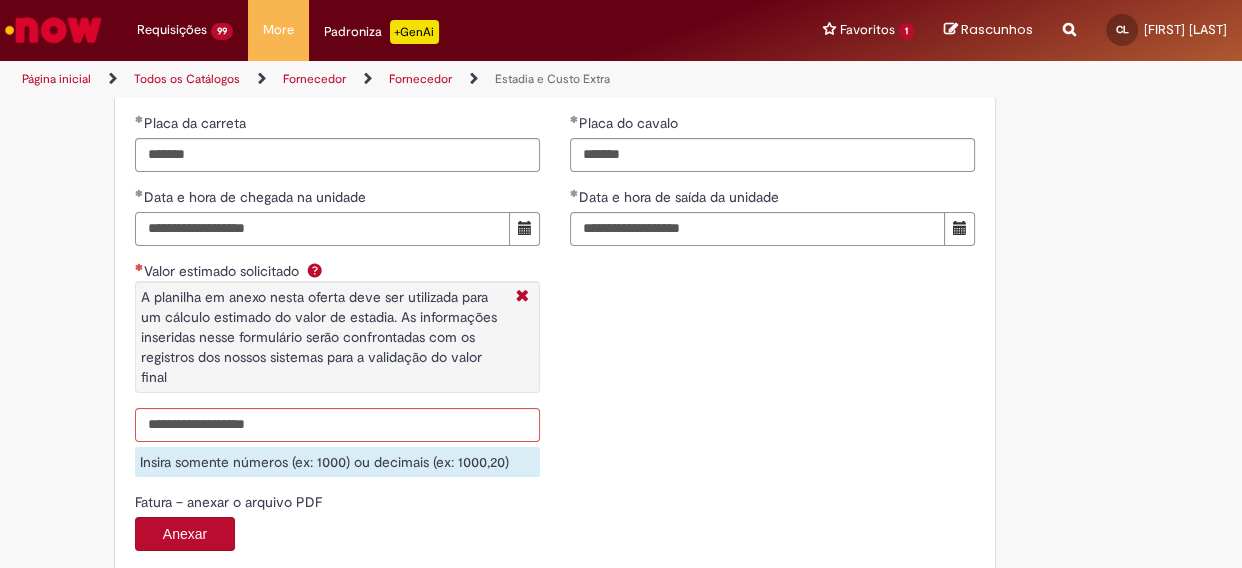 click on "**********" at bounding box center [322, 229] 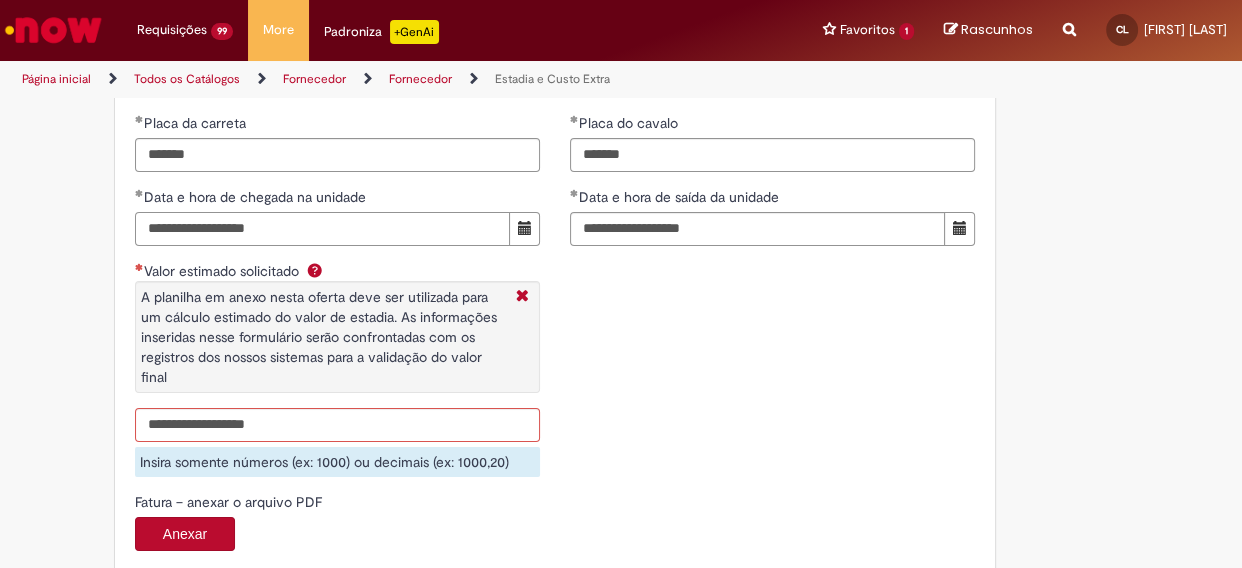 click on "**********" at bounding box center [322, 229] 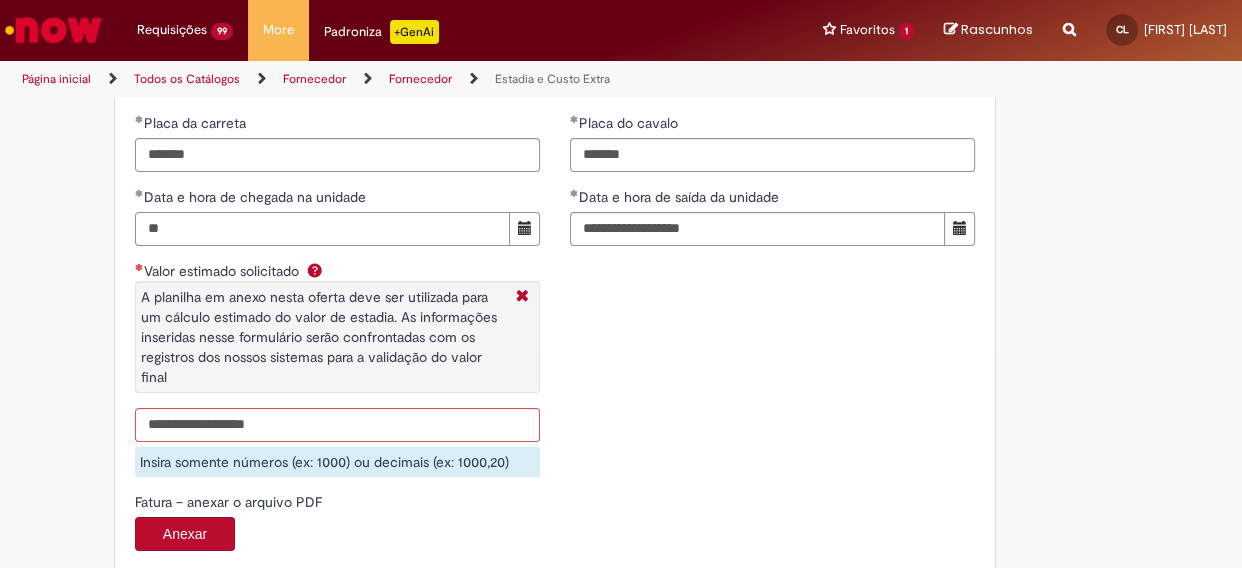 type on "*" 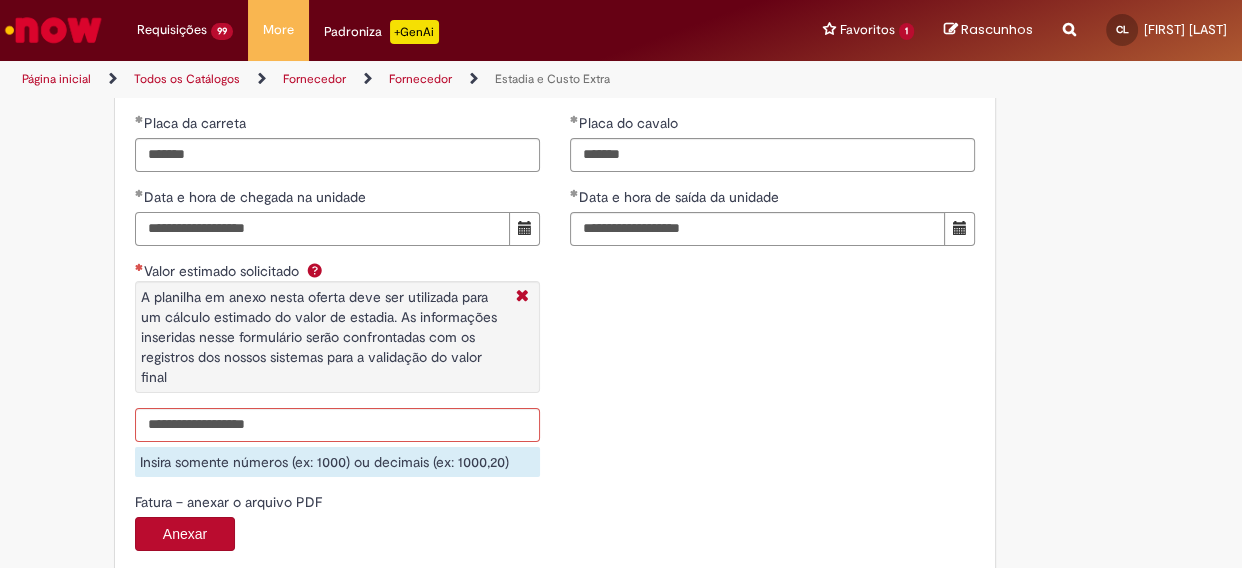 paste on "**********" 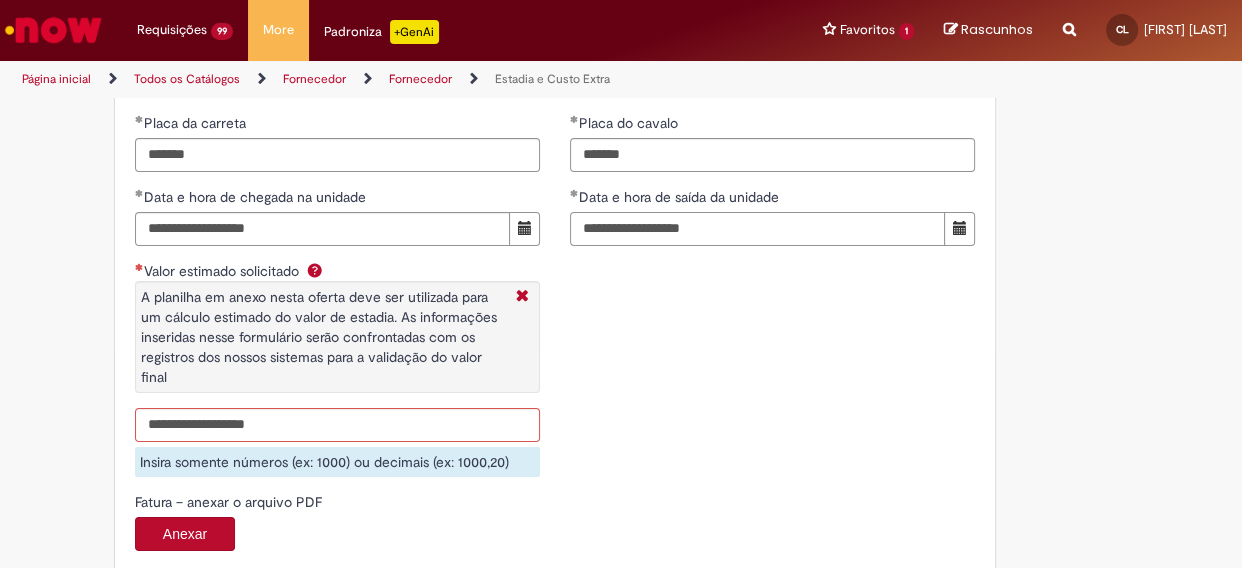 click on "**********" at bounding box center (757, 229) 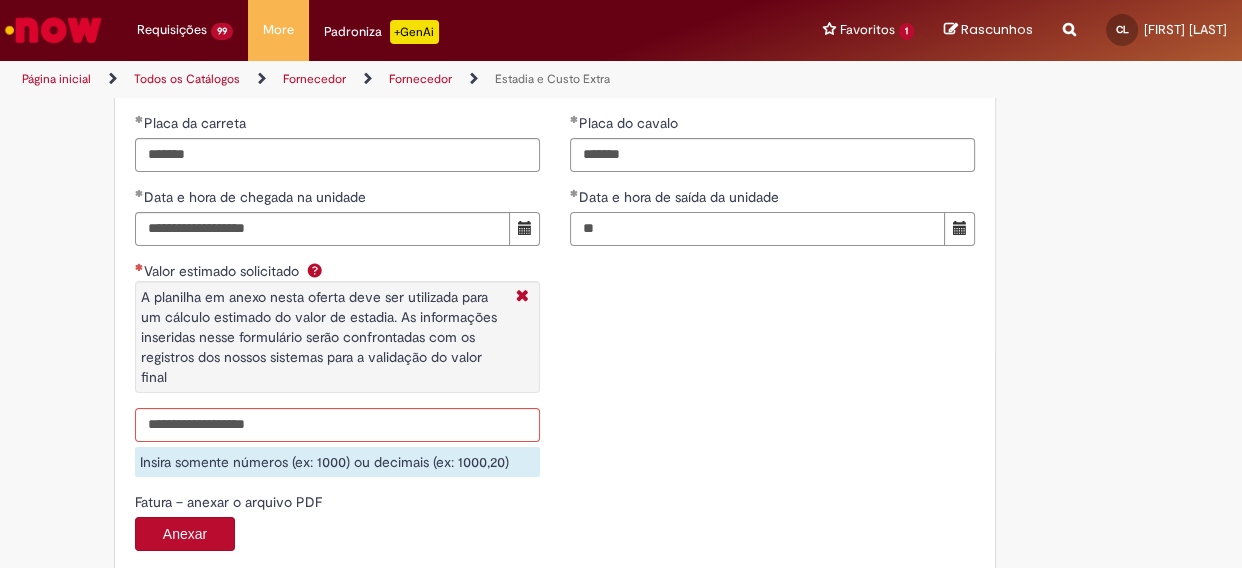 type on "*" 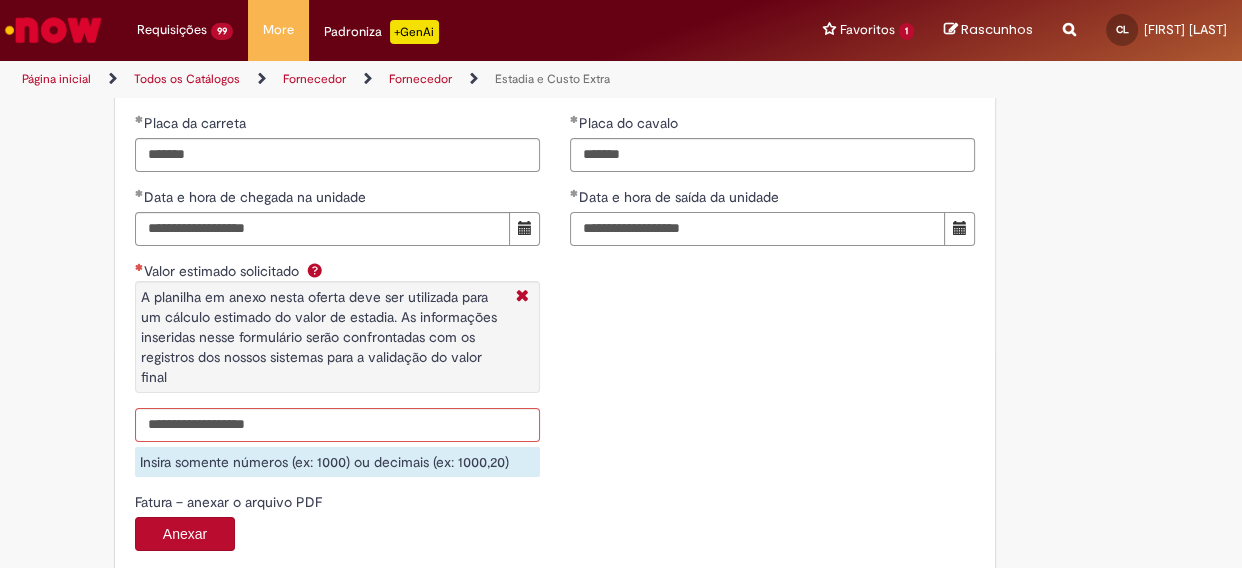 paste on "**********" 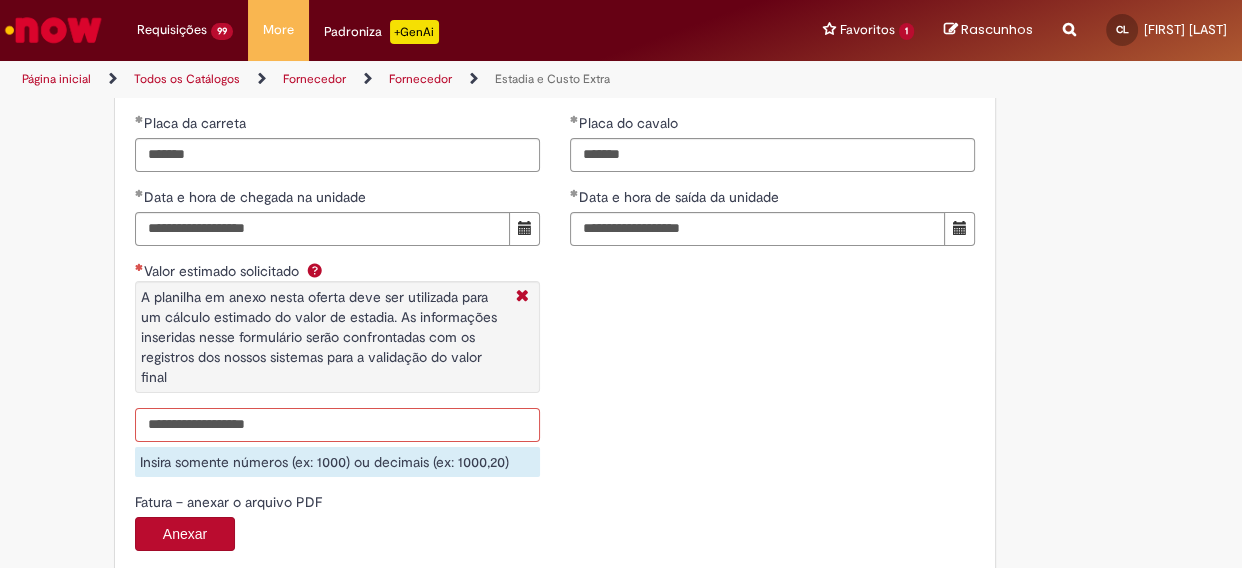 click on "Valor estimado solicitado A planilha em anexo nesta oferta deve ser utilizada para um cálculo estimado do valor de estadia. As informações inseridas nesse formulário serão confrontadas com os registros dos nossos sistemas para a validação do valor final" at bounding box center [337, 425] 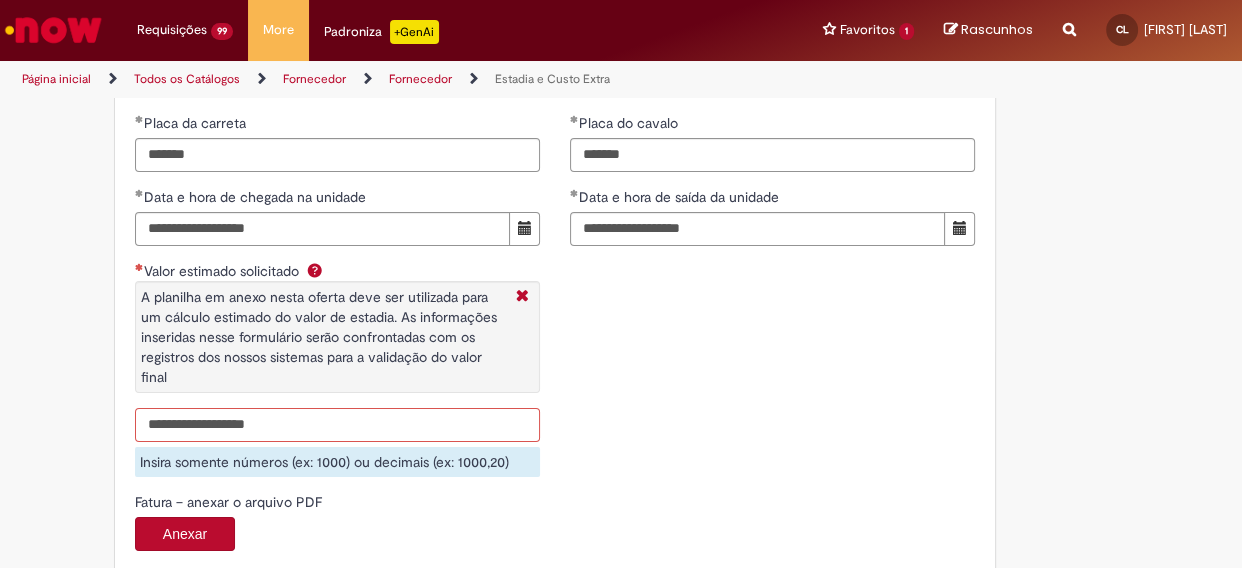 paste on "*******" 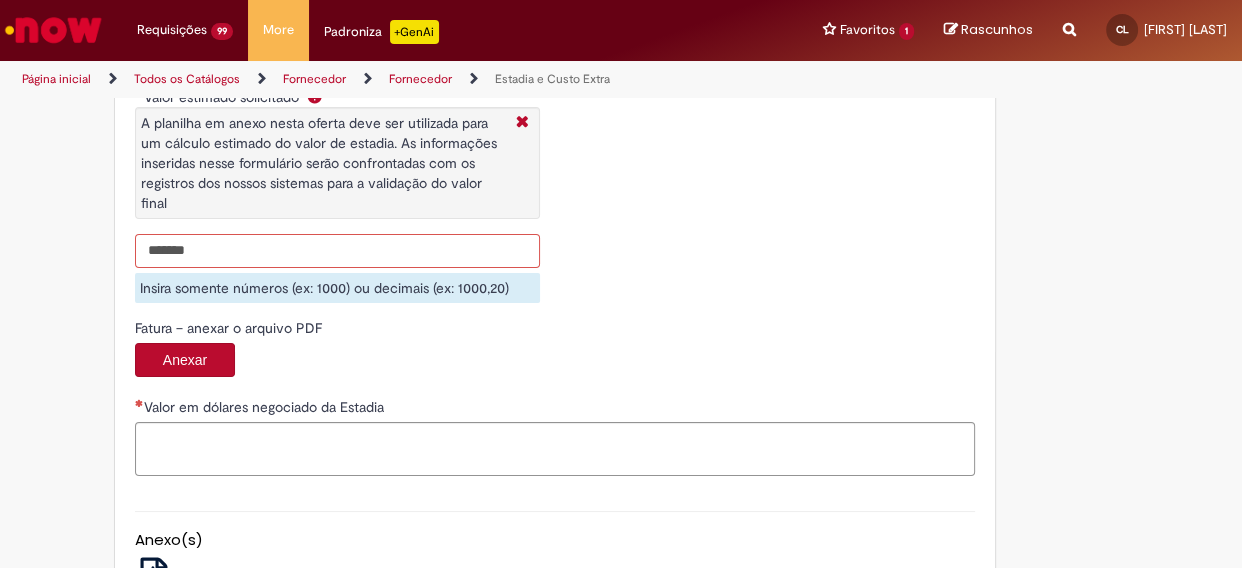 scroll, scrollTop: 3272, scrollLeft: 0, axis: vertical 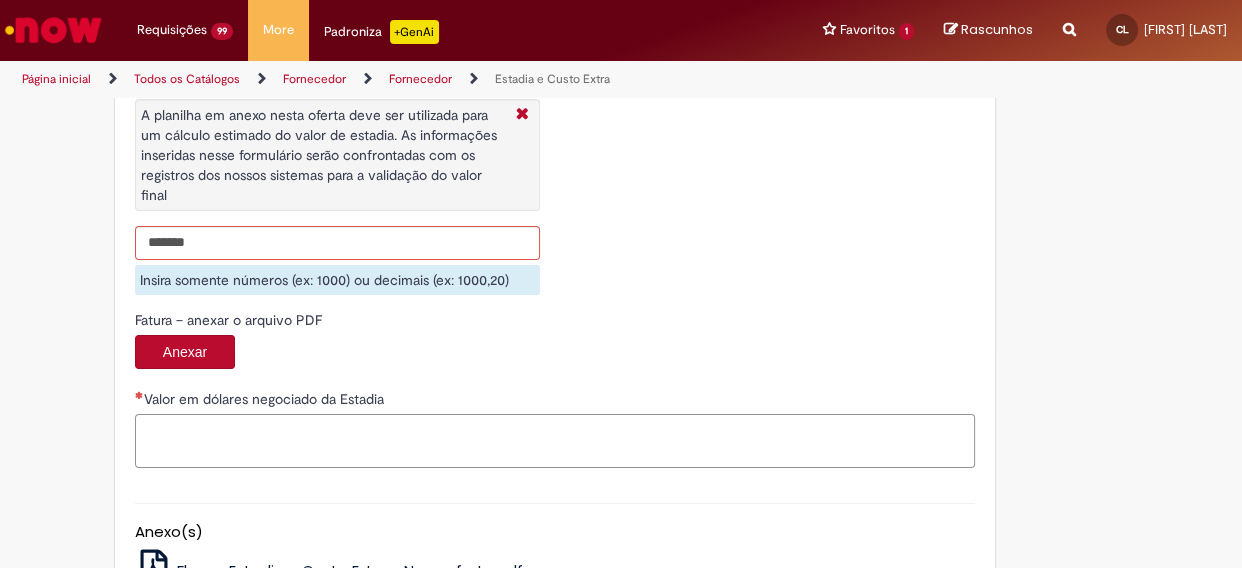 click on "**********" at bounding box center [555, 396] 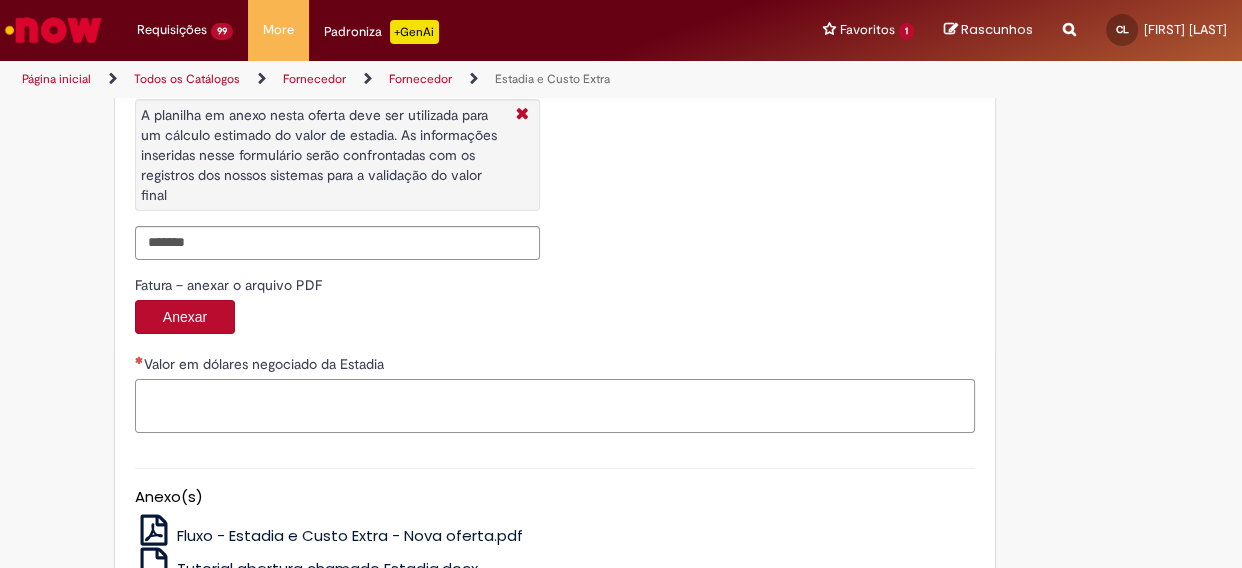 type on "**********" 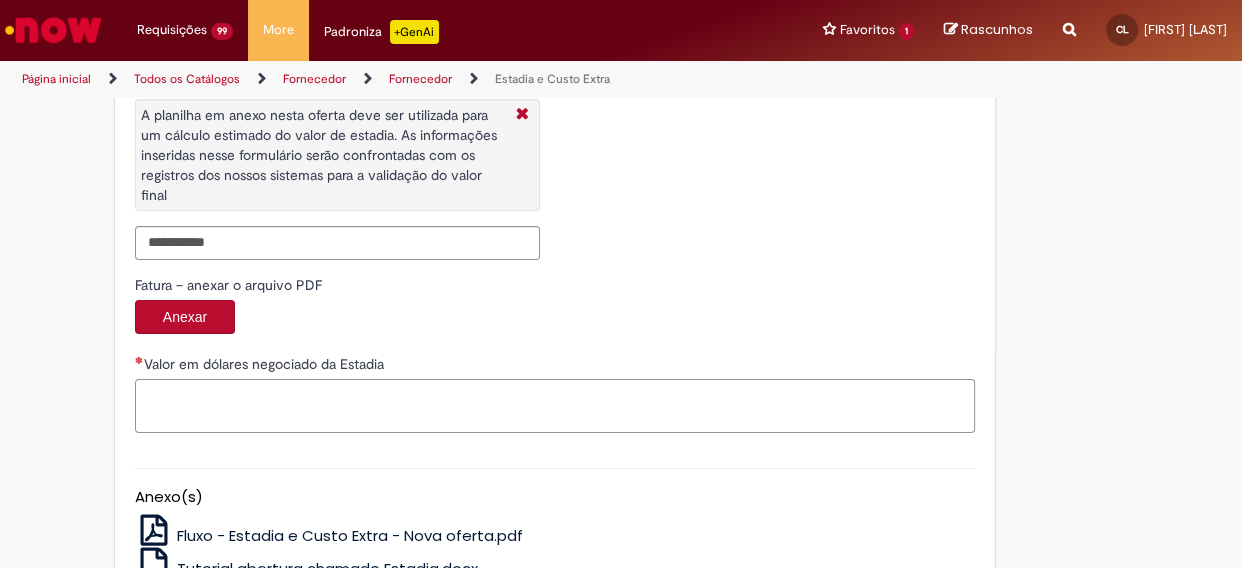click on "Valor em dólares negociado da Estadia" at bounding box center (555, 406) 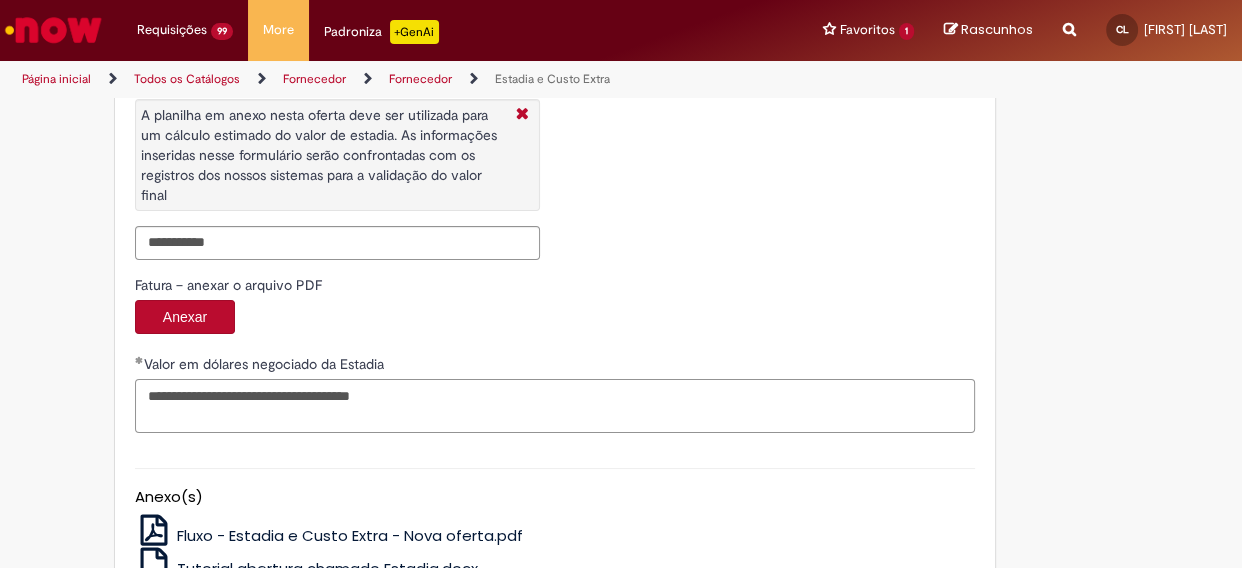 scroll, scrollTop: 3416, scrollLeft: 0, axis: vertical 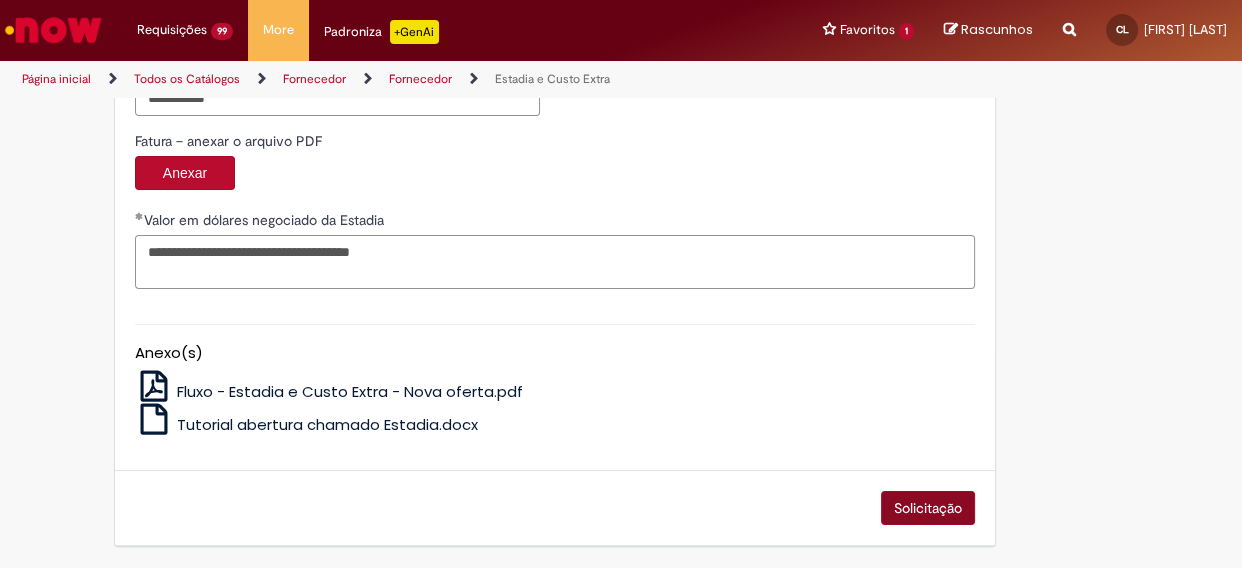type on "**********" 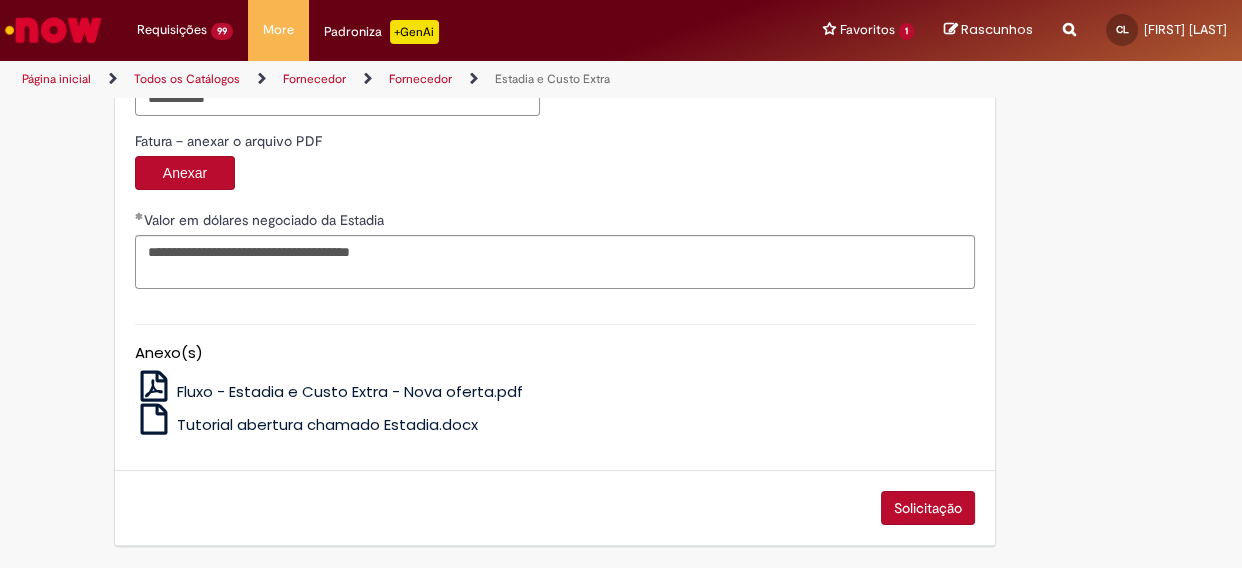 click on "Solicitação" at bounding box center (928, 508) 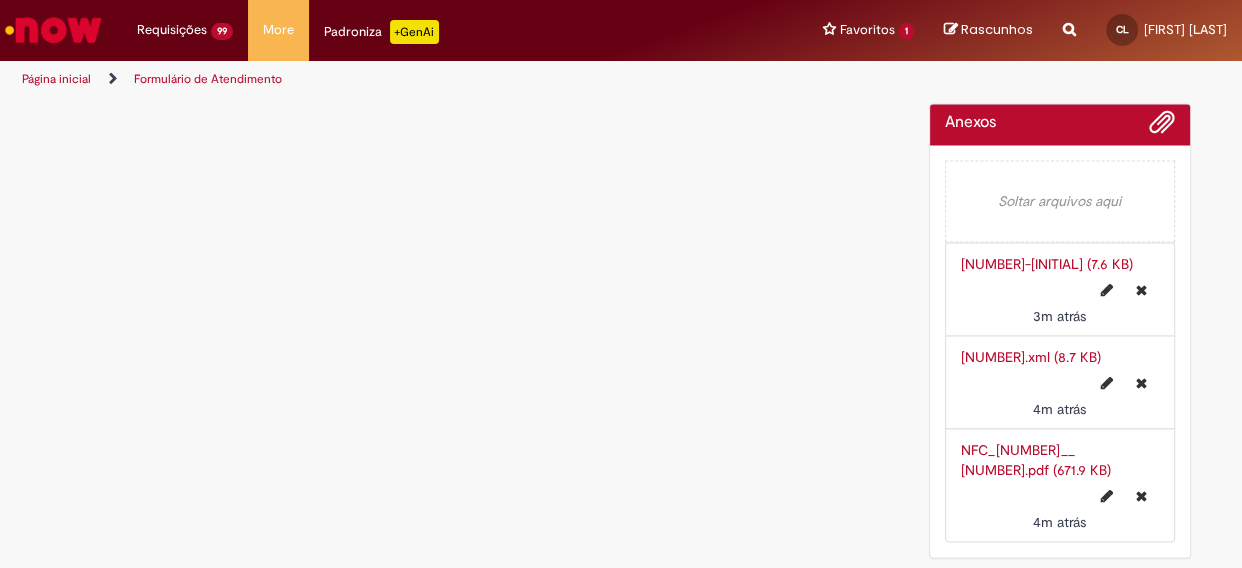 scroll, scrollTop: 0, scrollLeft: 0, axis: both 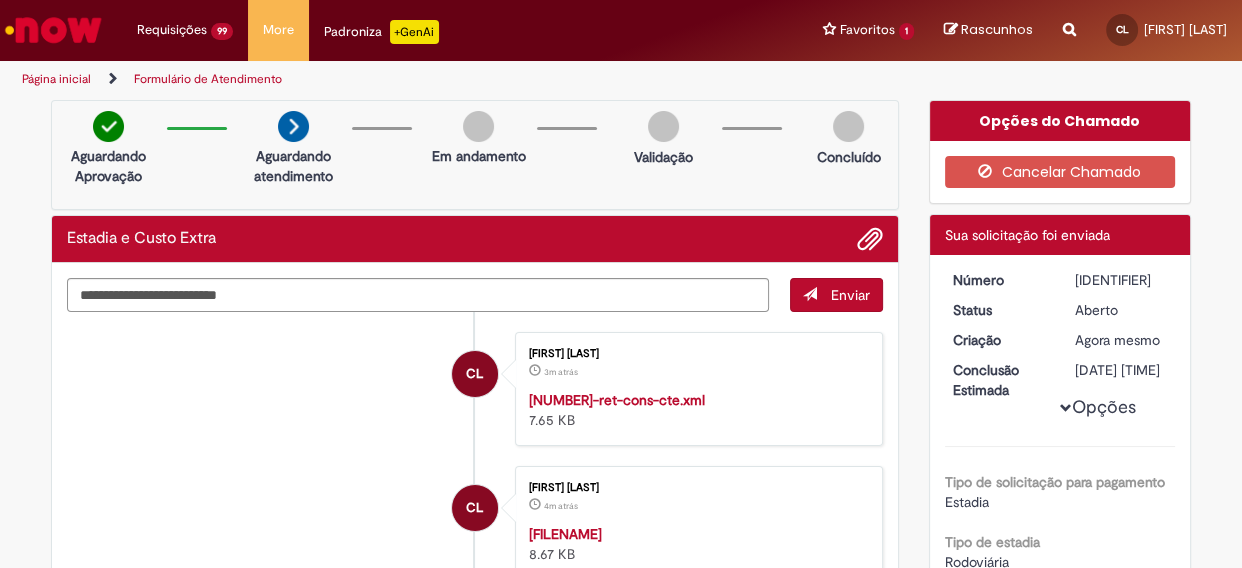 drag, startPoint x: 1068, startPoint y: 273, endPoint x: 1136, endPoint y: 276, distance: 68.06615 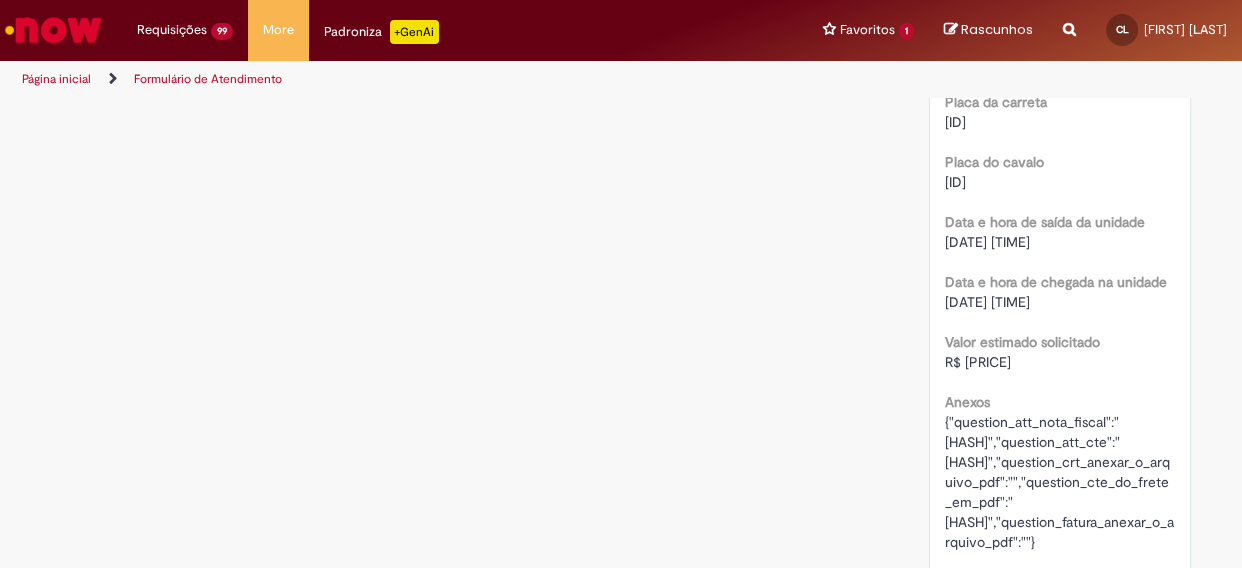 scroll, scrollTop: 2743, scrollLeft: 0, axis: vertical 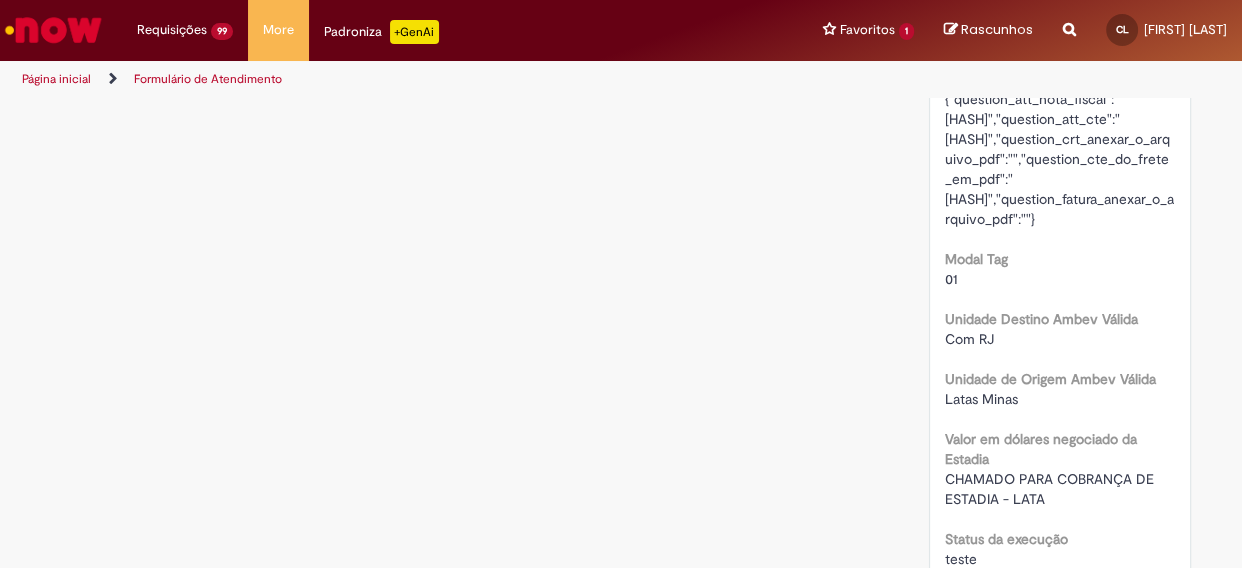 drag, startPoint x: 938, startPoint y: 154, endPoint x: 1011, endPoint y: 155, distance: 73.00685 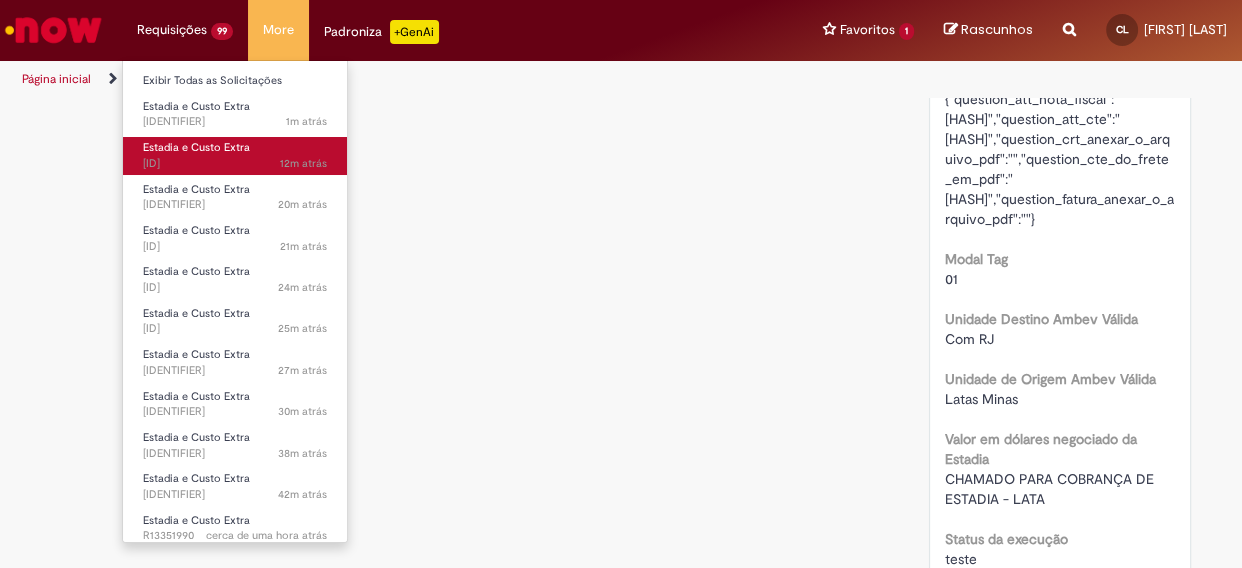 click on "Estadia e Custo Extra" at bounding box center (196, 147) 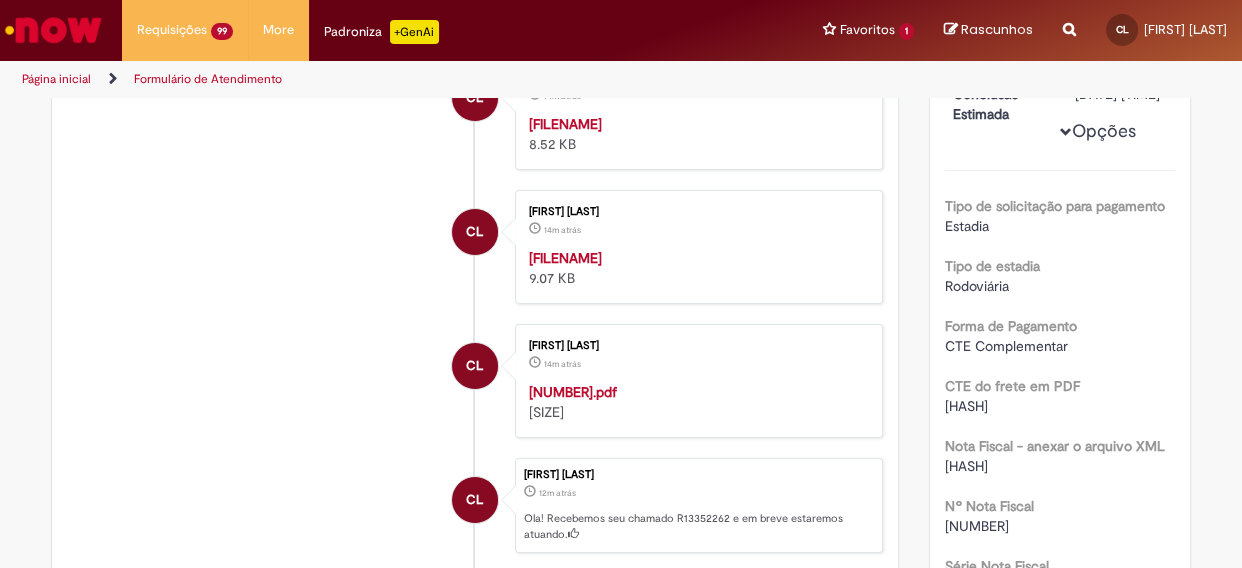 scroll, scrollTop: 206, scrollLeft: 0, axis: vertical 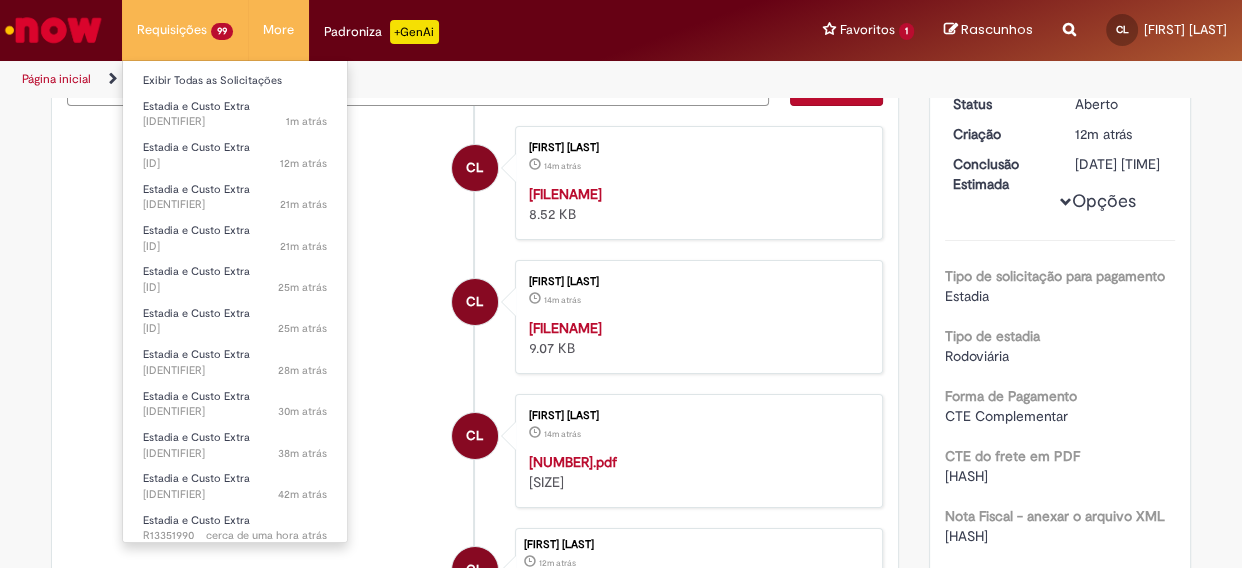 click on "Requisições   99
Exibir Todas as Solicitações
Estadia e Custo Extra
1m atrás 1m atrás  [IDENTIFIER]
Estadia e Custo Extra
12m atrás 12 minutos atrás  [IDENTIFIER]
Estadia e Custo Extra
21m atrás 21 minutos atrás  [IDENTIFIER]
Estadia e Custo Extra
21m atrás 21 minutos atrás  [IDENTIFIER]
Estadia e Custo Extra
25m atrás 25 minutos atrás  [IDENTIFIER]
Estadia e Custo Extra
25m atrás 25 minutos atrás  [IDENTIFIER]
Estadia e Custo Extra
28m atrás 28 minutos atrás  [IDENTIFIER]
Estadia e Custo Extra
30m atrás 30 minutos atrás  [IDENTIFIER]
Estadia e Custo Extra
38m atrás 38 minutos atrás  [IDENTIFIER]
Estadia e Custo Extra
42m atrás 42 minutos atrás  [IDENTIFIER]
Estadia e Custo Extra
cerca de uma hora atrás  [IDENTIFIER]" at bounding box center [185, 30] 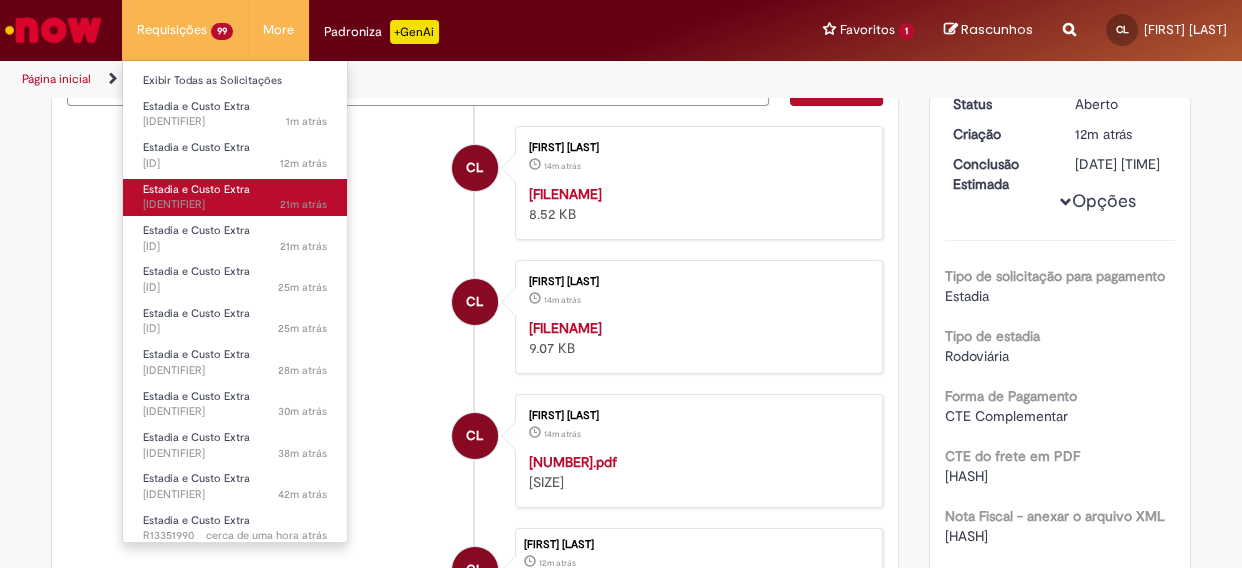 click on "21m atrás 21 minutos atrás  [IDENTIFIER]" at bounding box center (235, 205) 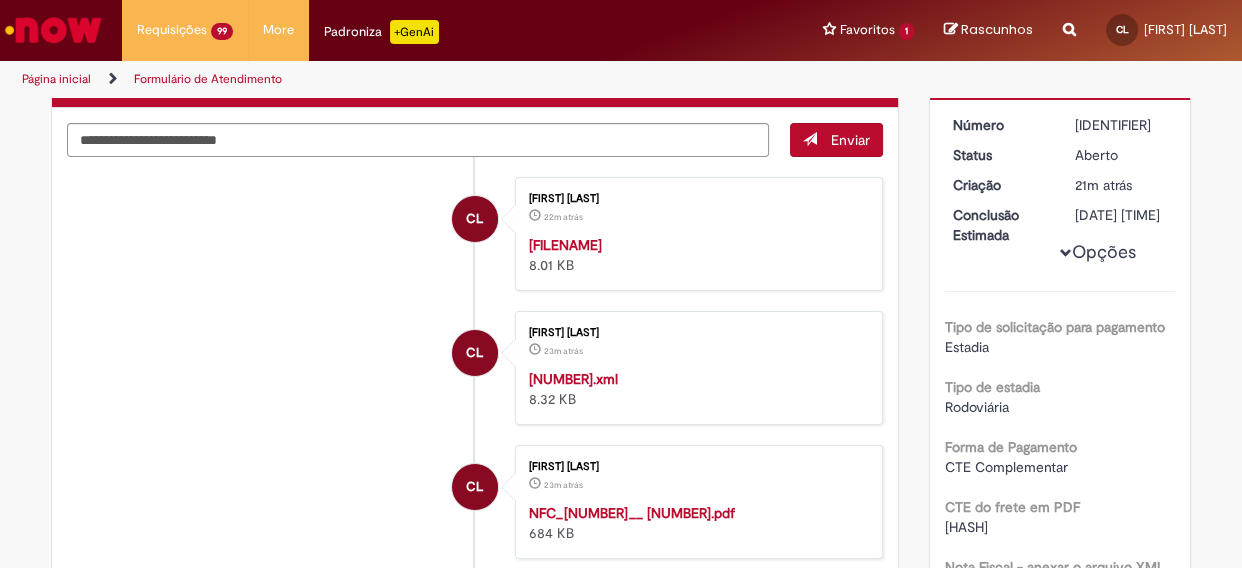 scroll, scrollTop: 115, scrollLeft: 0, axis: vertical 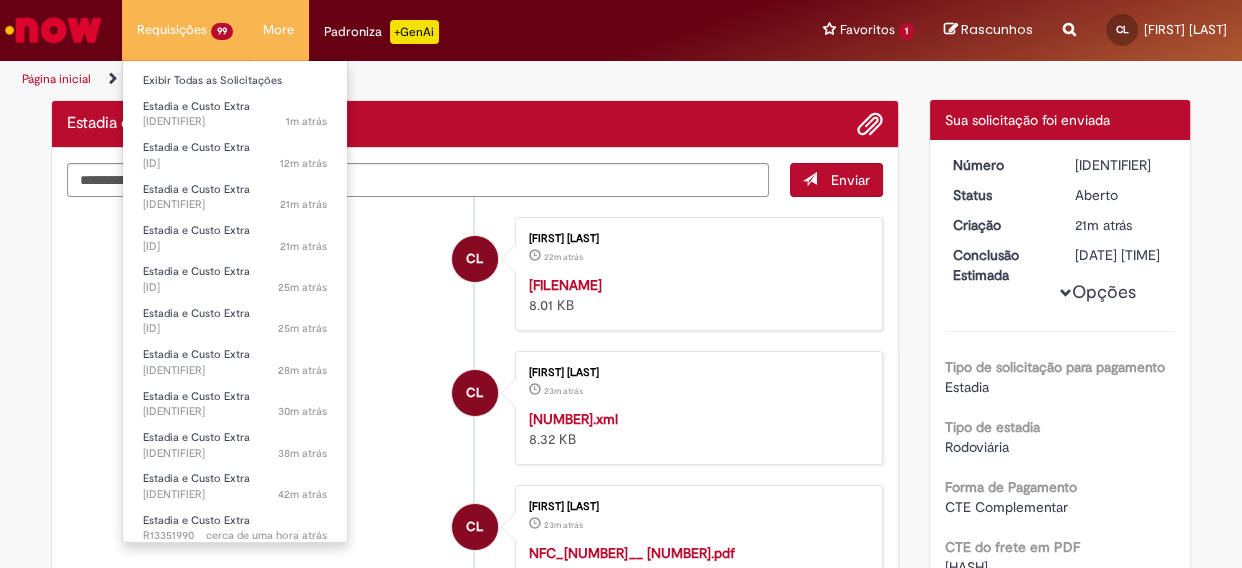 click on "Requisições   99
Exibir Todas as Solicitações
Estadia e Custo Extra
1m atrás 1m atrás  [IDENTIFIER]
Estadia e Custo Extra
12m atrás 12 minutos atrás  [IDENTIFIER]
Estadia e Custo Extra
21m atrás 21 minutos atrás  [IDENTIFIER]
Estadia e Custo Extra
21m atrás 21 minutos atrás  [IDENTIFIER]
Estadia e Custo Extra
25m atrás 25 minutos atrás  [IDENTIFIER]
Estadia e Custo Extra
25m atrás 25 minutos atrás  [IDENTIFIER]
Estadia e Custo Extra
28m atrás 28 minutos atrás  [IDENTIFIER]
Estadia e Custo Extra
30m atrás 30 minutos atrás  [IDENTIFIER]
Estadia e Custo Extra
38m atrás 38 minutos atrás  [IDENTIFIER]
Estadia e Custo Extra
42m atrás 42 minutos atrás  [IDENTIFIER]
Estadia e Custo Extra
cerca de uma hora atrás  [IDENTIFIER]" at bounding box center (185, 30) 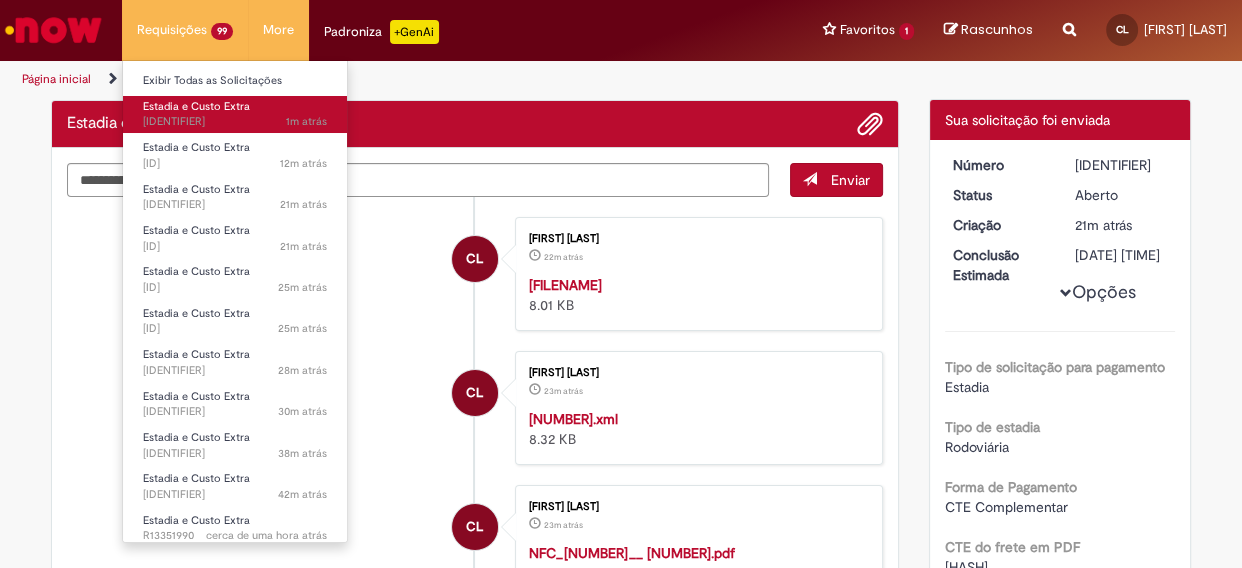 click on "Estadia e Custo Extra" at bounding box center [196, 106] 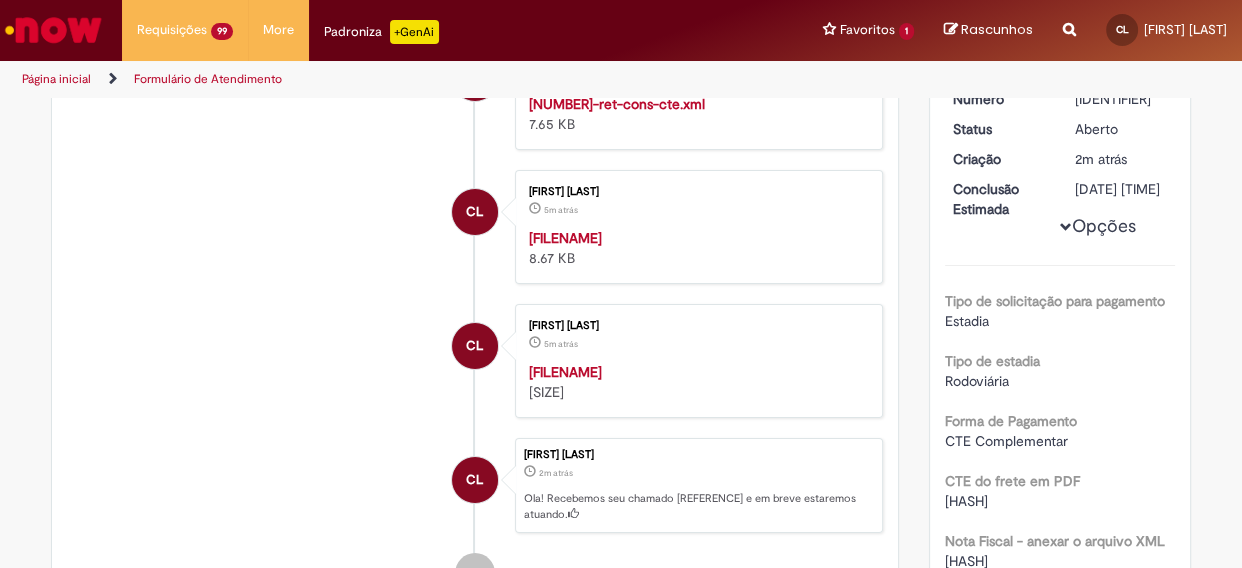 scroll, scrollTop: 297, scrollLeft: 0, axis: vertical 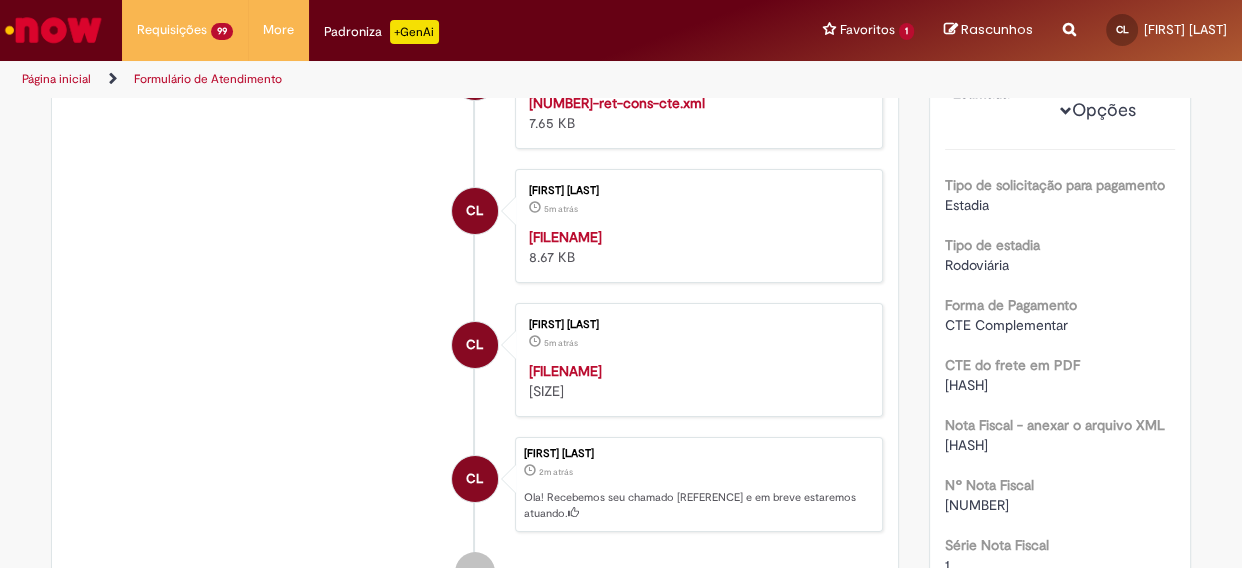 click on "Página inicial" at bounding box center (56, 79) 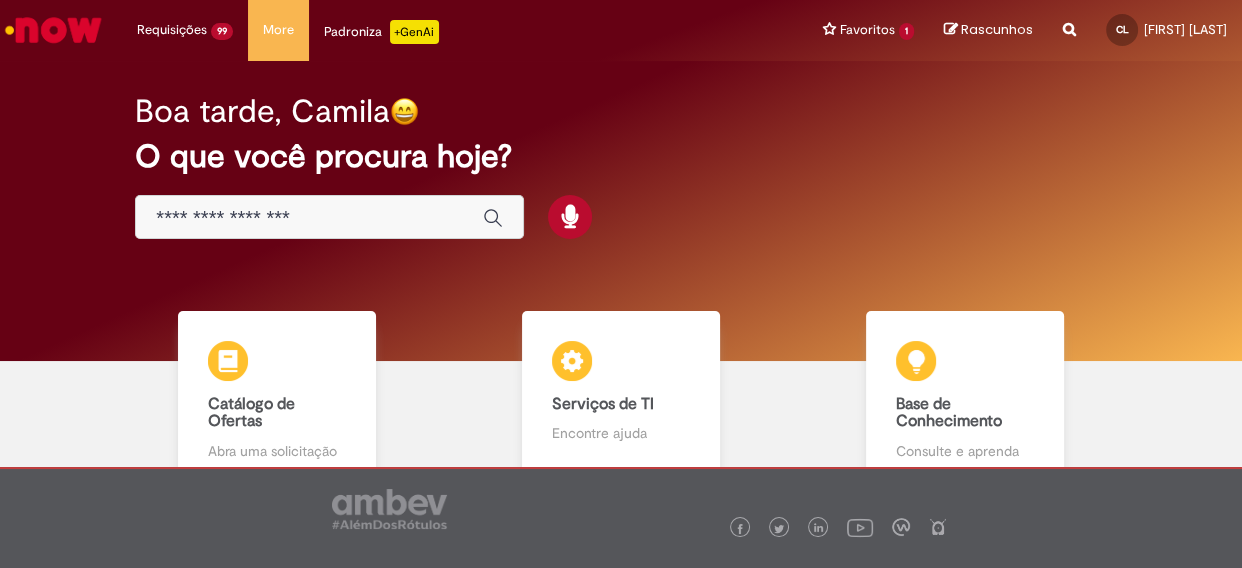 scroll, scrollTop: 0, scrollLeft: 0, axis: both 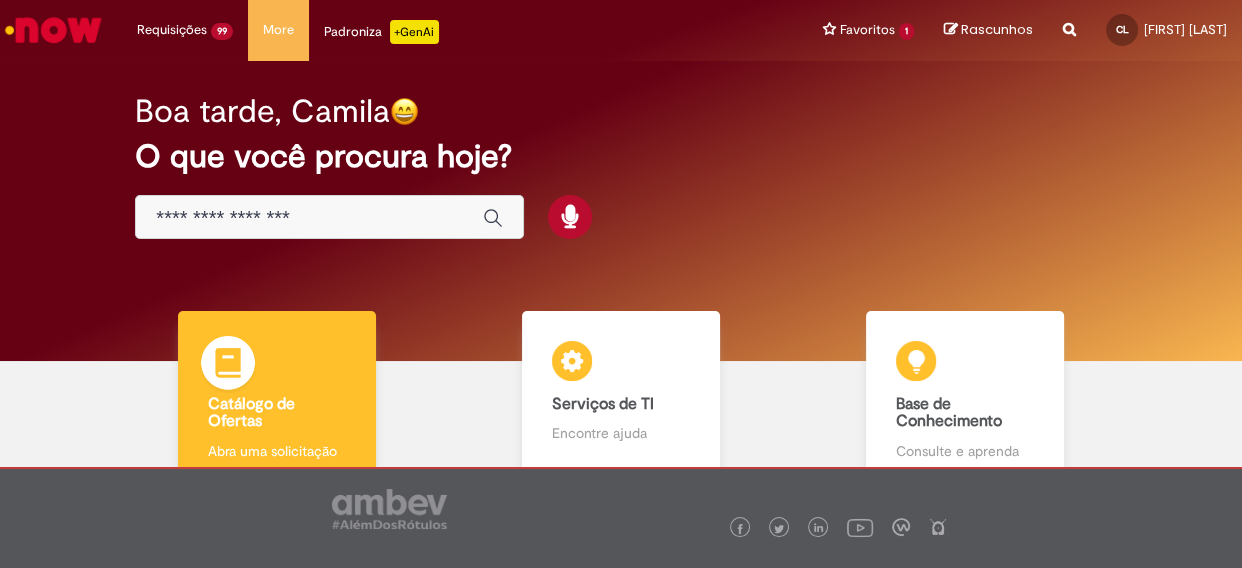 click on "Catálogo de Ofertas" at bounding box center (277, 413) 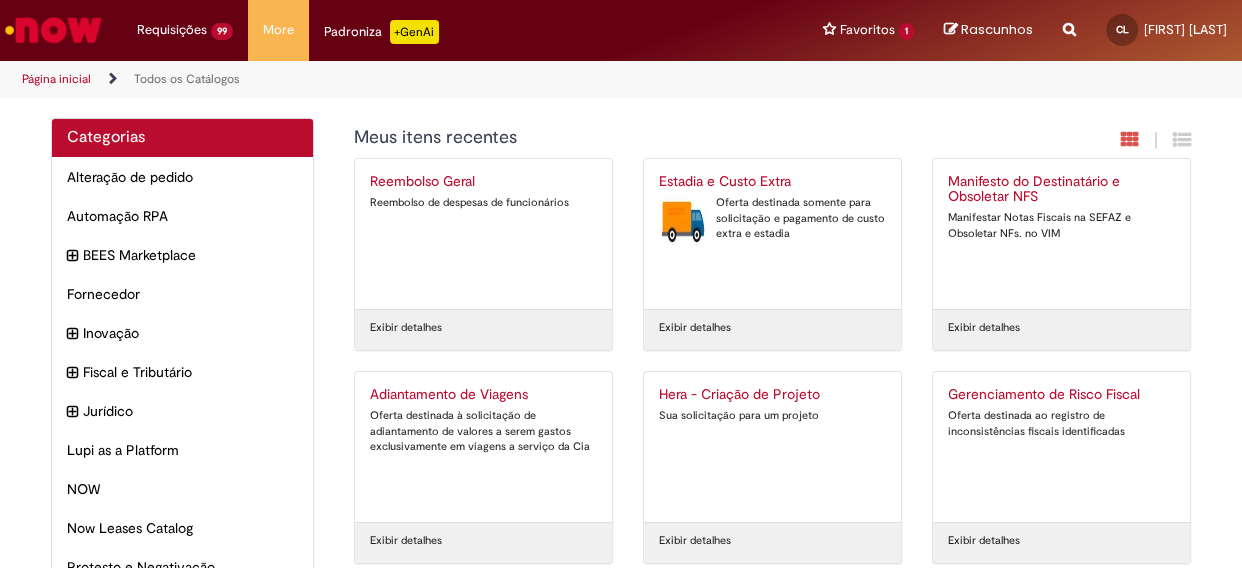 click on "Estadia e Custo Extra" at bounding box center (772, 182) 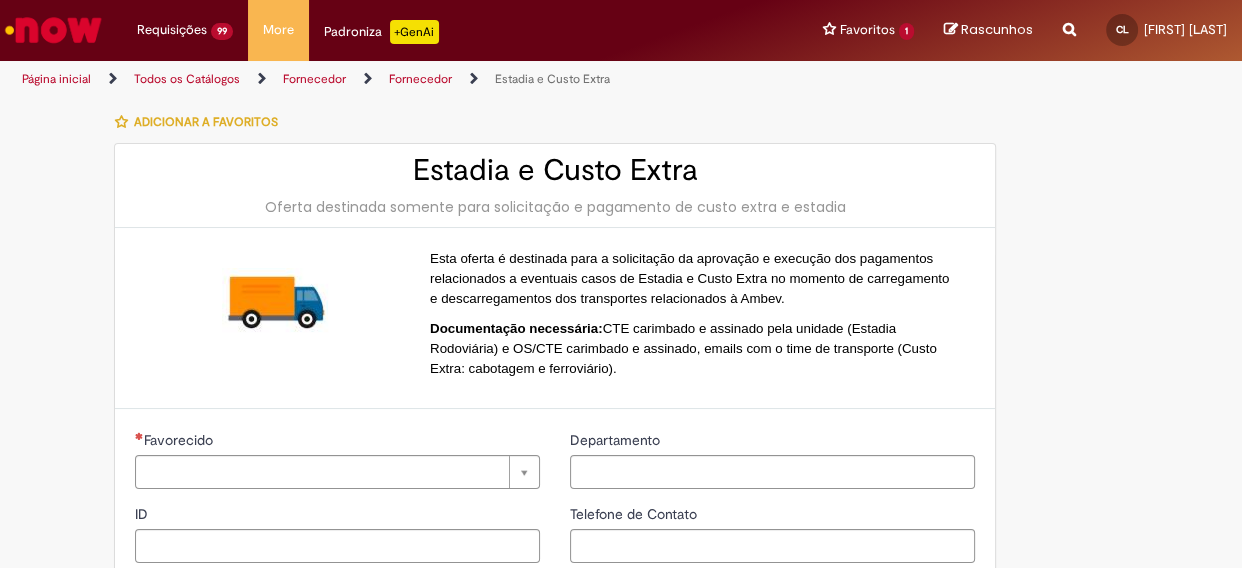 type on "**********" 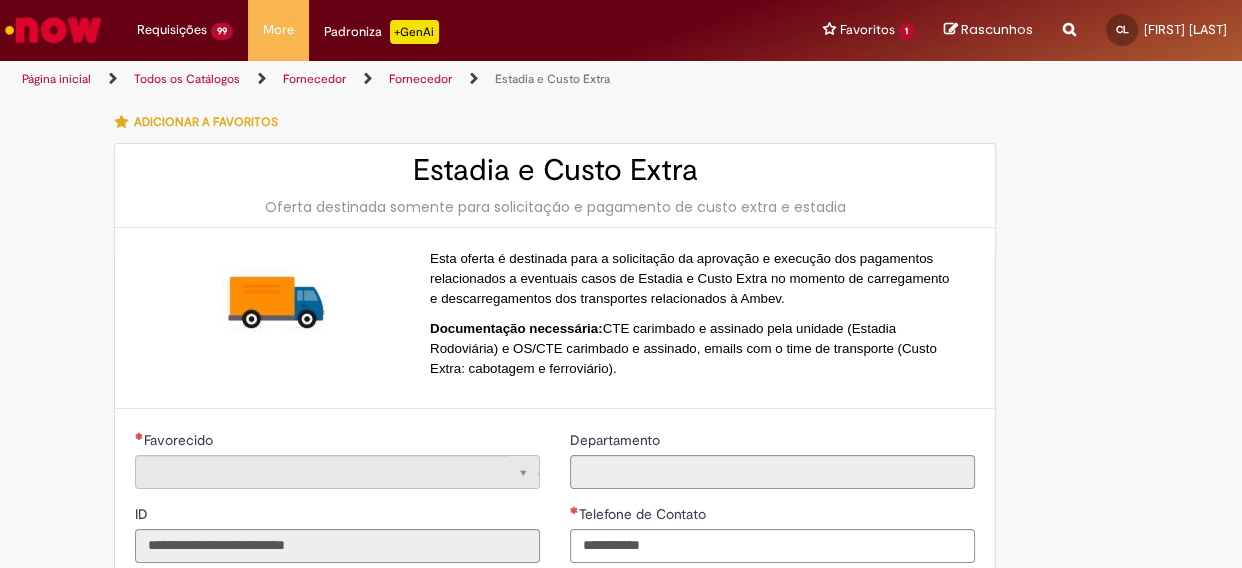 type on "**********" 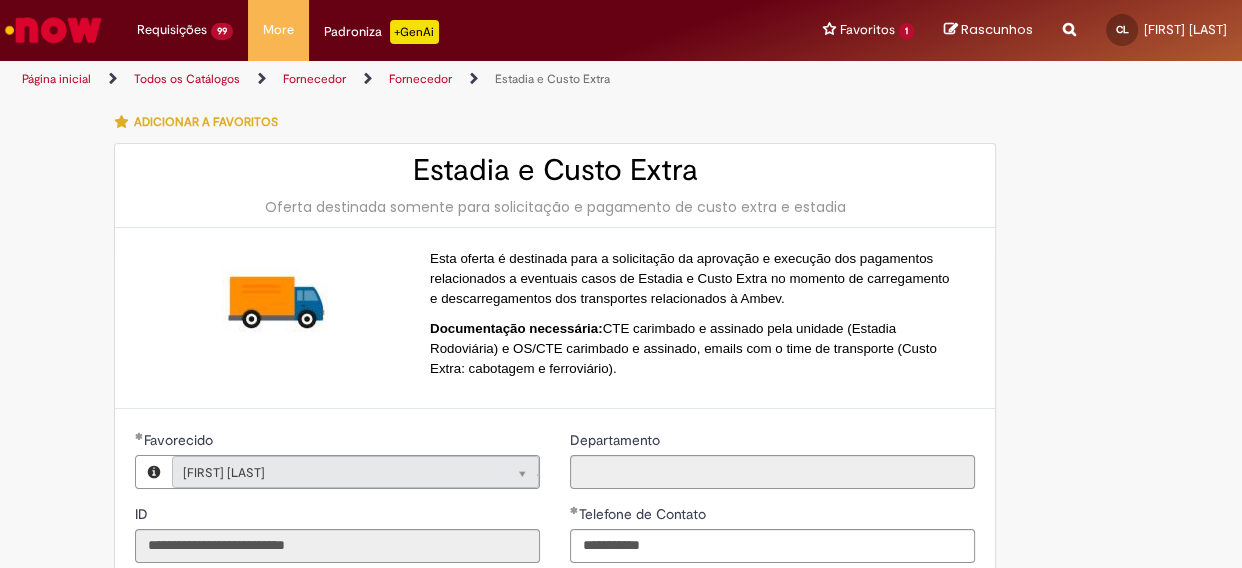 type 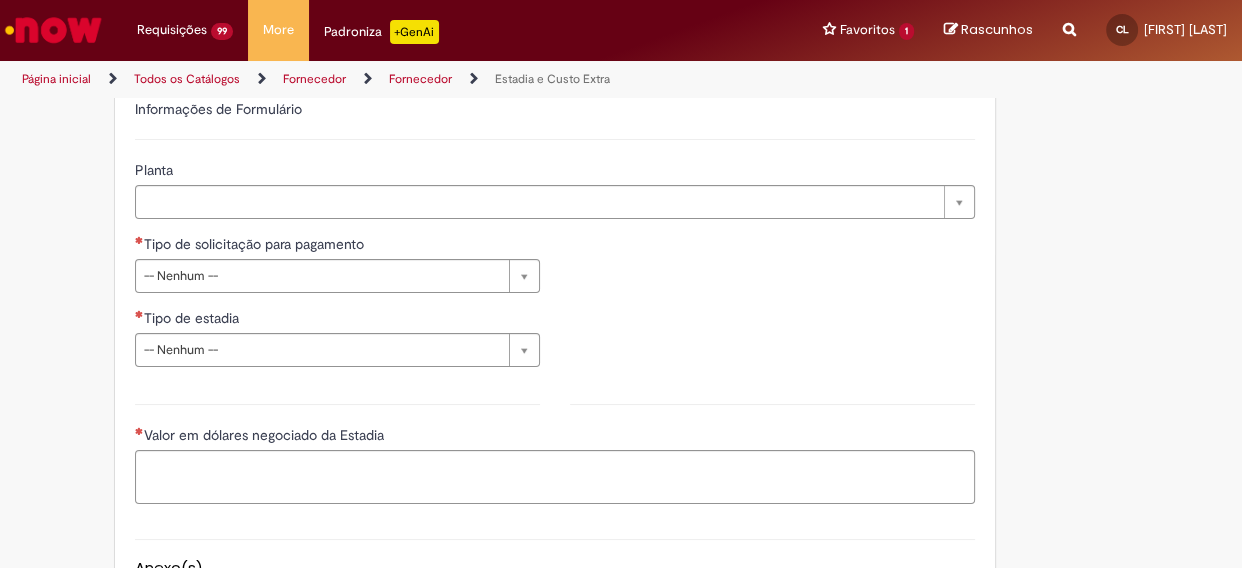 scroll, scrollTop: 636, scrollLeft: 0, axis: vertical 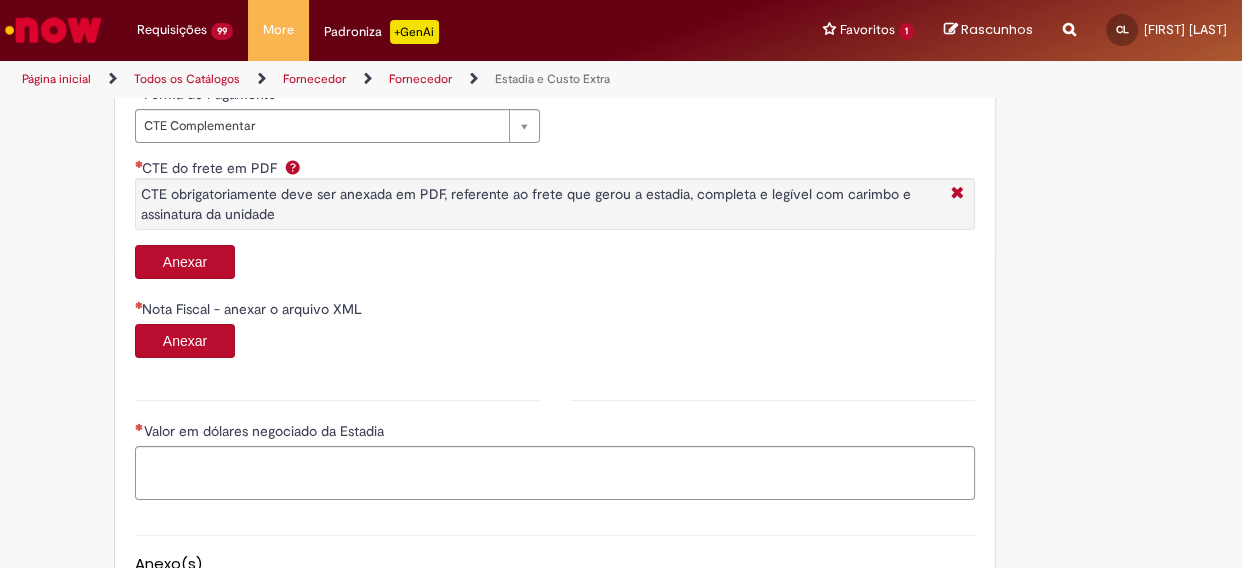click on "Anexar" at bounding box center (185, 262) 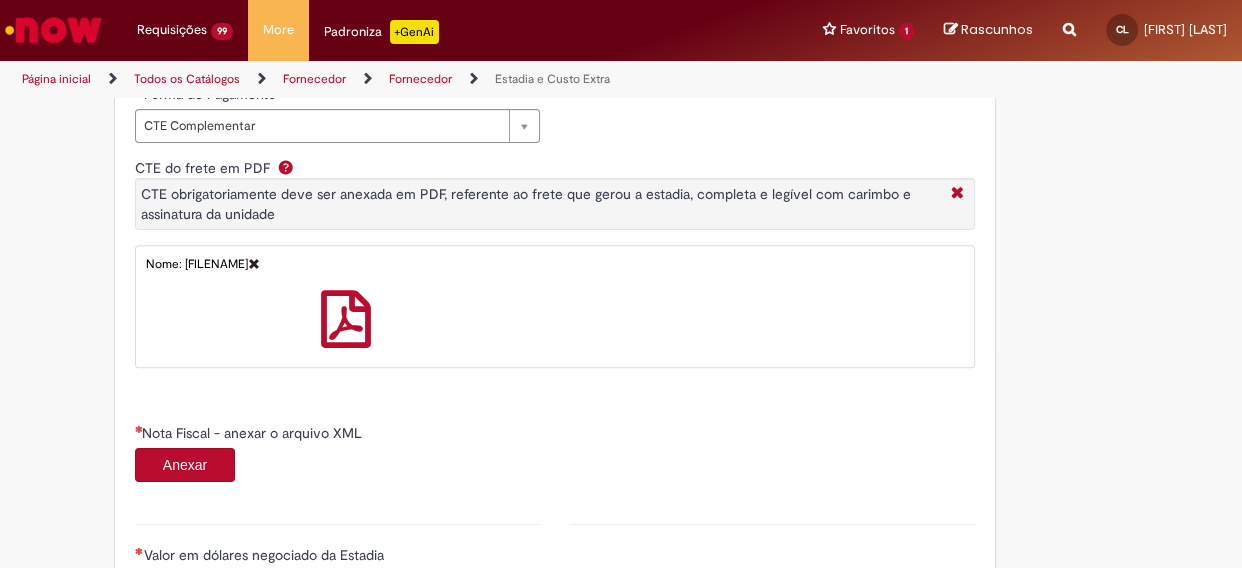 scroll, scrollTop: 1181, scrollLeft: 0, axis: vertical 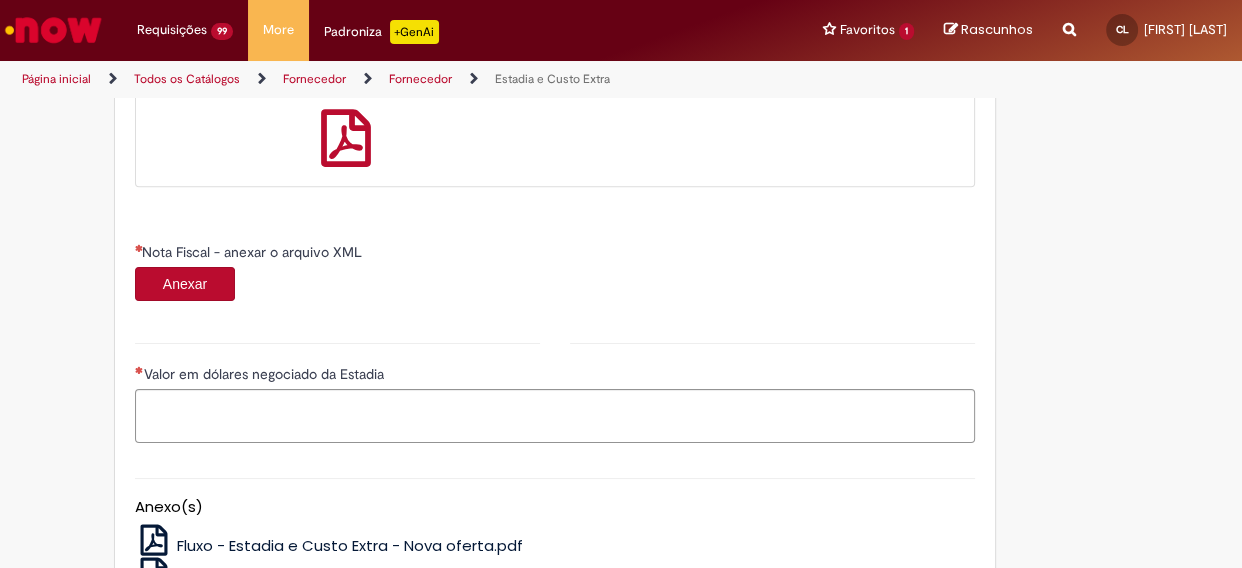 click on "Anexar" at bounding box center [185, 284] 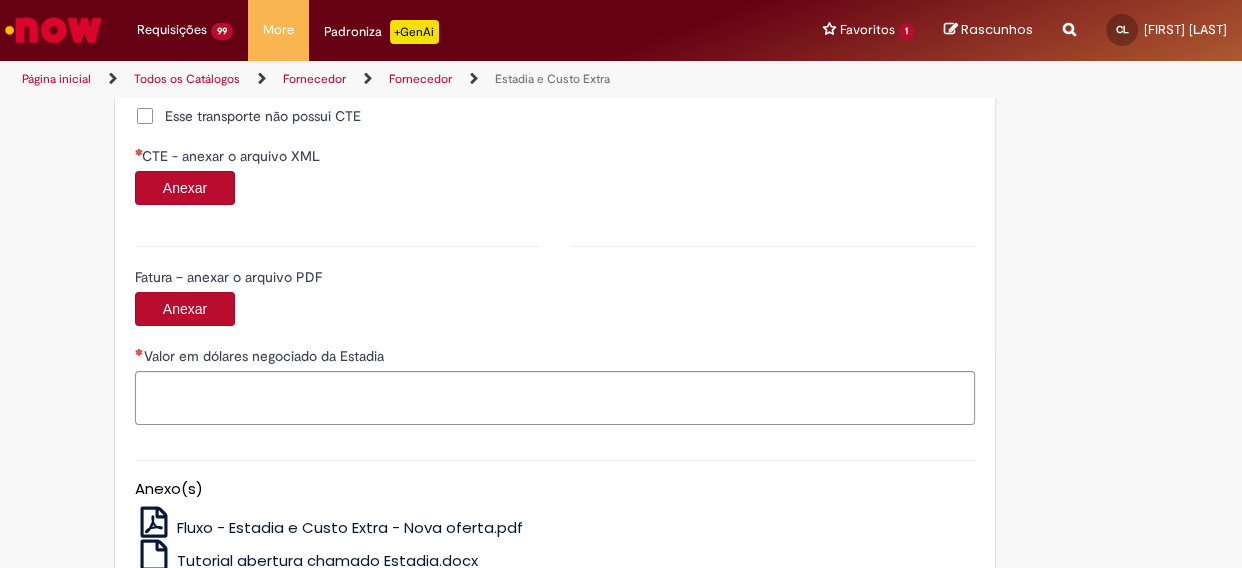 scroll, scrollTop: 2000, scrollLeft: 0, axis: vertical 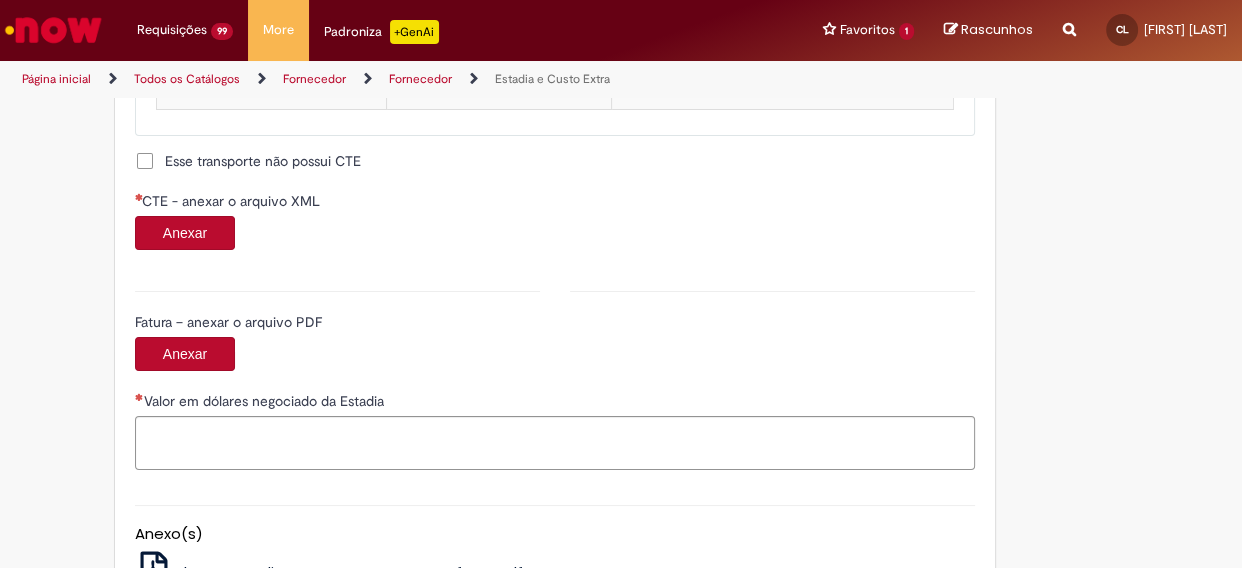 click on "Anexar" at bounding box center [185, 233] 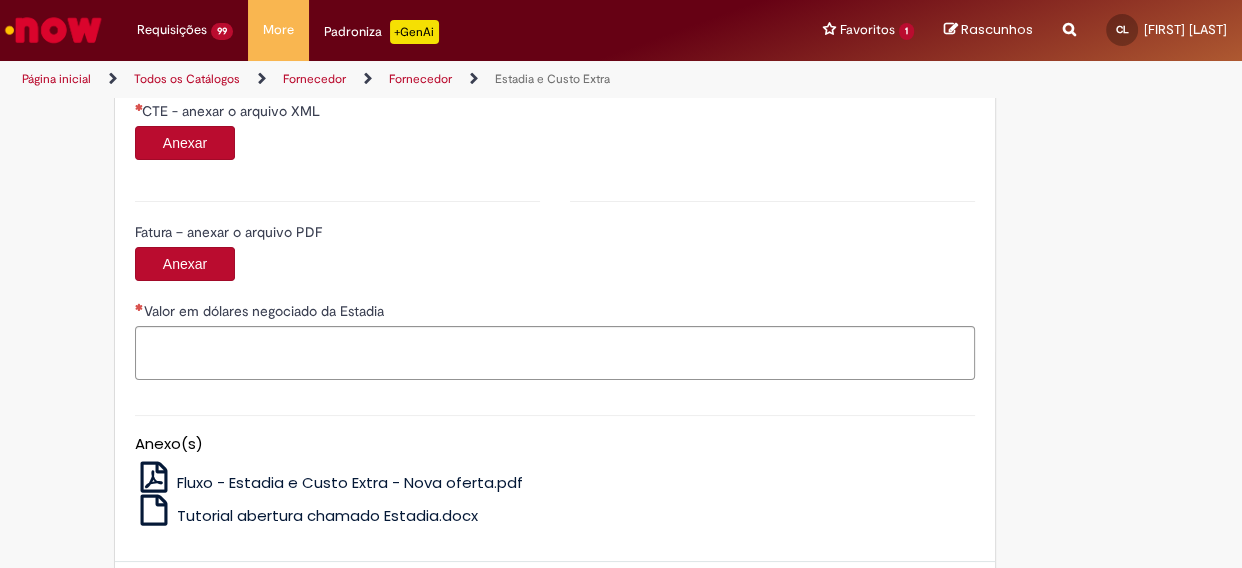 scroll, scrollTop: 2090, scrollLeft: 0, axis: vertical 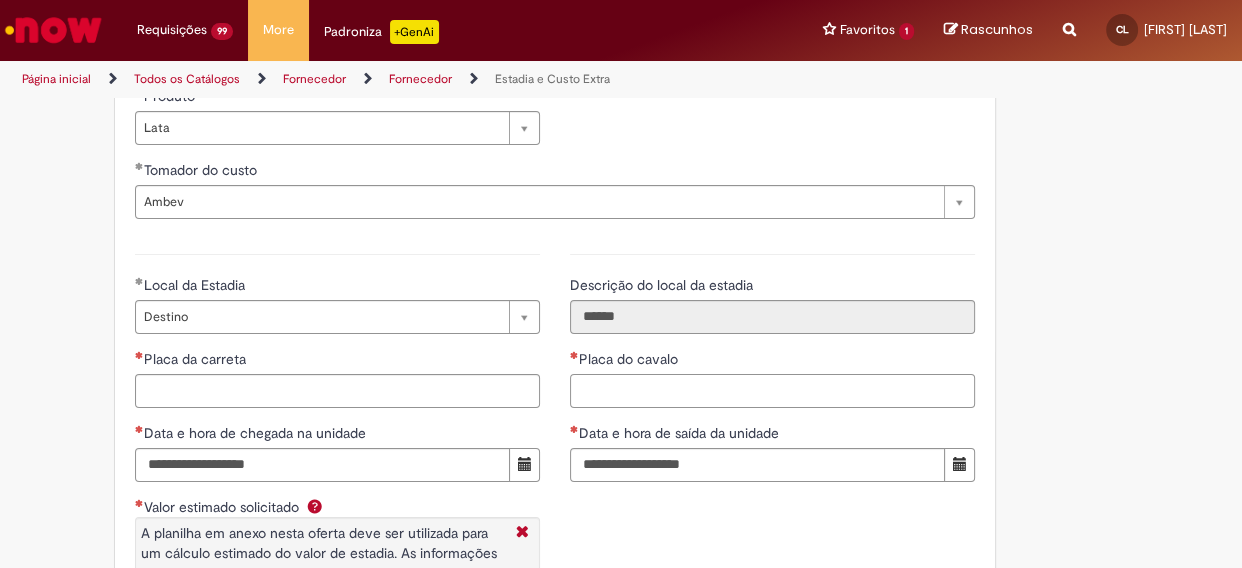 click on "Placa do cavalo" at bounding box center (772, 391) 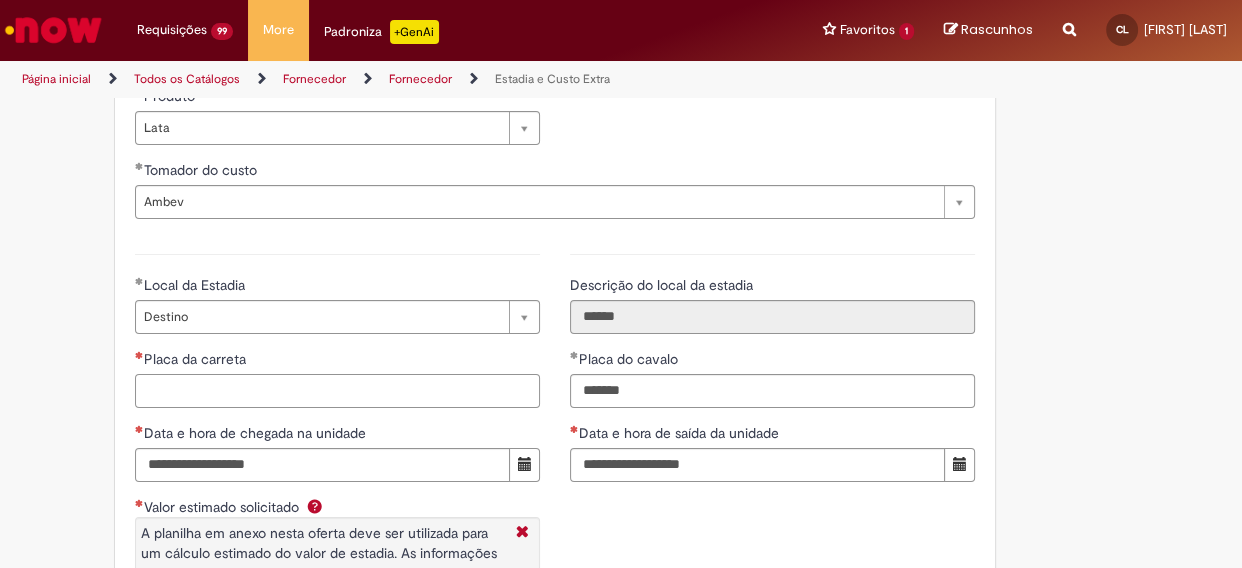 click on "Placa da carreta" at bounding box center (337, 391) 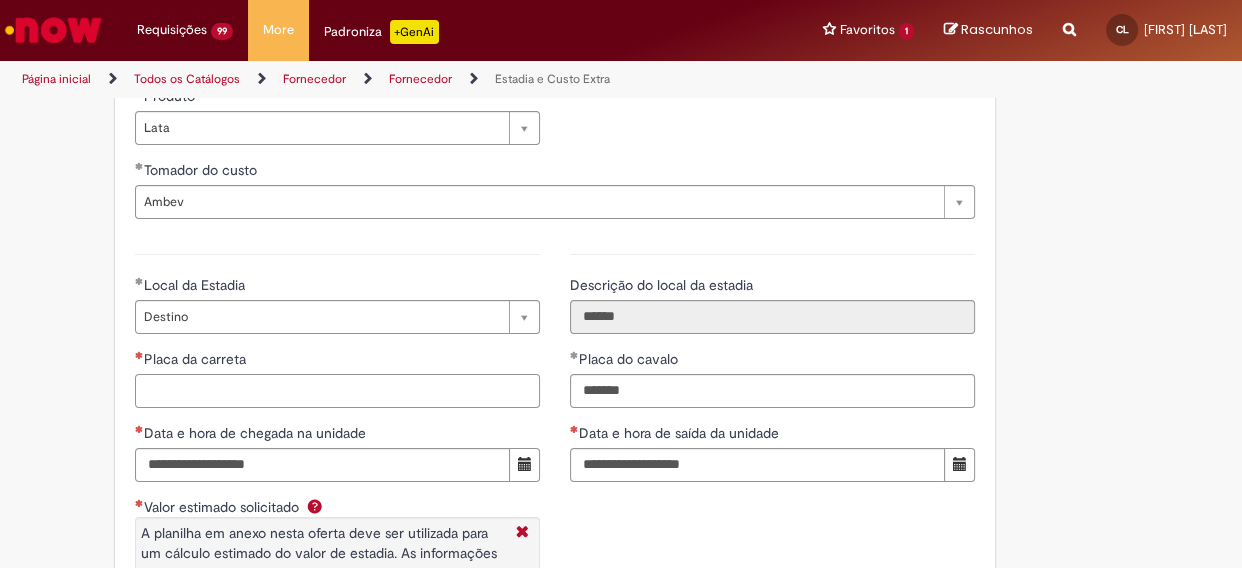 click on "Placa da carreta" at bounding box center (337, 391) 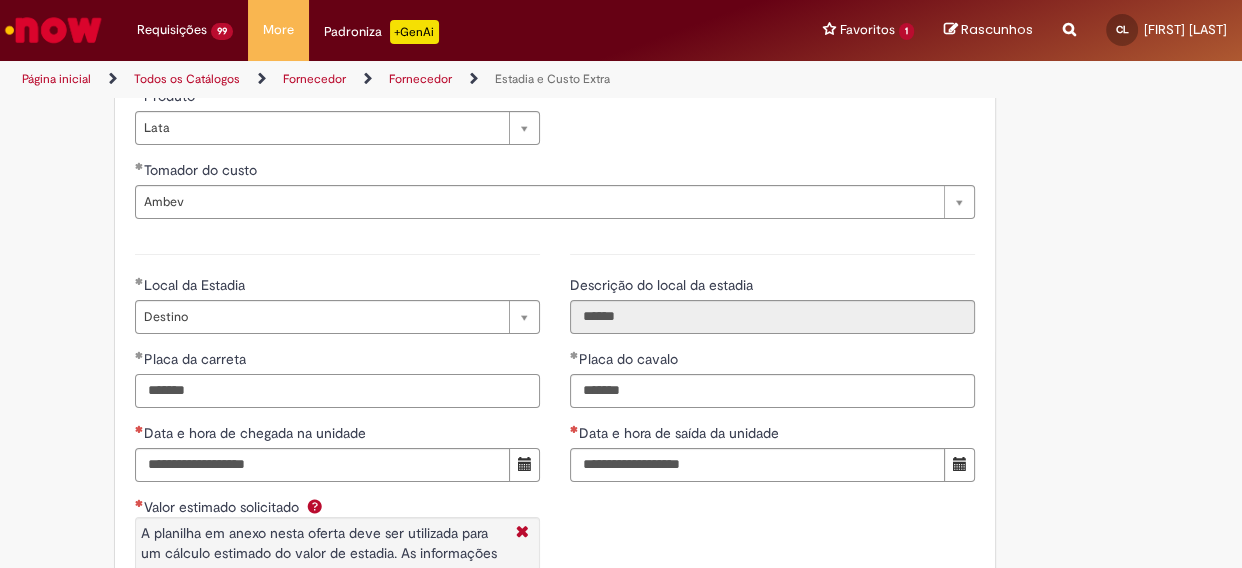 scroll, scrollTop: 2908, scrollLeft: 0, axis: vertical 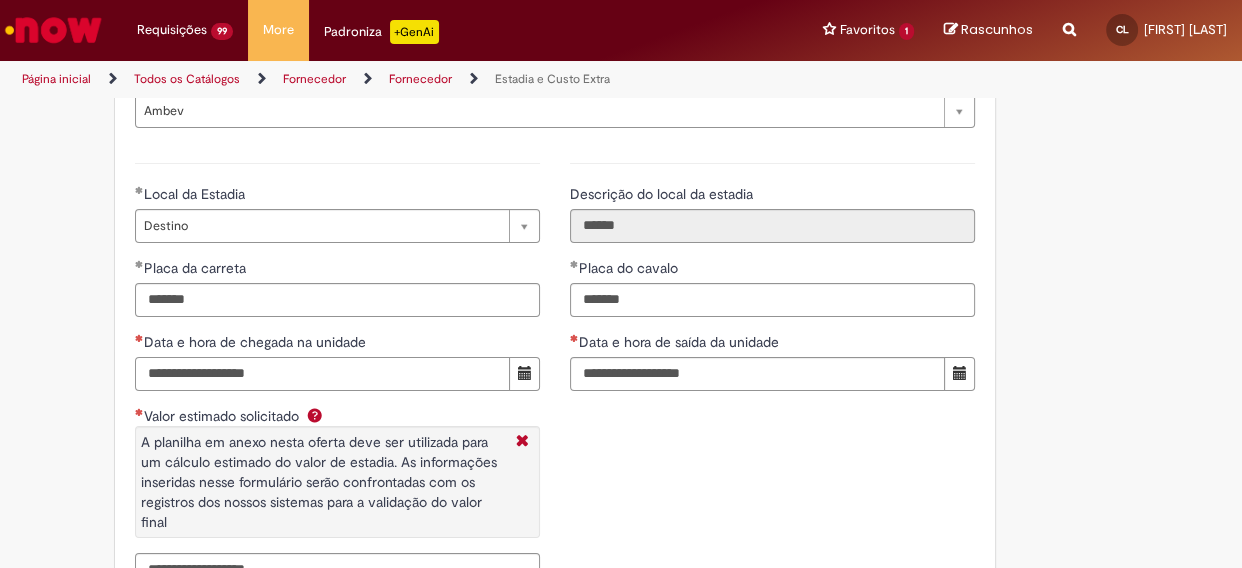 click on "Data e hora de chegada na unidade" at bounding box center (322, 374) 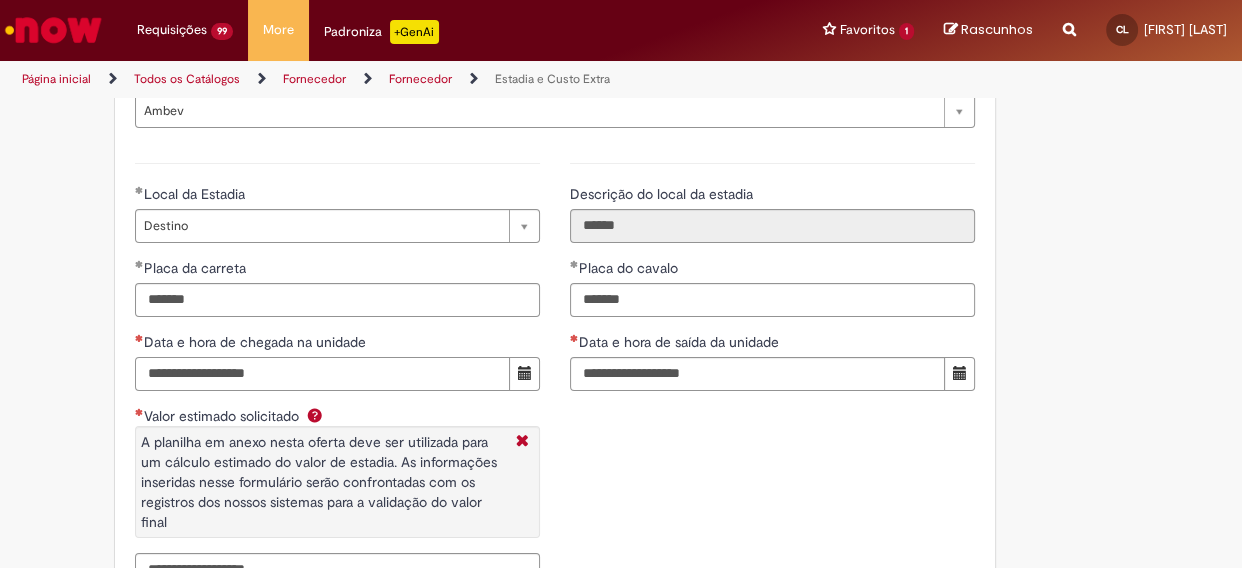 paste on "**********" 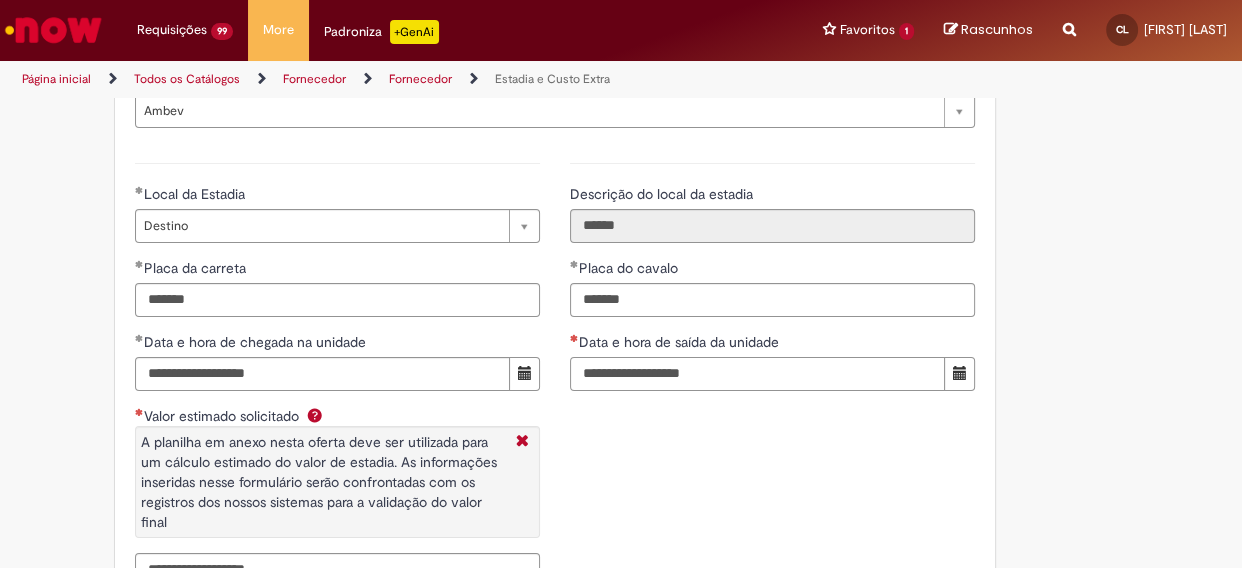 click on "Data e hora de saída da unidade" at bounding box center (757, 374) 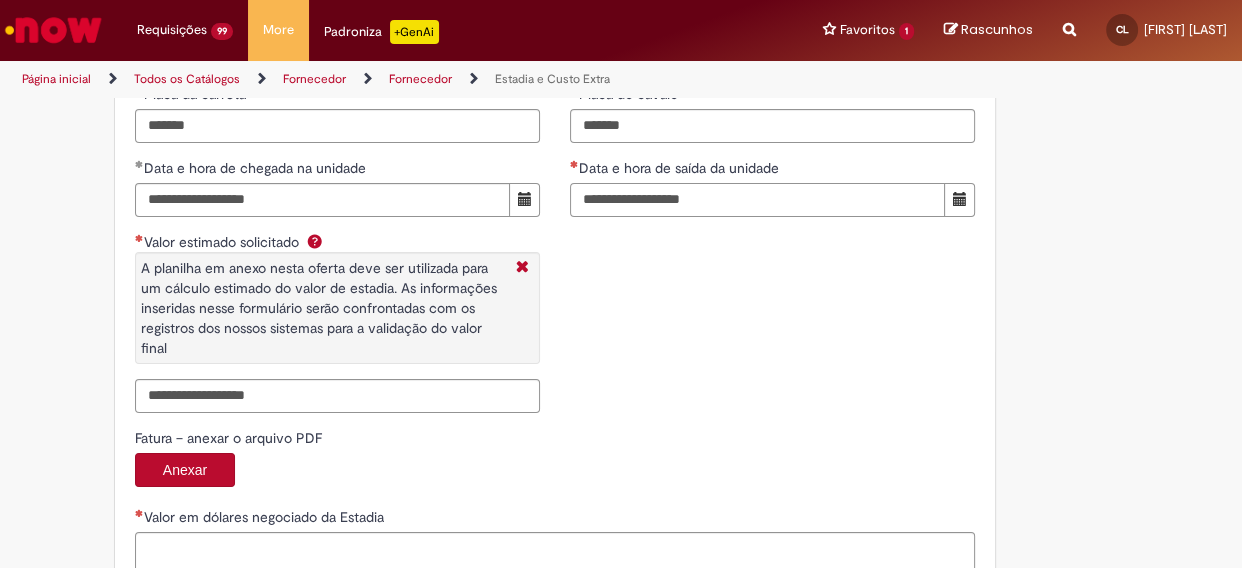 scroll, scrollTop: 3090, scrollLeft: 0, axis: vertical 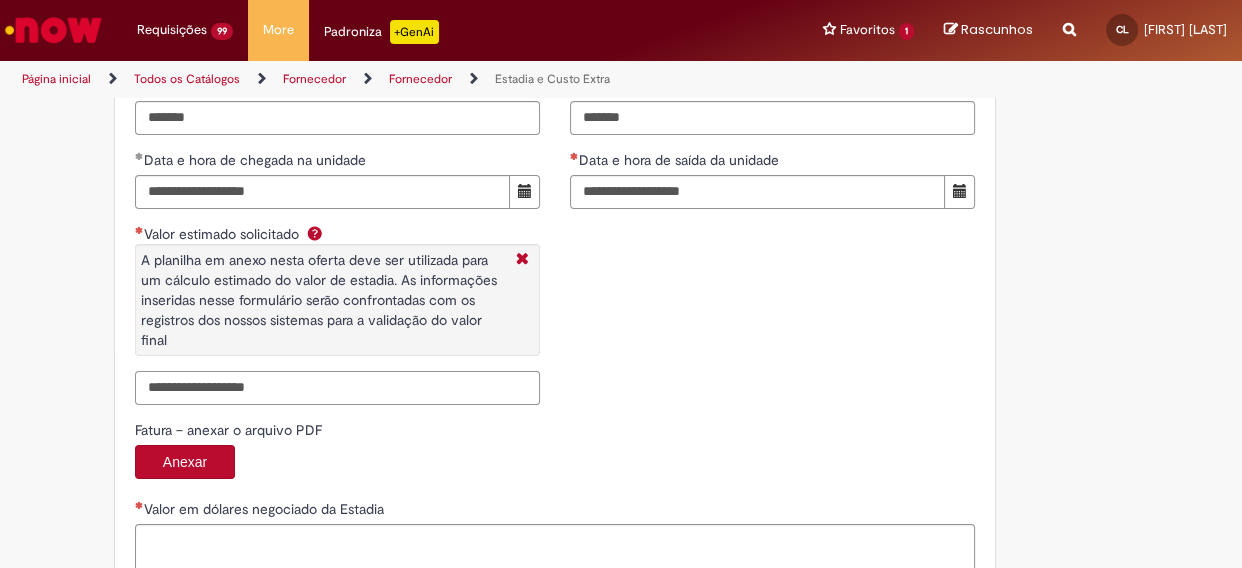 click on "Valor estimado solicitado A planilha em anexo nesta oferta deve ser utilizada para um cálculo estimado do valor de estadia. As informações inseridas nesse formulário serão confrontadas com os registros dos nossos sistemas para a validação do valor final" at bounding box center [337, 388] 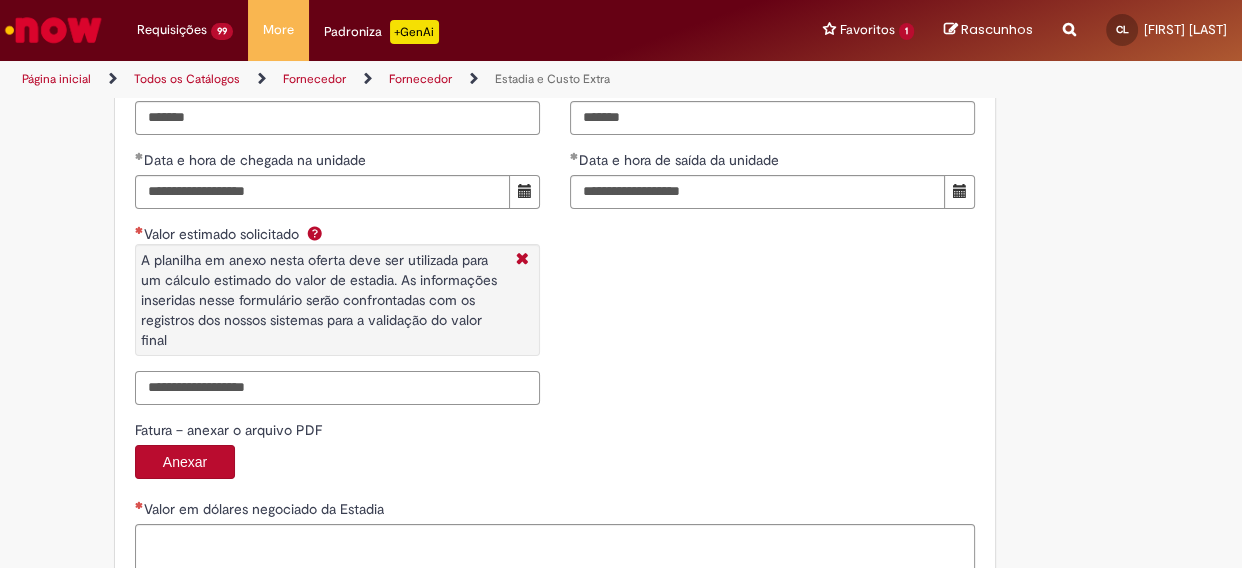 paste on "*******" 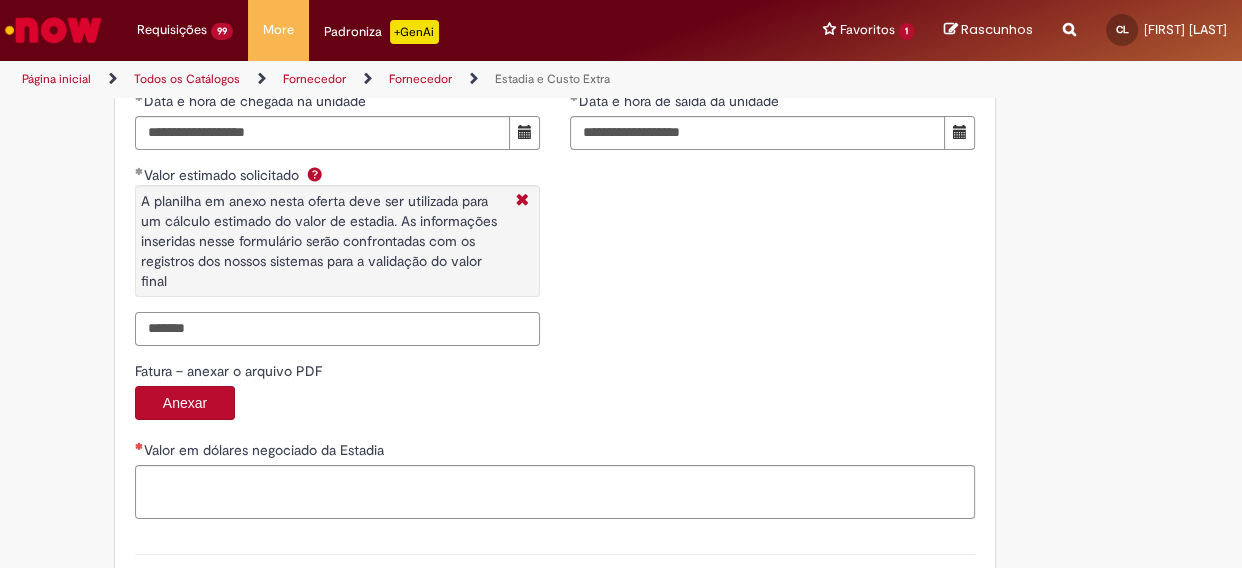 scroll, scrollTop: 3180, scrollLeft: 0, axis: vertical 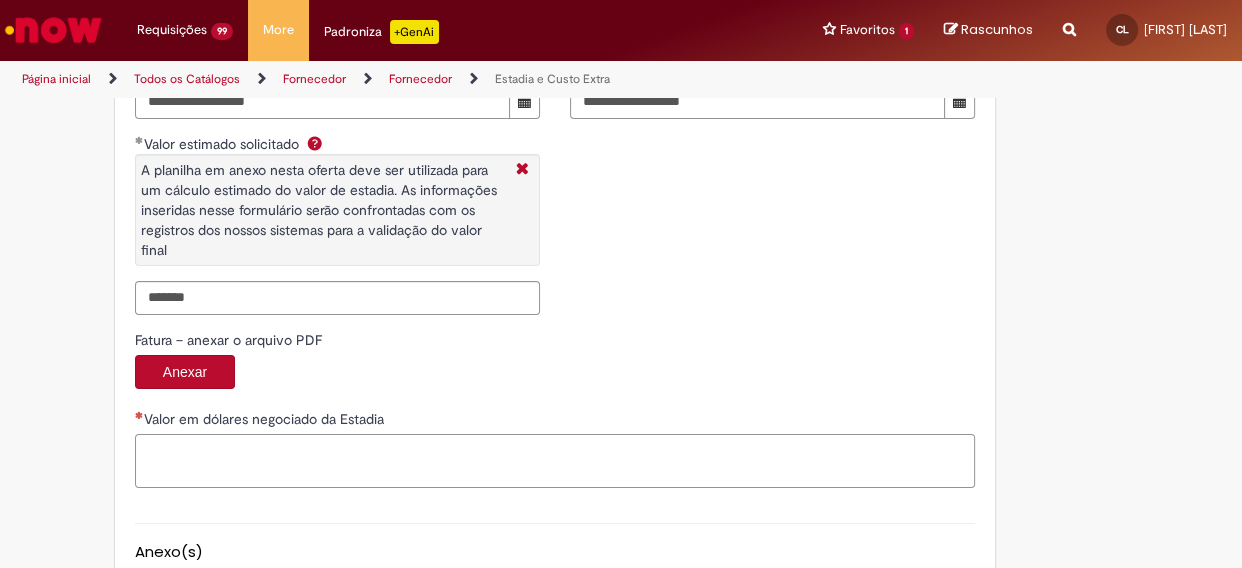 click on "Valor em dólares negociado da Estadia" at bounding box center (555, 461) 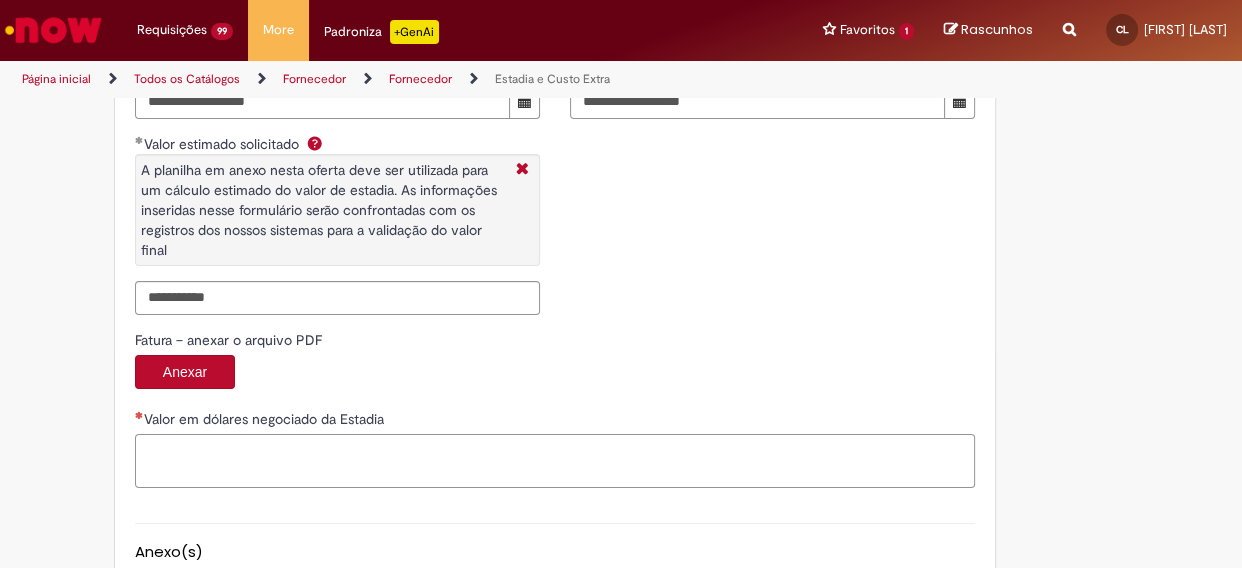 click on "Valor em dólares negociado da Estadia" at bounding box center [555, 461] 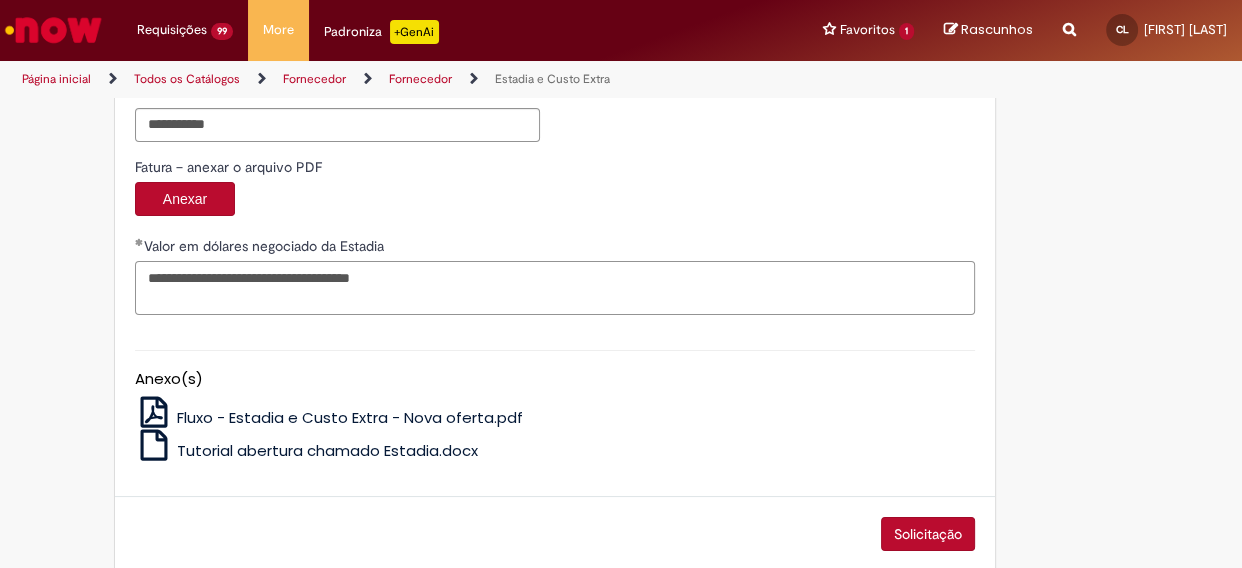 scroll, scrollTop: 3362, scrollLeft: 0, axis: vertical 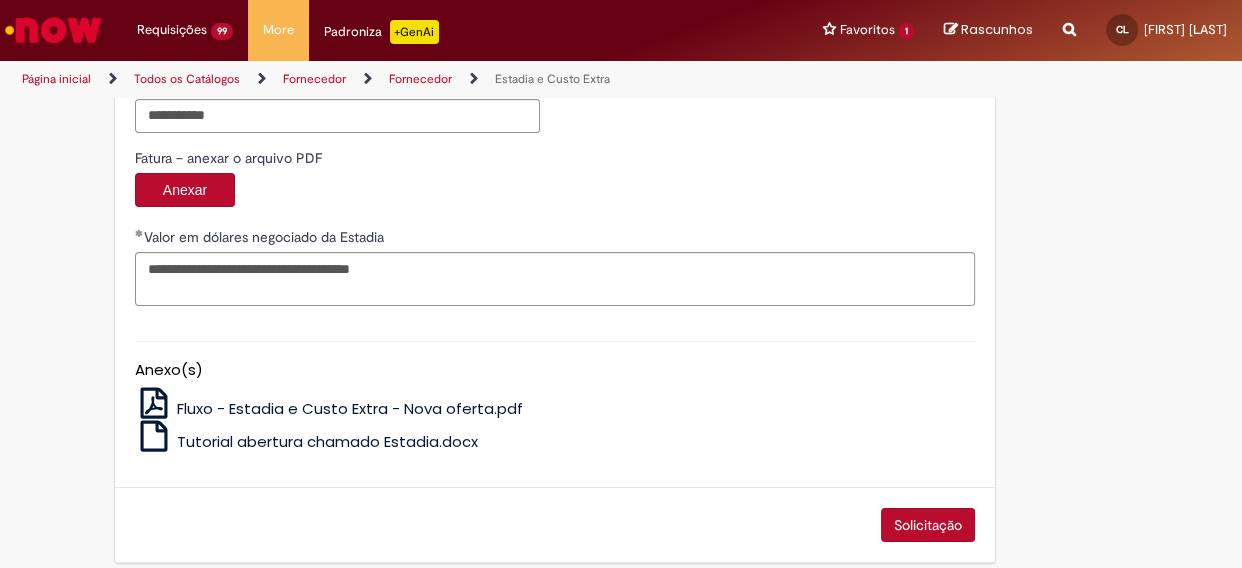 click on "Solicitação" at bounding box center [928, 525] 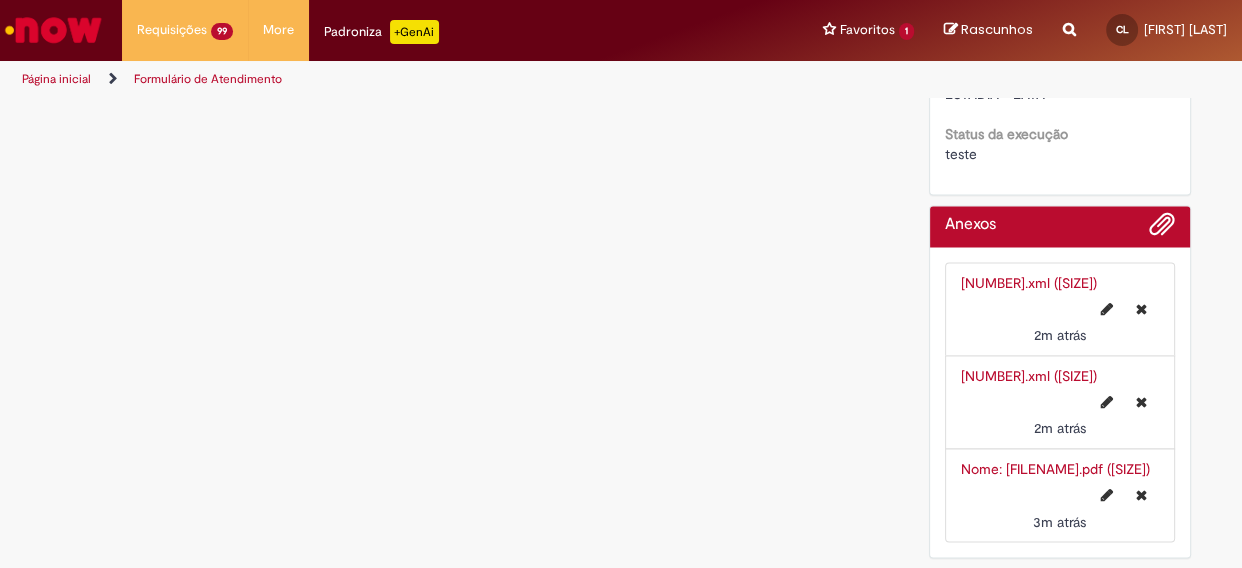 scroll, scrollTop: 0, scrollLeft: 0, axis: both 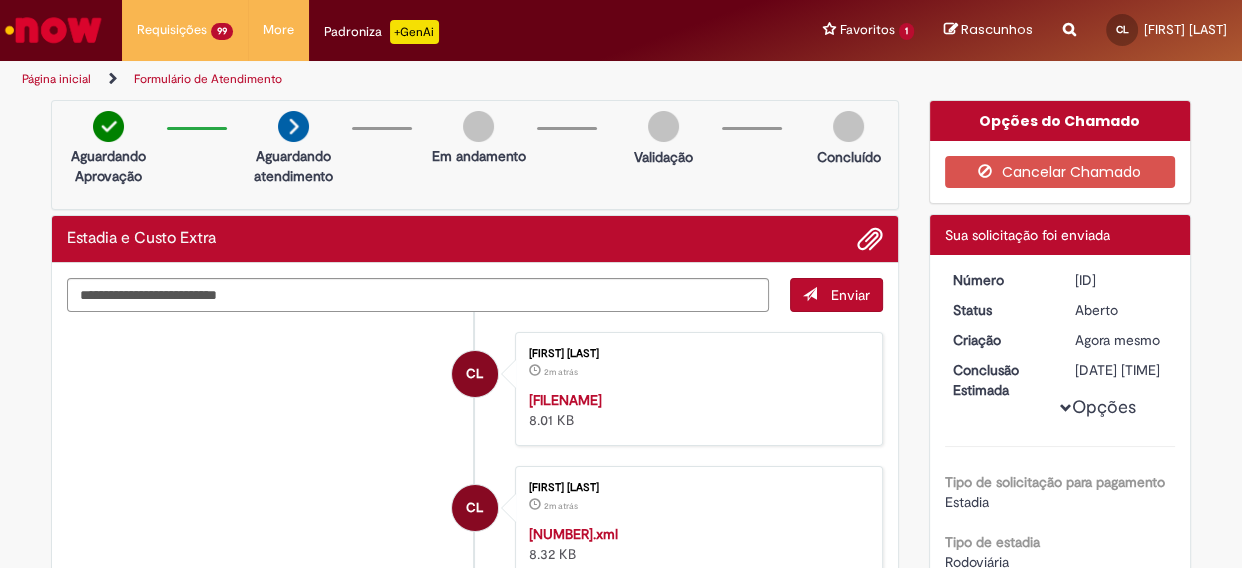 drag, startPoint x: 1069, startPoint y: 280, endPoint x: 1151, endPoint y: 280, distance: 82 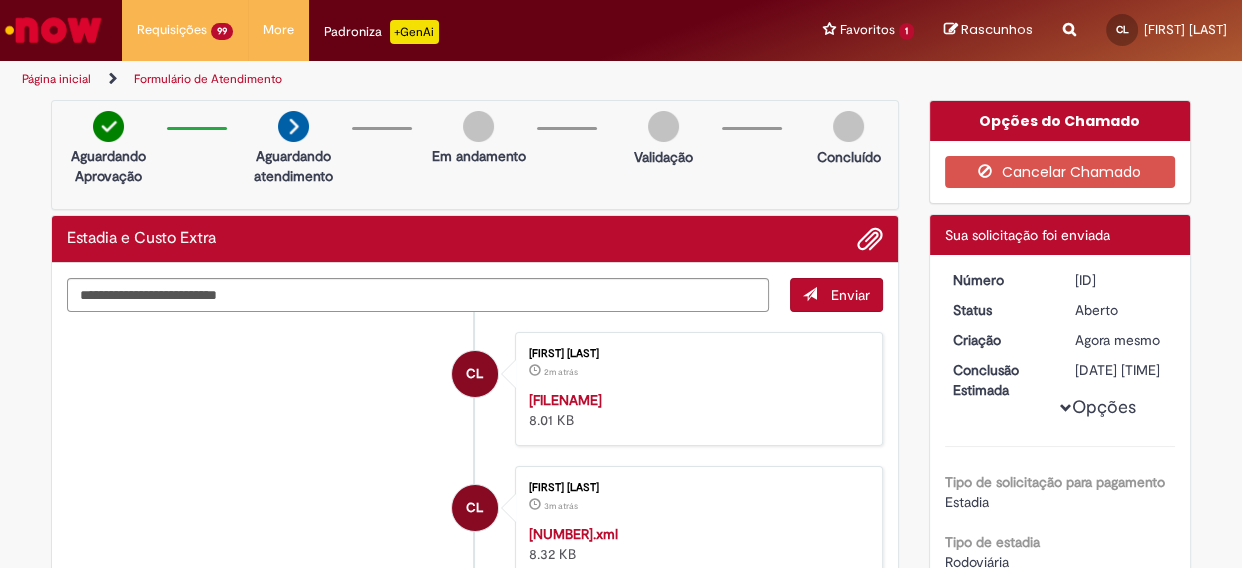 click on "Página inicial" at bounding box center [56, 79] 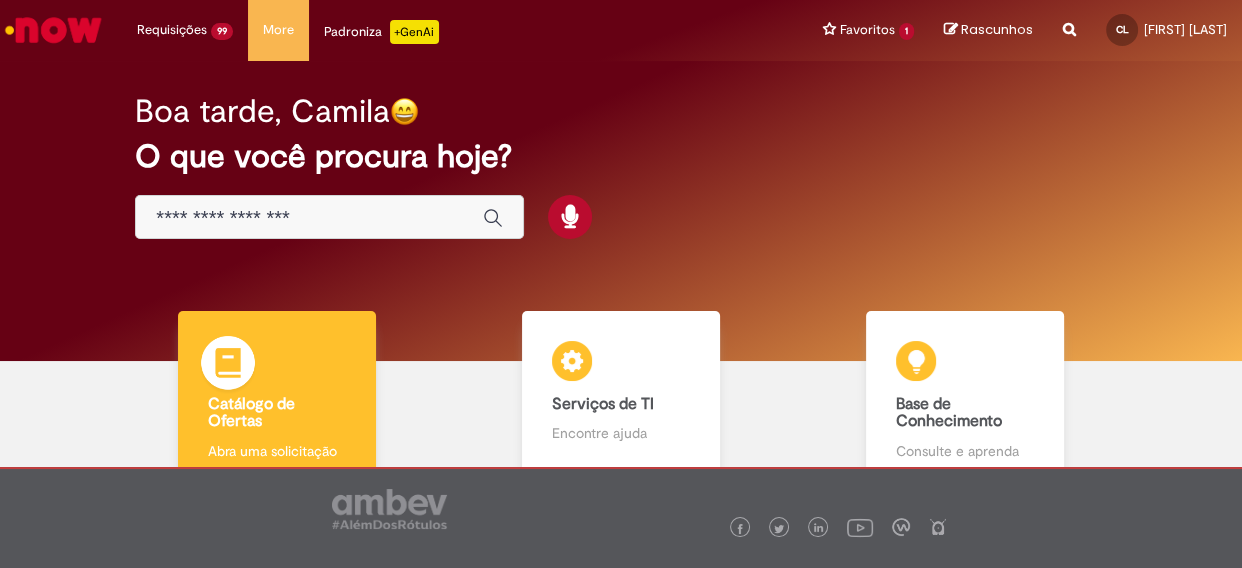 click on "Catálogo de Ofertas" at bounding box center [251, 413] 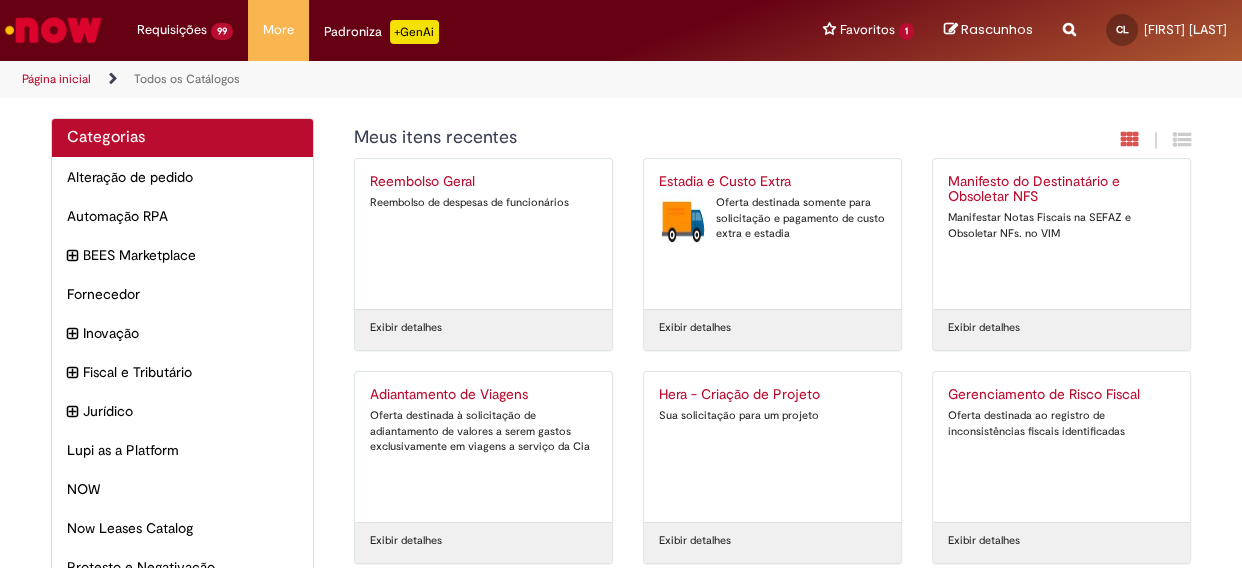 click on "Estadia e Custo Extra" at bounding box center [772, 182] 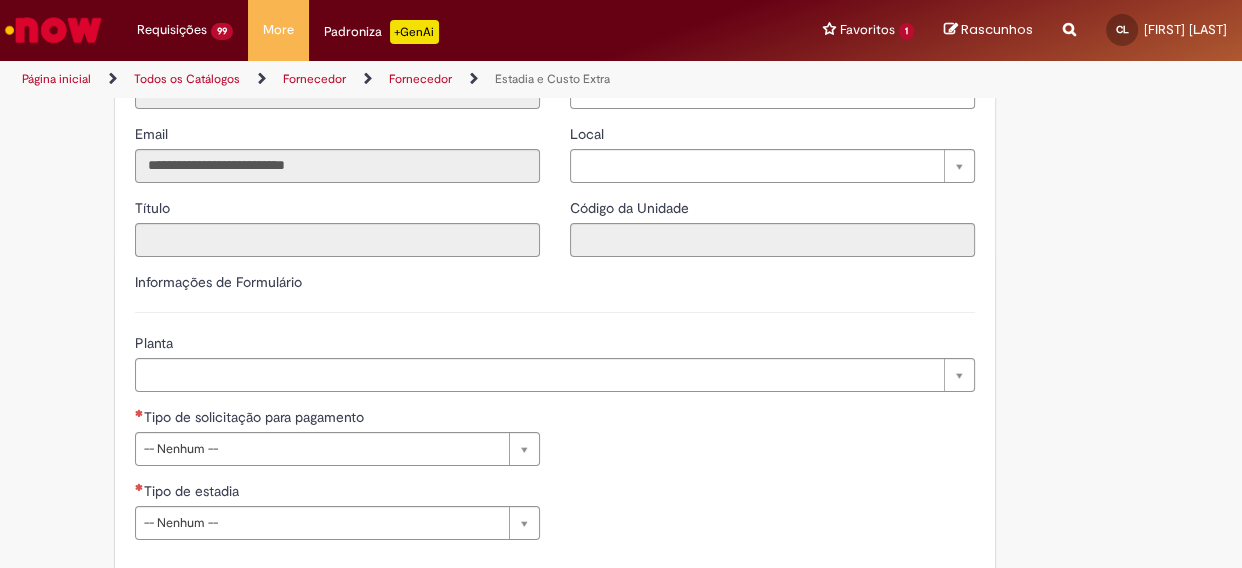 scroll, scrollTop: 636, scrollLeft: 0, axis: vertical 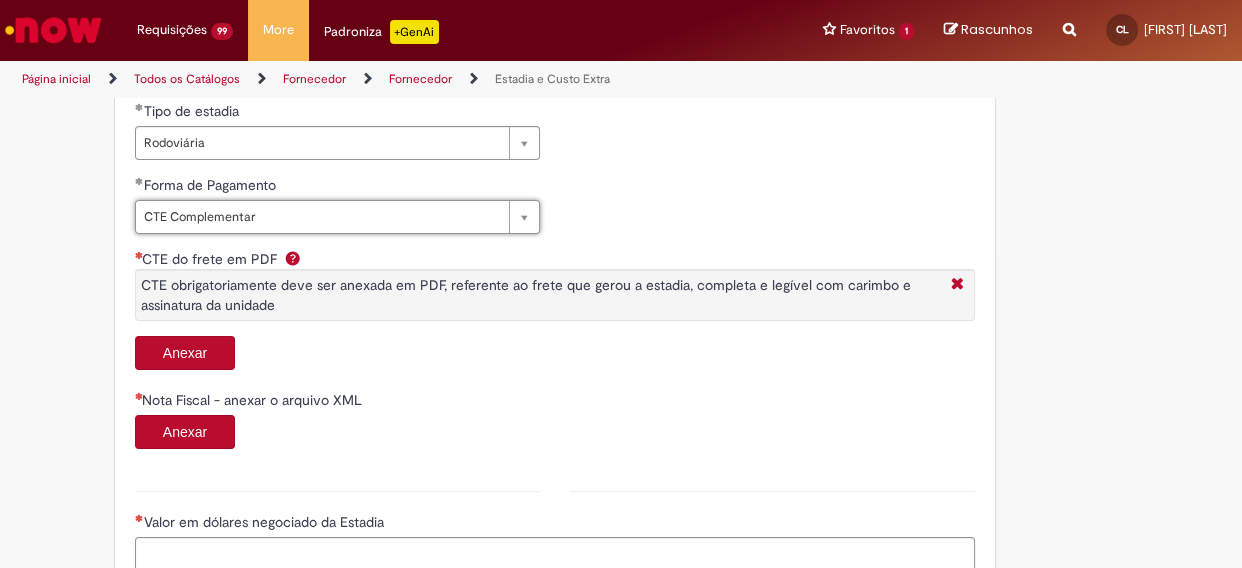 click on "Anexar" at bounding box center [185, 353] 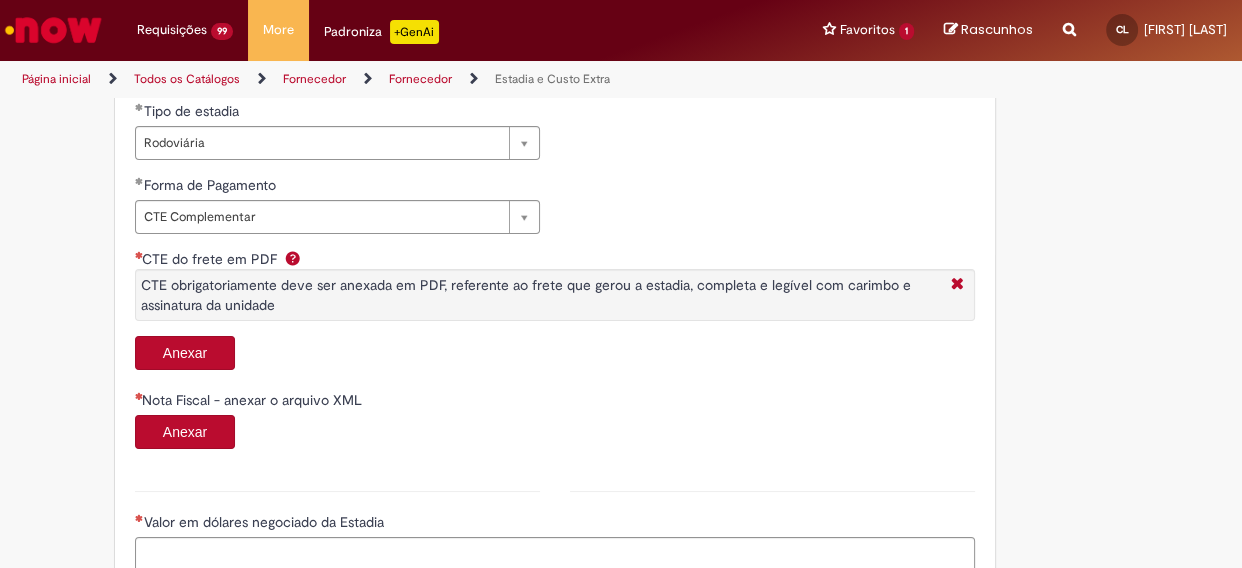 scroll, scrollTop: 0, scrollLeft: 0, axis: both 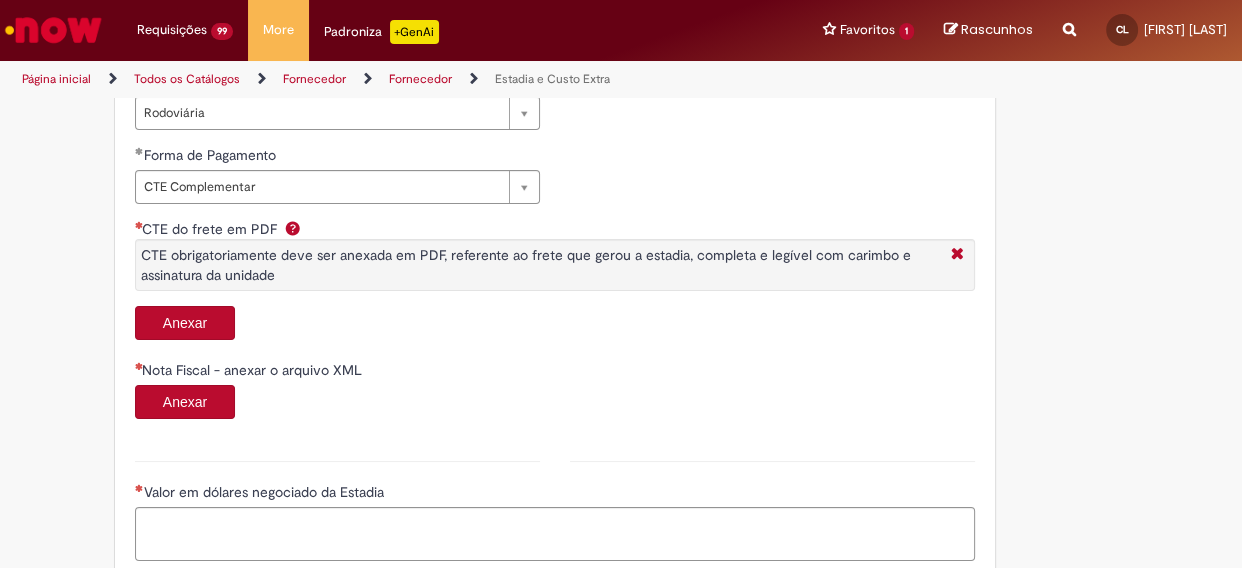 click on "Anexar" at bounding box center (185, 323) 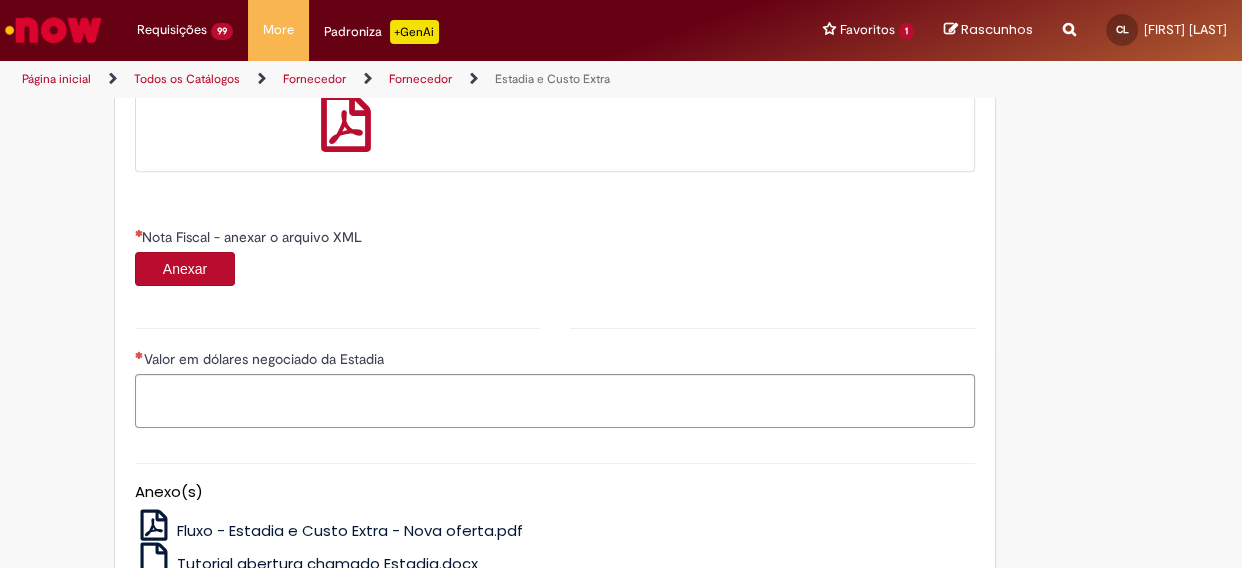 scroll, scrollTop: 1211, scrollLeft: 0, axis: vertical 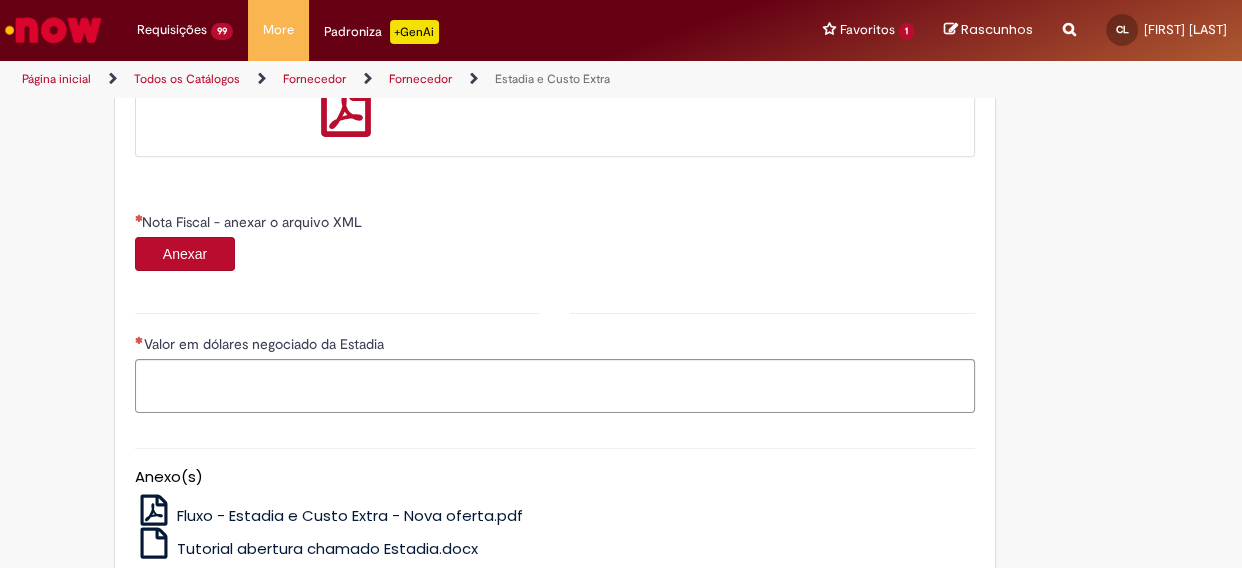 click on "Anexar" at bounding box center (185, 254) 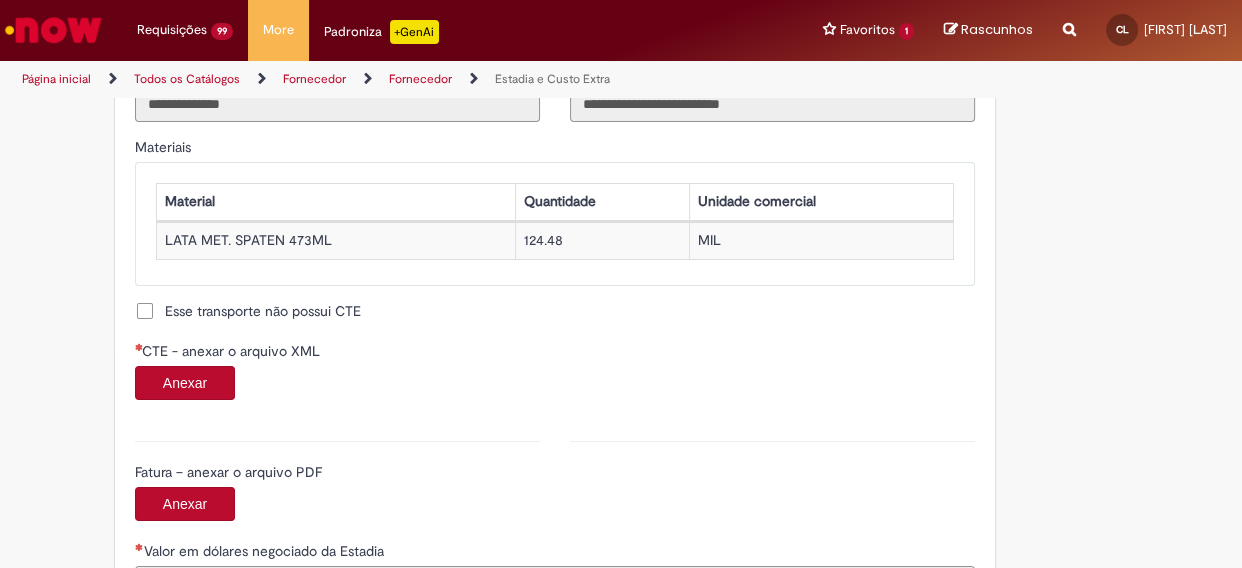 scroll, scrollTop: 1848, scrollLeft: 0, axis: vertical 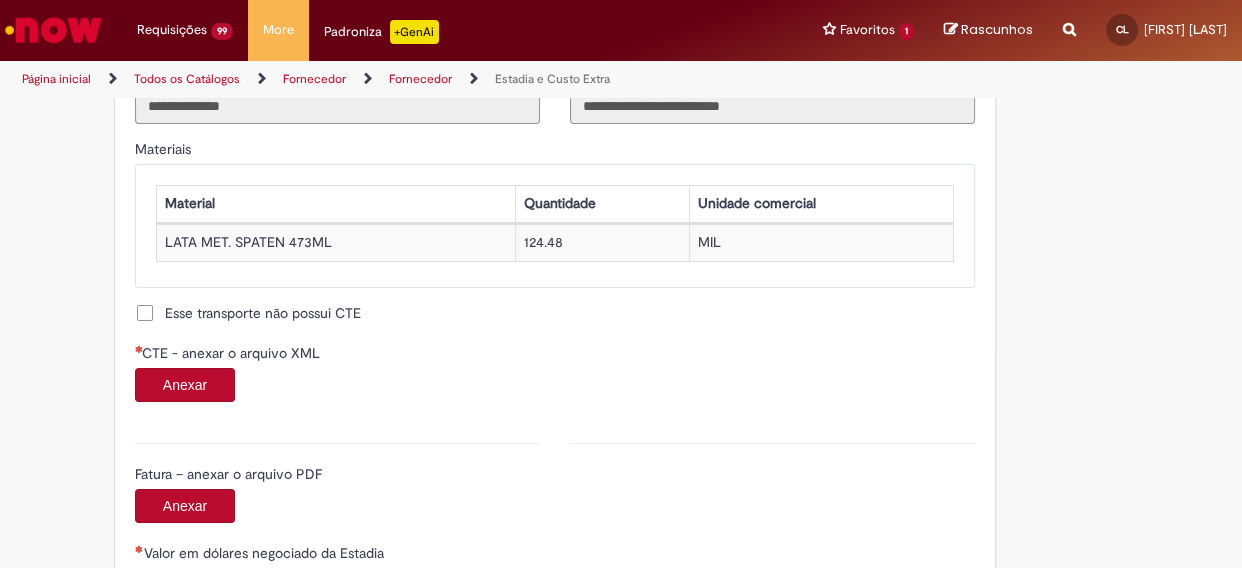 click on "Anexar" at bounding box center [185, 385] 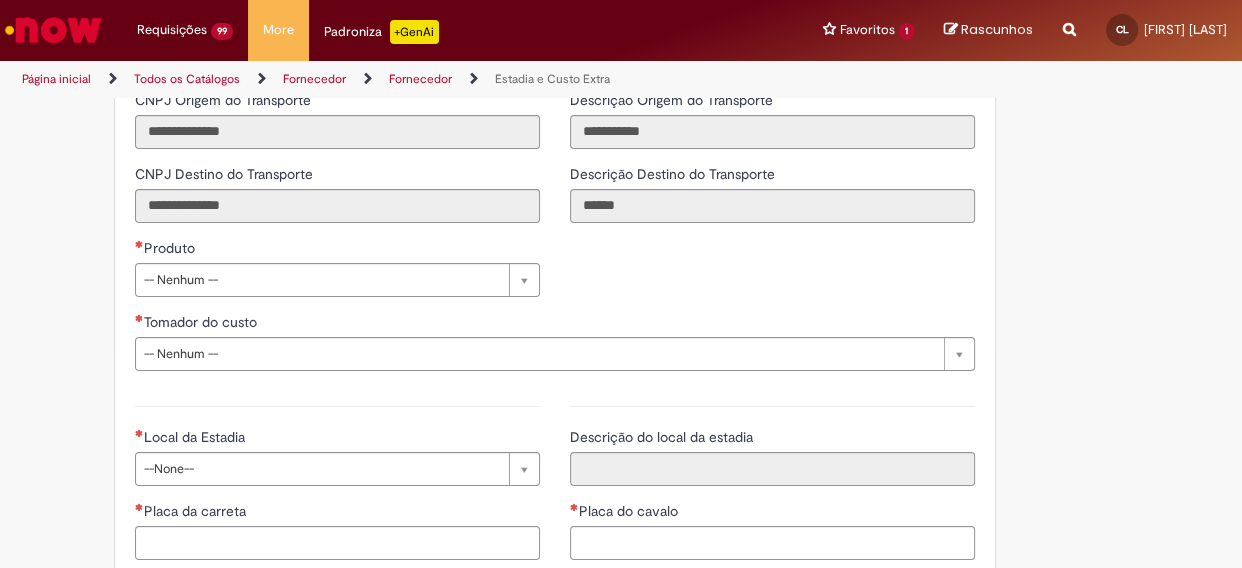 scroll, scrollTop: 2666, scrollLeft: 0, axis: vertical 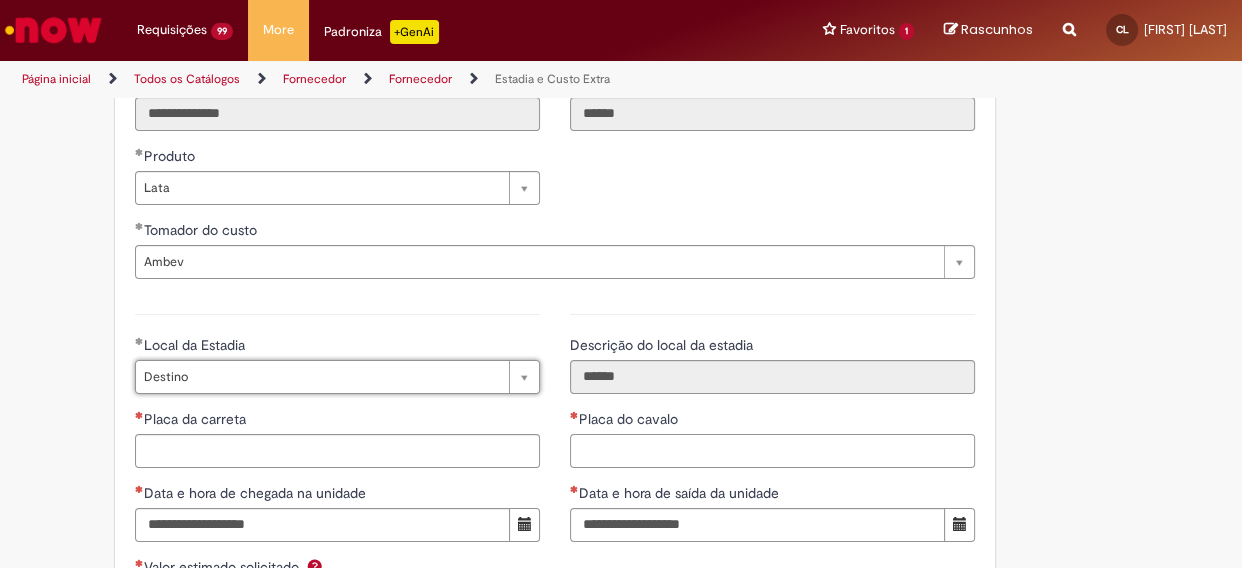 click on "Placa do cavalo" at bounding box center (772, 451) 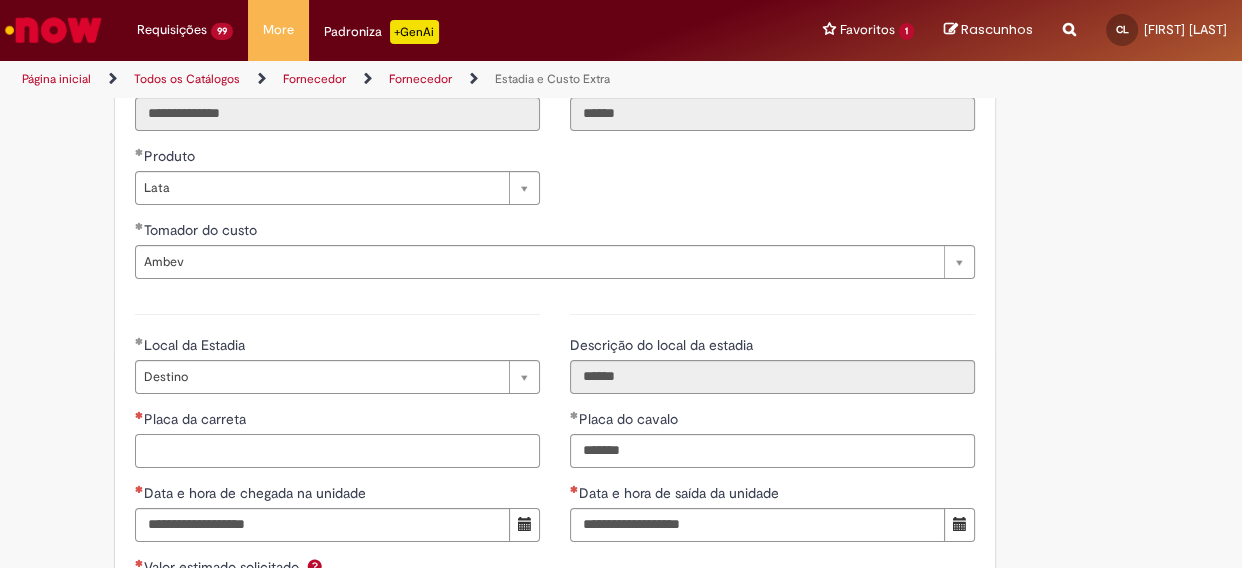 click on "Placa da carreta" at bounding box center (337, 451) 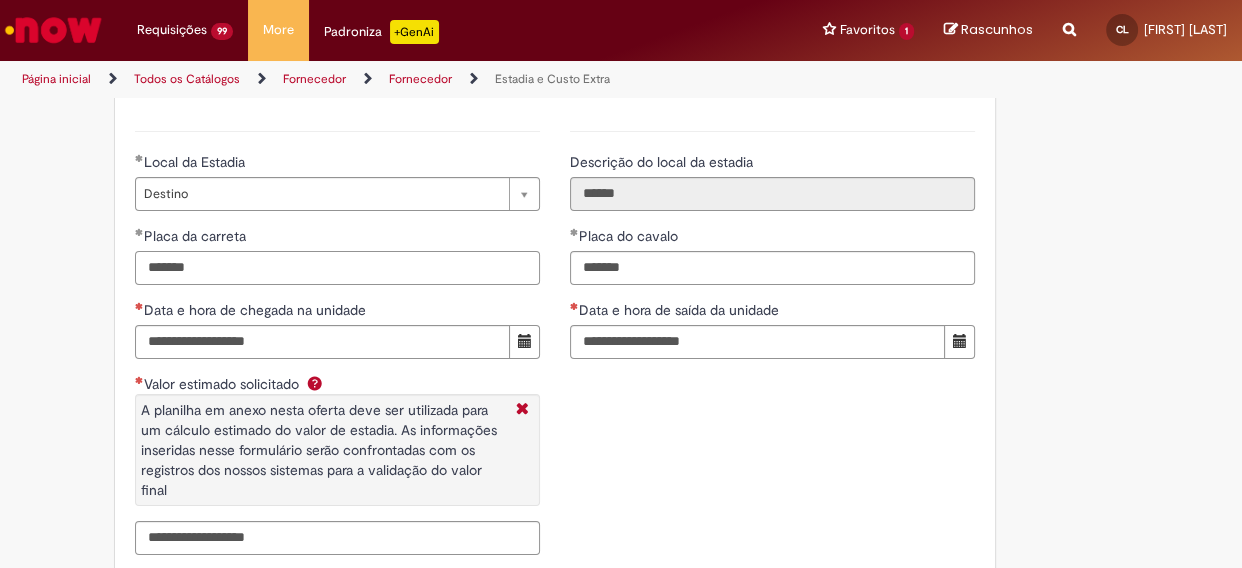 scroll, scrollTop: 3030, scrollLeft: 0, axis: vertical 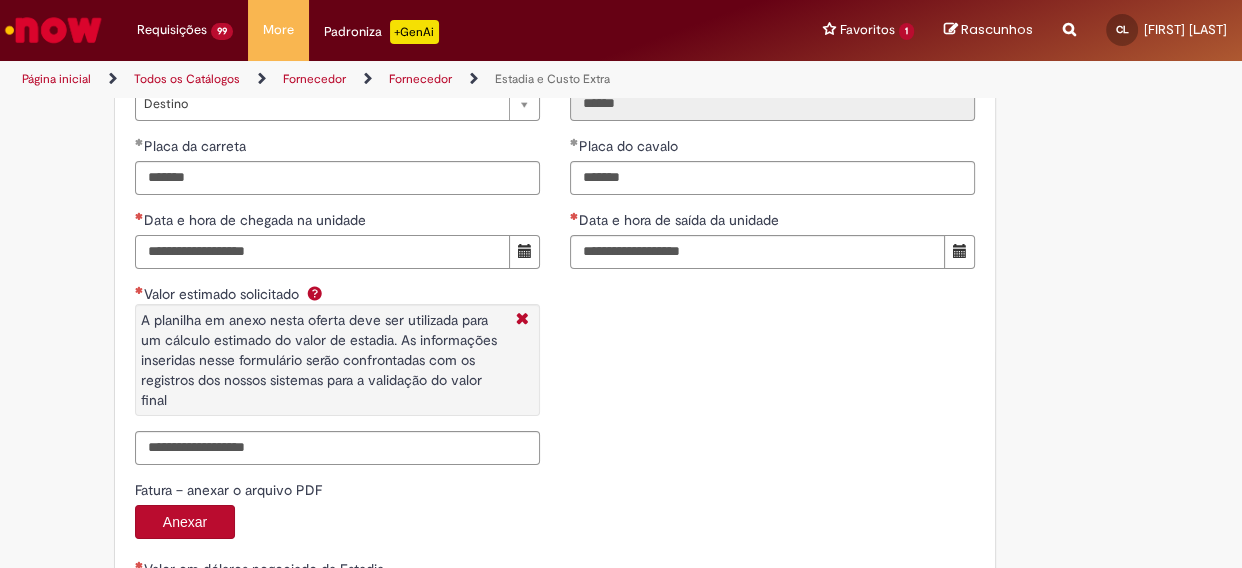 click on "Data e hora de chegada na unidade" at bounding box center [322, 252] 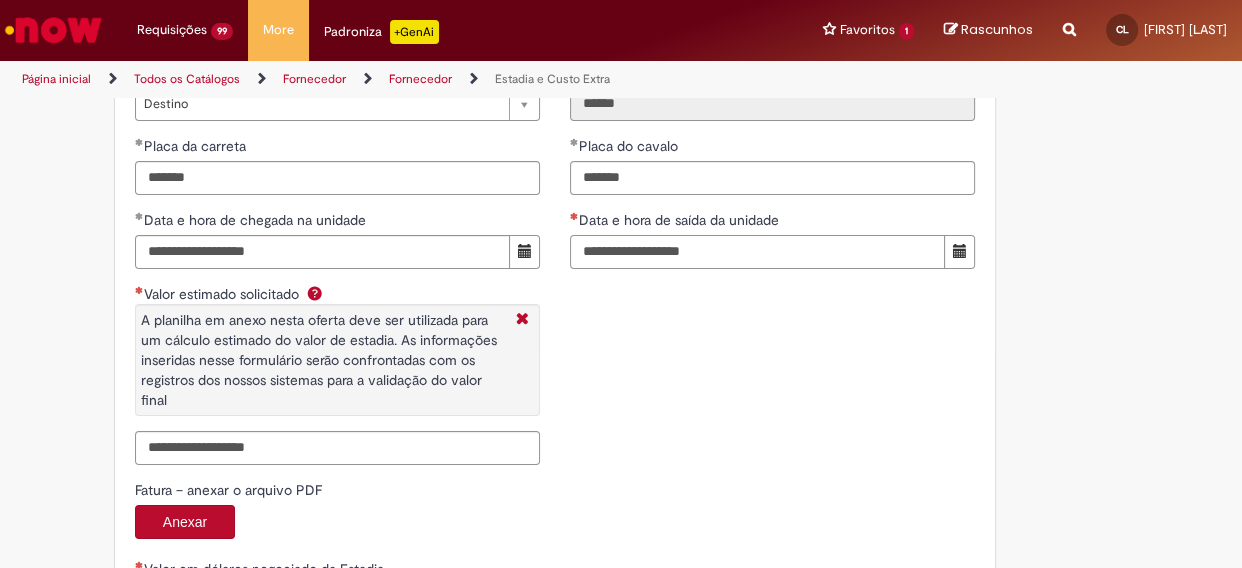 click on "Data e hora de saída da unidade" at bounding box center [757, 252] 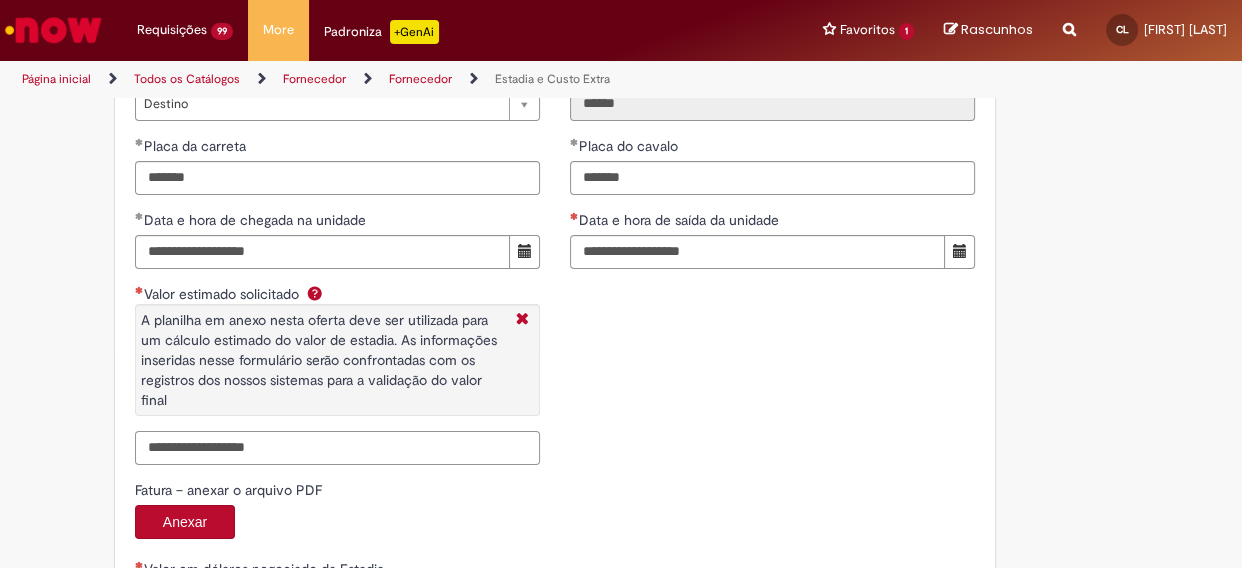 click on "Valor estimado solicitado A planilha em anexo nesta oferta deve ser utilizada para um cálculo estimado do valor de estadia. As informações inseridas nesse formulário serão confrontadas com os registros dos nossos sistemas para a validação do valor final" at bounding box center [337, 448] 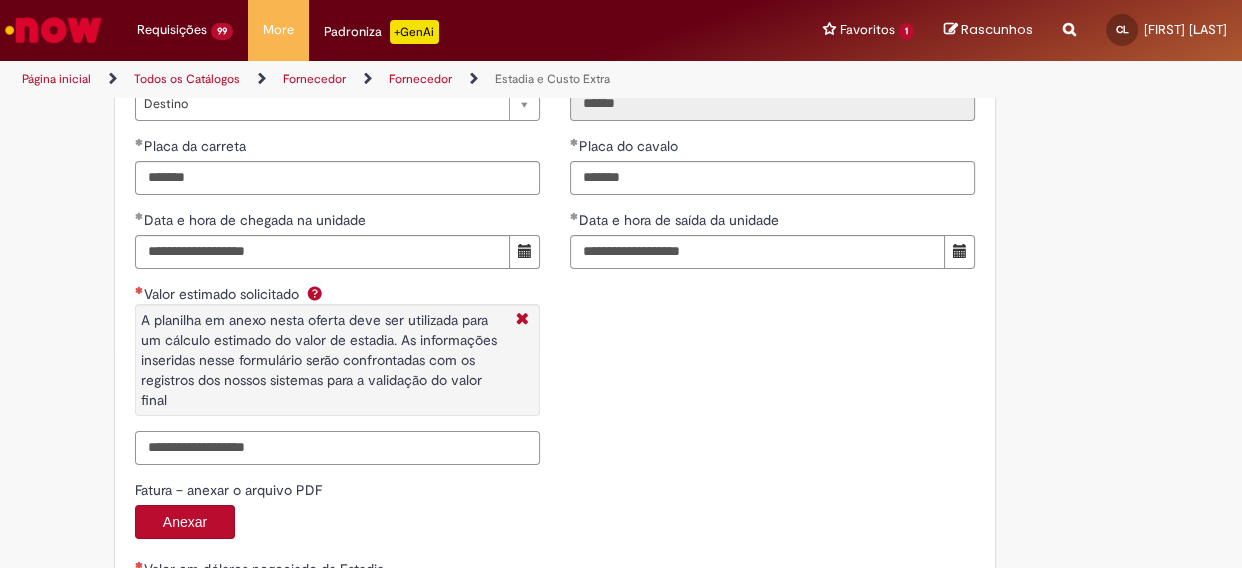 click on "Valor estimado solicitado A planilha em anexo nesta oferta deve ser utilizada para um cálculo estimado do valor de estadia. As informações inseridas nesse formulário serão confrontadas com os registros dos nossos sistemas para a validação do valor final" at bounding box center [337, 448] 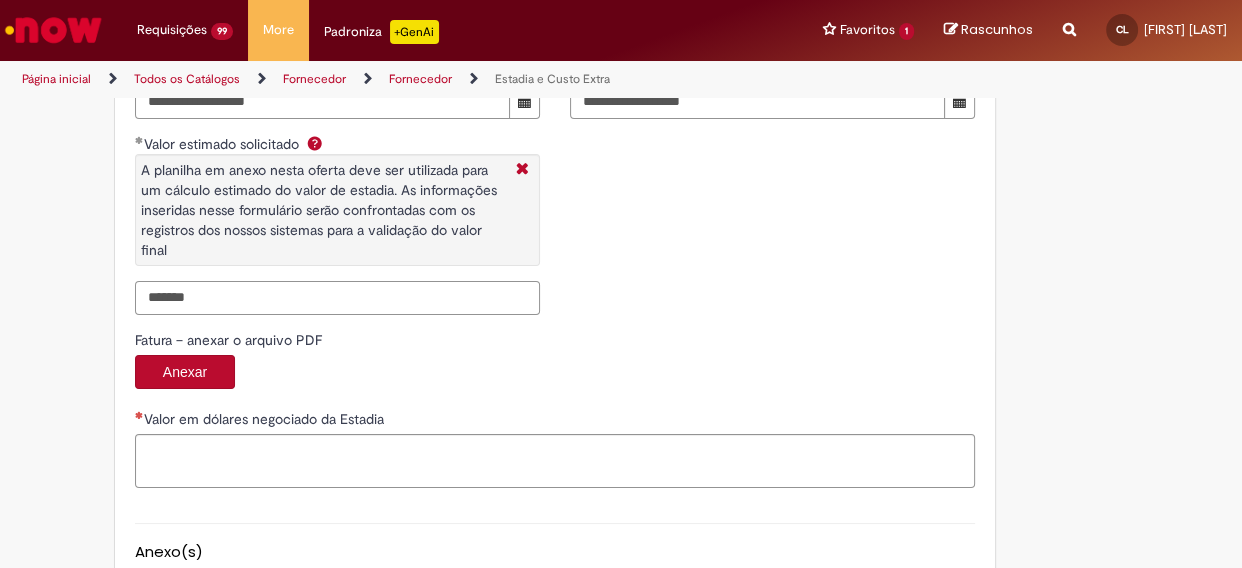 scroll, scrollTop: 3211, scrollLeft: 0, axis: vertical 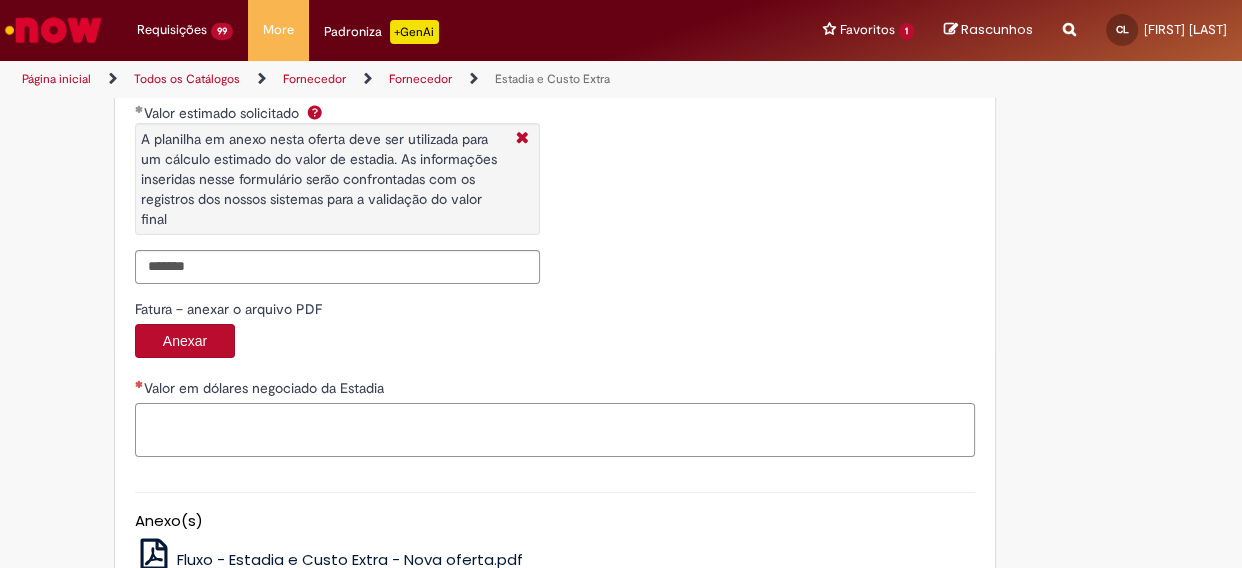 click on "Valor em dólares negociado da Estadia" at bounding box center (555, 430) 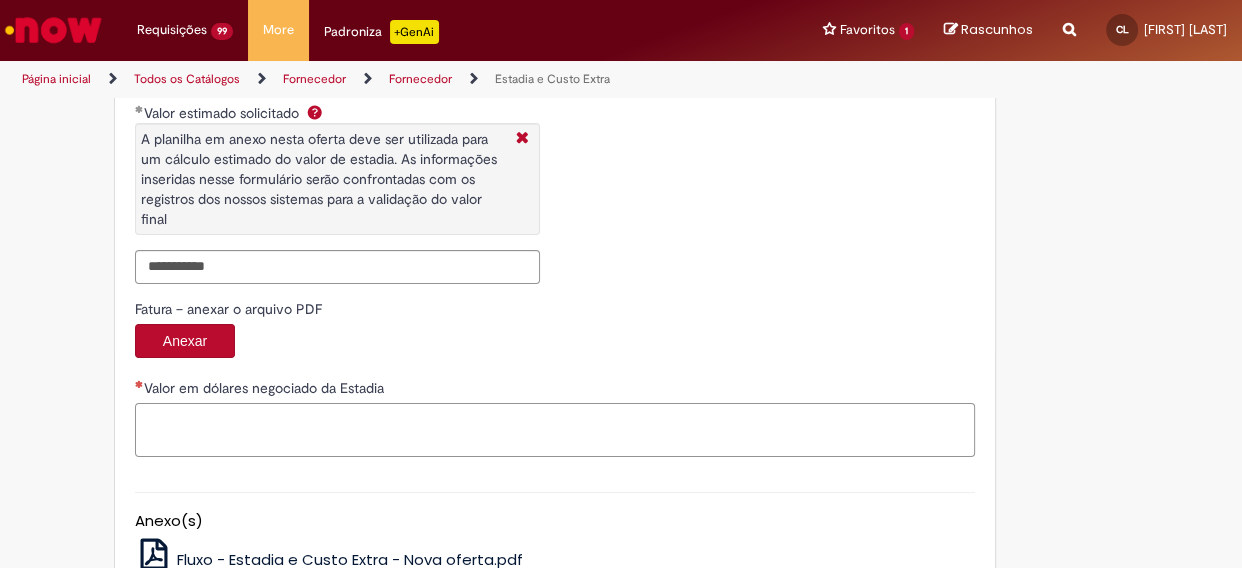 click on "Valor em dólares negociado da Estadia" at bounding box center [555, 430] 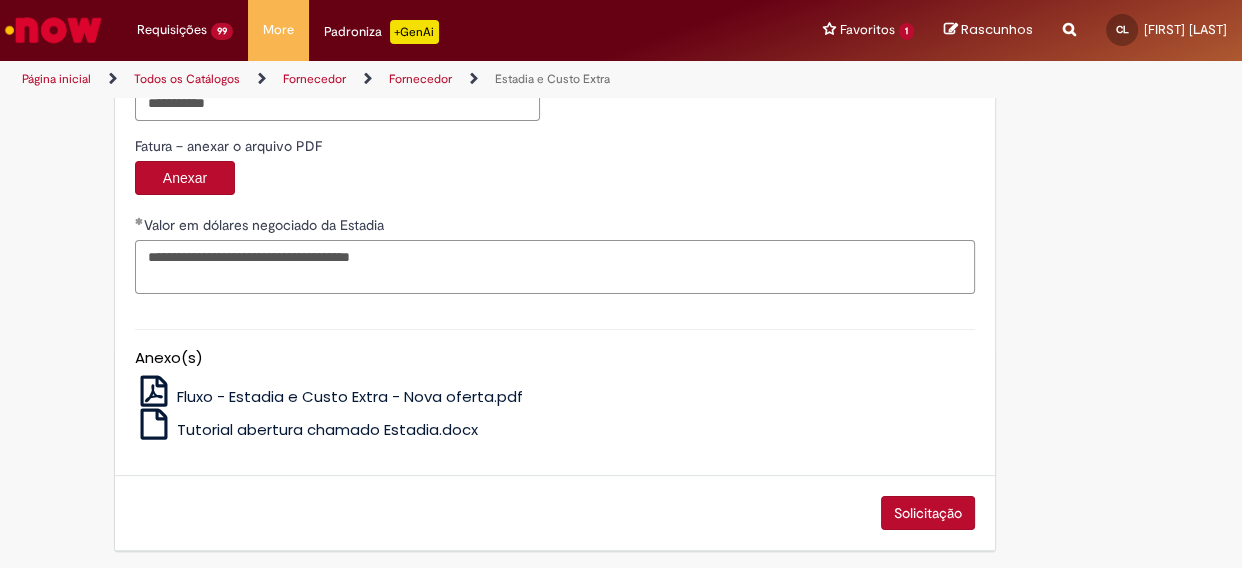 scroll, scrollTop: 3379, scrollLeft: 0, axis: vertical 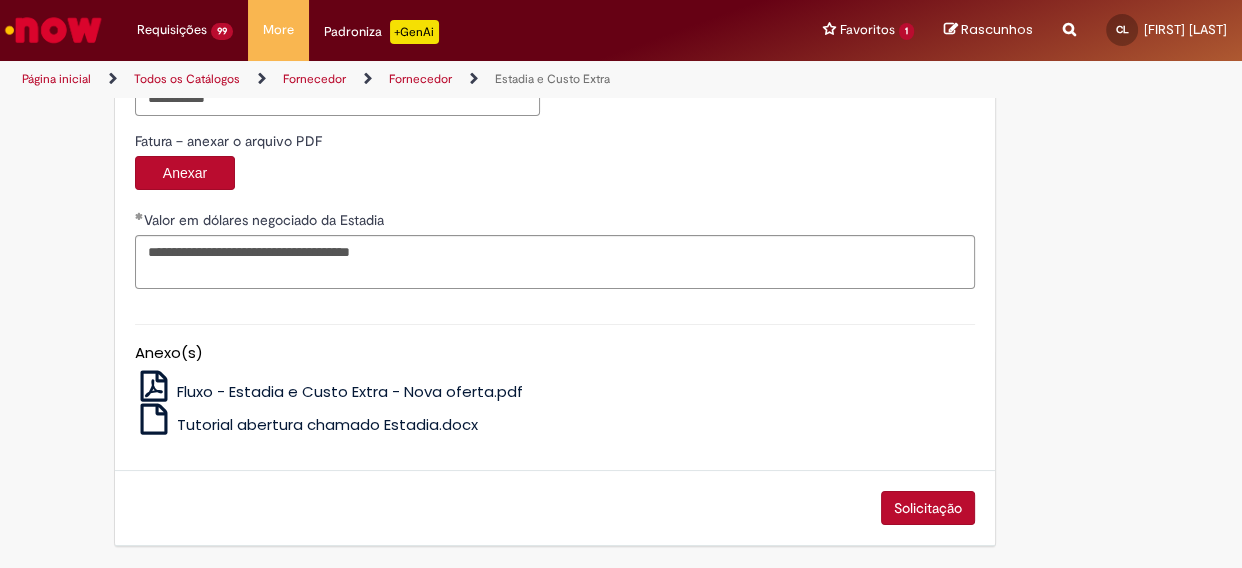 click on "Solicitação" at bounding box center [928, 508] 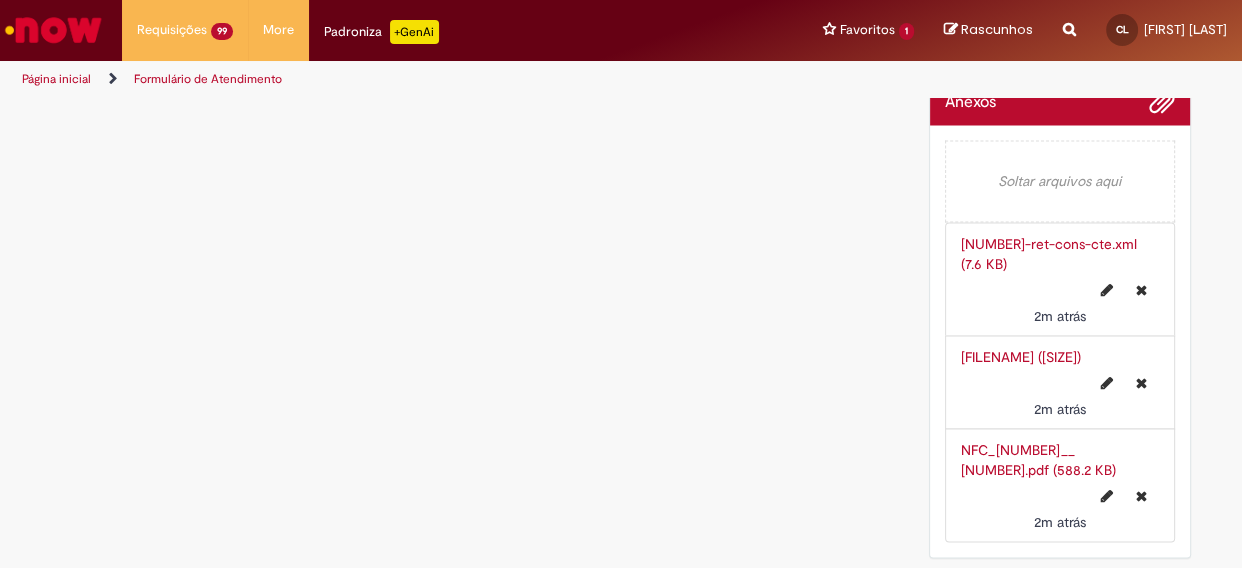 scroll, scrollTop: 0, scrollLeft: 0, axis: both 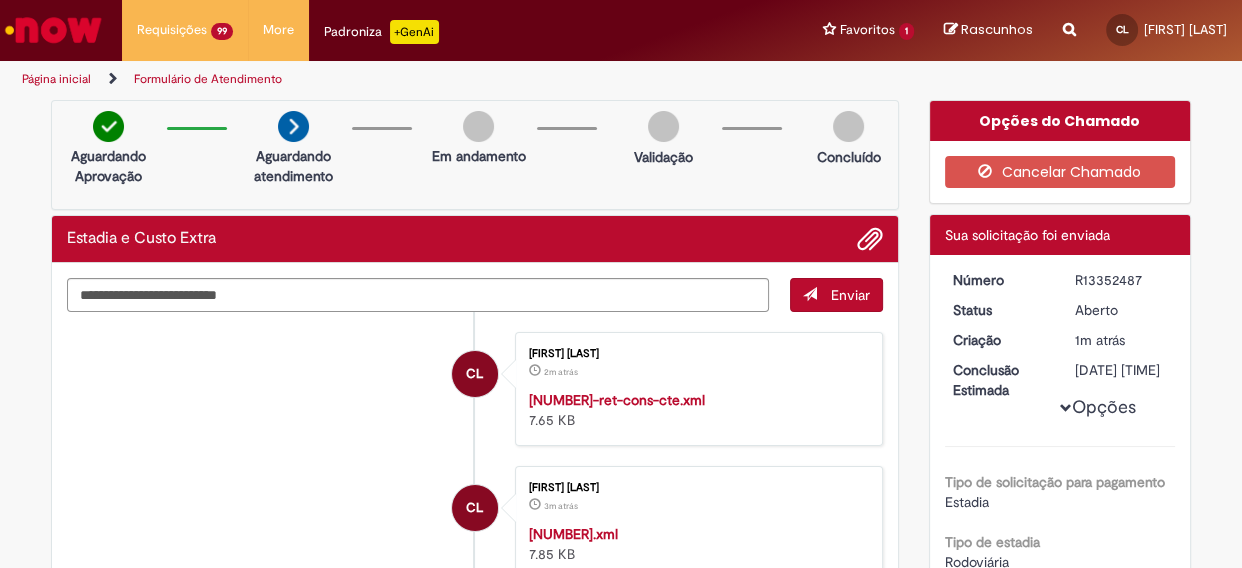 drag, startPoint x: 1067, startPoint y: 276, endPoint x: 1167, endPoint y: 277, distance: 100.005 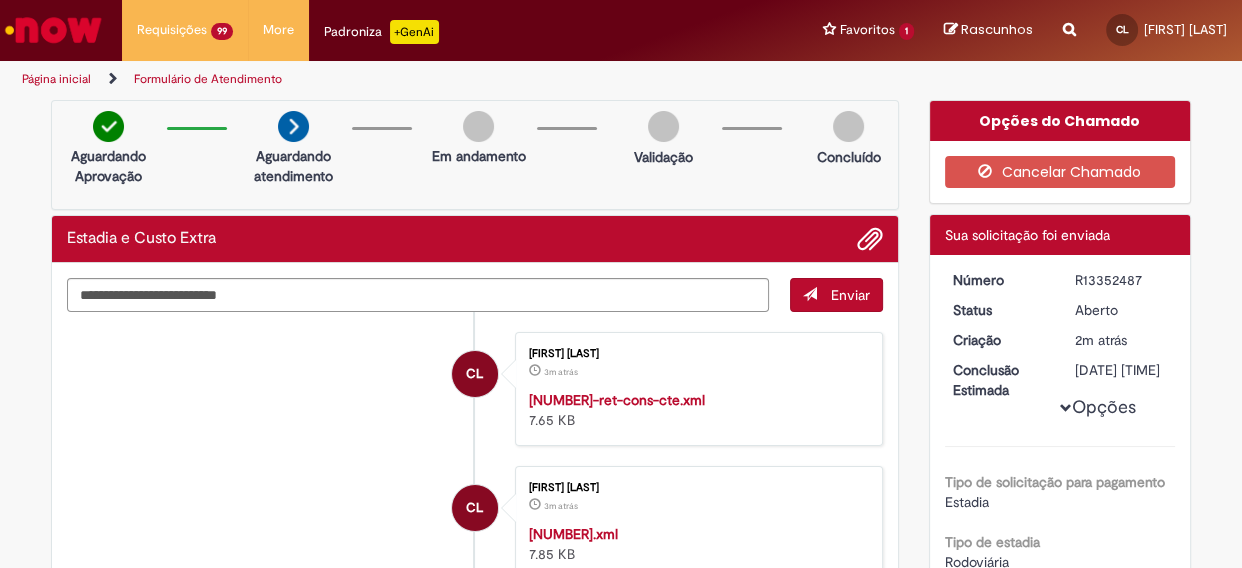 click on "Página inicial" at bounding box center (56, 79) 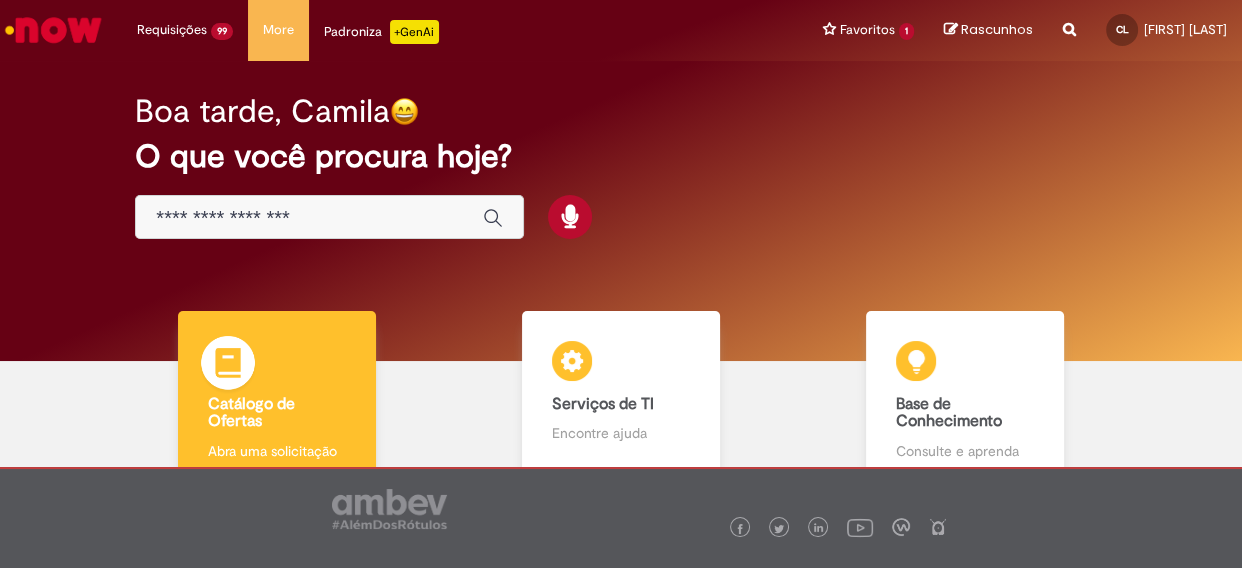 click on "Catálogo de Ofertas" at bounding box center (277, 413) 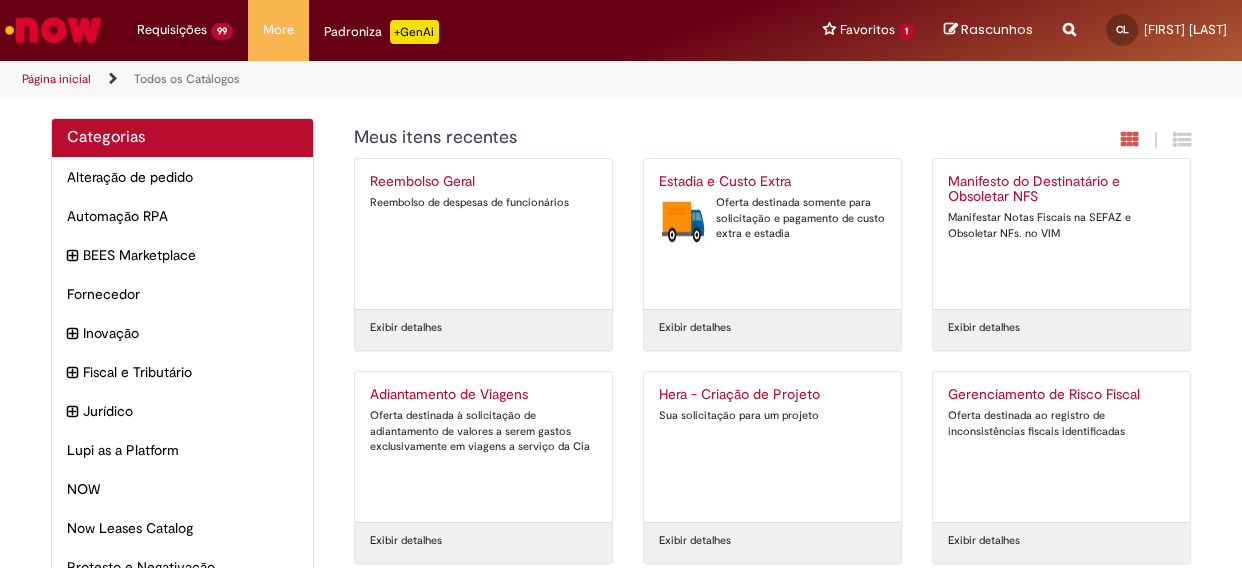 click on "Estadia e Custo Extra" at bounding box center (772, 182) 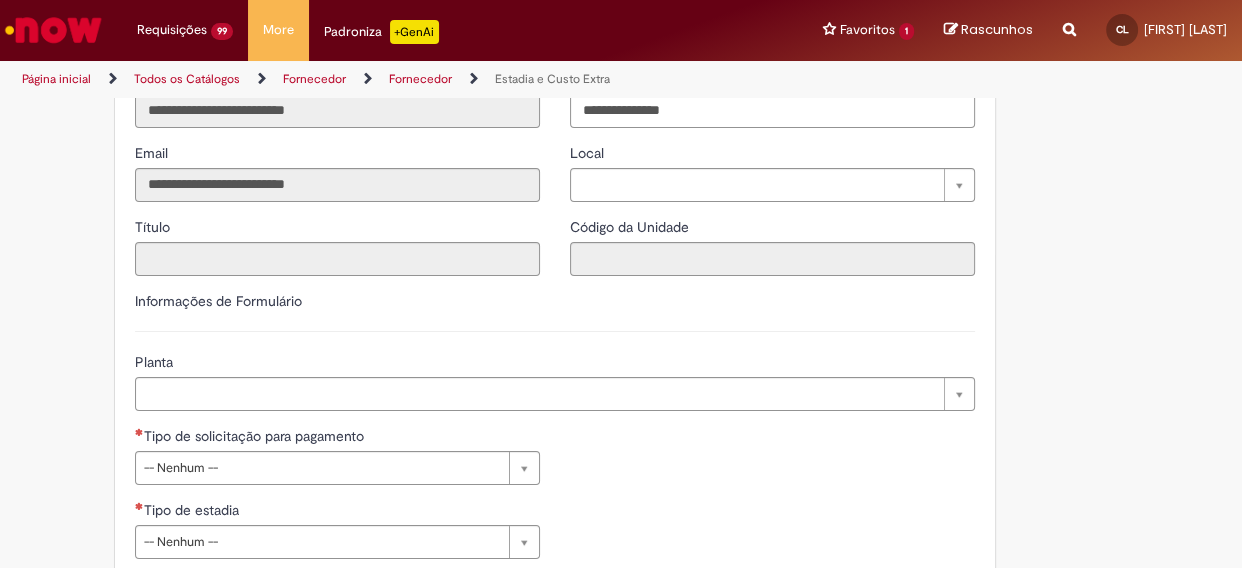 scroll, scrollTop: 454, scrollLeft: 0, axis: vertical 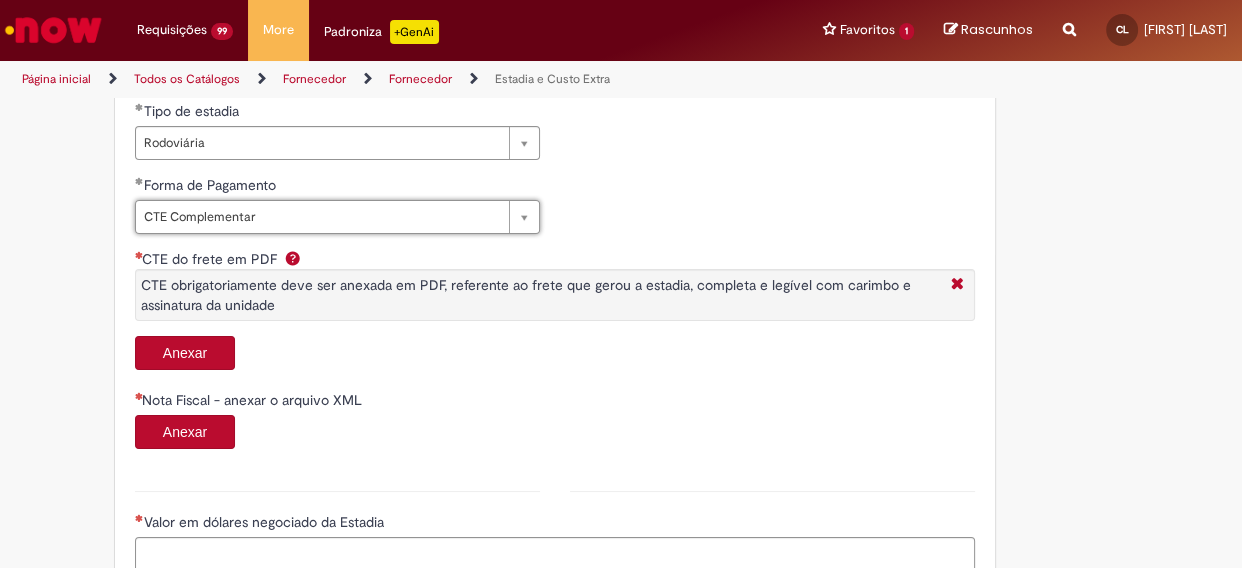 click on "Anexar" at bounding box center [185, 353] 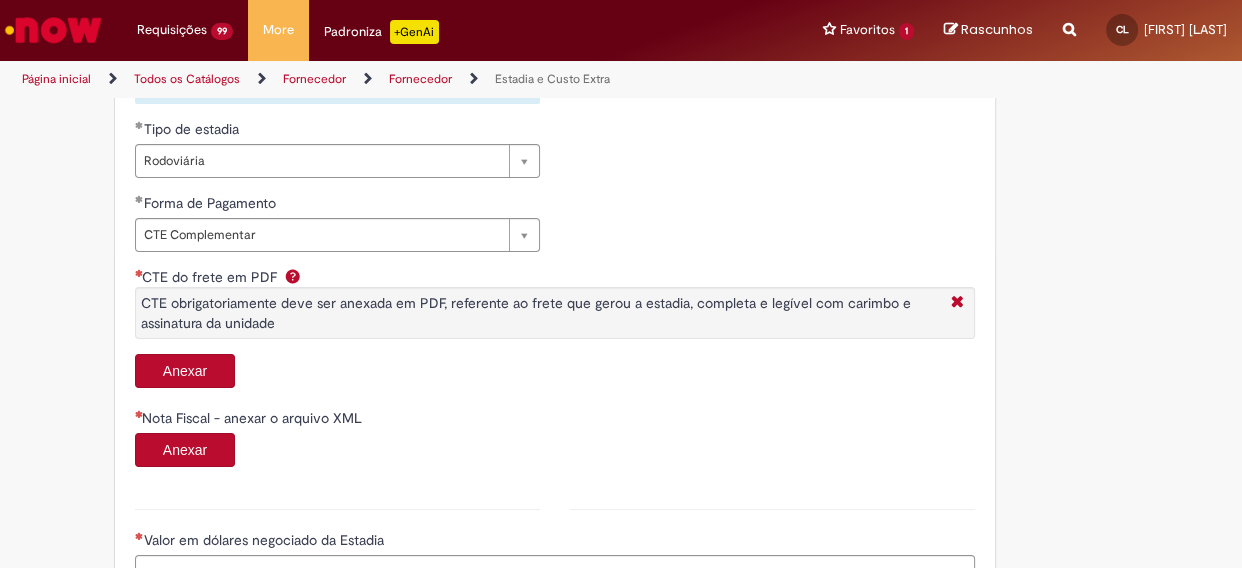 scroll, scrollTop: 909, scrollLeft: 0, axis: vertical 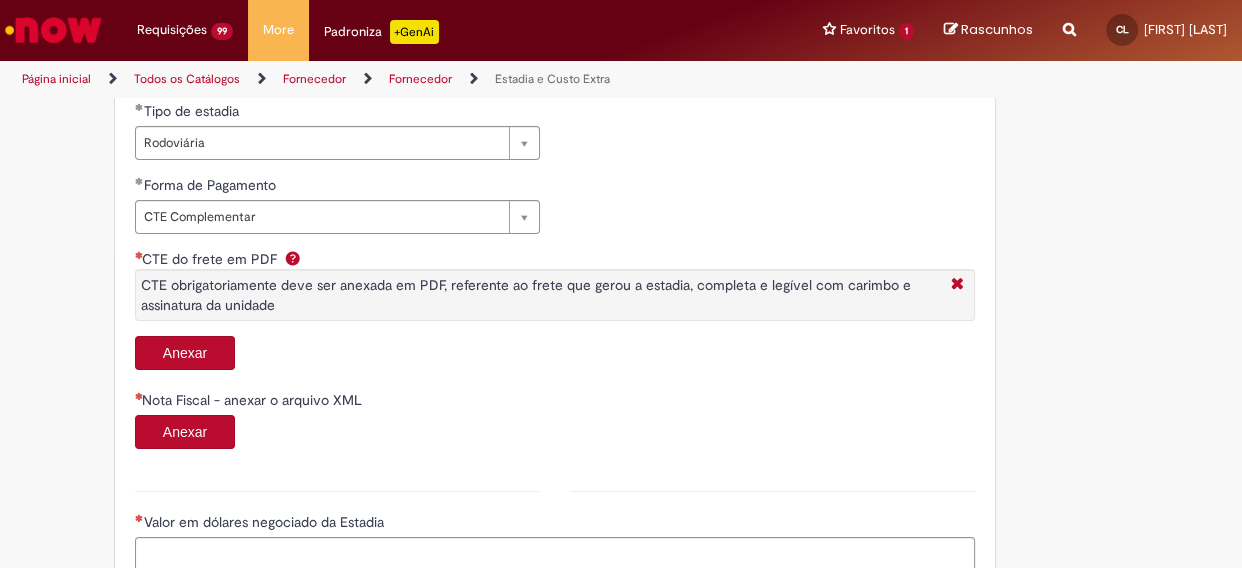 click on "Anexar" at bounding box center (185, 353) 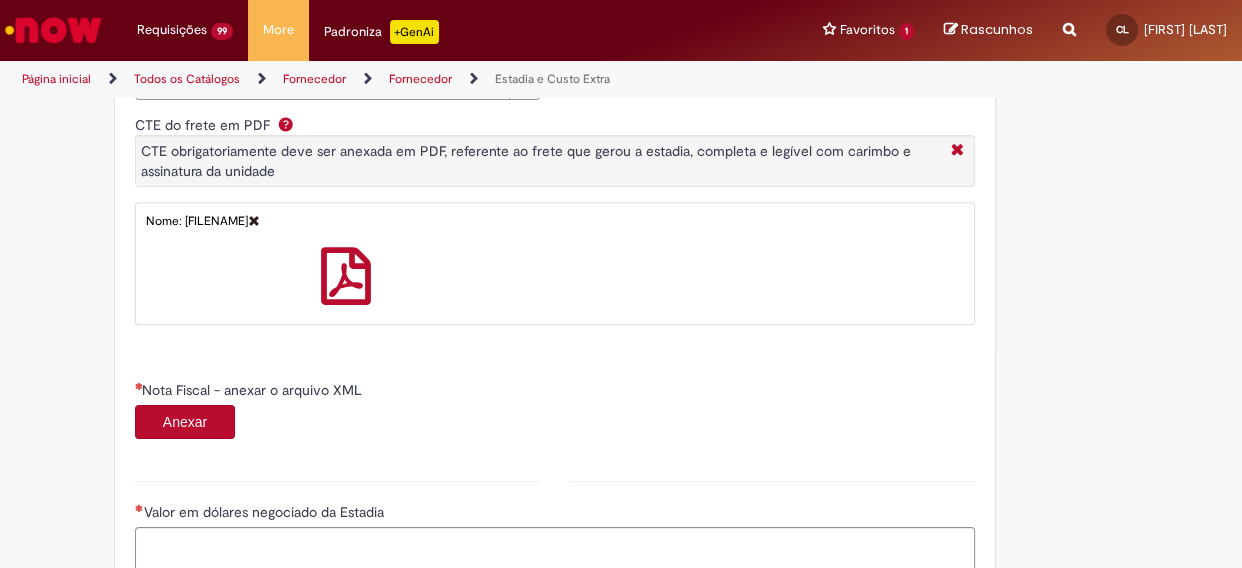 scroll, scrollTop: 1181, scrollLeft: 0, axis: vertical 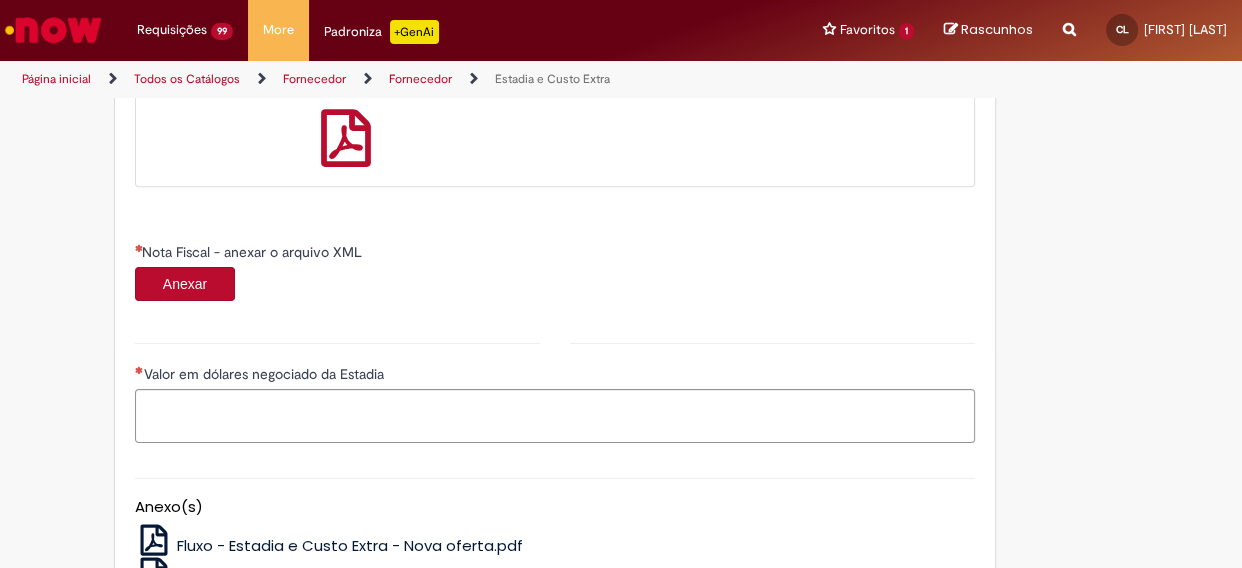 click on "Anexar" at bounding box center (185, 284) 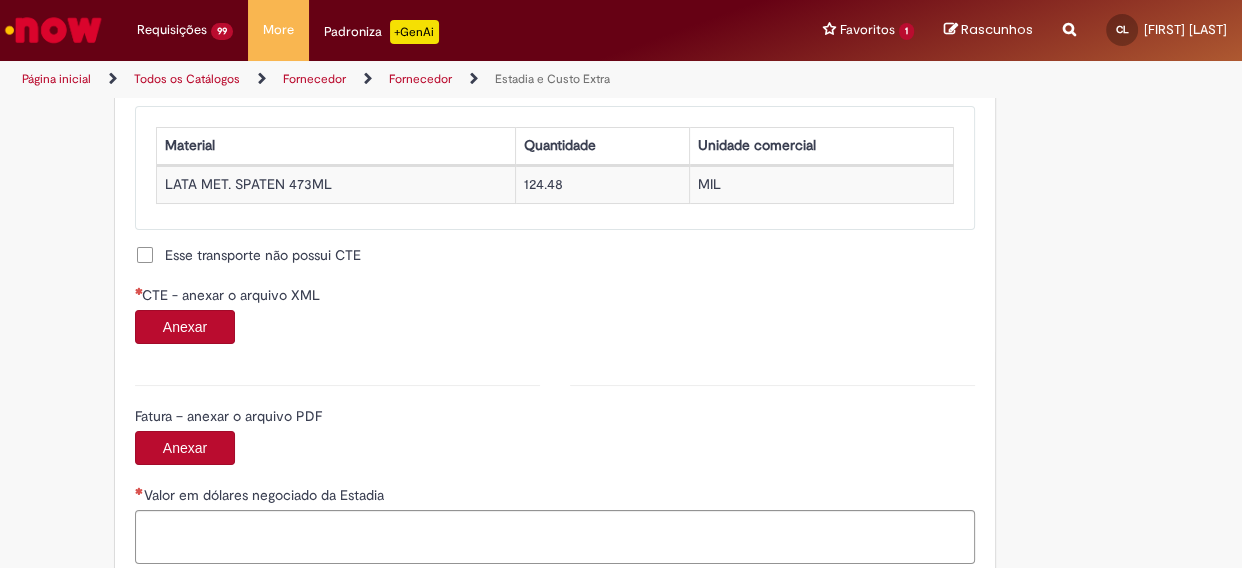 scroll, scrollTop: 1909, scrollLeft: 0, axis: vertical 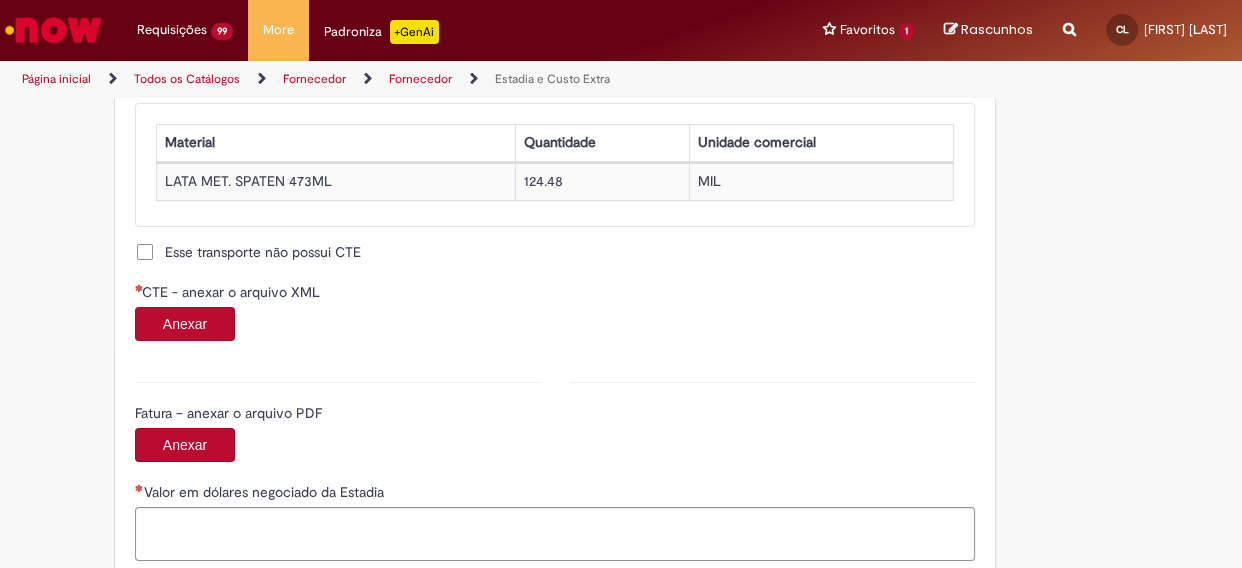 click on "Anexar" at bounding box center (185, 324) 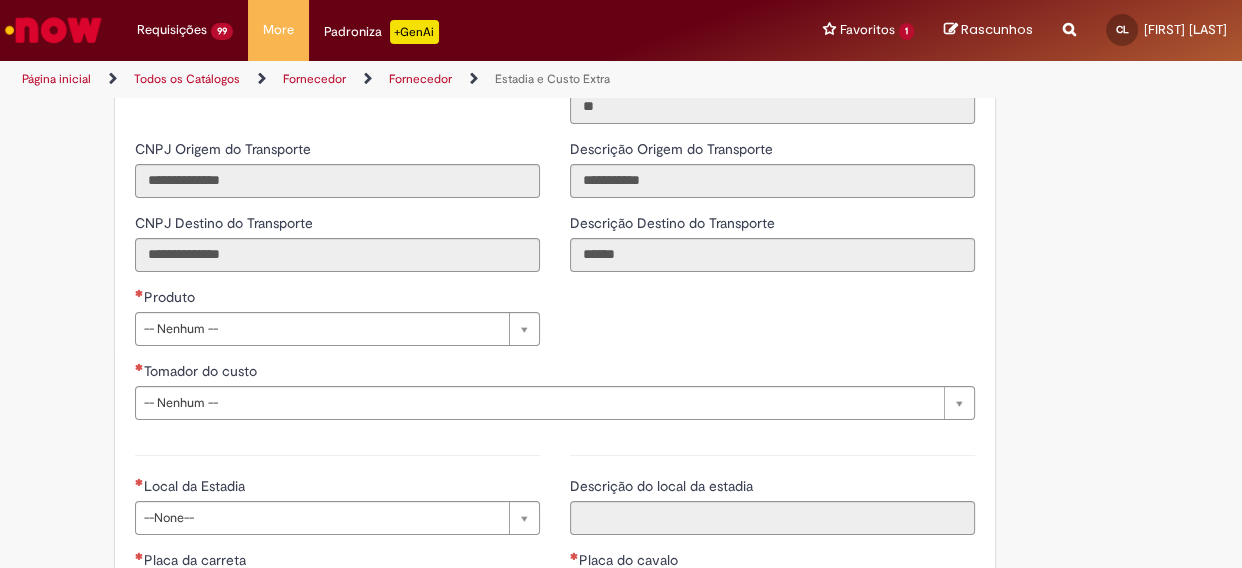 scroll, scrollTop: 2636, scrollLeft: 0, axis: vertical 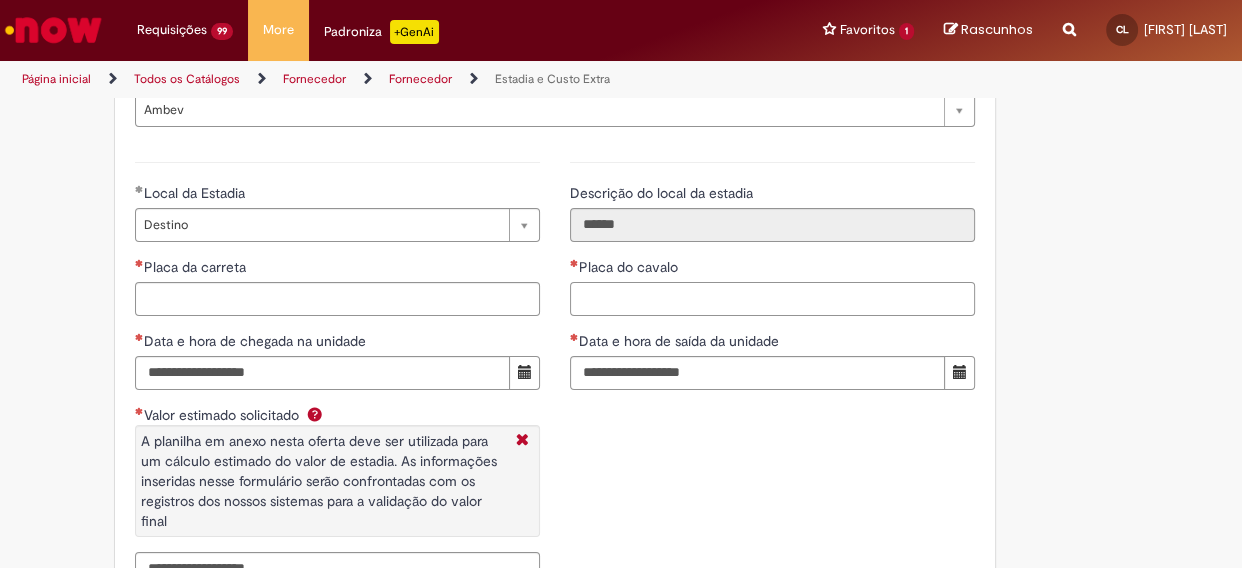 click on "Placa do cavalo" at bounding box center [772, 299] 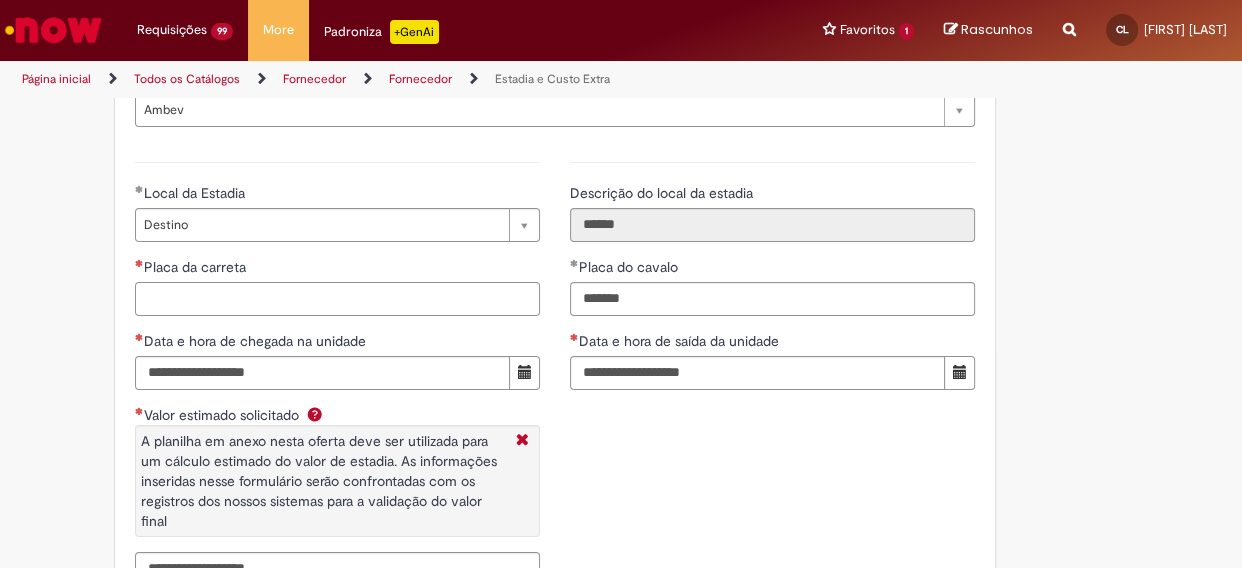 click on "Placa da carreta" at bounding box center [337, 299] 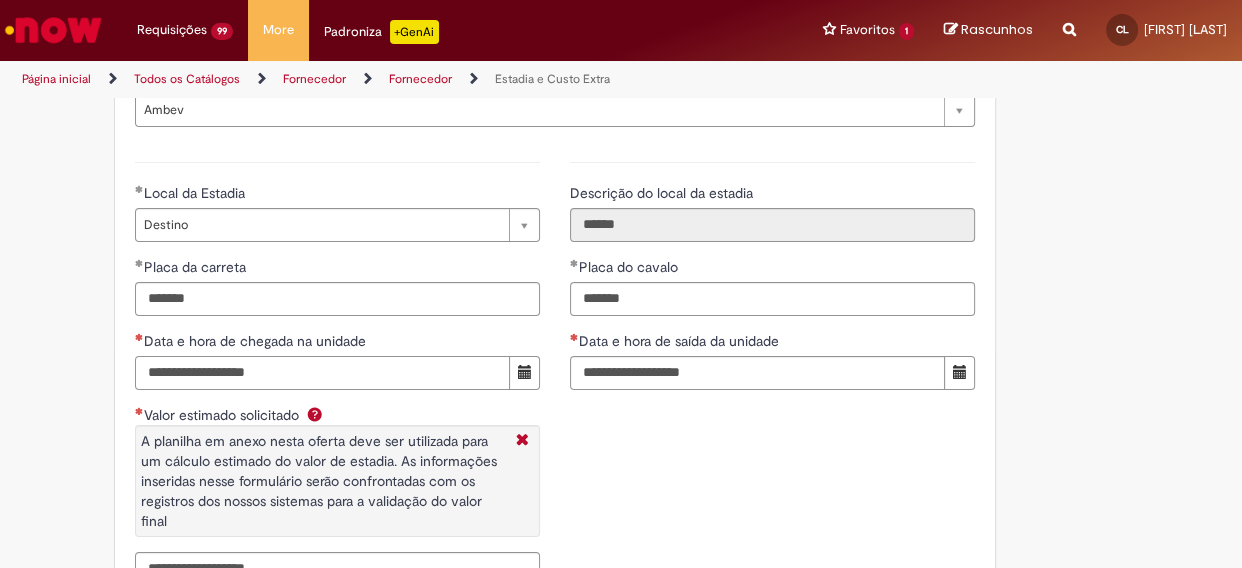 paste on "**********" 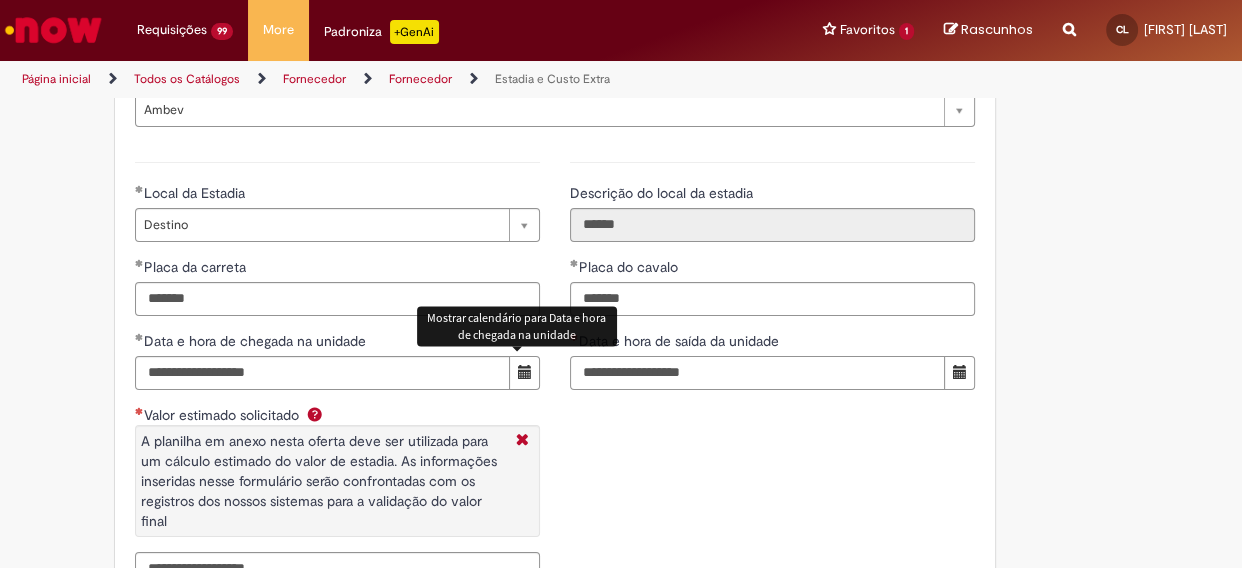 click on "Data e hora de saída da unidade" at bounding box center [757, 373] 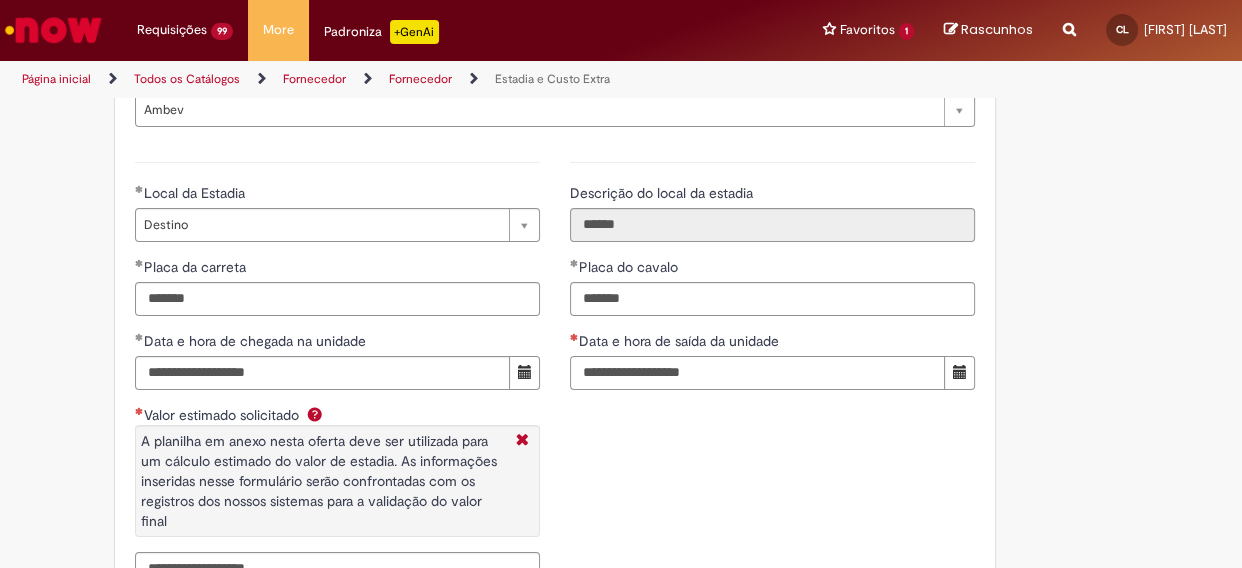 paste on "**********" 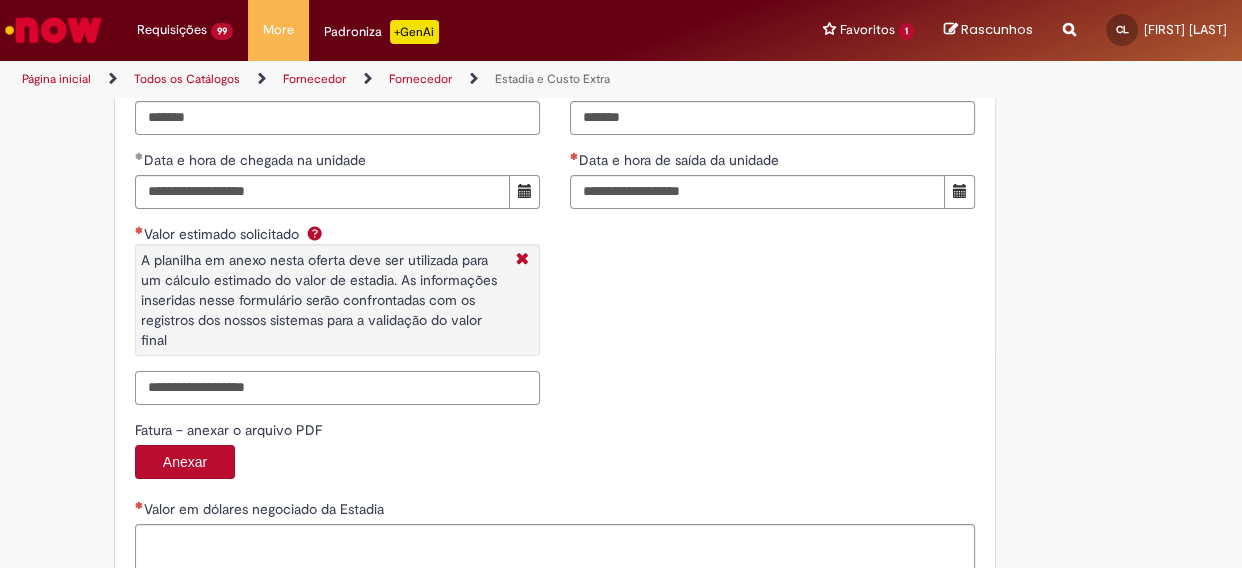 click on "Valor estimado solicitado A planilha em anexo nesta oferta deve ser utilizada para um cálculo estimado do valor de estadia. As informações inseridas nesse formulário serão confrontadas com os registros dos nossos sistemas para a validação do valor final" at bounding box center (337, 388) 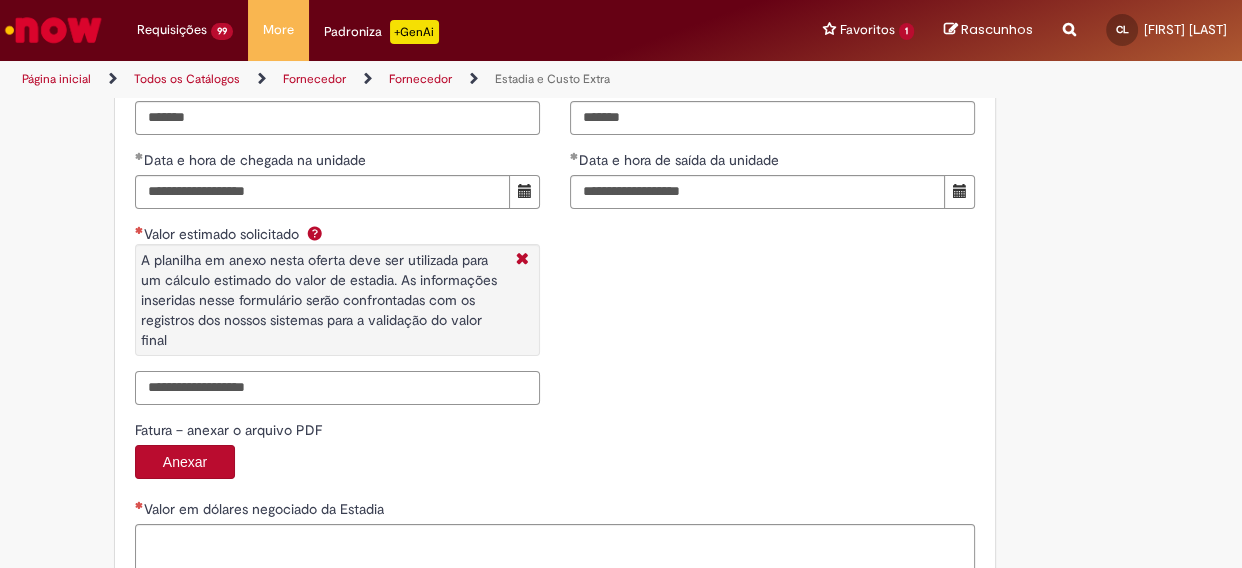 paste on "*******" 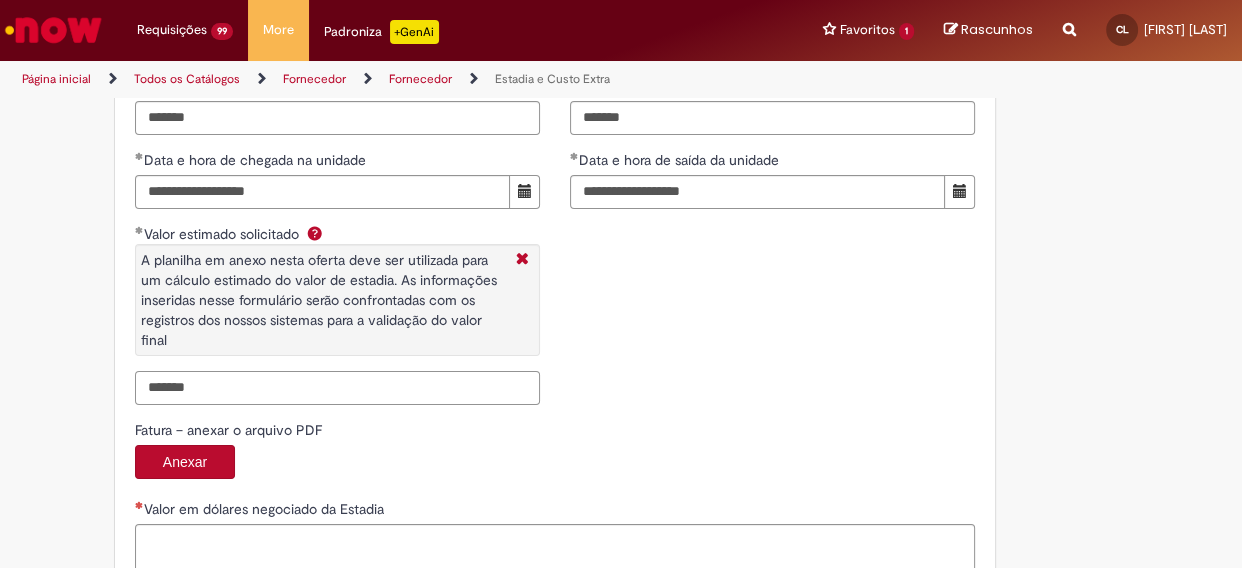scroll, scrollTop: 3181, scrollLeft: 0, axis: vertical 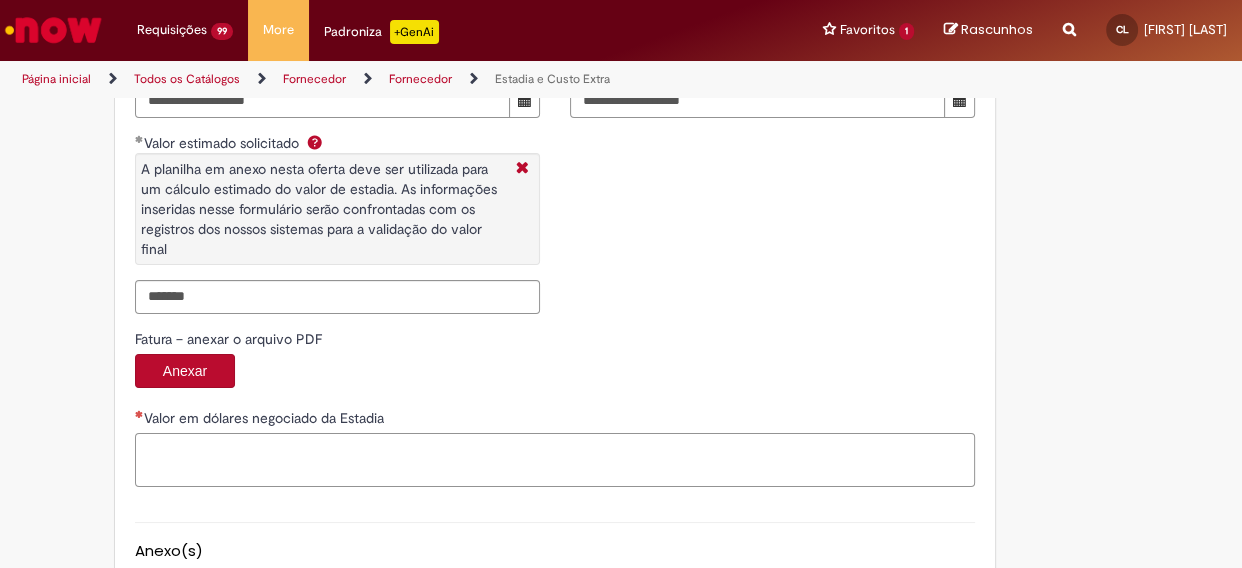 click on "Valor em dólares negociado da Estadia" at bounding box center (555, 460) 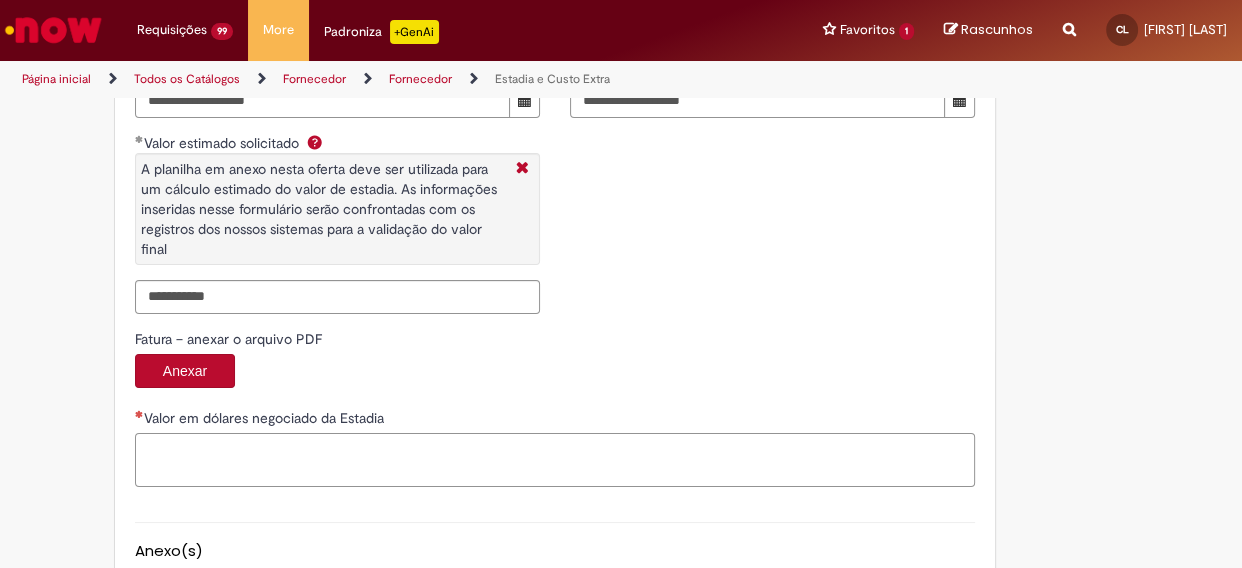 click on "Valor em dólares negociado da Estadia" at bounding box center [555, 460] 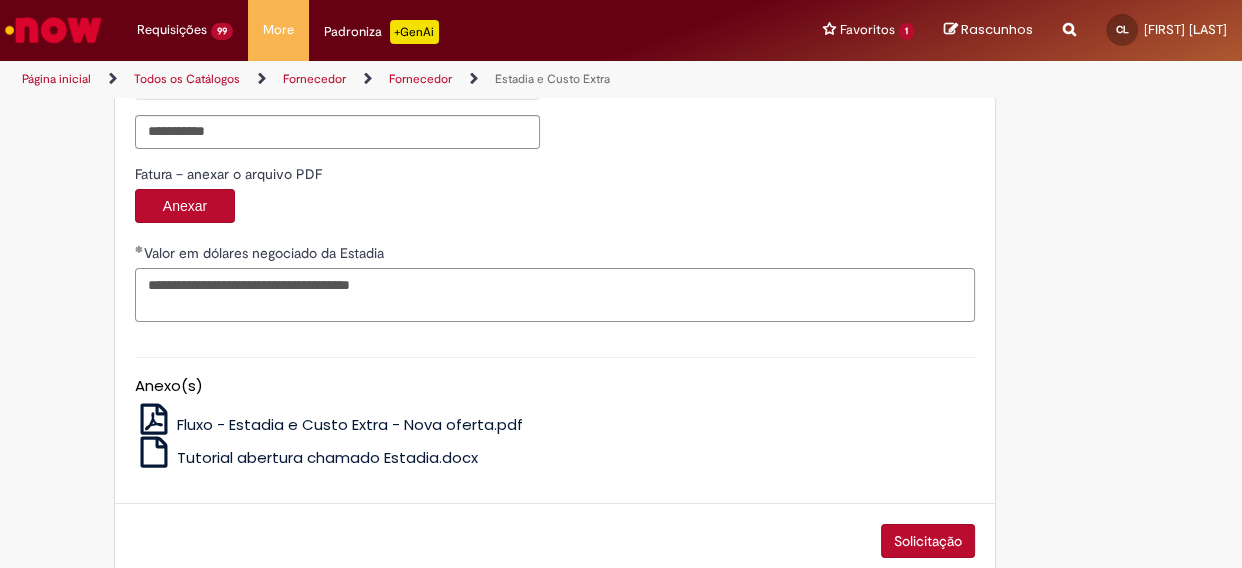 scroll, scrollTop: 3379, scrollLeft: 0, axis: vertical 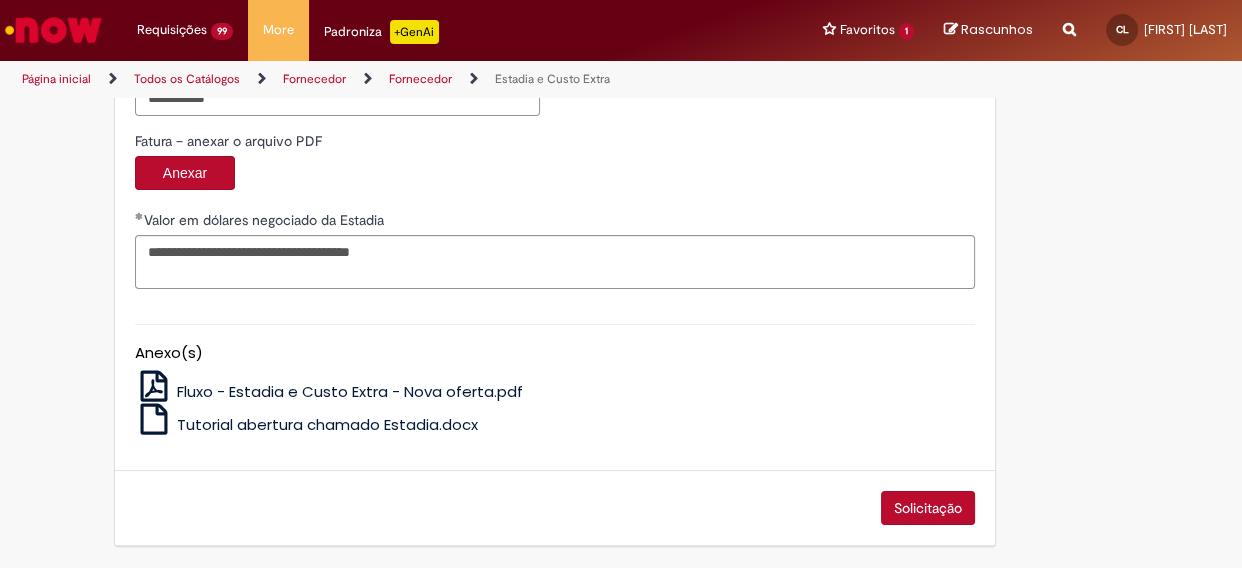 click on "Solicitação" at bounding box center [928, 508] 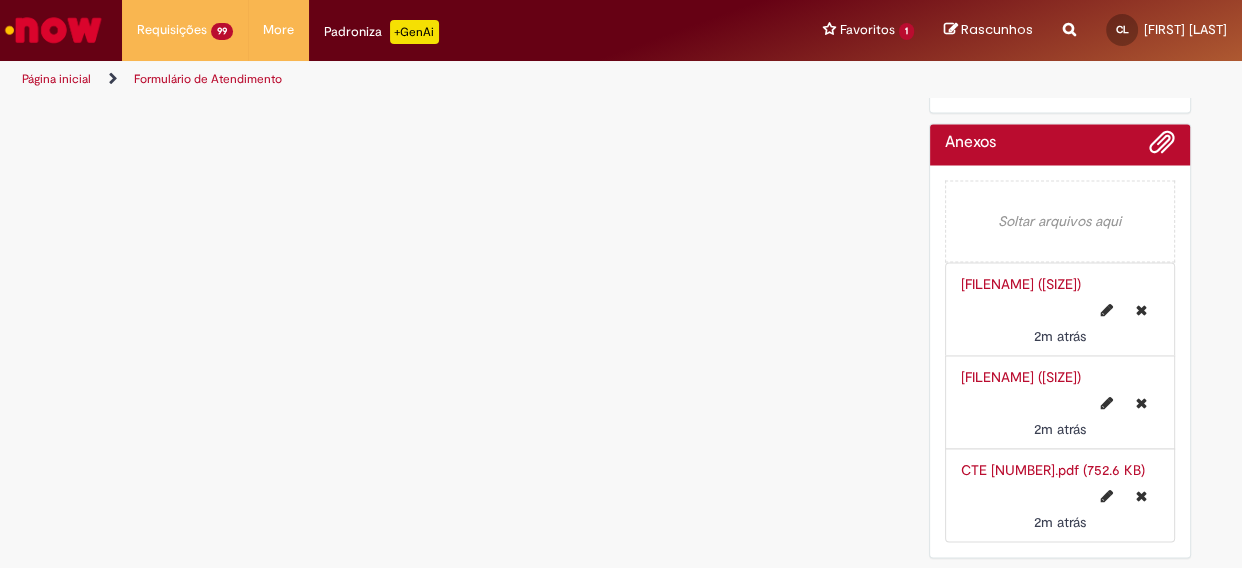 scroll, scrollTop: 0, scrollLeft: 0, axis: both 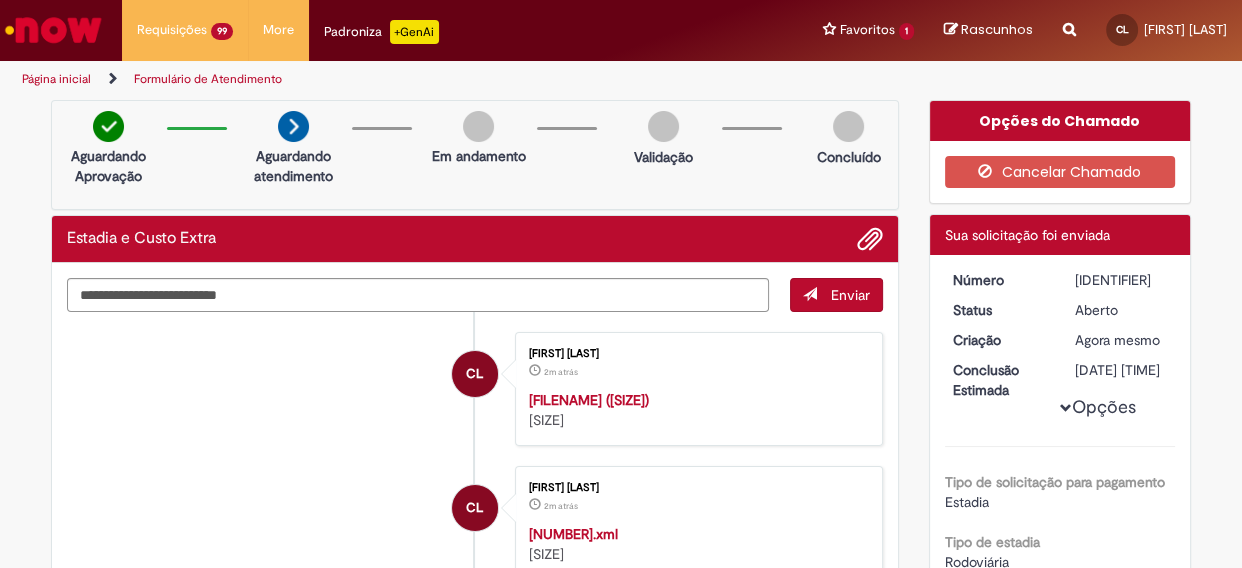 drag, startPoint x: 1069, startPoint y: 276, endPoint x: 1148, endPoint y: 276, distance: 79 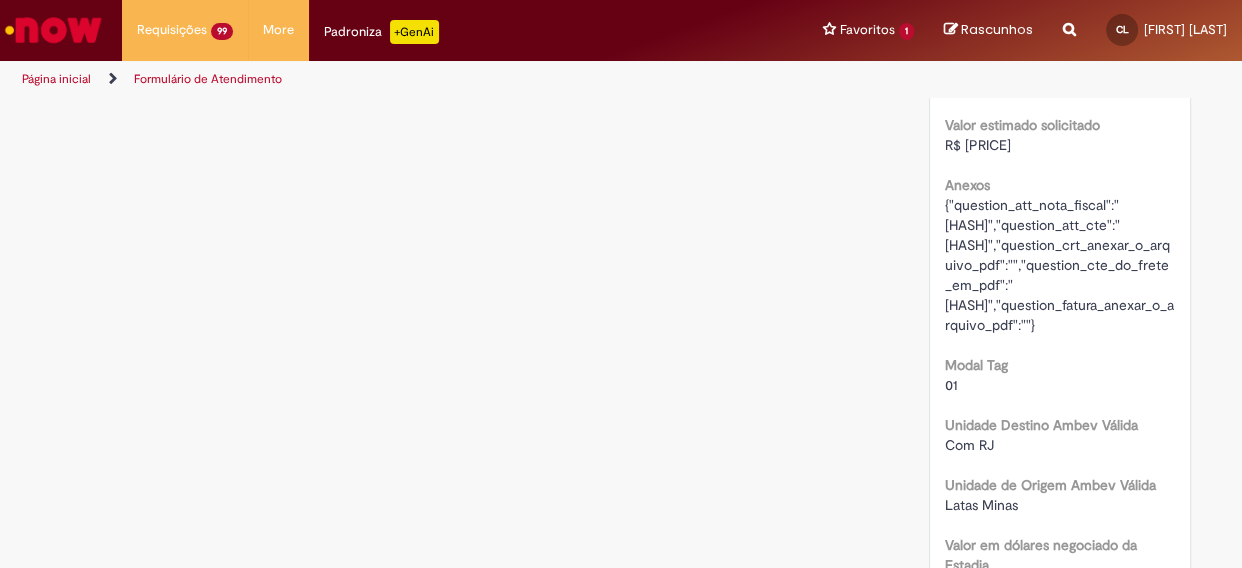 scroll, scrollTop: 2636, scrollLeft: 0, axis: vertical 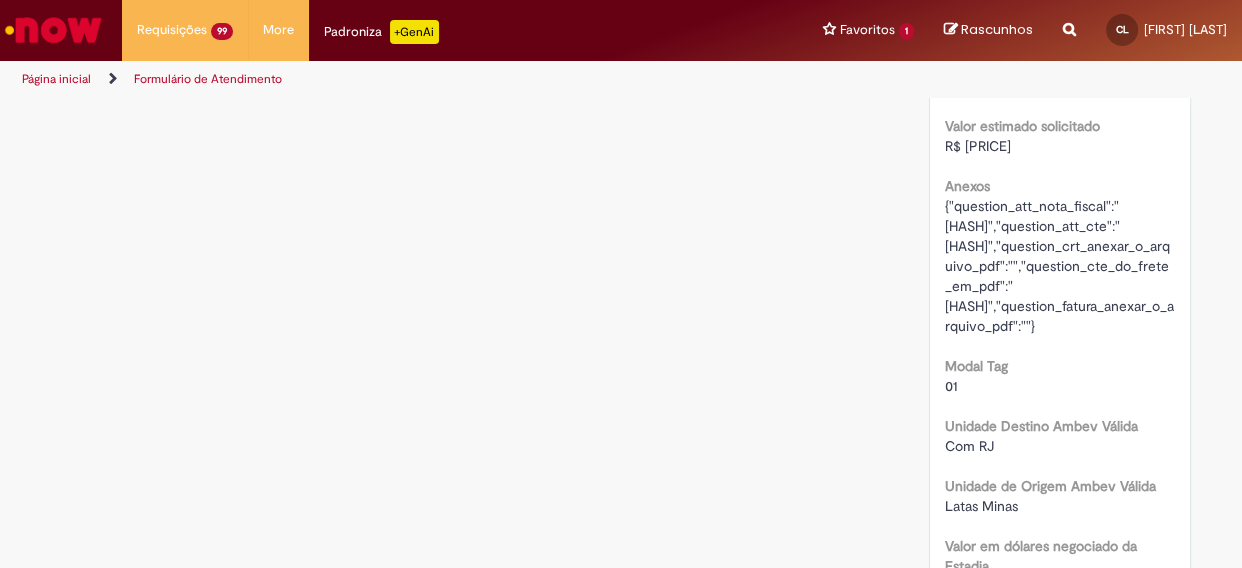 drag, startPoint x: 936, startPoint y: 264, endPoint x: 1018, endPoint y: 264, distance: 82 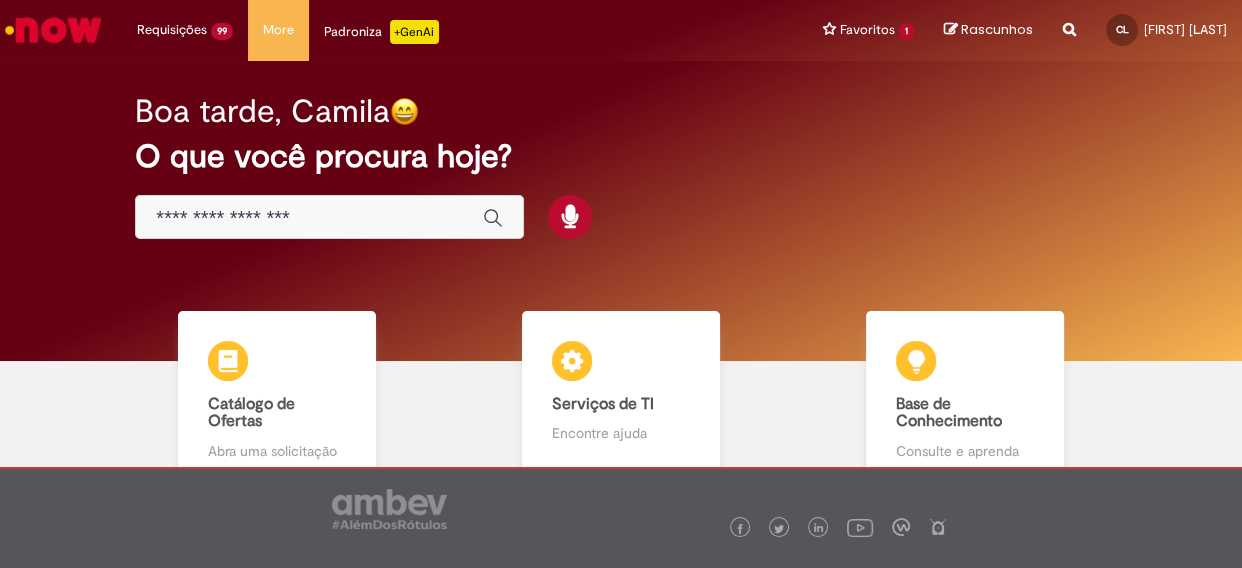 scroll, scrollTop: 0, scrollLeft: 0, axis: both 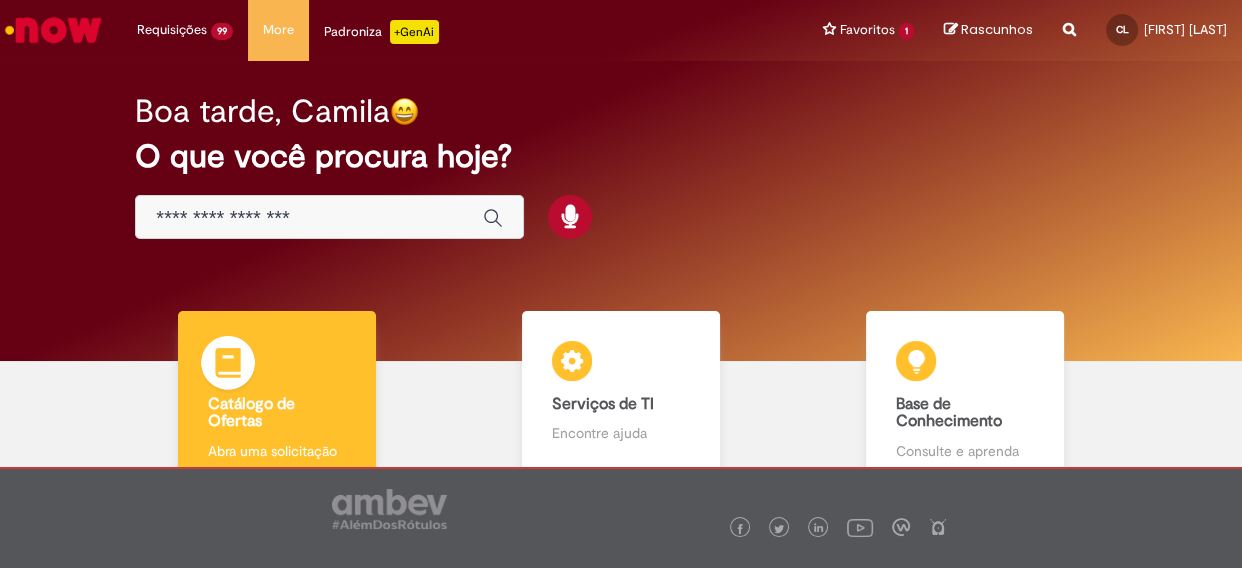 click on "Catálogo de Ofertas" at bounding box center [277, 413] 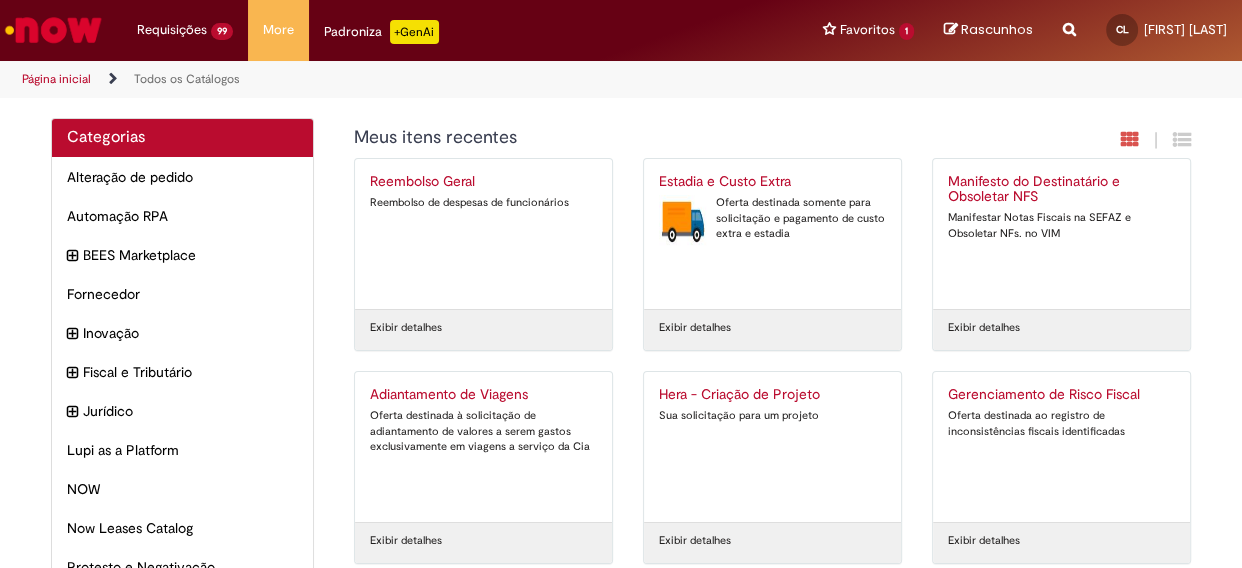 click on "Estadia e Custo Extra" at bounding box center [772, 182] 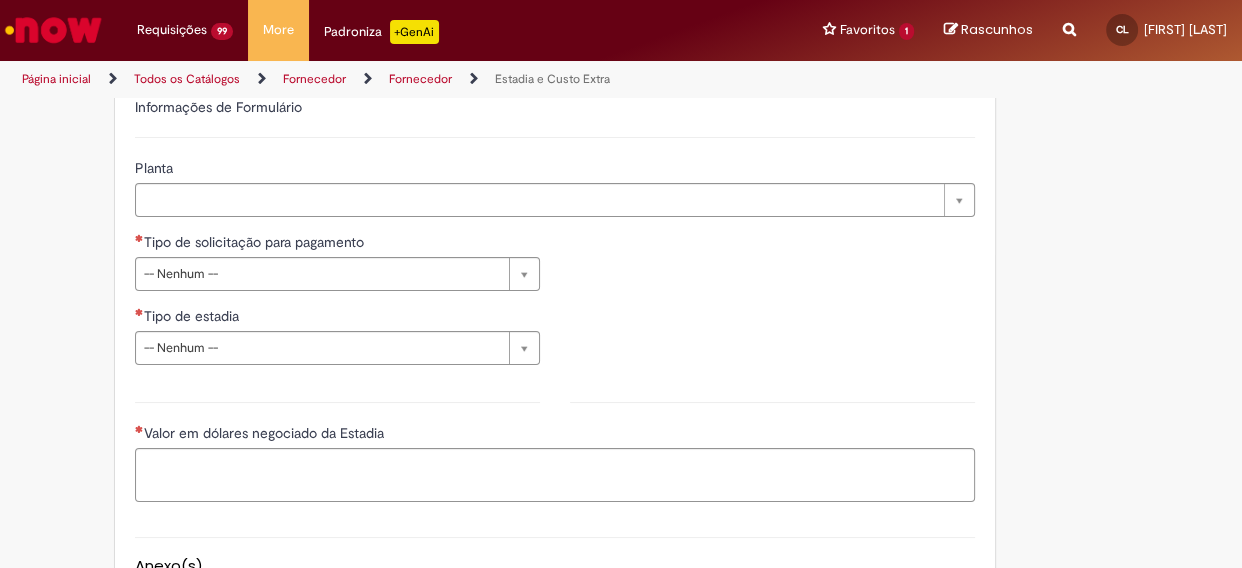 scroll, scrollTop: 636, scrollLeft: 0, axis: vertical 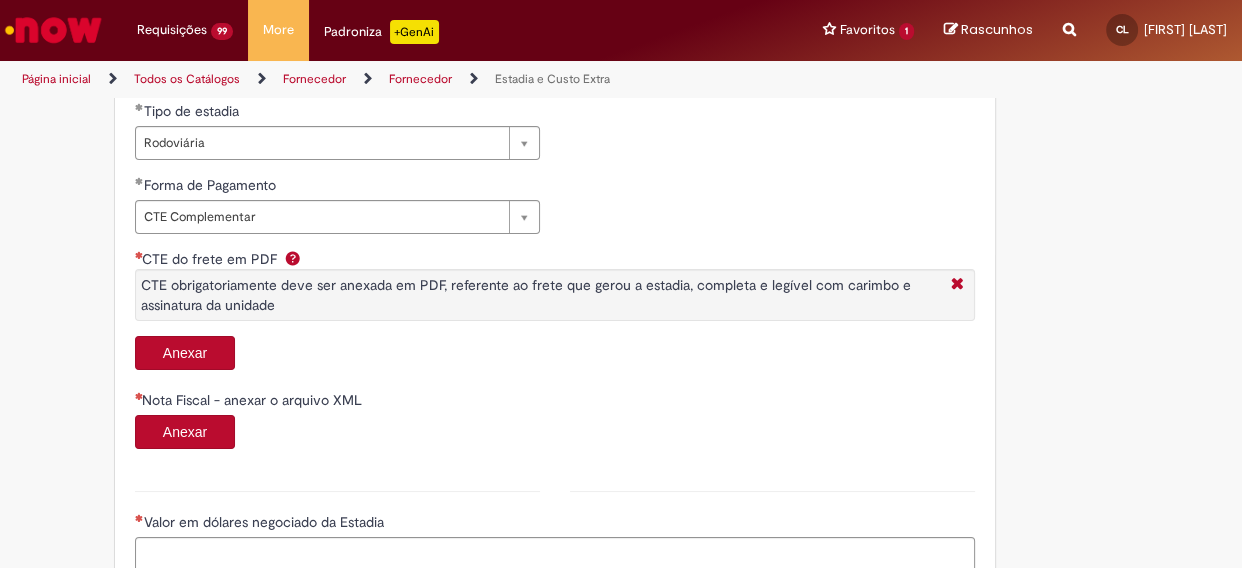 click on "Anexar" at bounding box center [185, 353] 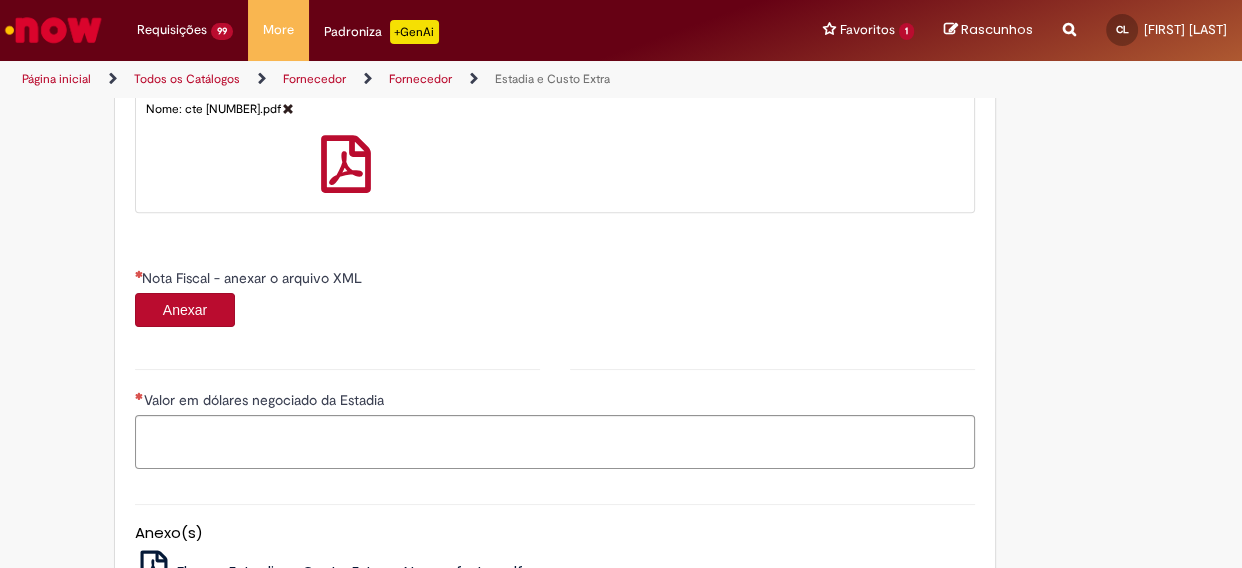 scroll, scrollTop: 1181, scrollLeft: 0, axis: vertical 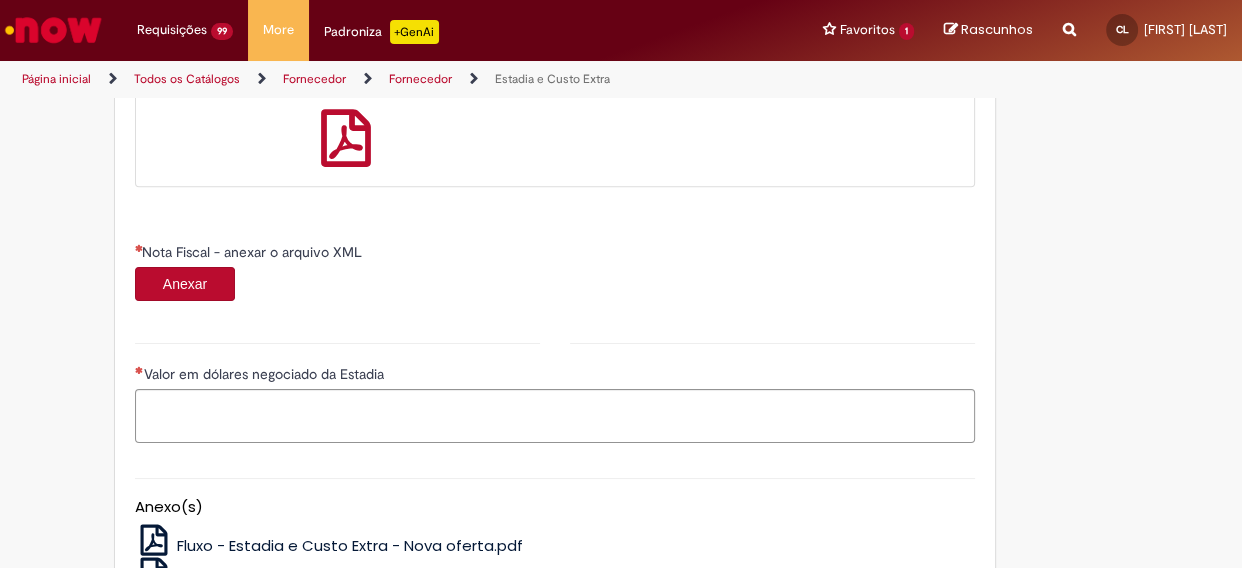 click on "Anexar" at bounding box center (185, 284) 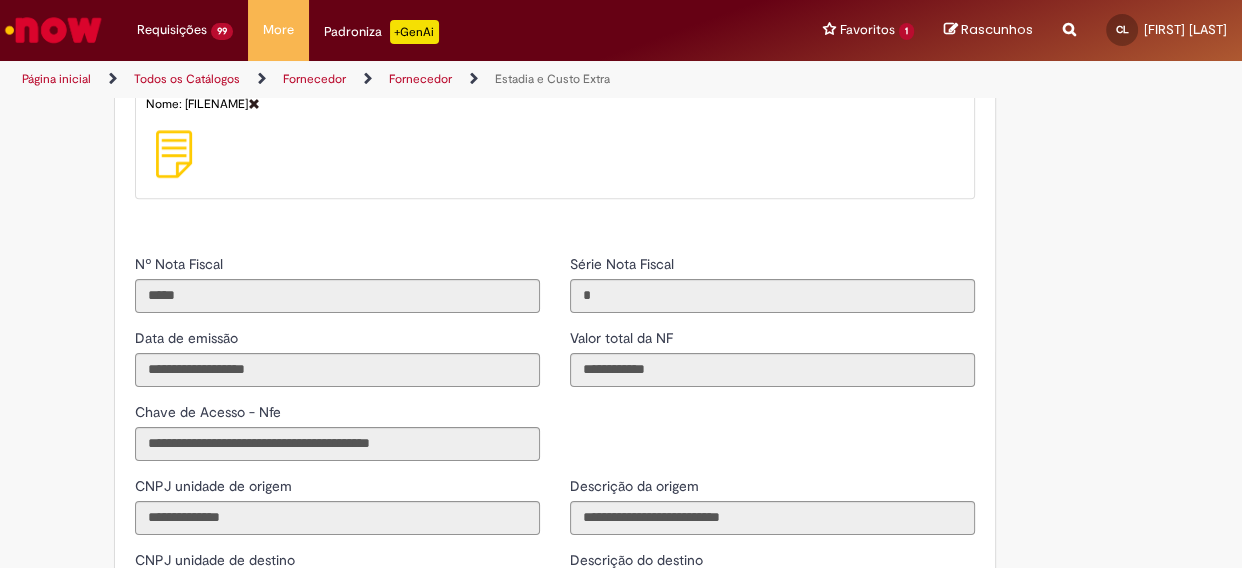 scroll, scrollTop: 1818, scrollLeft: 0, axis: vertical 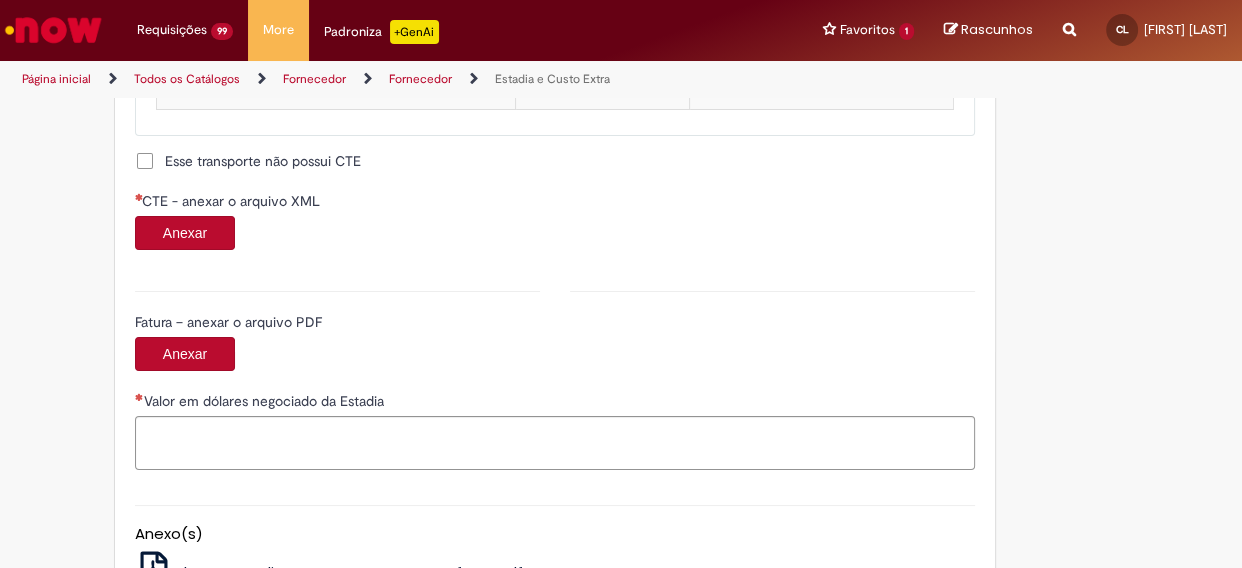 click on "Valor em dólares negociado da Estadia" at bounding box center [555, 403] 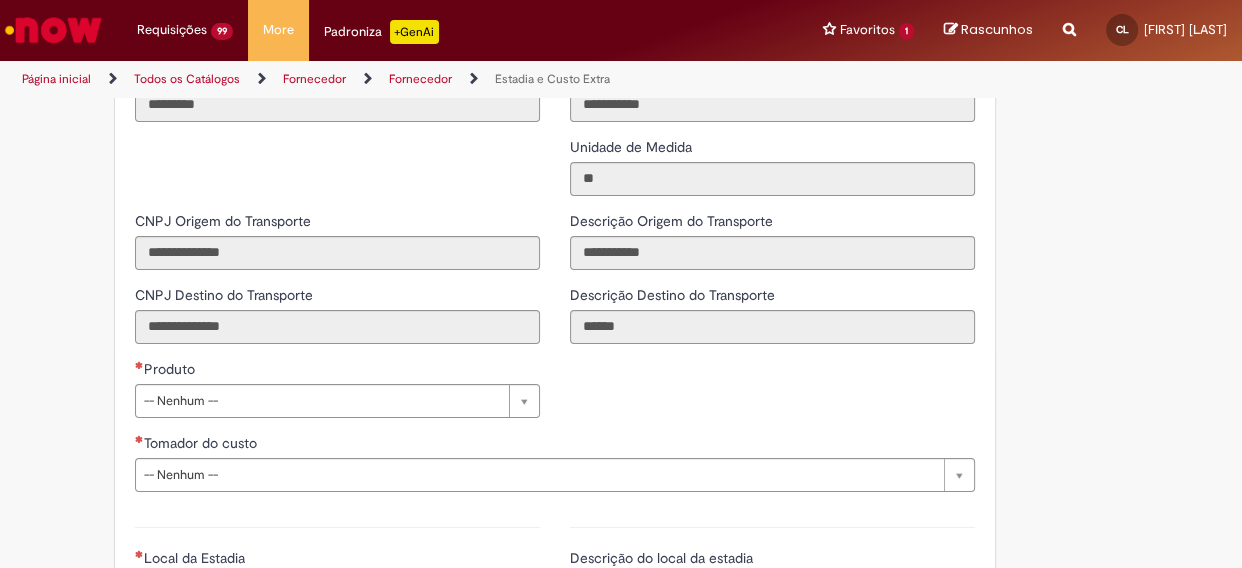 scroll, scrollTop: 2545, scrollLeft: 0, axis: vertical 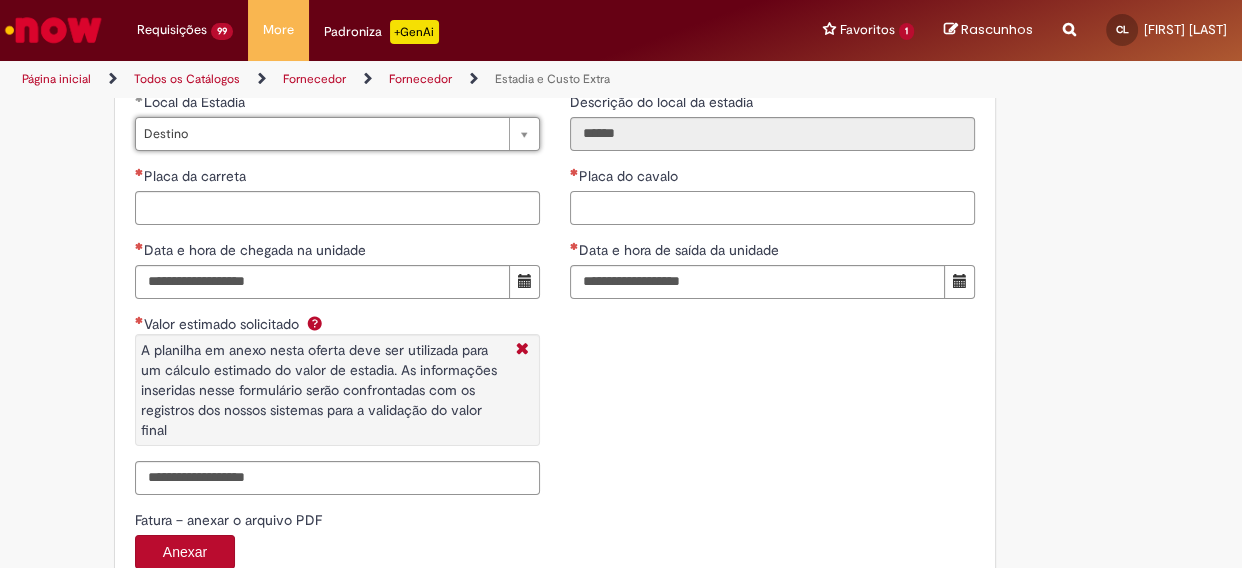 click on "Placa do cavalo" at bounding box center [772, 208] 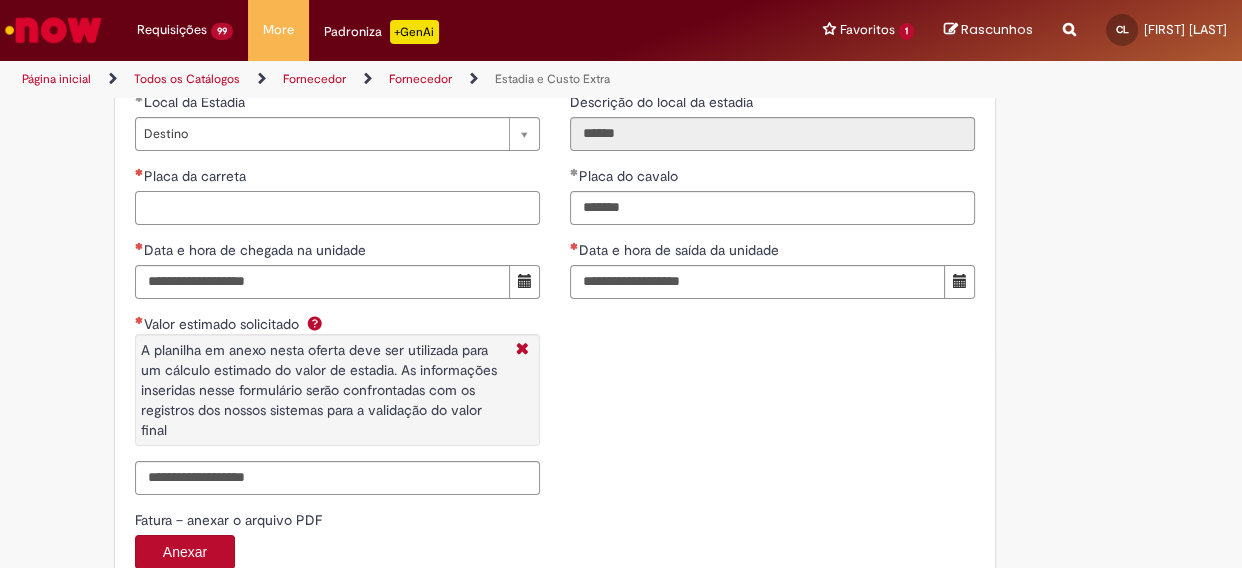 click on "Placa da carreta" at bounding box center (337, 208) 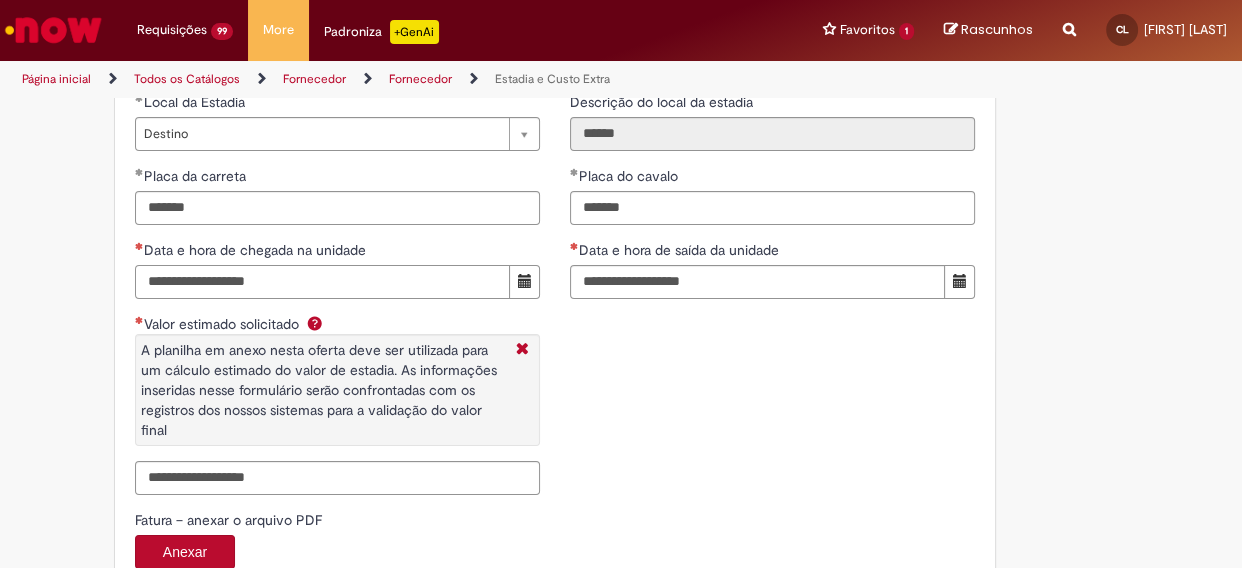 click on "Data e hora de chegada na unidade" at bounding box center [322, 282] 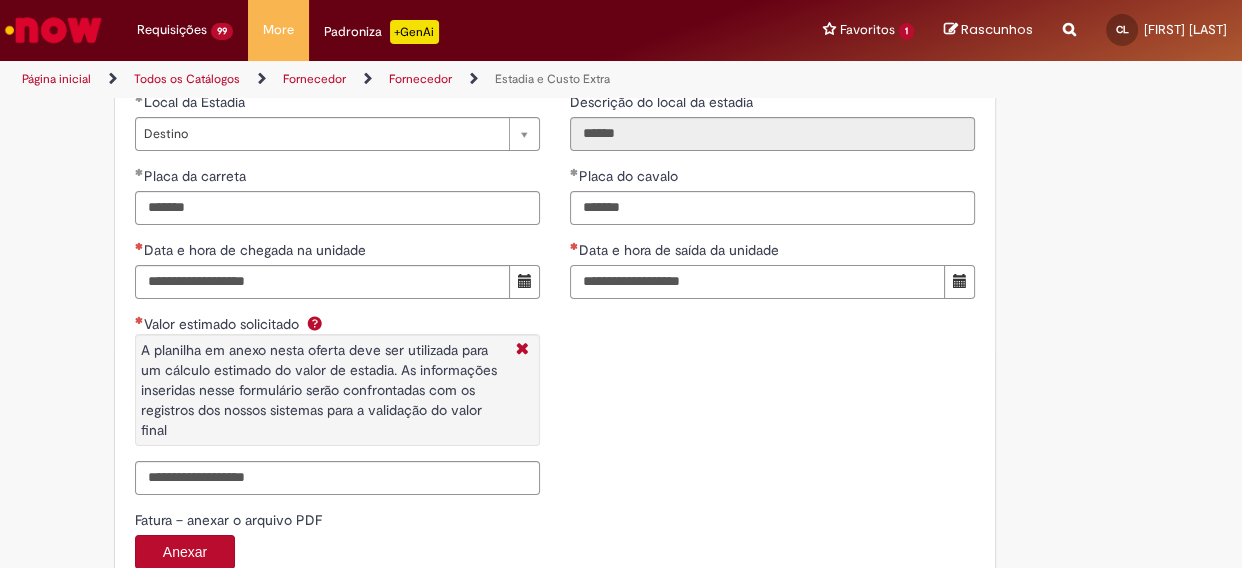 click on "Data e hora de saída da unidade" at bounding box center (757, 282) 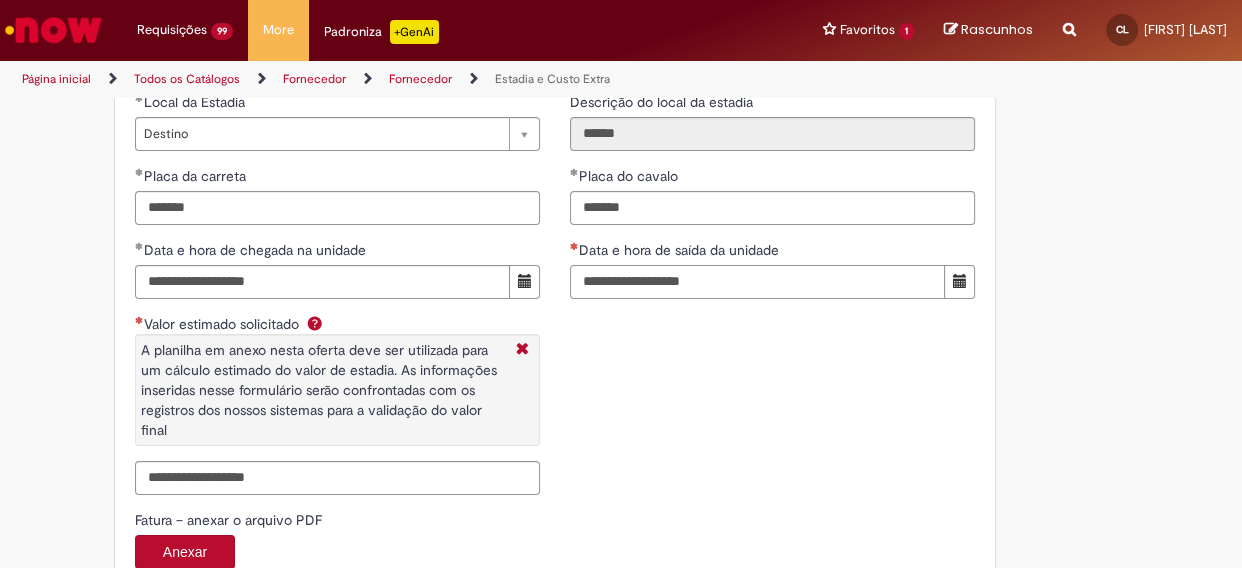 paste on "**********" 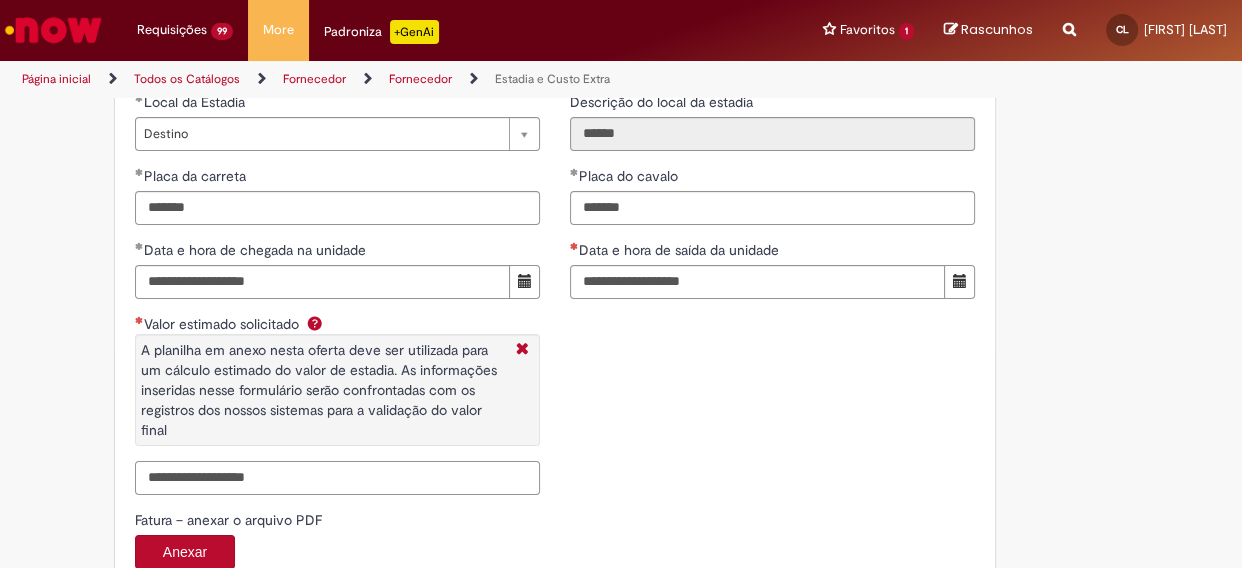 click on "Valor estimado solicitado A planilha em anexo nesta oferta deve ser utilizada para um cálculo estimado do valor de estadia. As informações inseridas nesse formulário serão confrontadas com os registros dos nossos sistemas para a validação do valor final" at bounding box center [337, 478] 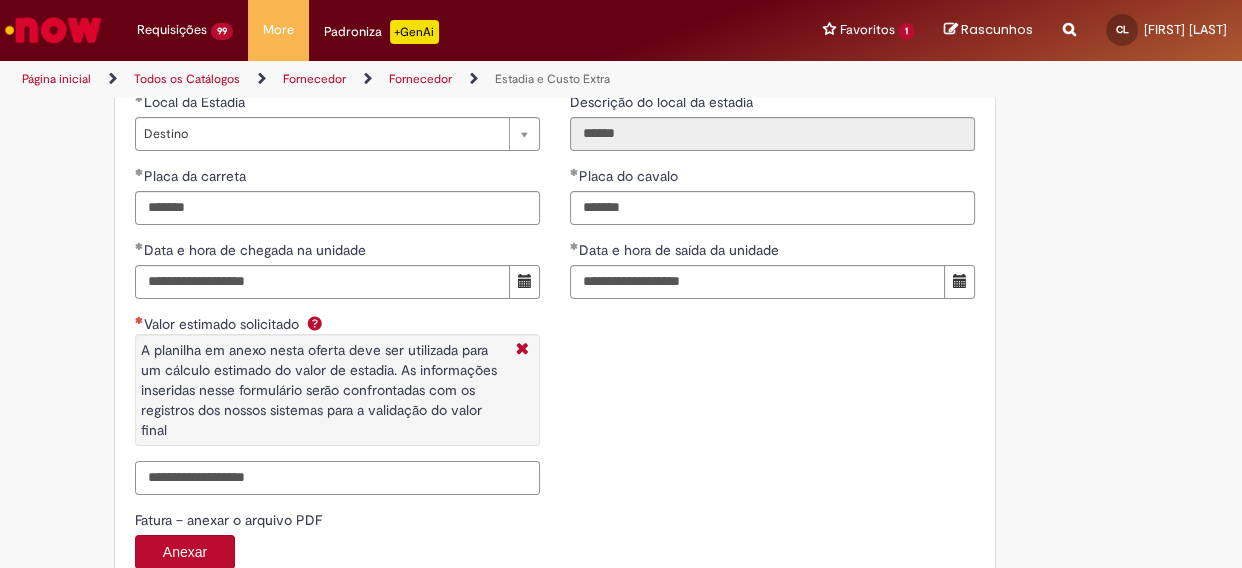 paste on "*******" 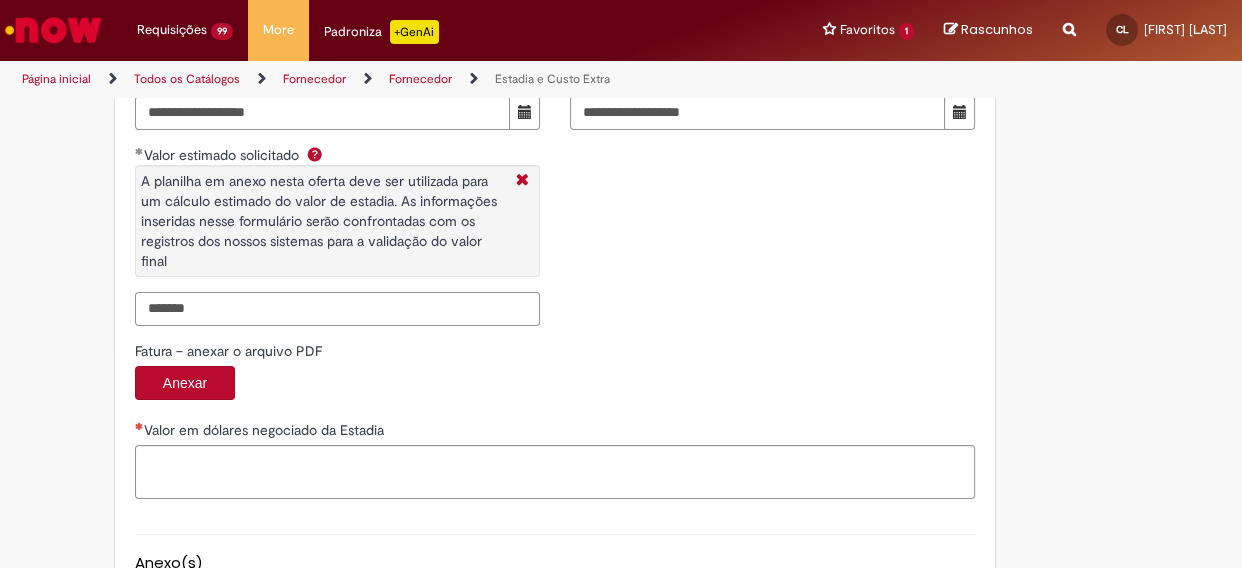 scroll, scrollTop: 3181, scrollLeft: 0, axis: vertical 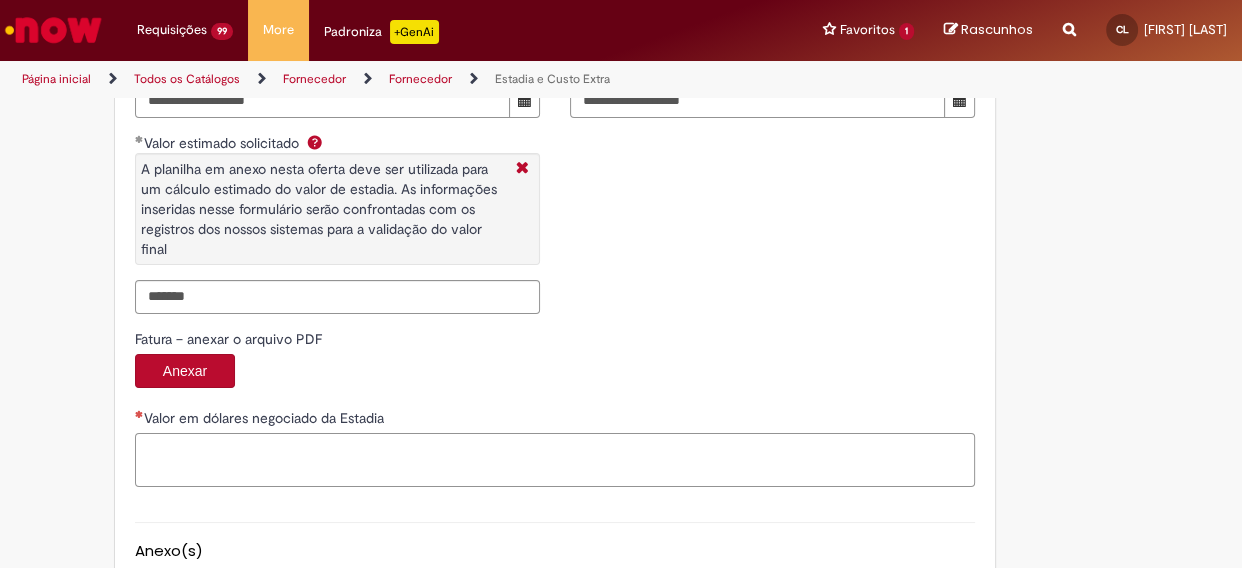 click on "Valor em dólares negociado da Estadia" at bounding box center (555, 460) 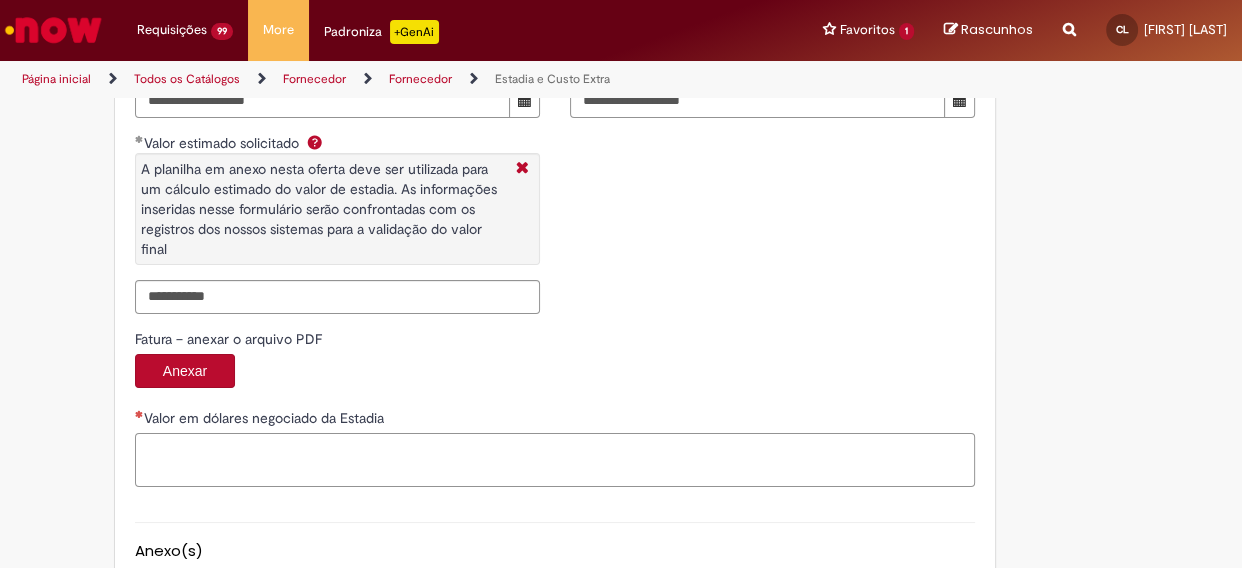click on "Valor em dólares negociado da Estadia" at bounding box center (555, 460) 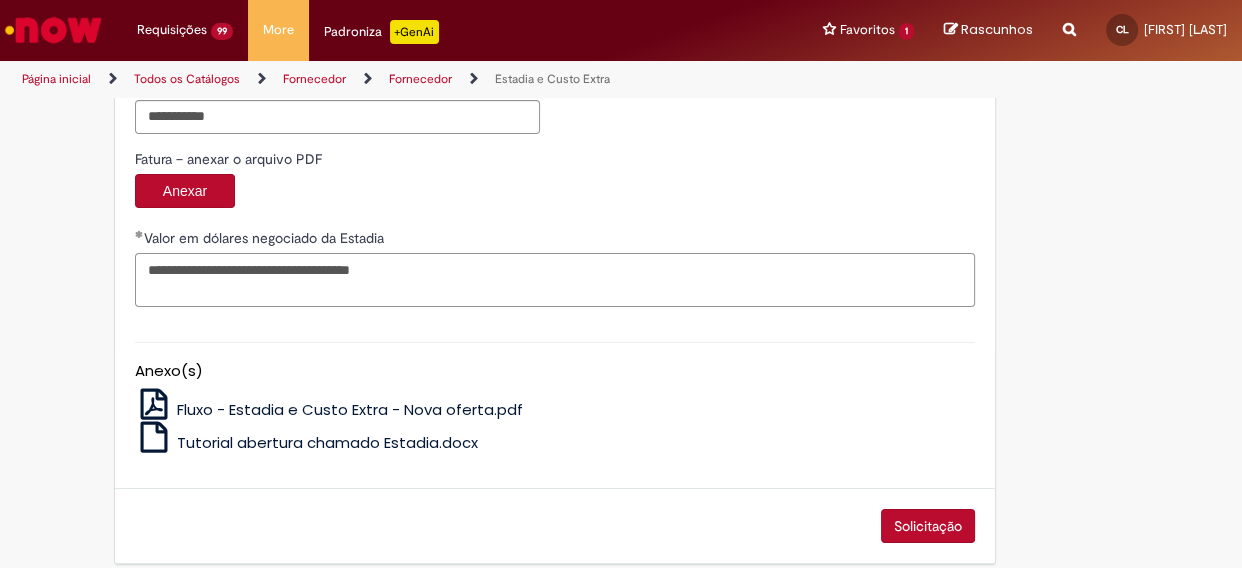 scroll, scrollTop: 3379, scrollLeft: 0, axis: vertical 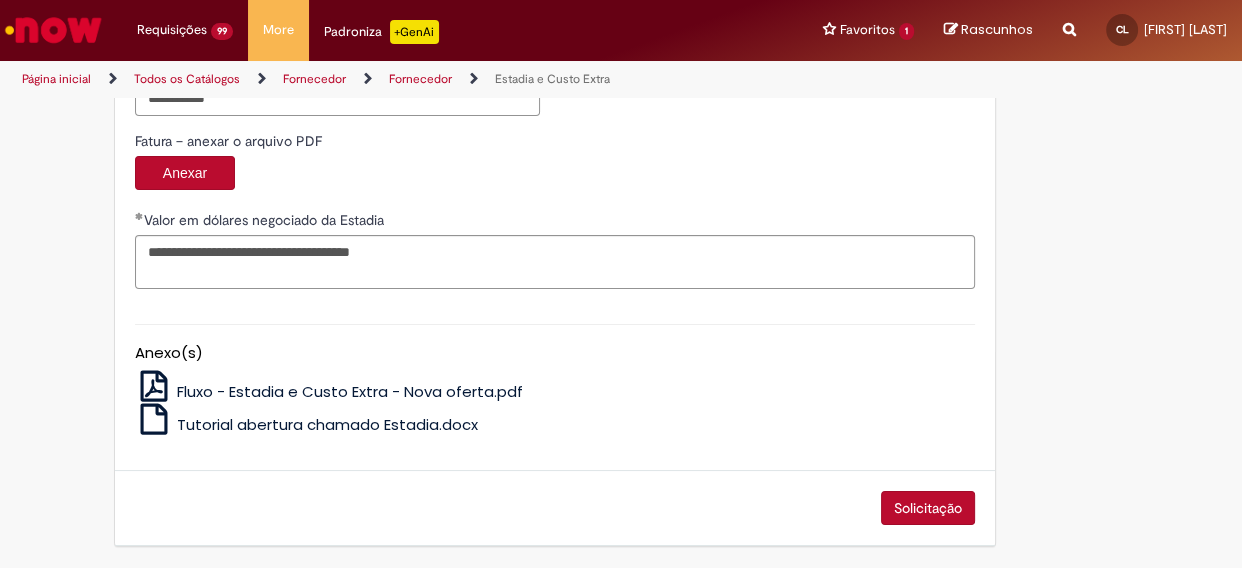 click on "Solicitação" at bounding box center [928, 508] 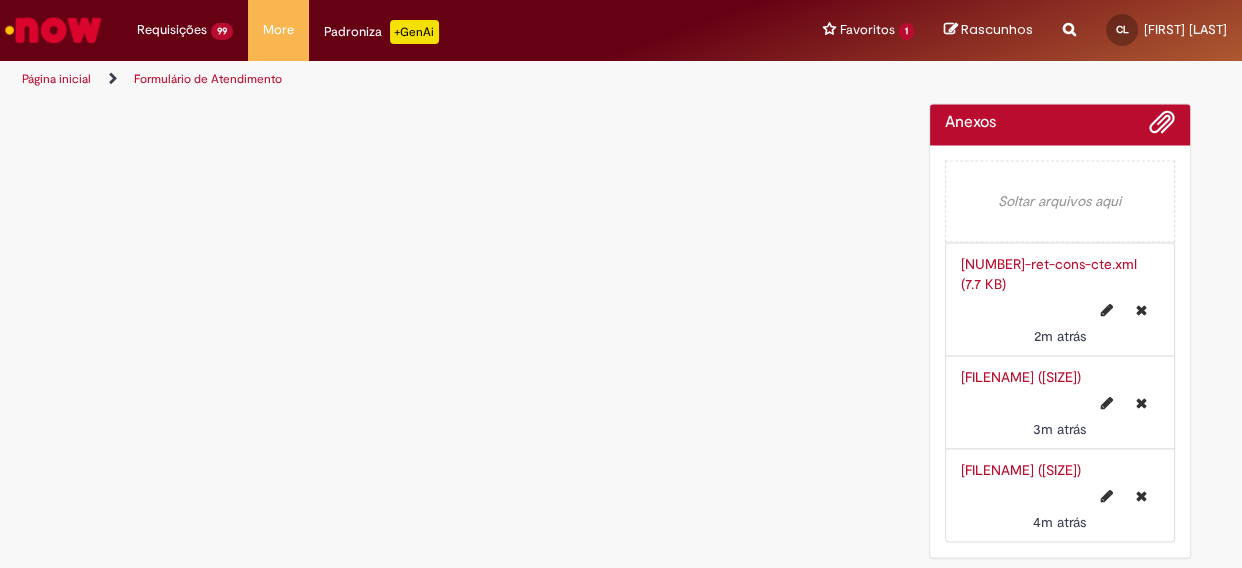 scroll, scrollTop: 0, scrollLeft: 0, axis: both 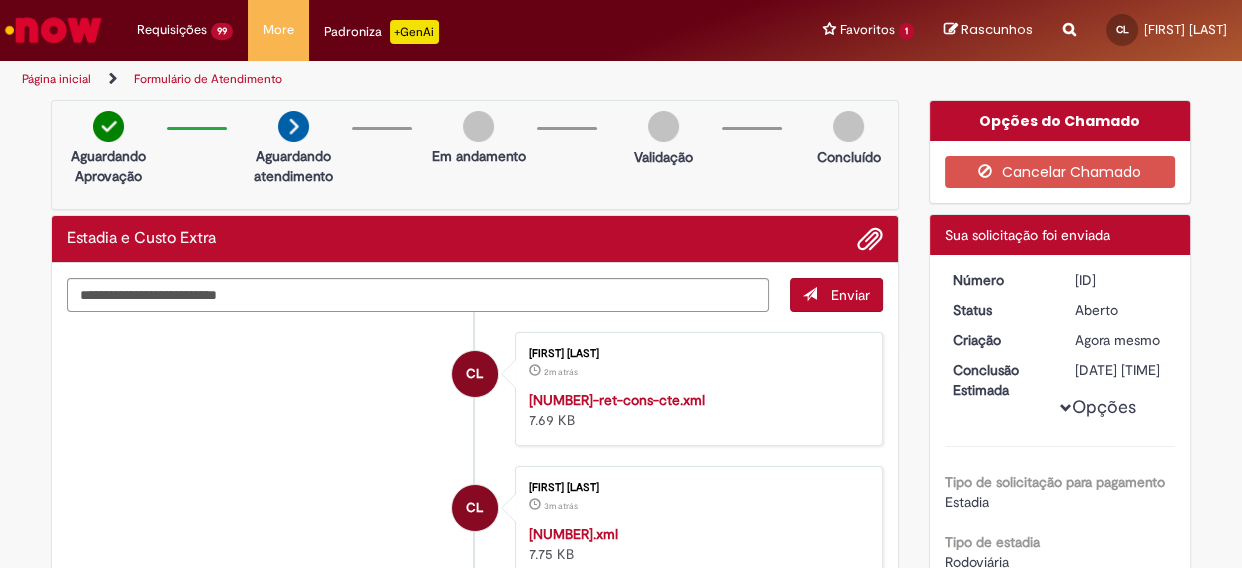 drag, startPoint x: 1069, startPoint y: 279, endPoint x: 1149, endPoint y: 279, distance: 80 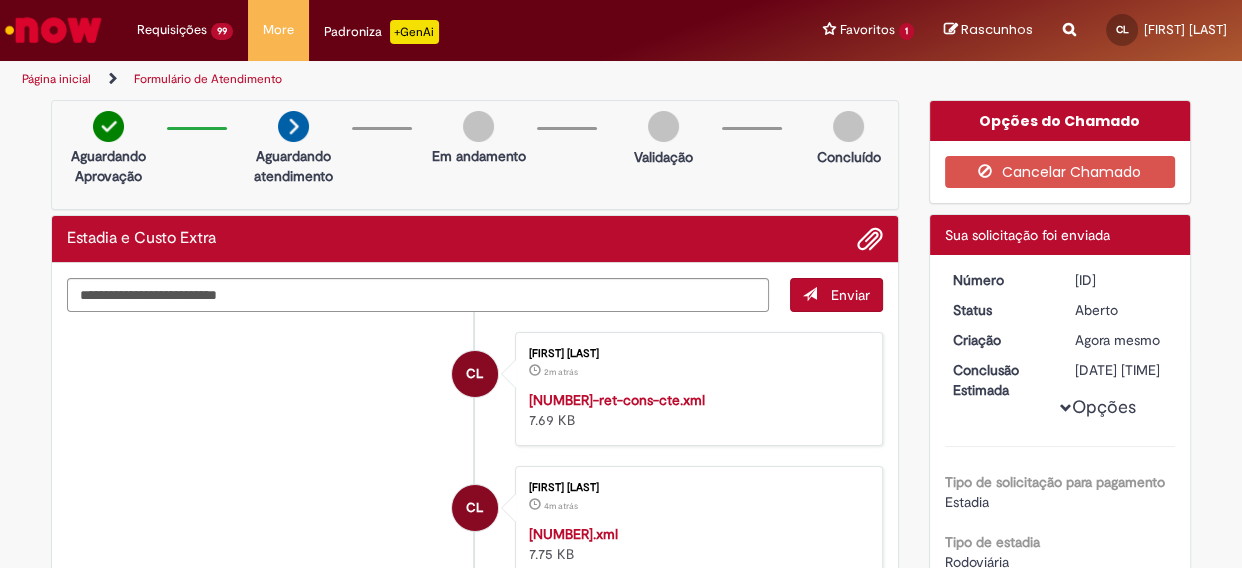 click on "Página inicial" at bounding box center [56, 79] 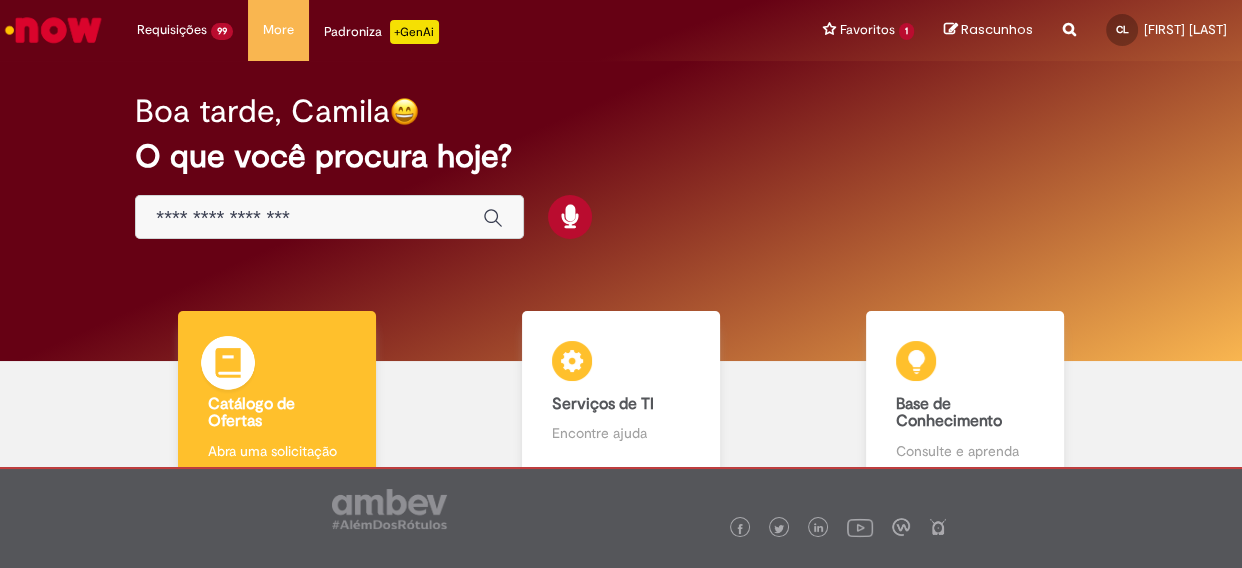 click on "Catálogo de Ofertas" at bounding box center (251, 413) 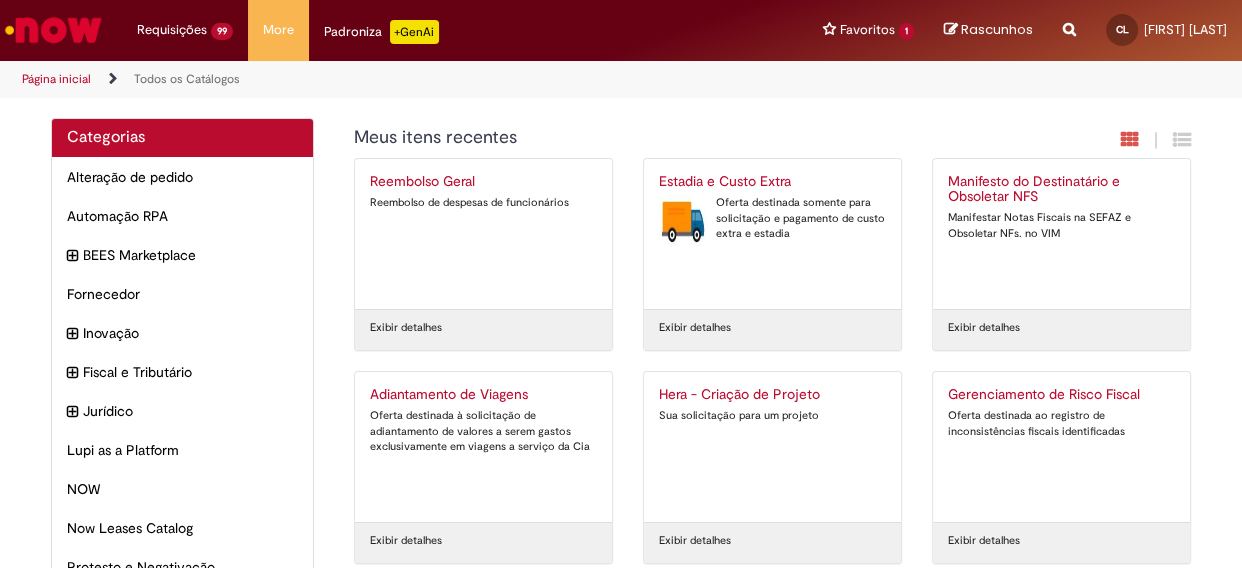 click on "Estadia e Custo Extra" at bounding box center (772, 182) 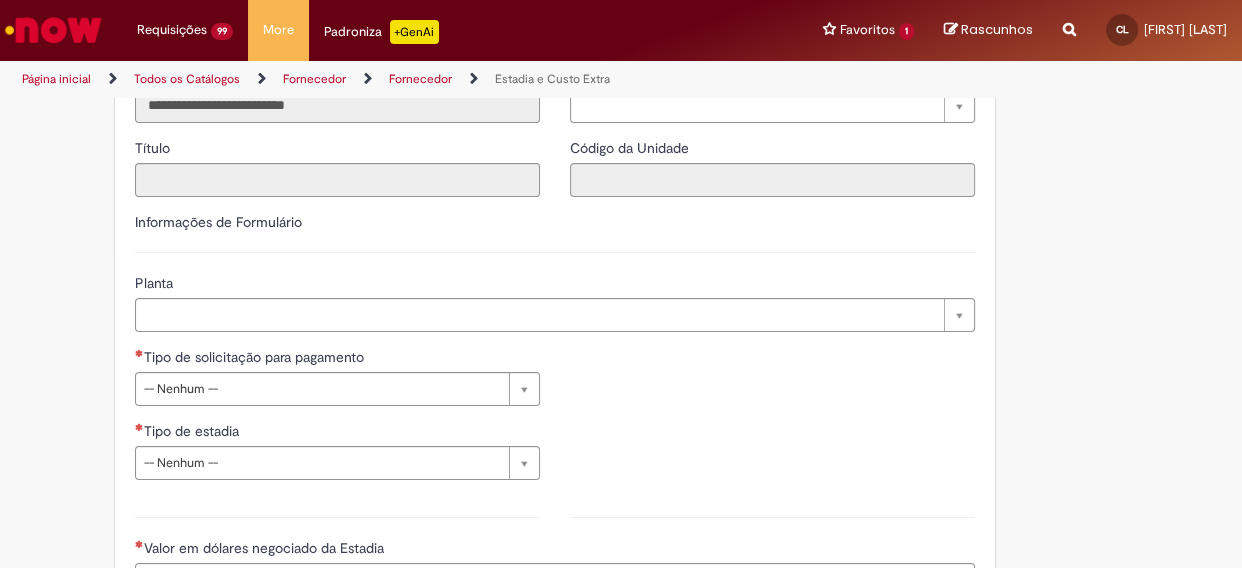 scroll, scrollTop: 545, scrollLeft: 0, axis: vertical 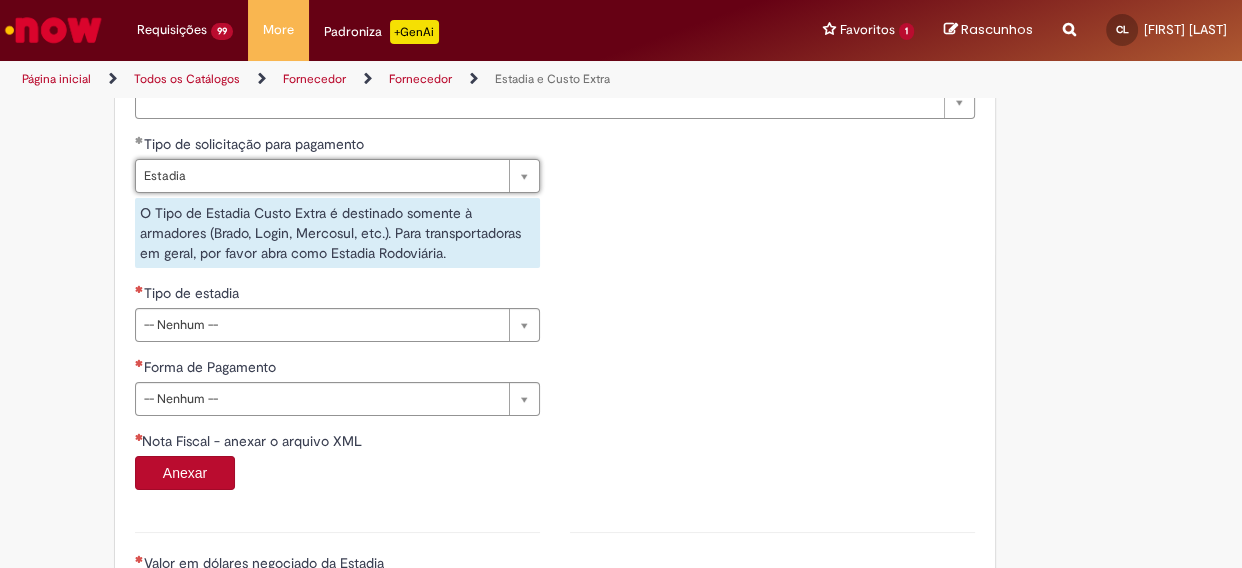 click on "Tipo de estadia" at bounding box center [337, 295] 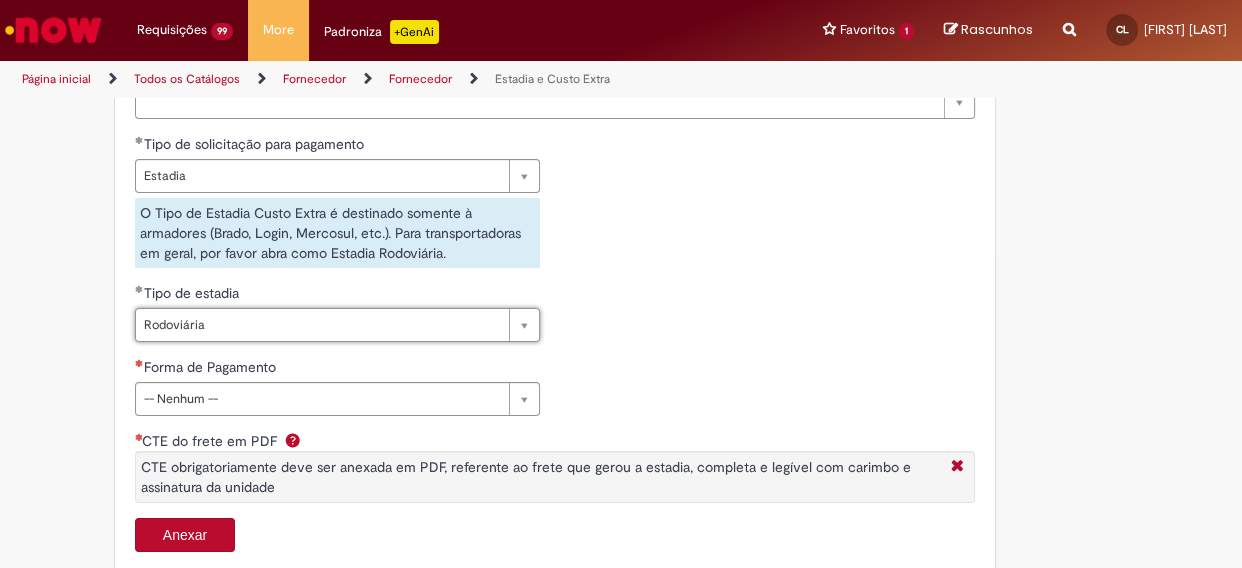 scroll, scrollTop: 818, scrollLeft: 0, axis: vertical 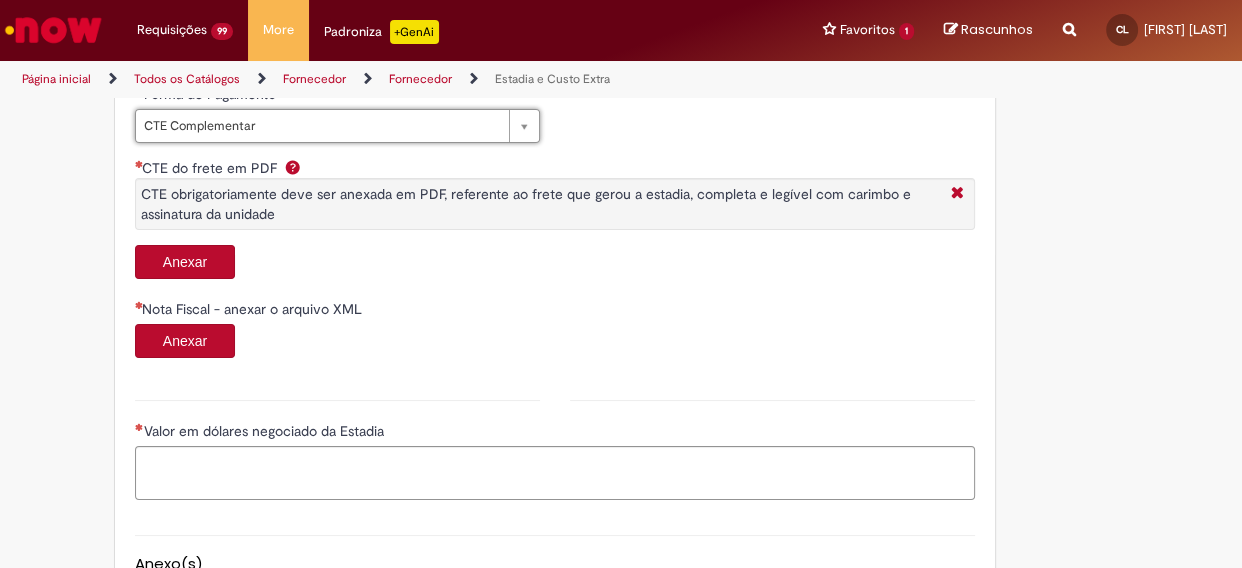 click on "Anexar" at bounding box center (185, 262) 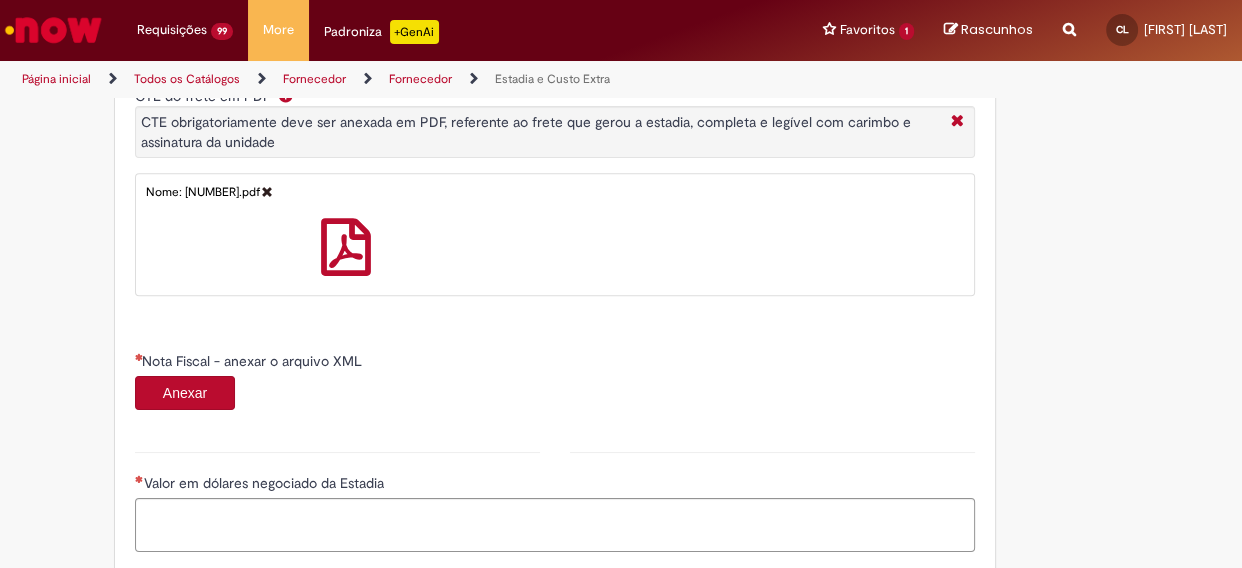 scroll, scrollTop: 1090, scrollLeft: 0, axis: vertical 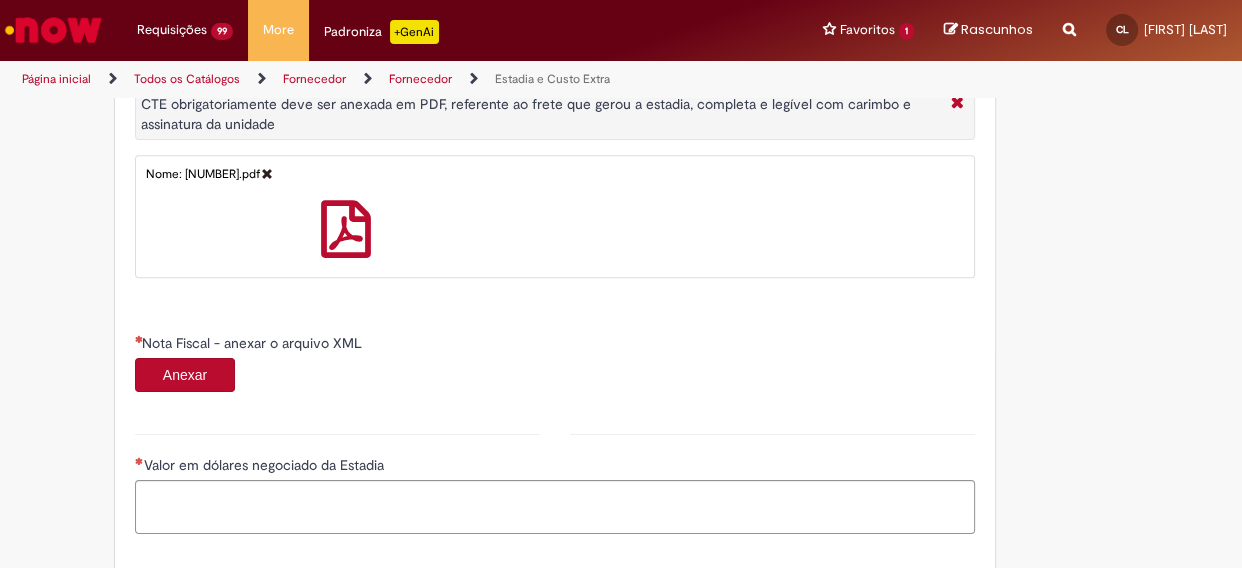 click on "Anexar" at bounding box center (185, 375) 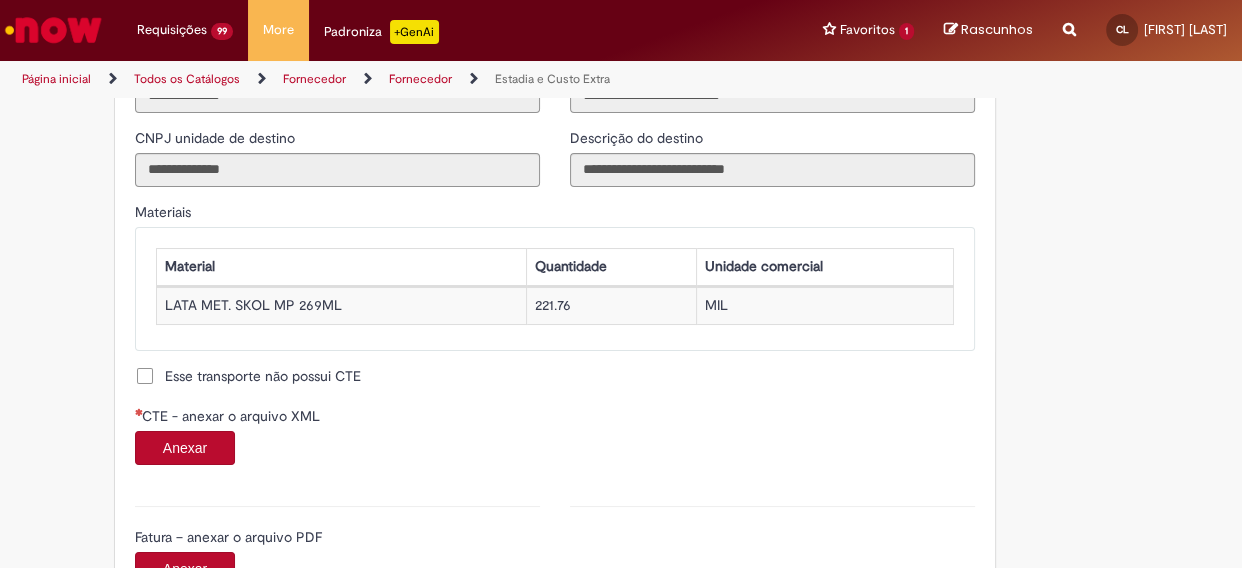 scroll, scrollTop: 1818, scrollLeft: 0, axis: vertical 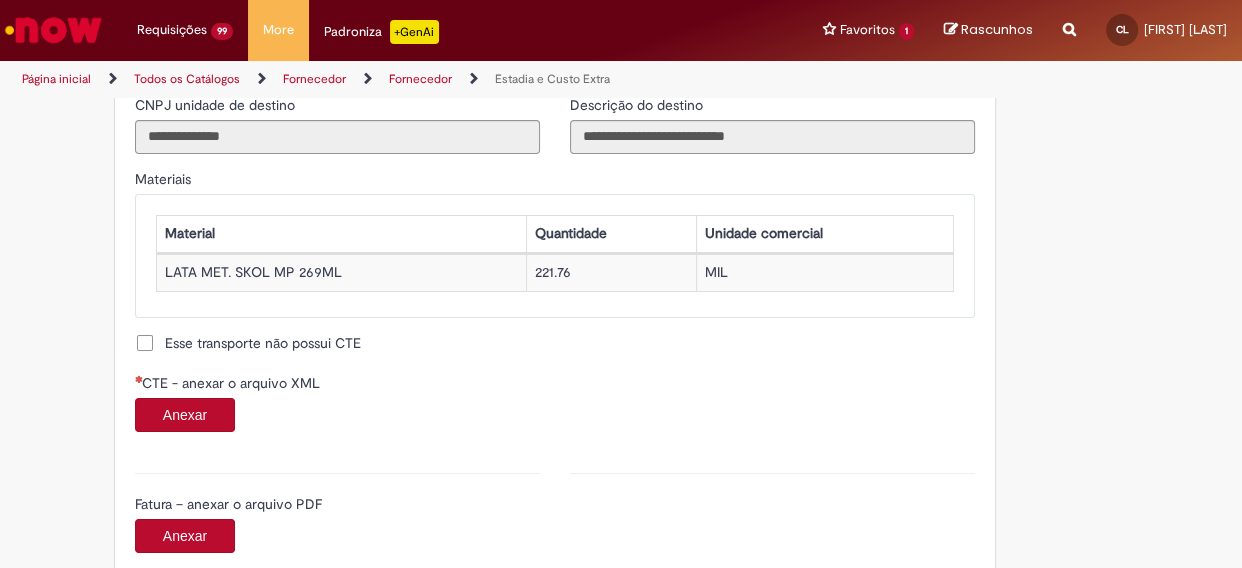 click on "Anexar" at bounding box center (185, 415) 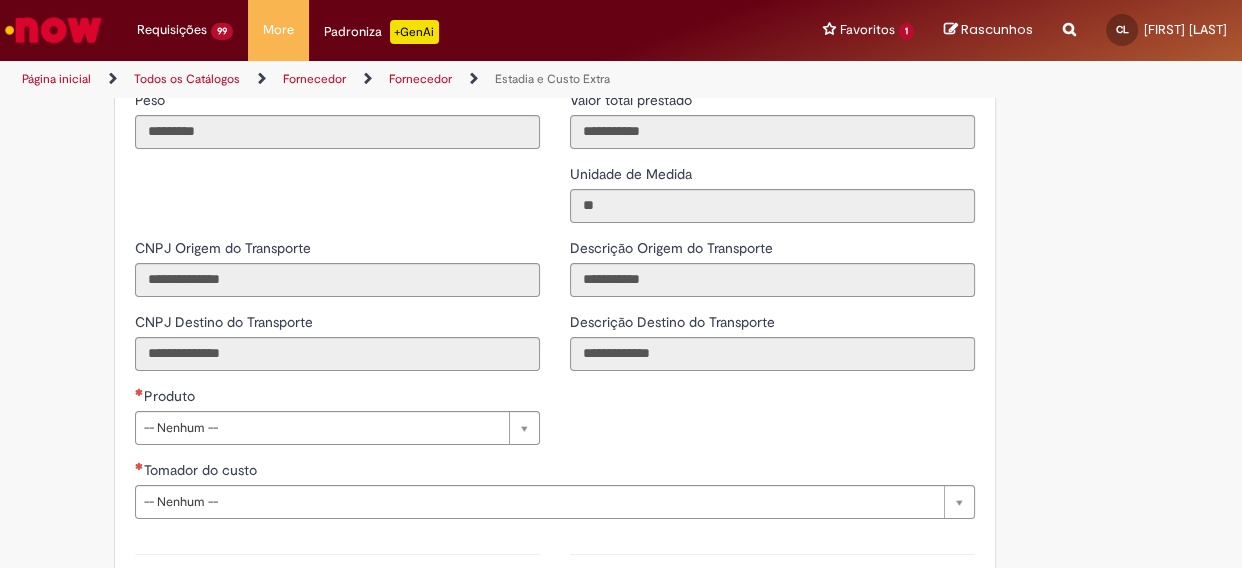 scroll, scrollTop: 2545, scrollLeft: 0, axis: vertical 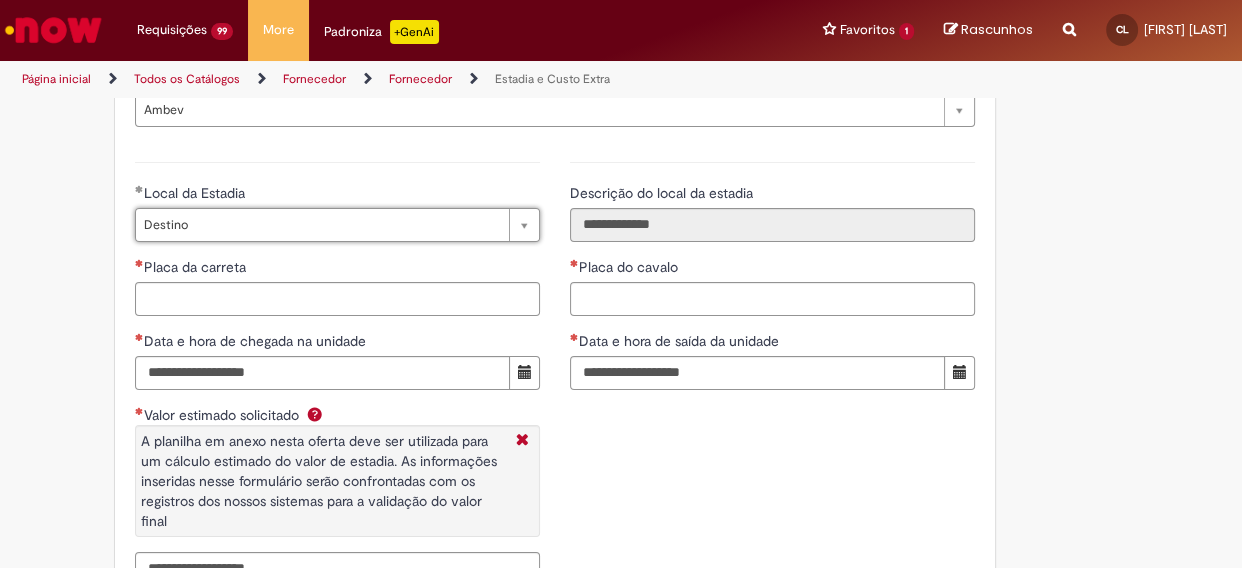 click on "Placa do cavalo" at bounding box center (626, 267) 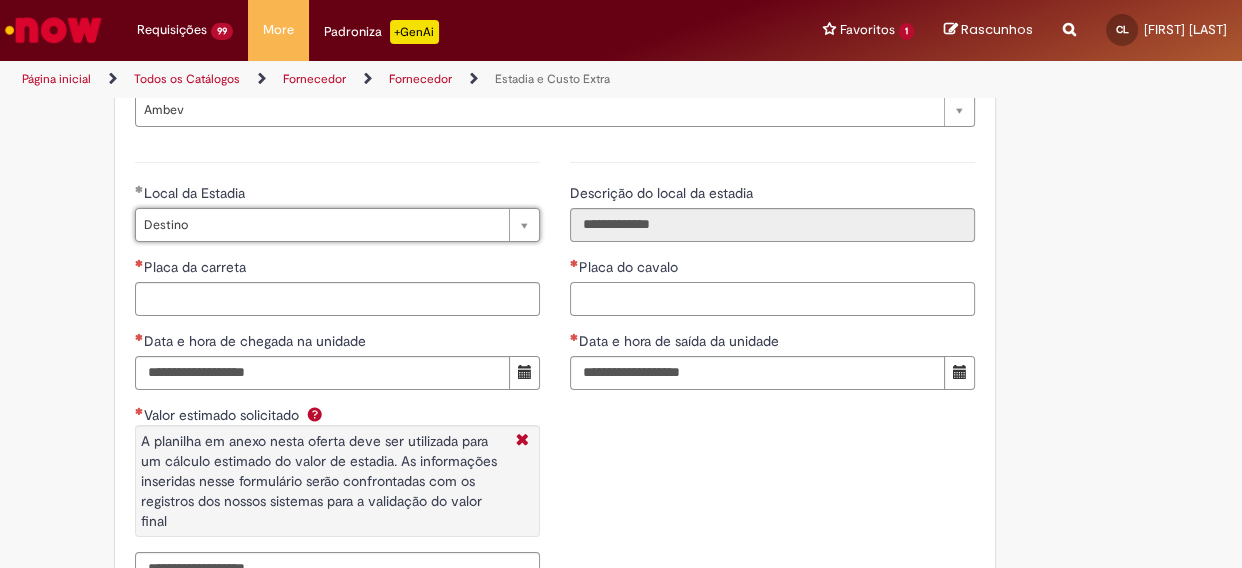 click on "Placa do cavalo" at bounding box center (772, 299) 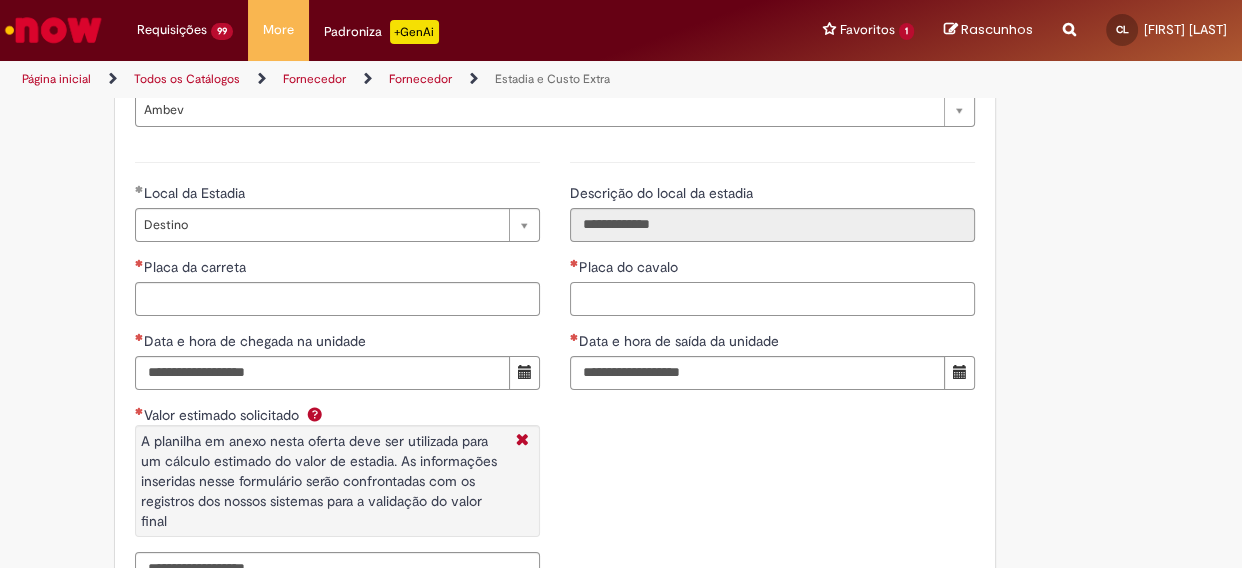 click on "Placa do cavalo" at bounding box center [772, 299] 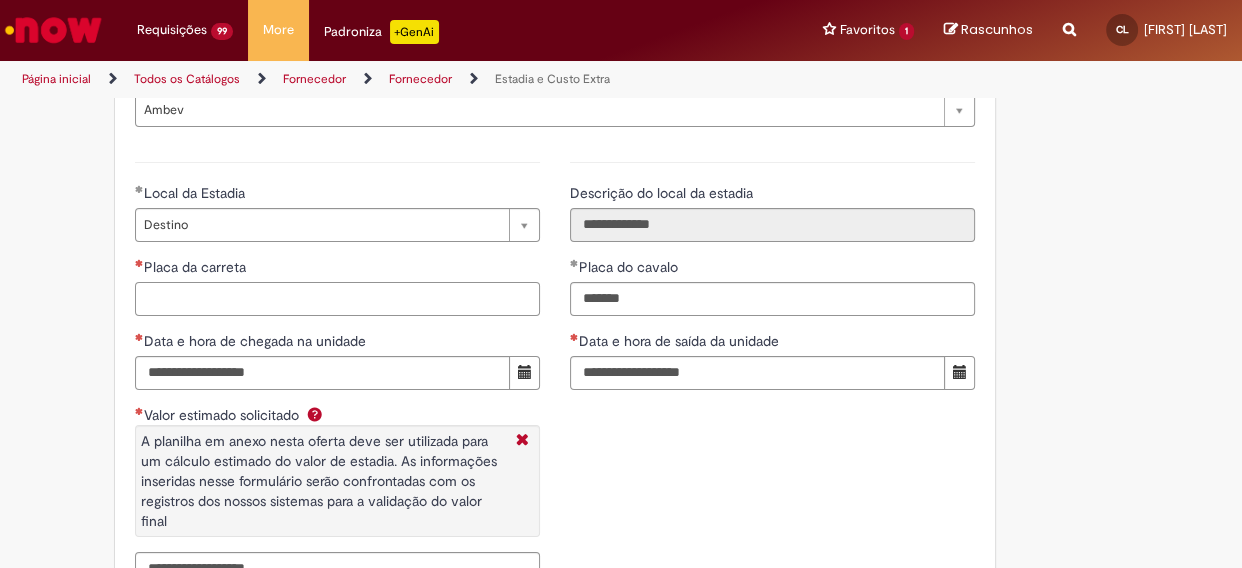 click on "Placa da carreta" at bounding box center [337, 299] 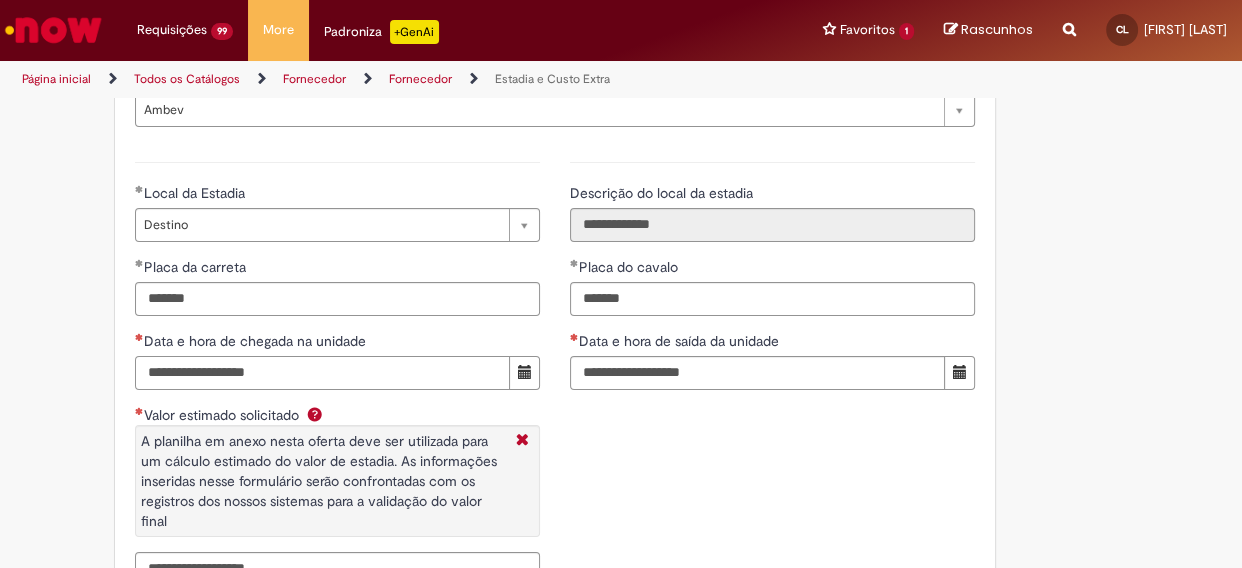 click on "Data e hora de chegada na unidade" at bounding box center [322, 373] 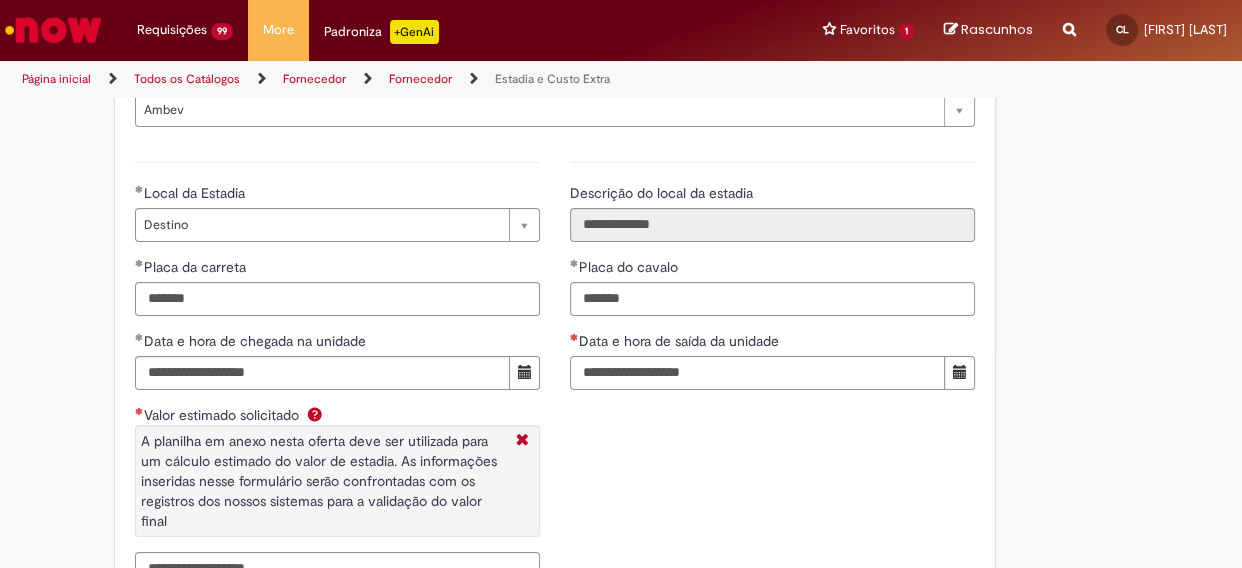 click on "Data e hora de saída da unidade" at bounding box center (757, 373) 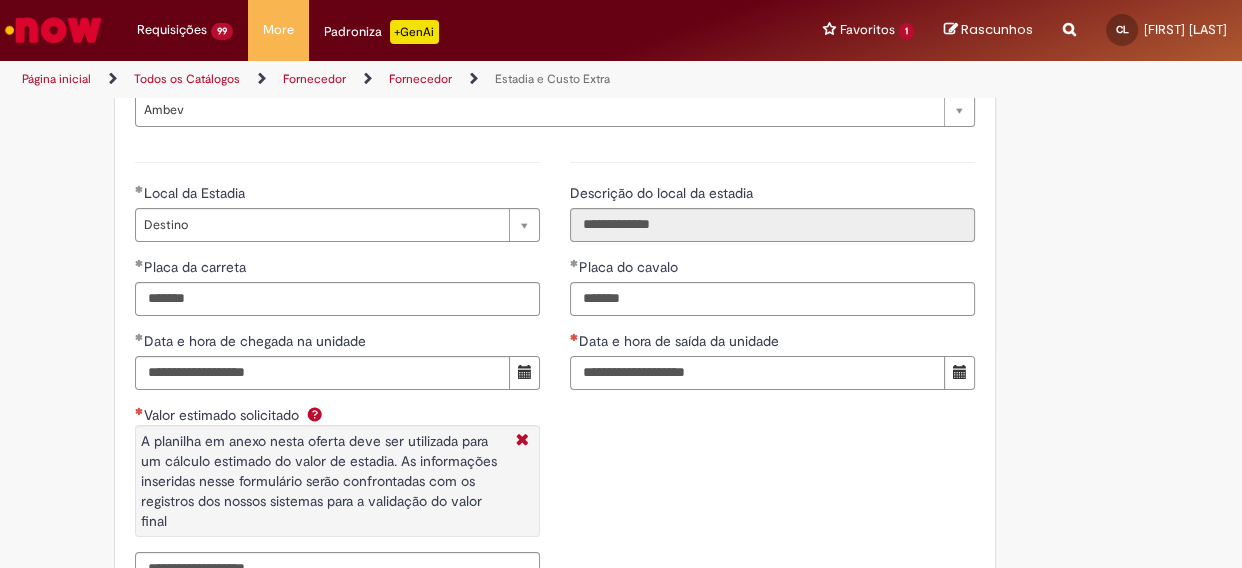 click on "**********" at bounding box center [757, 373] 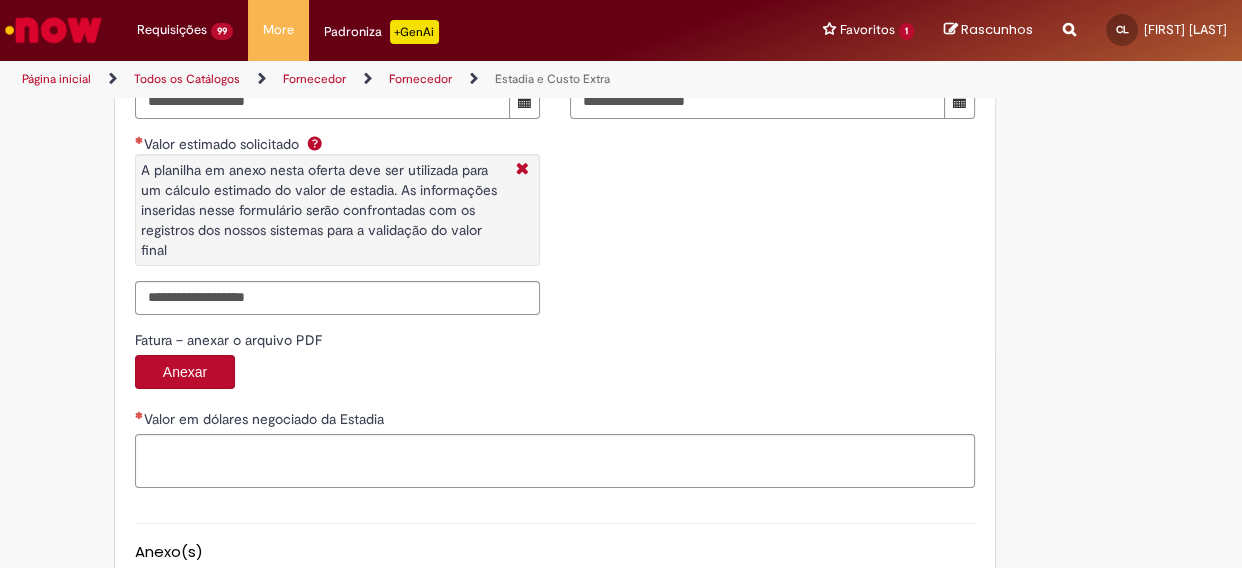 scroll, scrollTop: 3181, scrollLeft: 0, axis: vertical 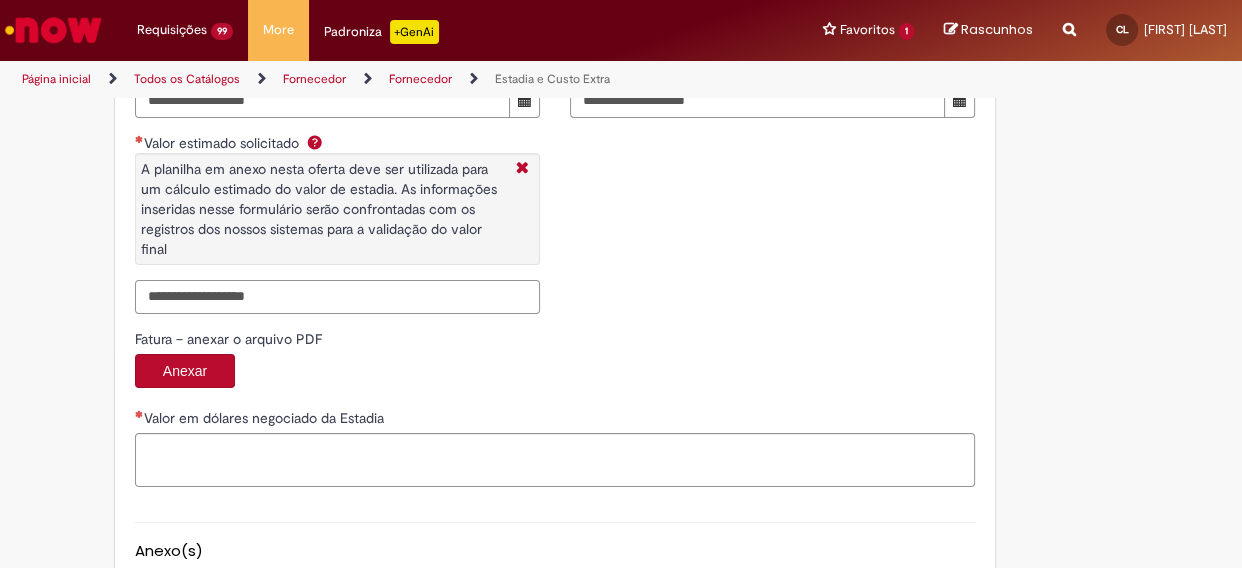 click on "Valor estimado solicitado A planilha em anexo nesta oferta deve ser utilizada para um cálculo estimado do valor de estadia. As informações inseridas nesse formulário serão confrontadas com os registros dos nossos sistemas para a validação do valor final" at bounding box center [337, 297] 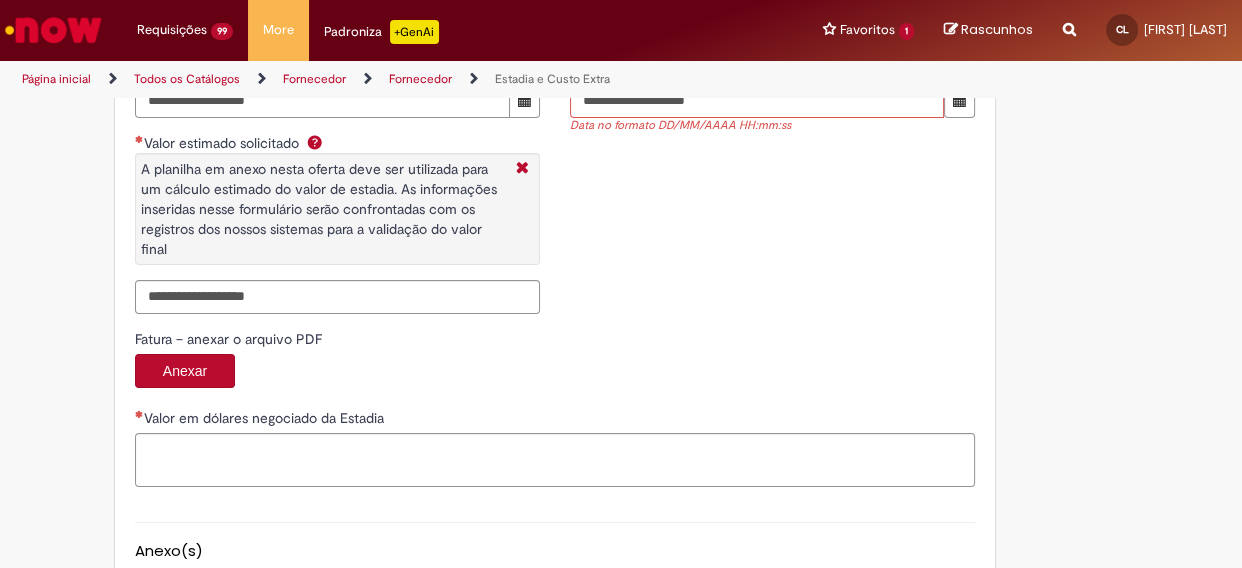 click on "**********" at bounding box center [555, 99] 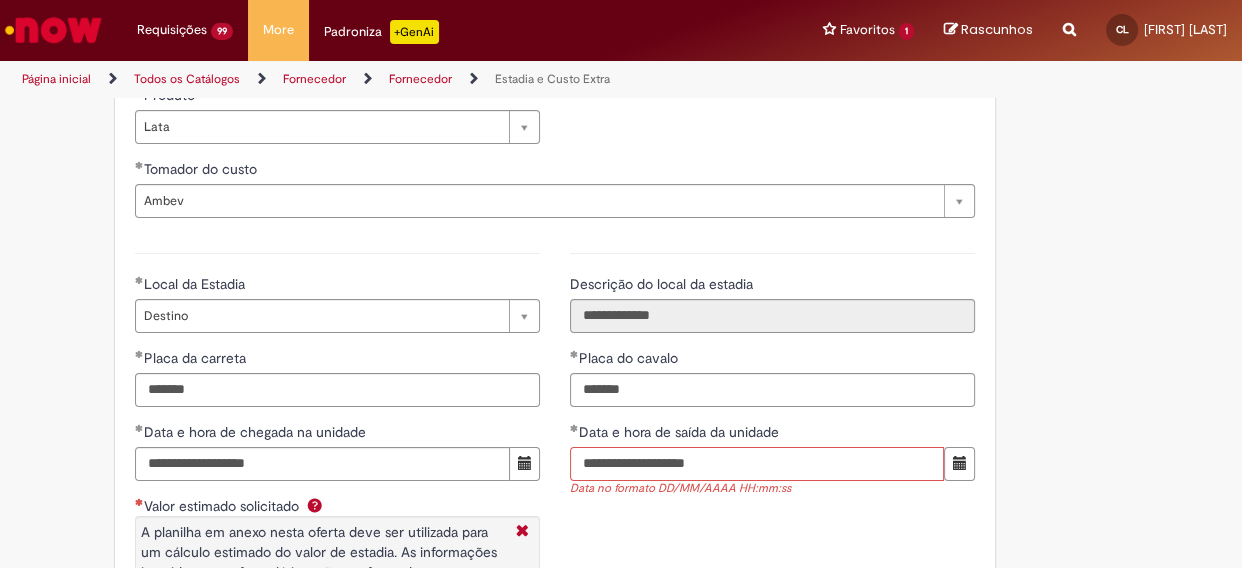 click on "**********" at bounding box center [757, 464] 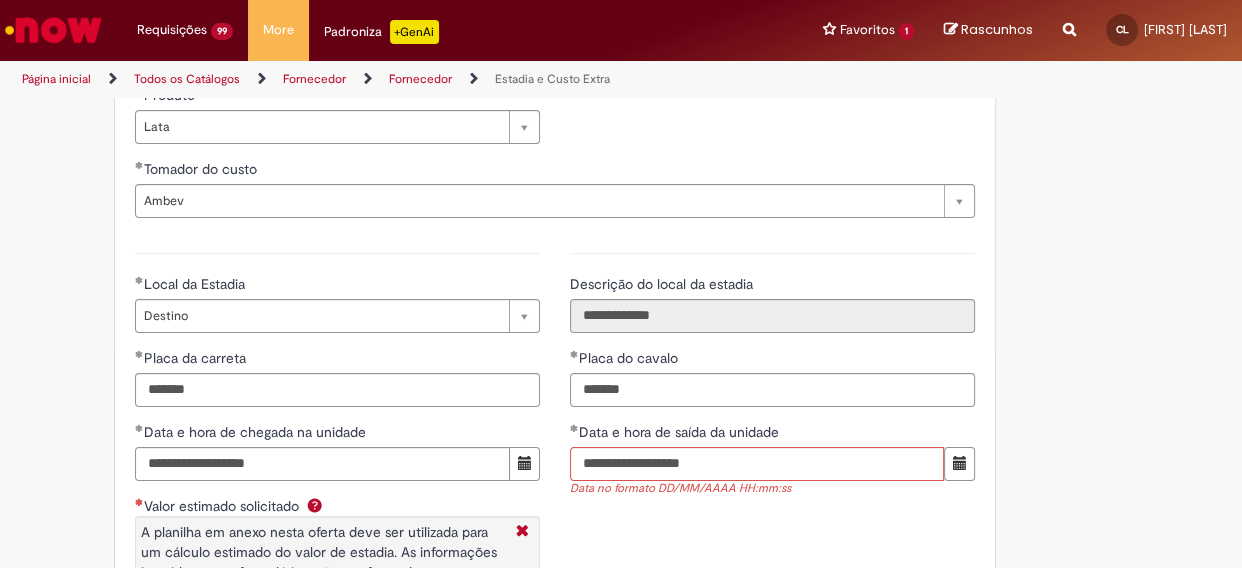 click on "**********" at bounding box center (555, 462) 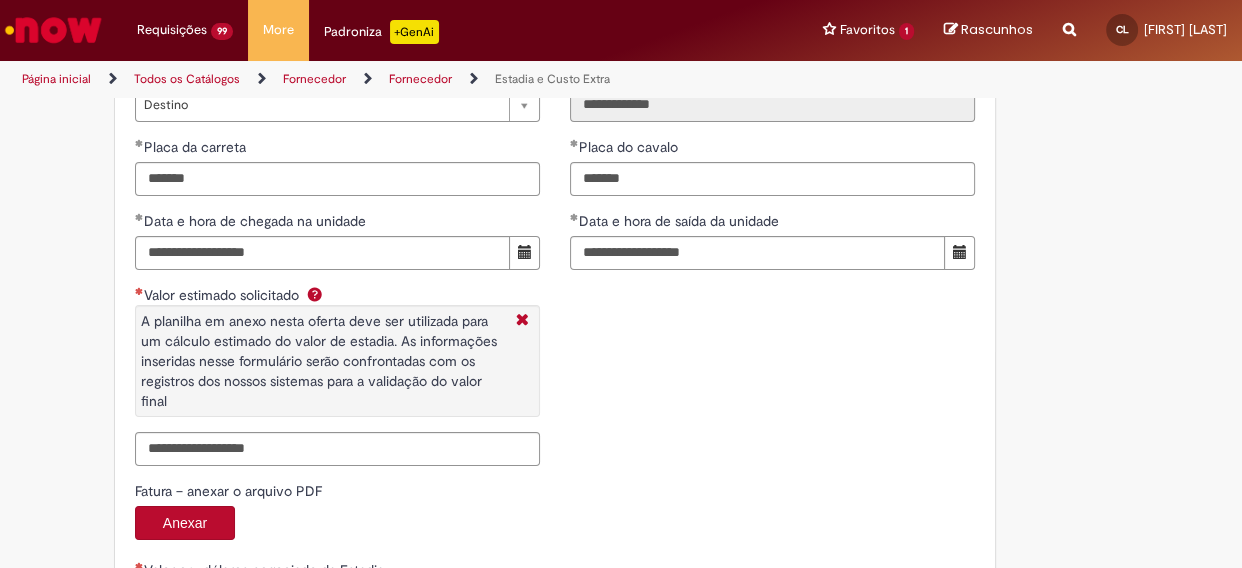 scroll, scrollTop: 3181, scrollLeft: 0, axis: vertical 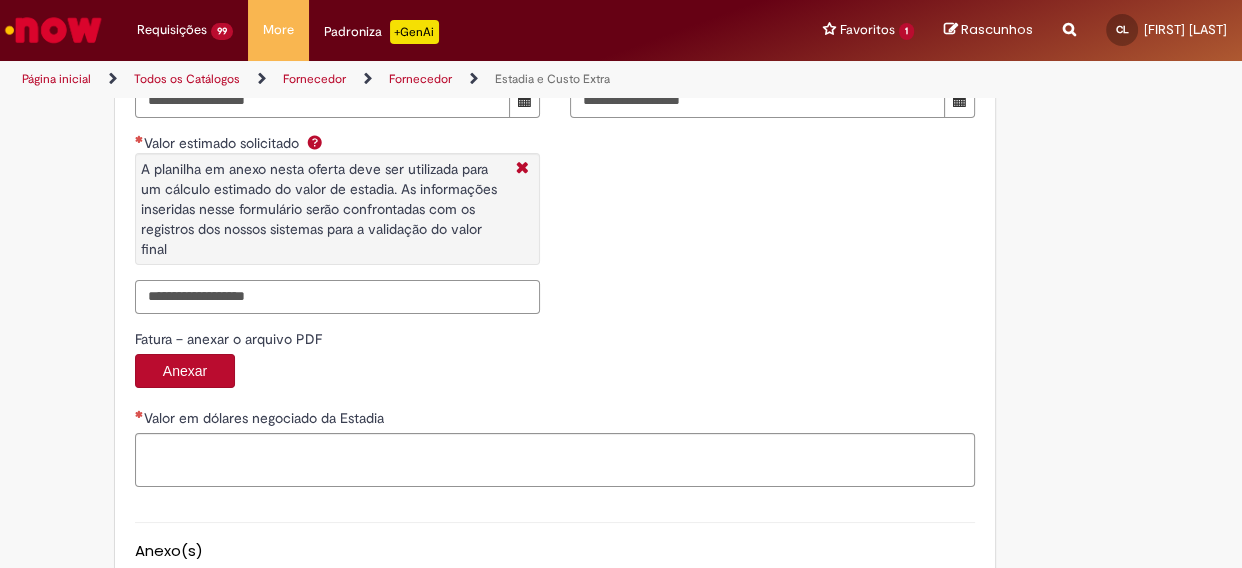 click on "Valor estimado solicitado A planilha em anexo nesta oferta deve ser utilizada para um cálculo estimado do valor de estadia. As informações inseridas nesse formulário serão confrontadas com os registros dos nossos sistemas para a validação do valor final" at bounding box center [337, 297] 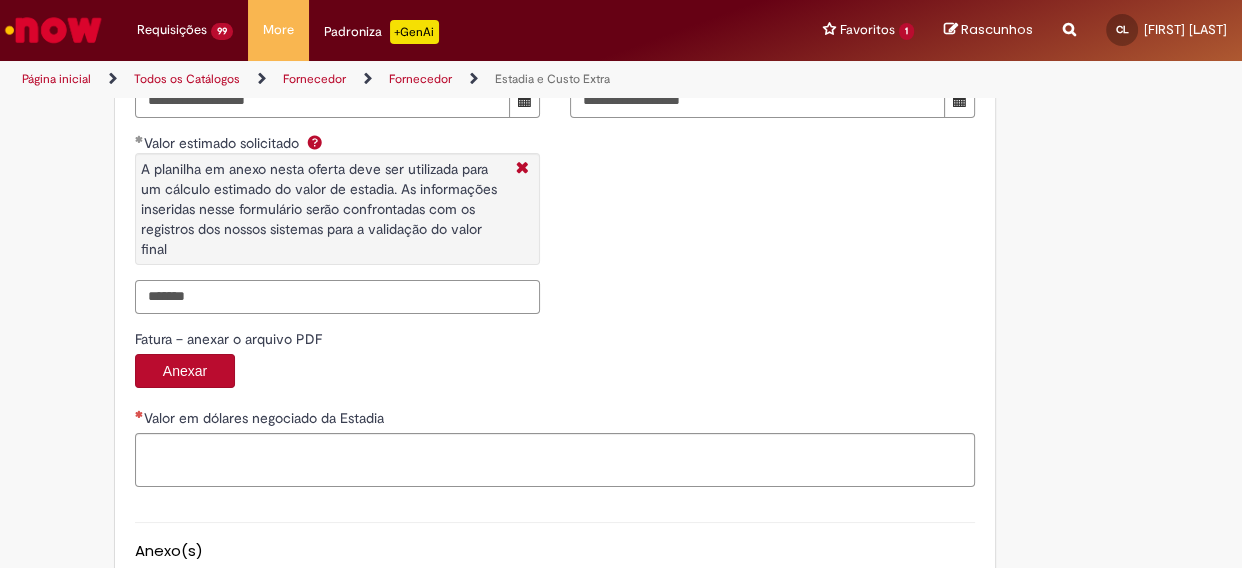 scroll, scrollTop: 3272, scrollLeft: 0, axis: vertical 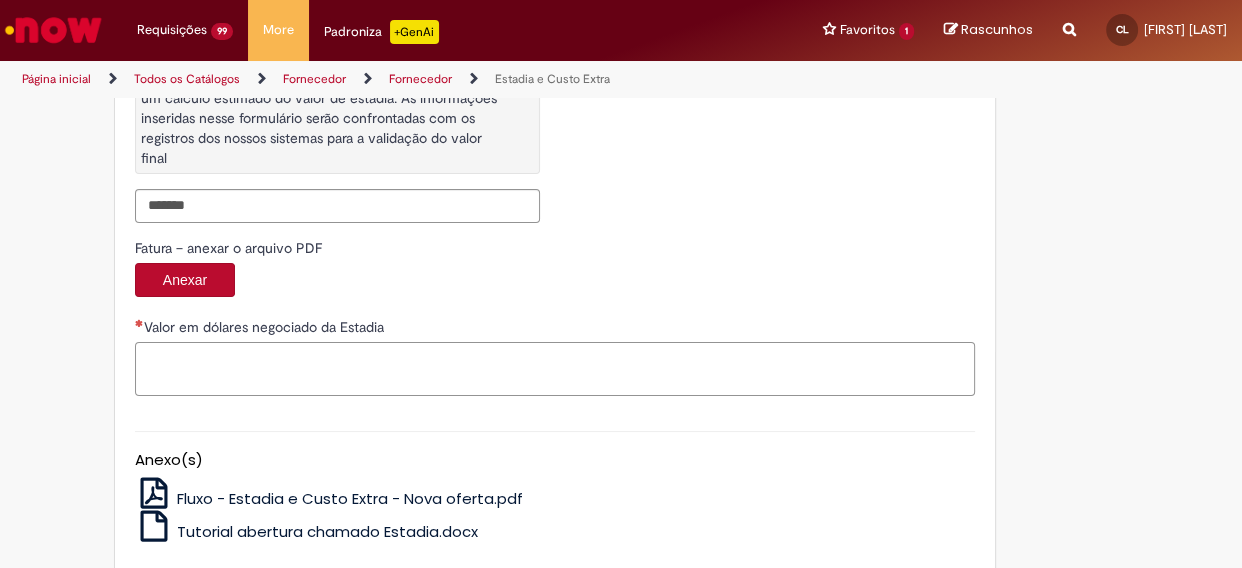 click on "Valor em dólares negociado da Estadia" at bounding box center (555, 369) 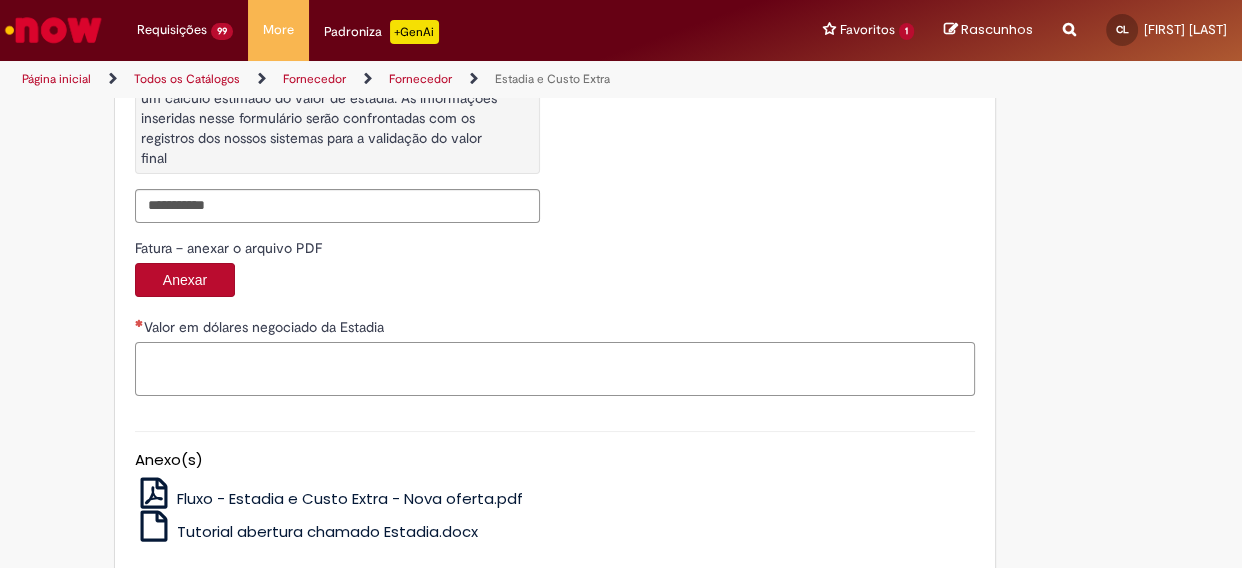 click on "Valor em dólares negociado da Estadia" at bounding box center (555, 369) 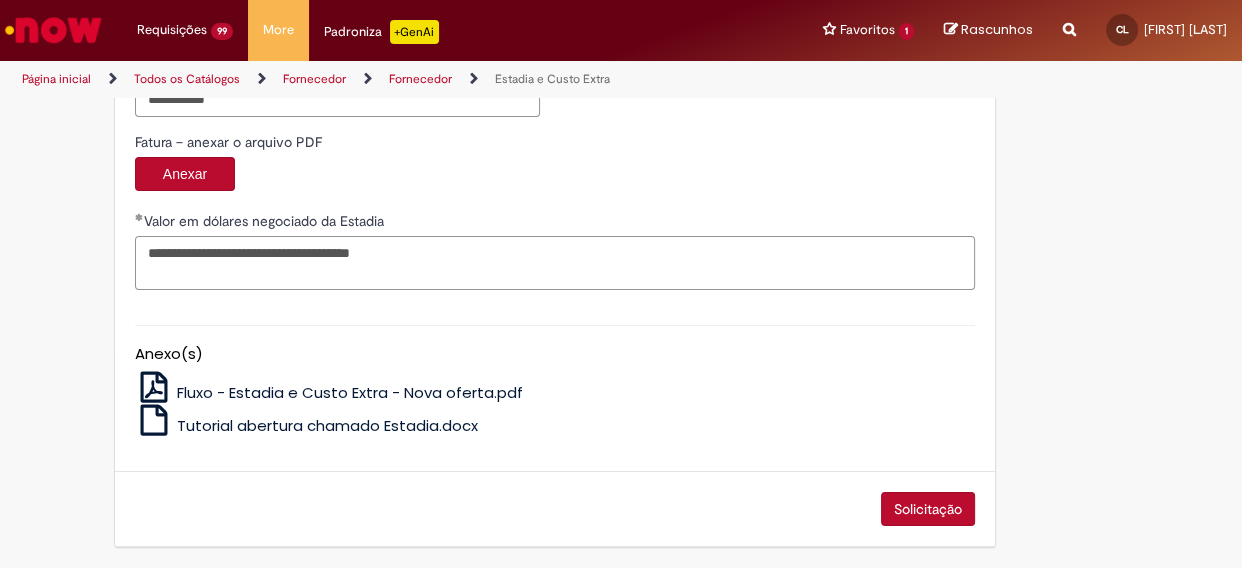 scroll, scrollTop: 3379, scrollLeft: 0, axis: vertical 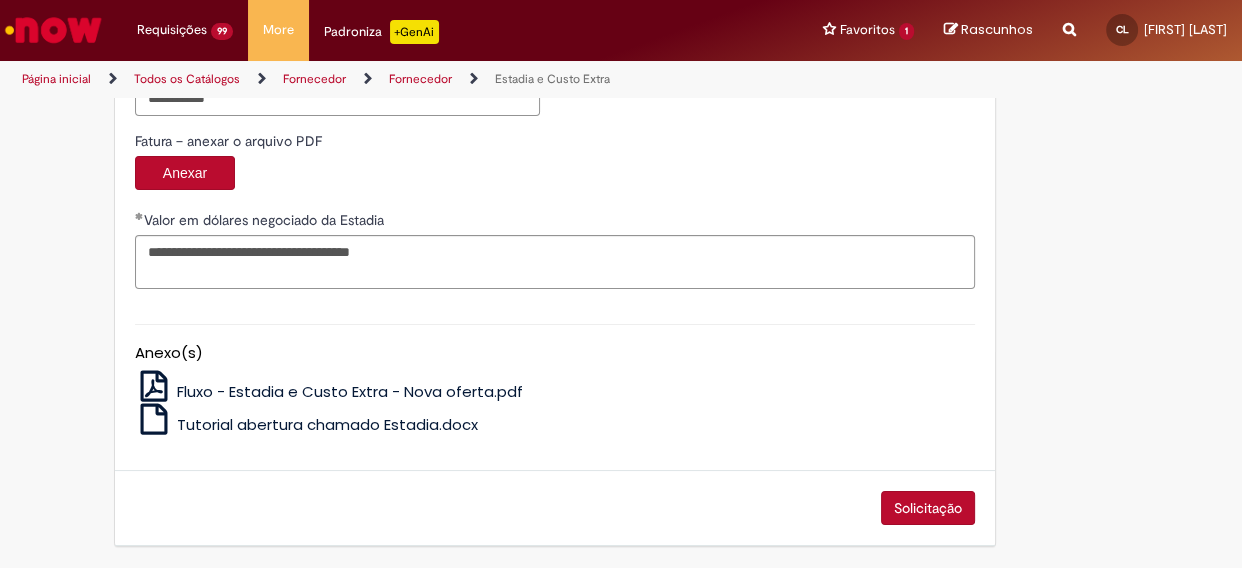 click on "Solicitação" at bounding box center (928, 508) 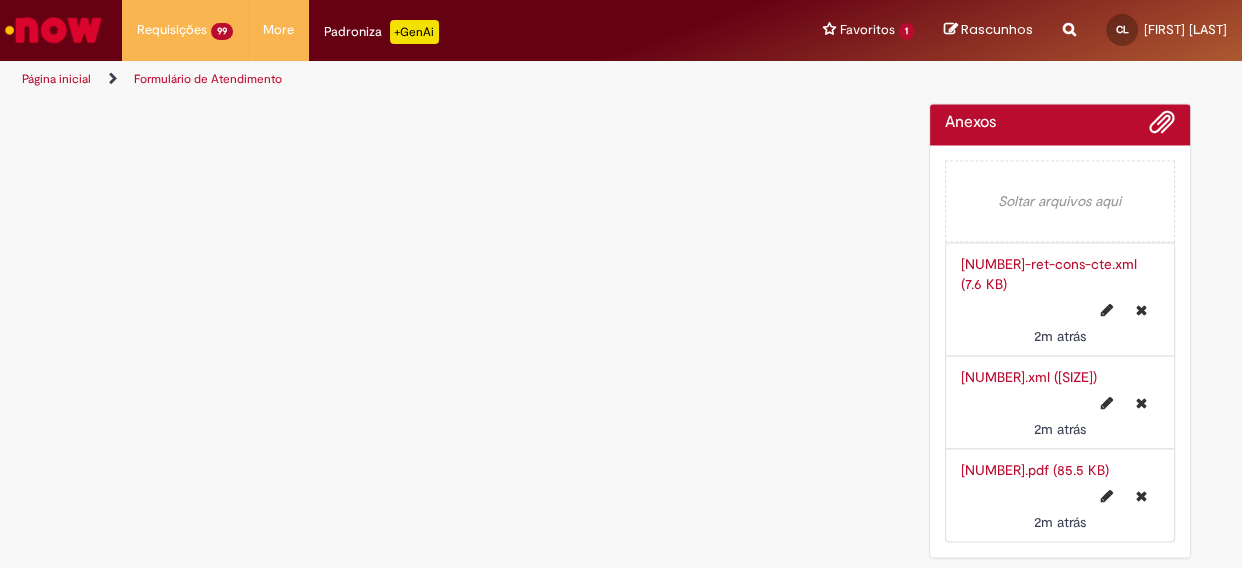 scroll, scrollTop: 0, scrollLeft: 0, axis: both 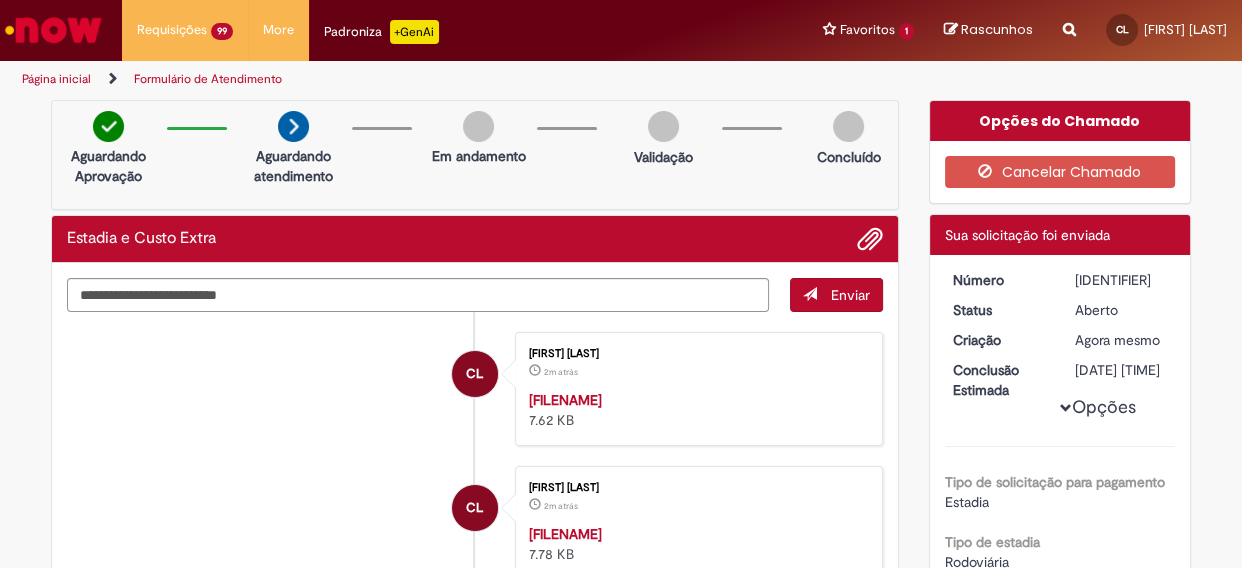 drag, startPoint x: 1065, startPoint y: 276, endPoint x: 1166, endPoint y: 280, distance: 101.07918 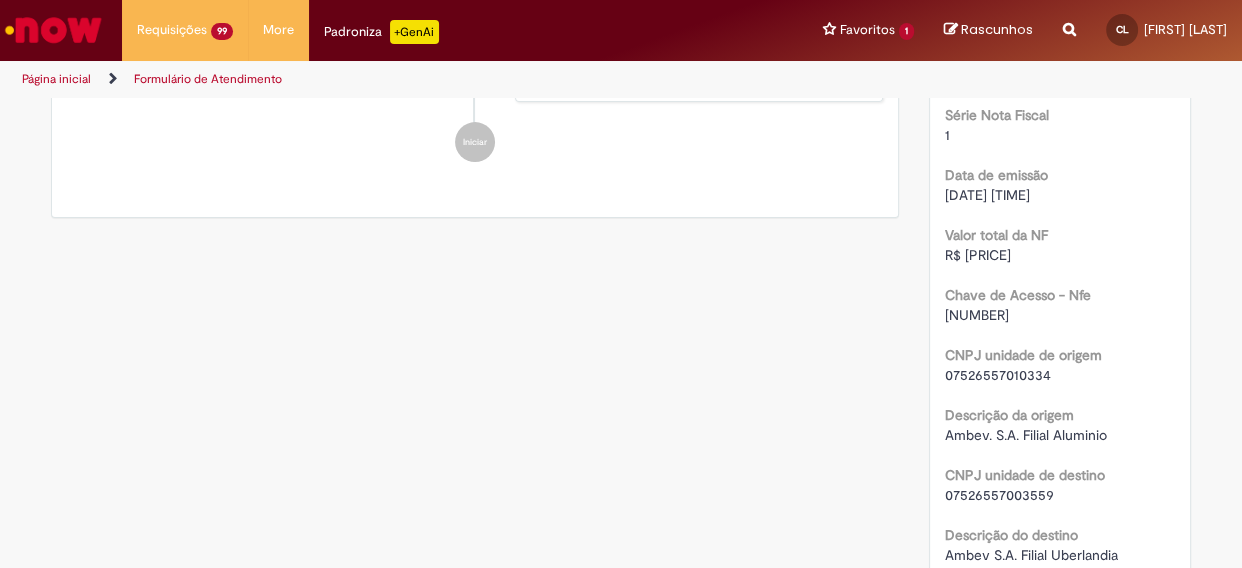 scroll, scrollTop: 1110, scrollLeft: 0, axis: vertical 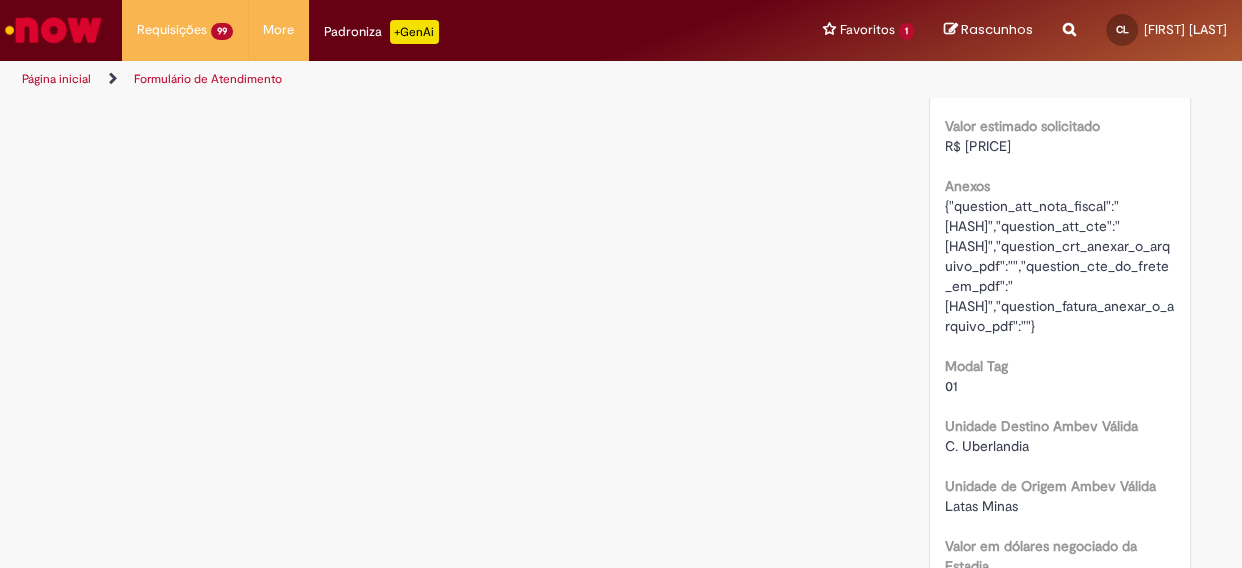 drag, startPoint x: 936, startPoint y: 283, endPoint x: 1022, endPoint y: 286, distance: 86.05231 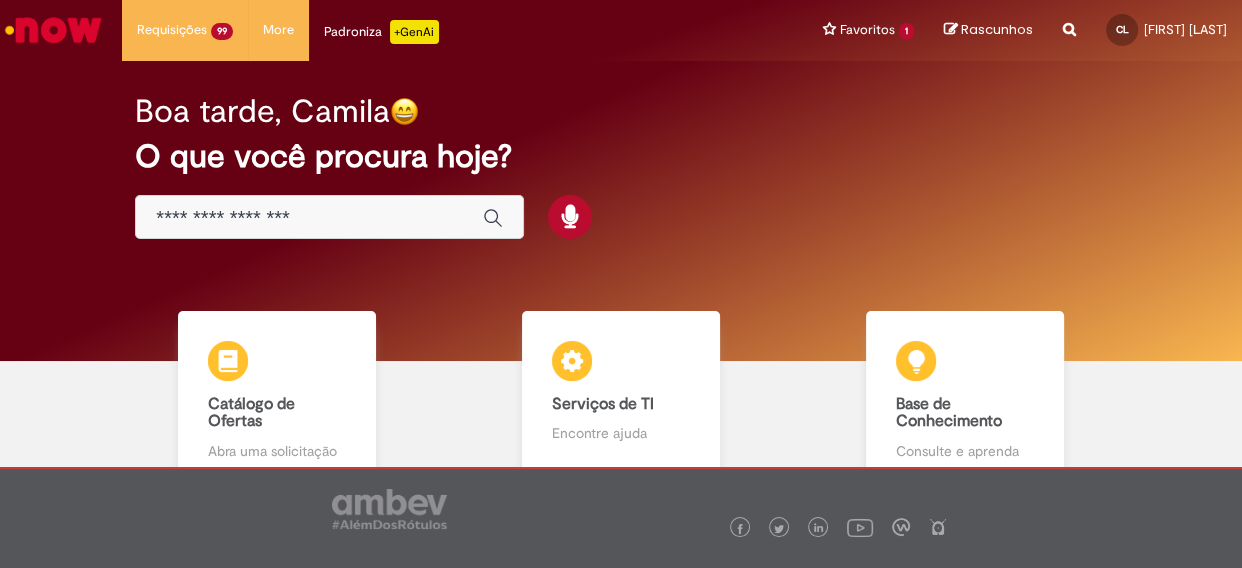 scroll, scrollTop: 0, scrollLeft: 0, axis: both 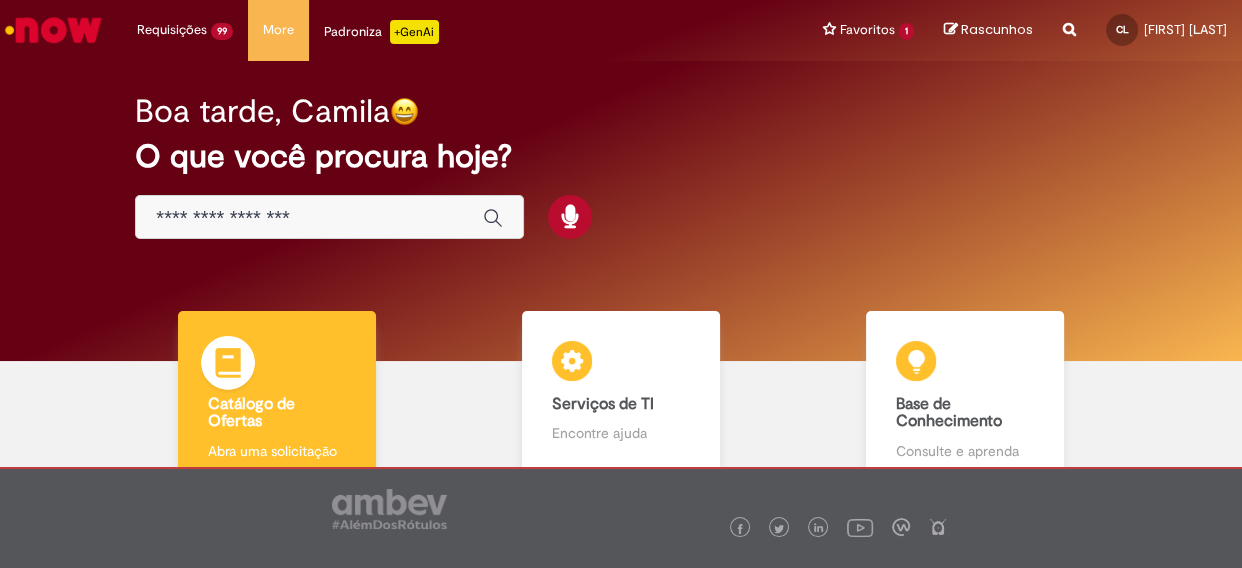 click on "Catálogo de Ofertas" at bounding box center (277, 413) 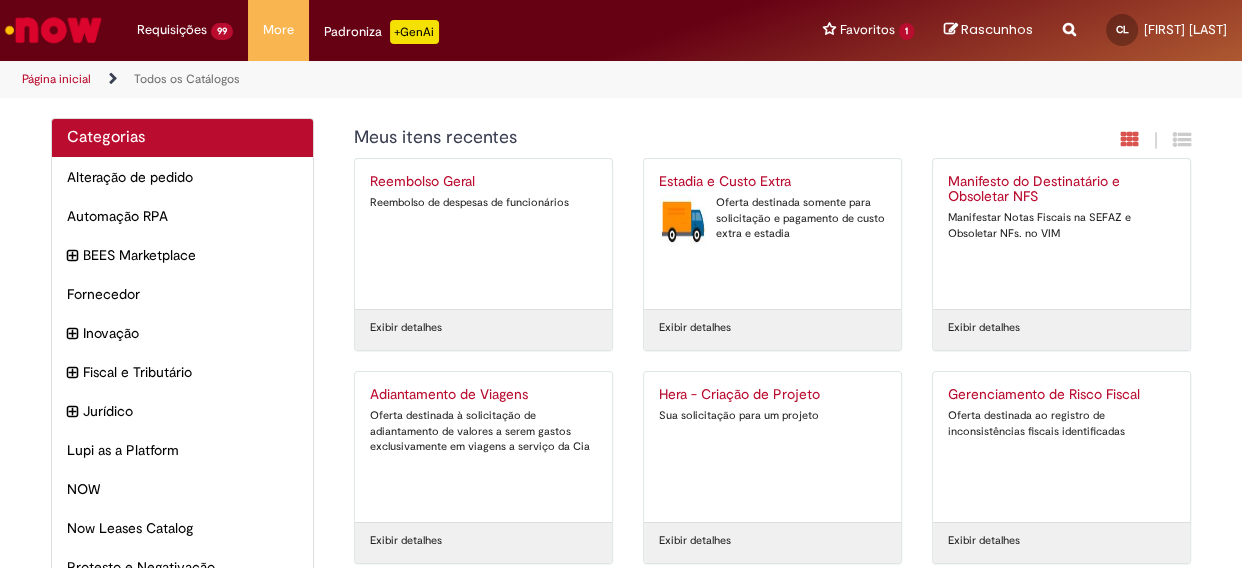 click on "Oferta destinada somente para solicitação e pagamento de custo extra e estadia" at bounding box center (772, 218) 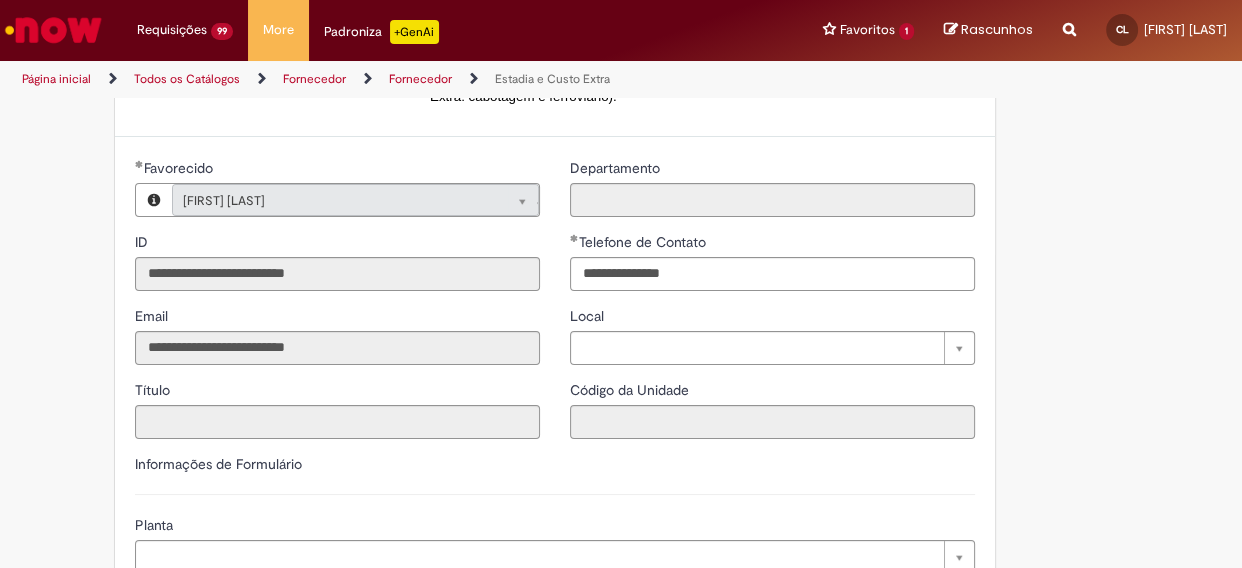 scroll, scrollTop: 454, scrollLeft: 0, axis: vertical 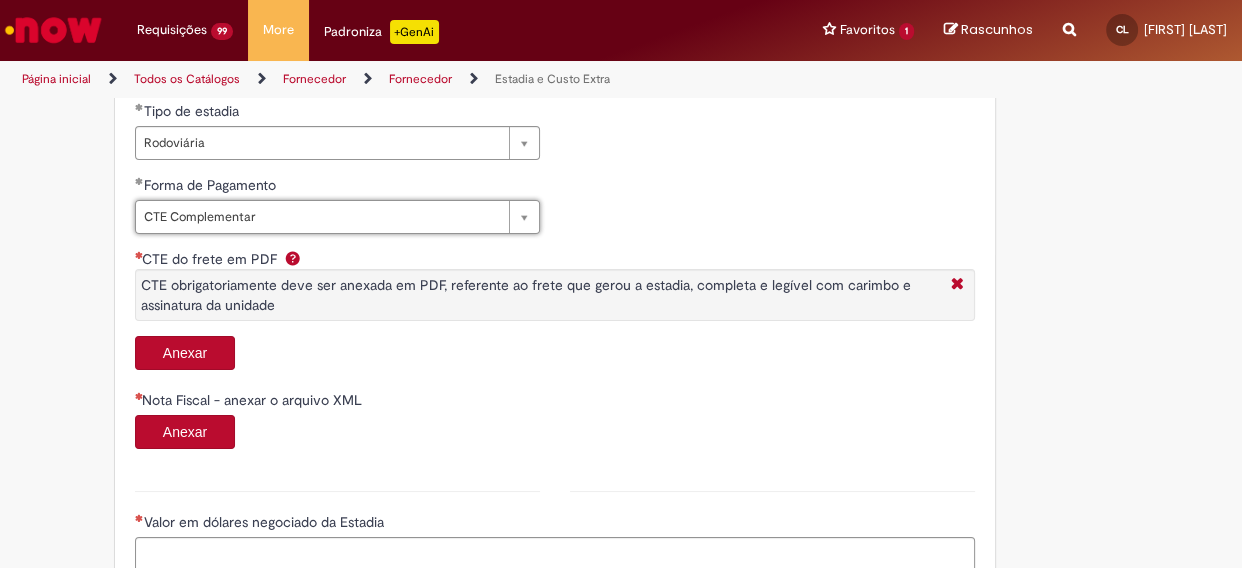 click on "Anexar" at bounding box center (185, 353) 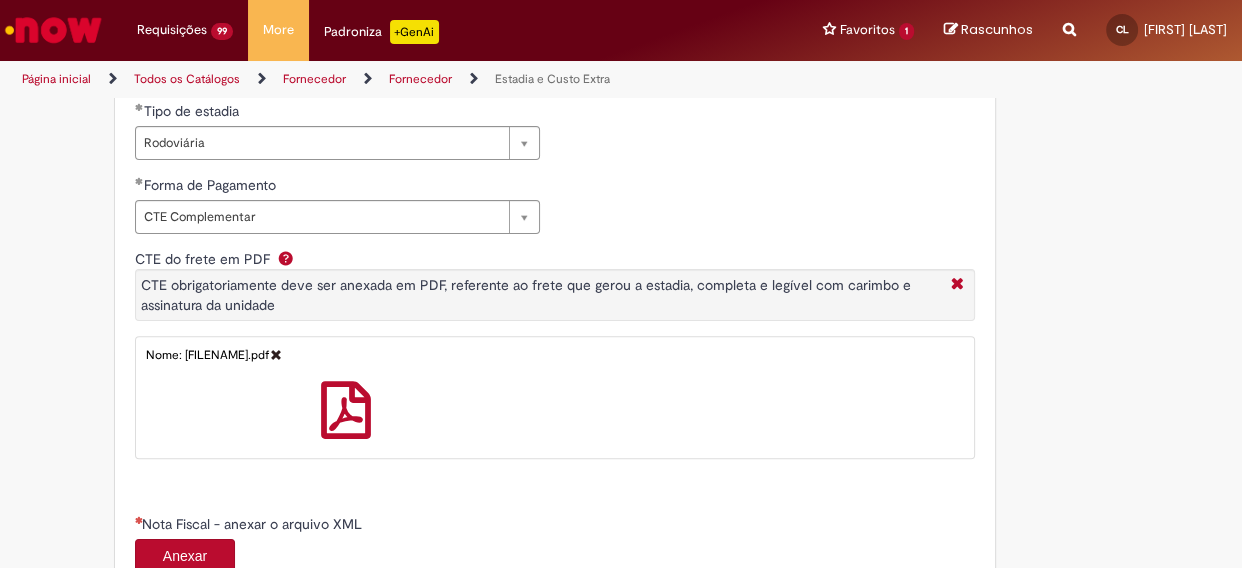 scroll, scrollTop: 1090, scrollLeft: 0, axis: vertical 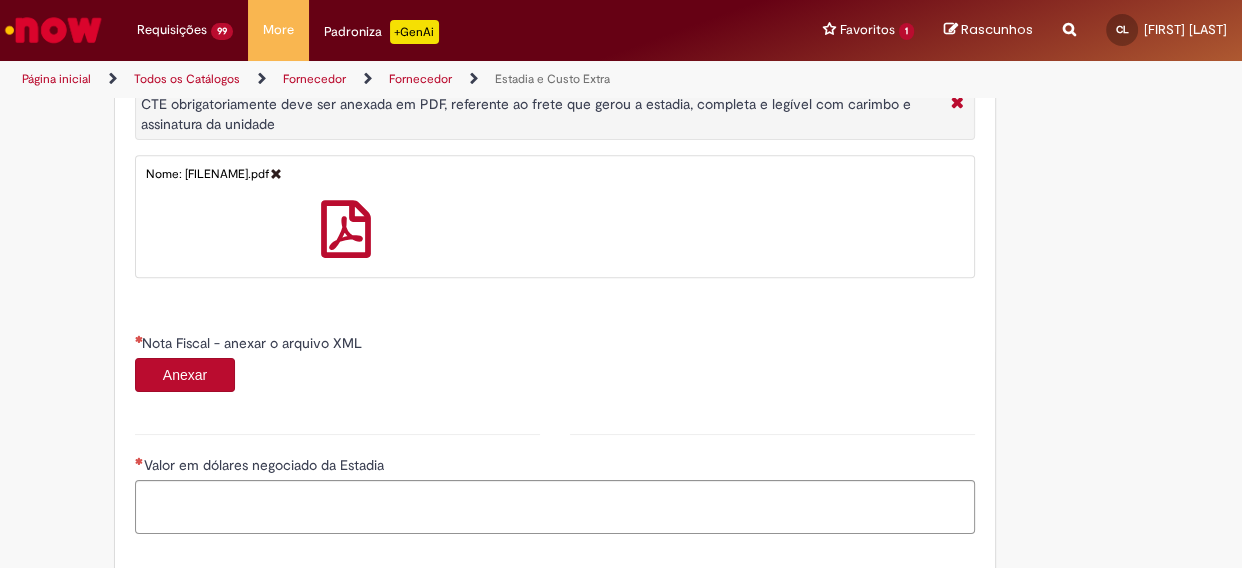 click on "Anexar" at bounding box center (185, 375) 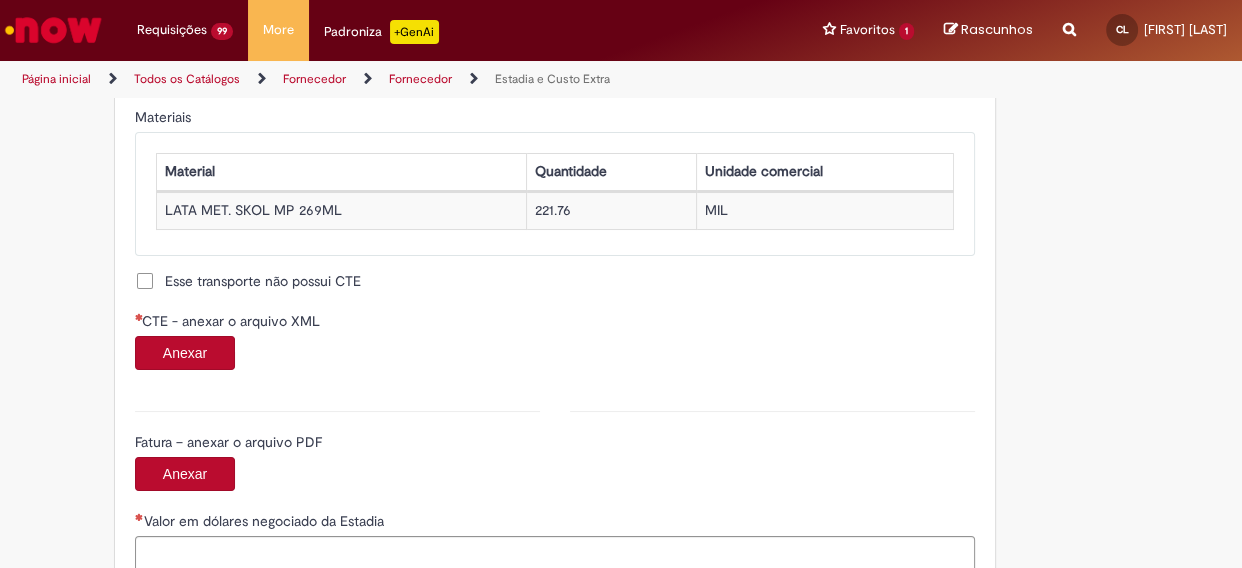 scroll, scrollTop: 1909, scrollLeft: 0, axis: vertical 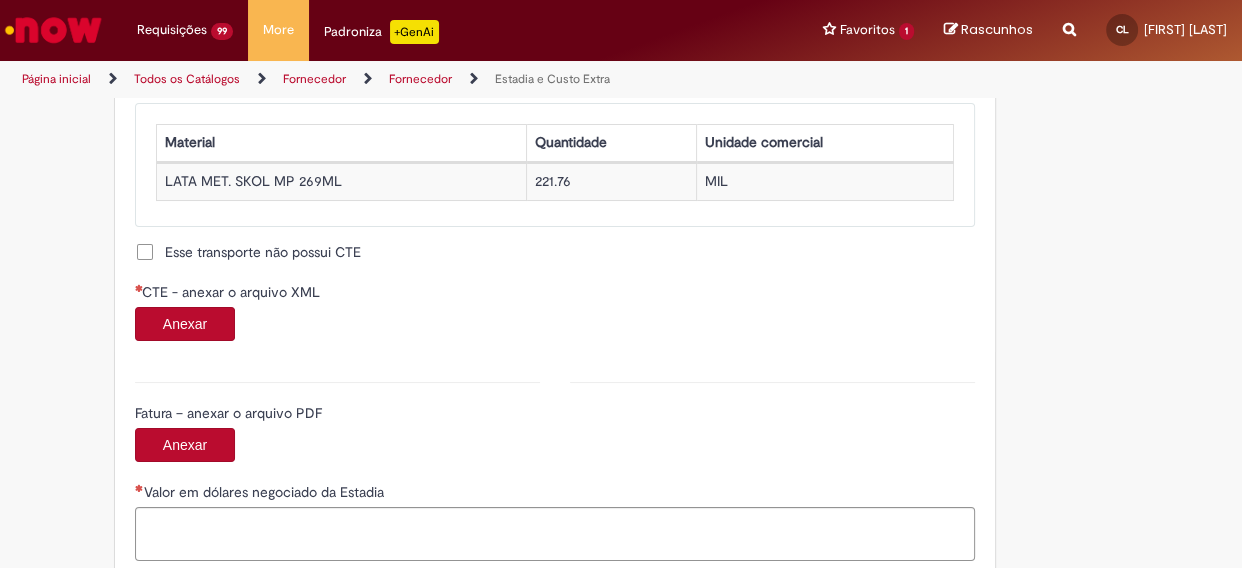 click on "Anexar" at bounding box center [185, 324] 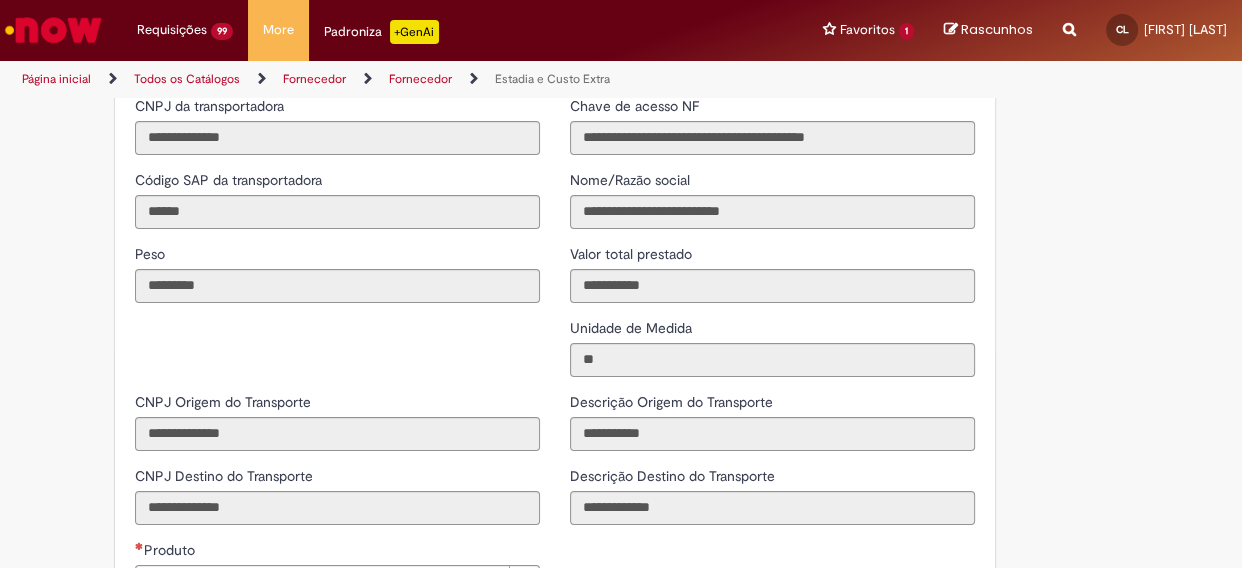 scroll, scrollTop: 2545, scrollLeft: 0, axis: vertical 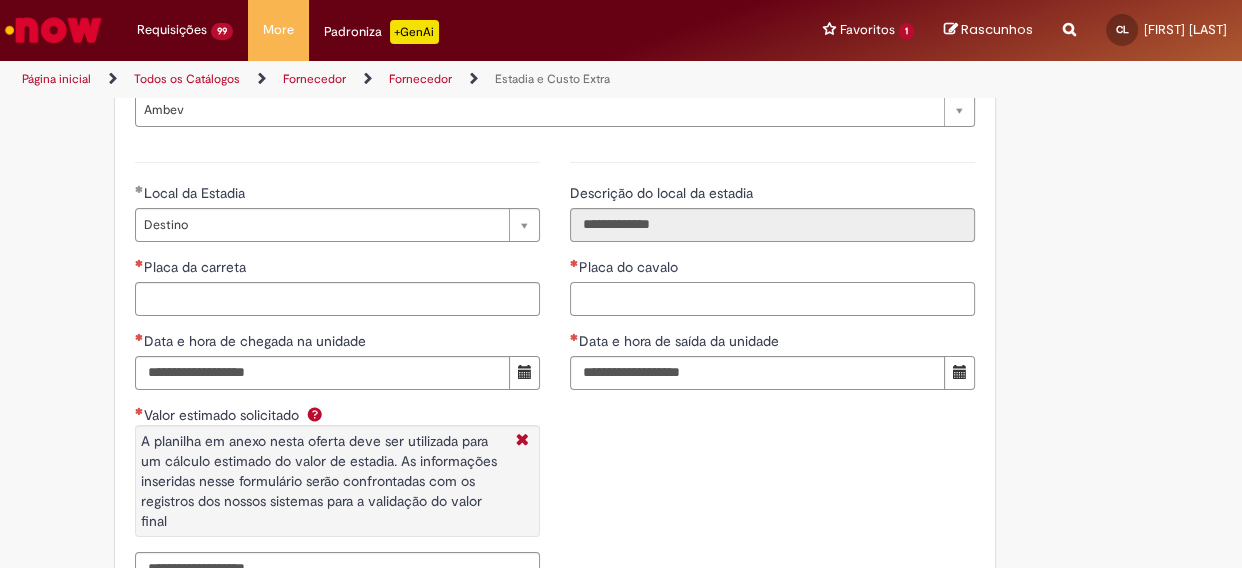 drag, startPoint x: 670, startPoint y: 294, endPoint x: 320, endPoint y: 563, distance: 441.43063 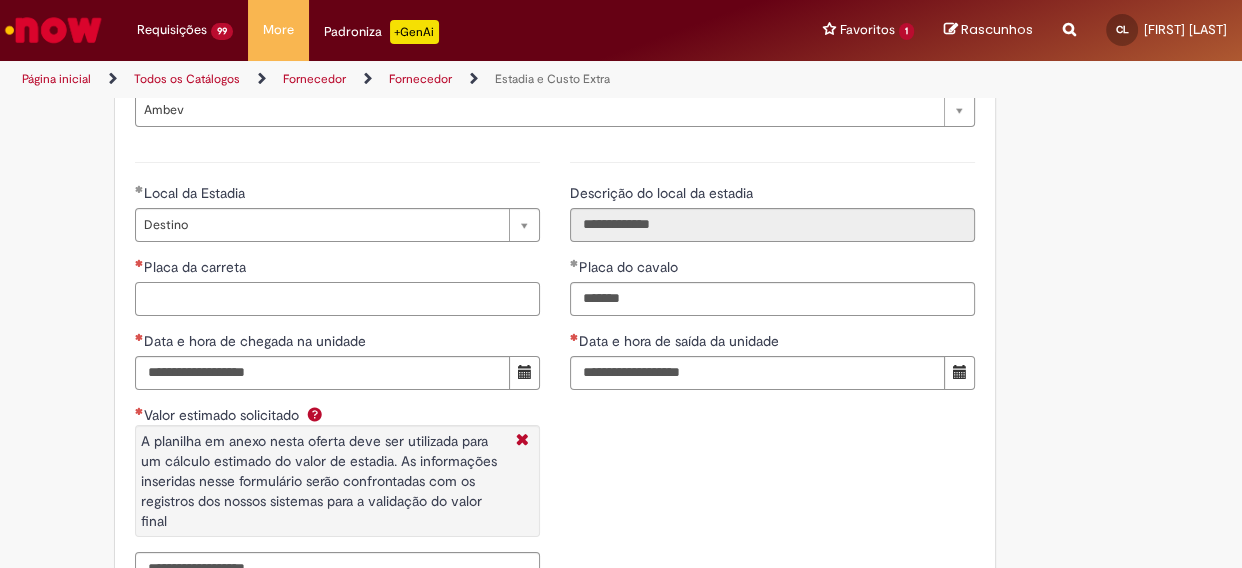 click on "Placa da carreta" at bounding box center [337, 299] 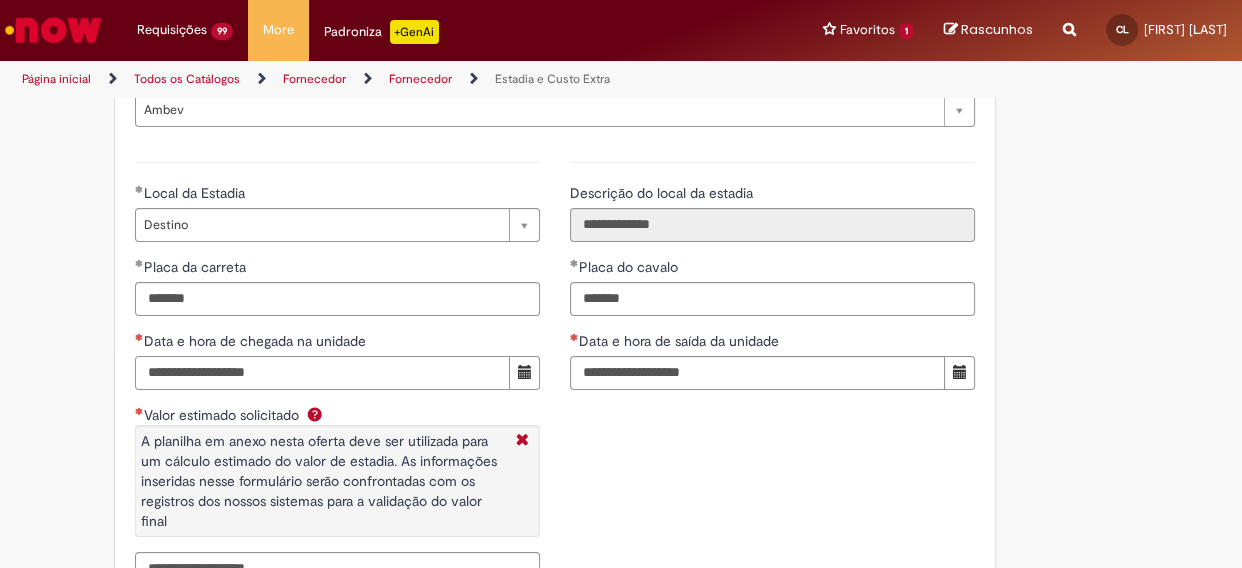 click on "Data e hora de chegada na unidade" at bounding box center (322, 373) 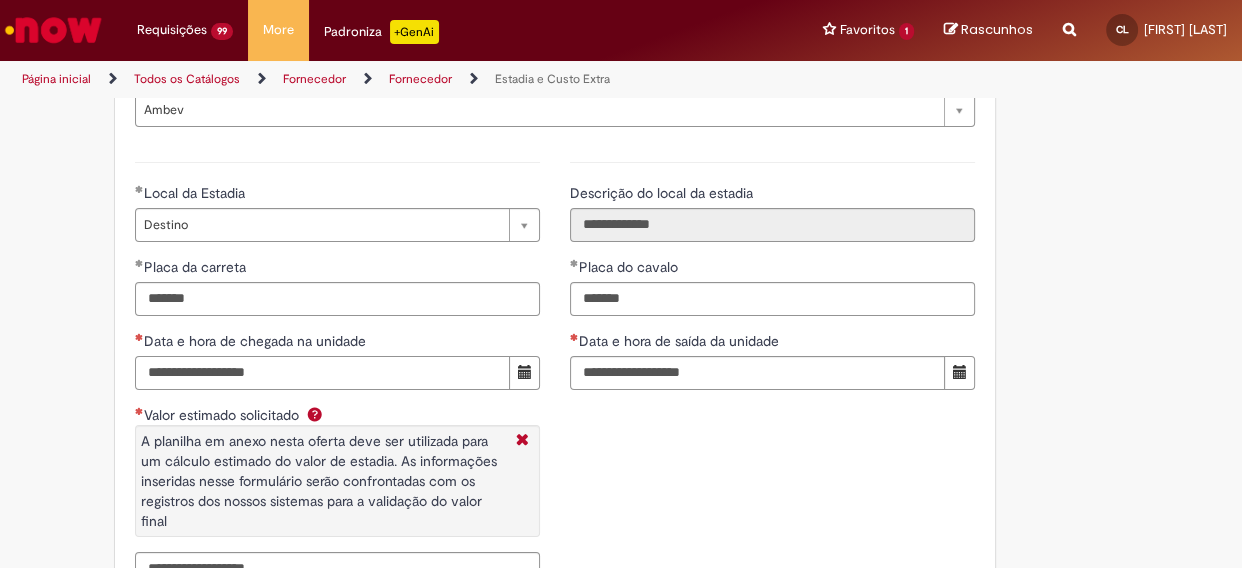 paste on "**********" 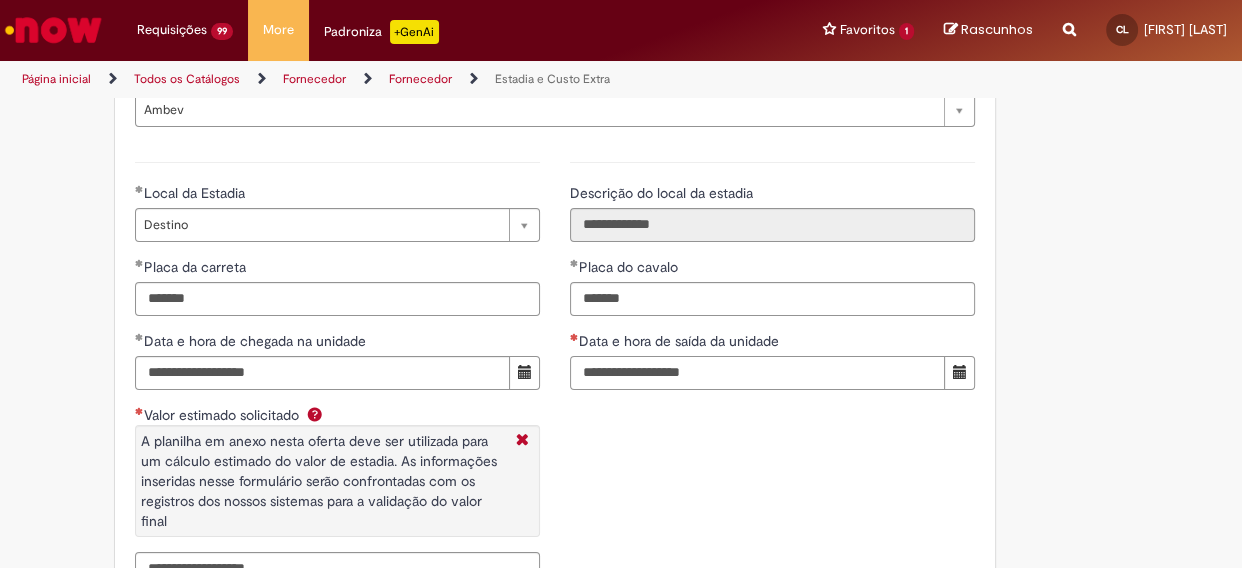 click on "Data e hora de saída da unidade" at bounding box center (757, 373) 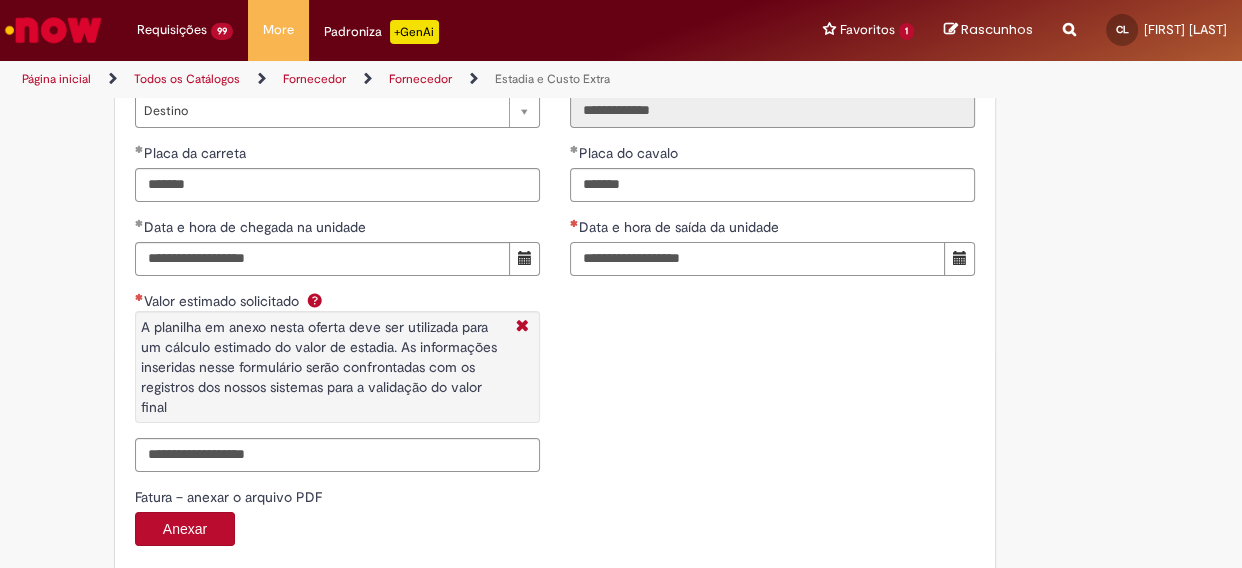 scroll, scrollTop: 3090, scrollLeft: 0, axis: vertical 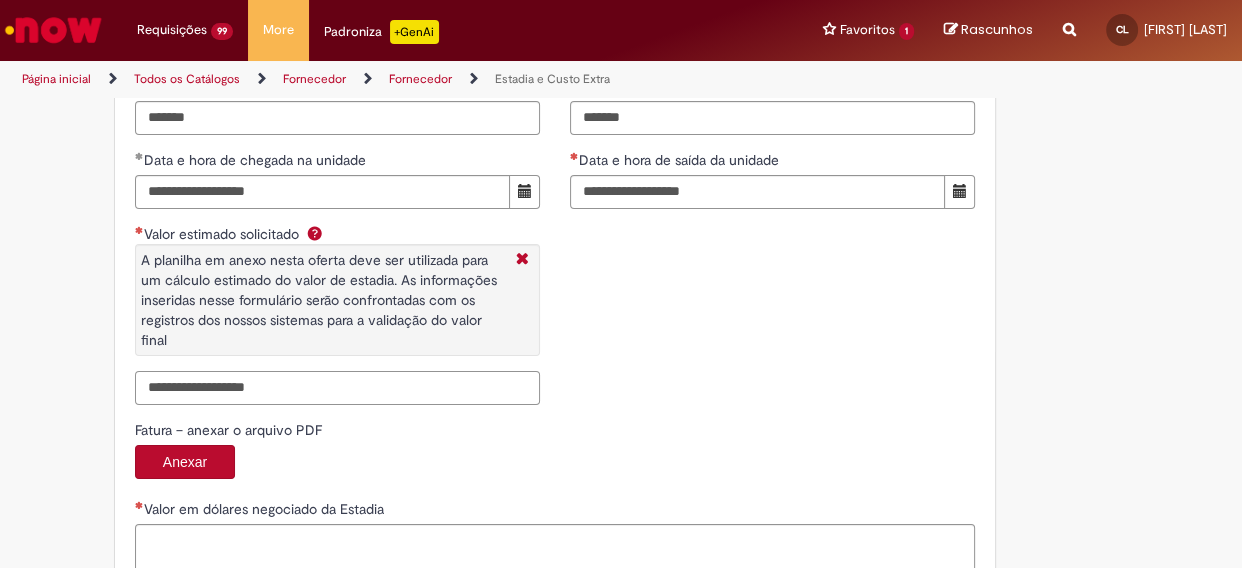click on "Valor estimado solicitado A planilha em anexo nesta oferta deve ser utilizada para um cálculo estimado do valor de estadia. As informações inseridas nesse formulário serão confrontadas com os registros dos nossos sistemas para a validação do valor final" at bounding box center (337, 388) 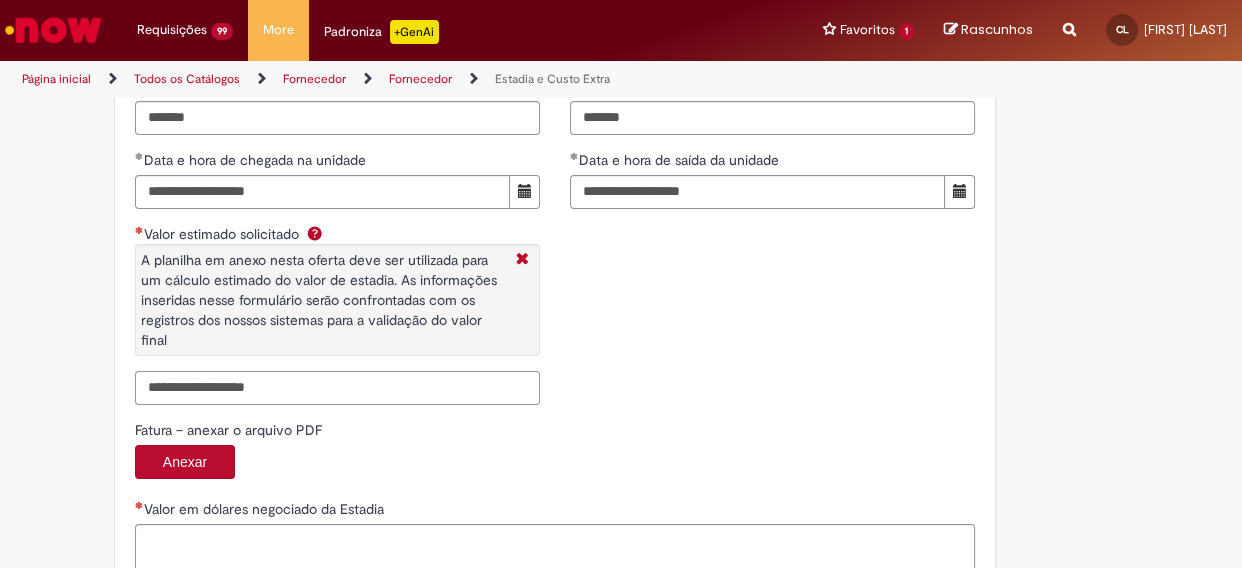 paste on "*******" 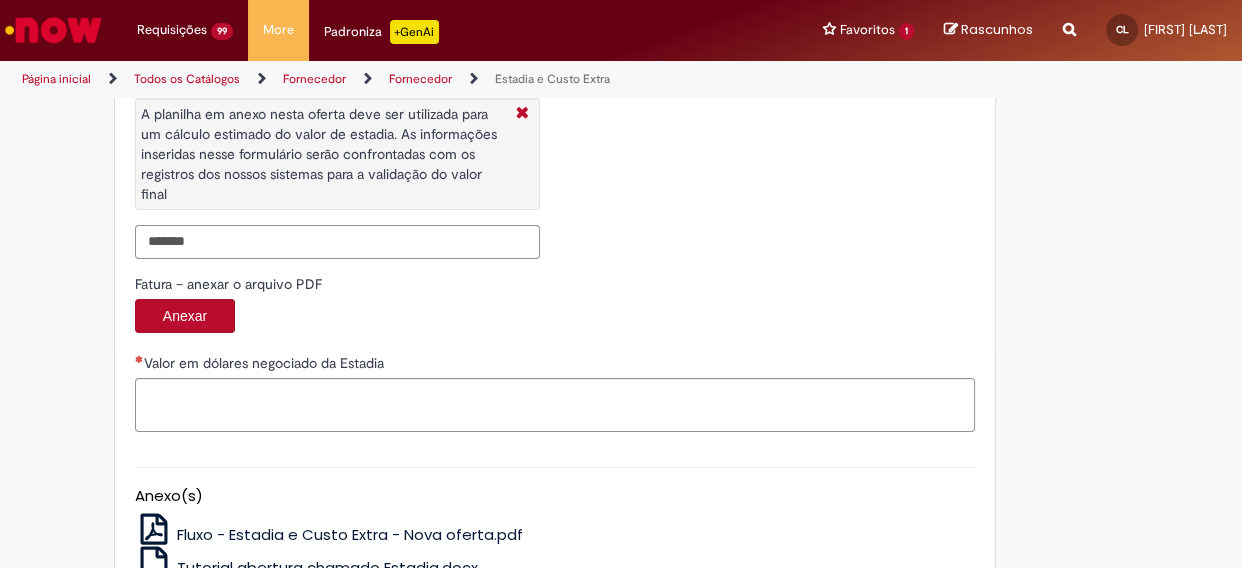 scroll, scrollTop: 3272, scrollLeft: 0, axis: vertical 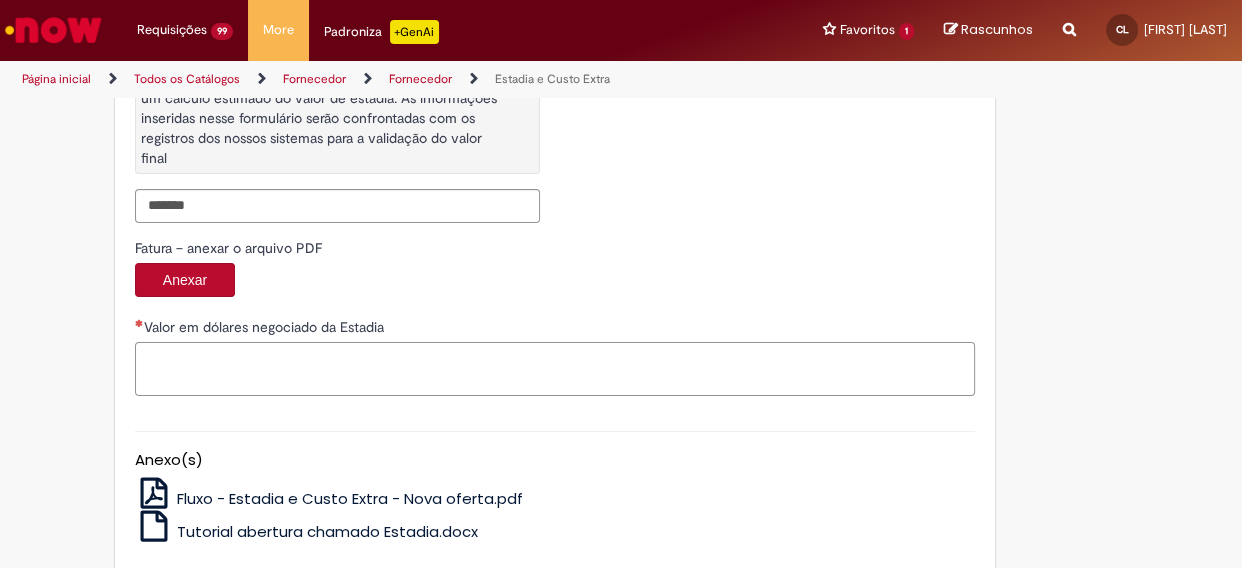 click on "Valor em dólares negociado da Estadia" at bounding box center (555, 369) 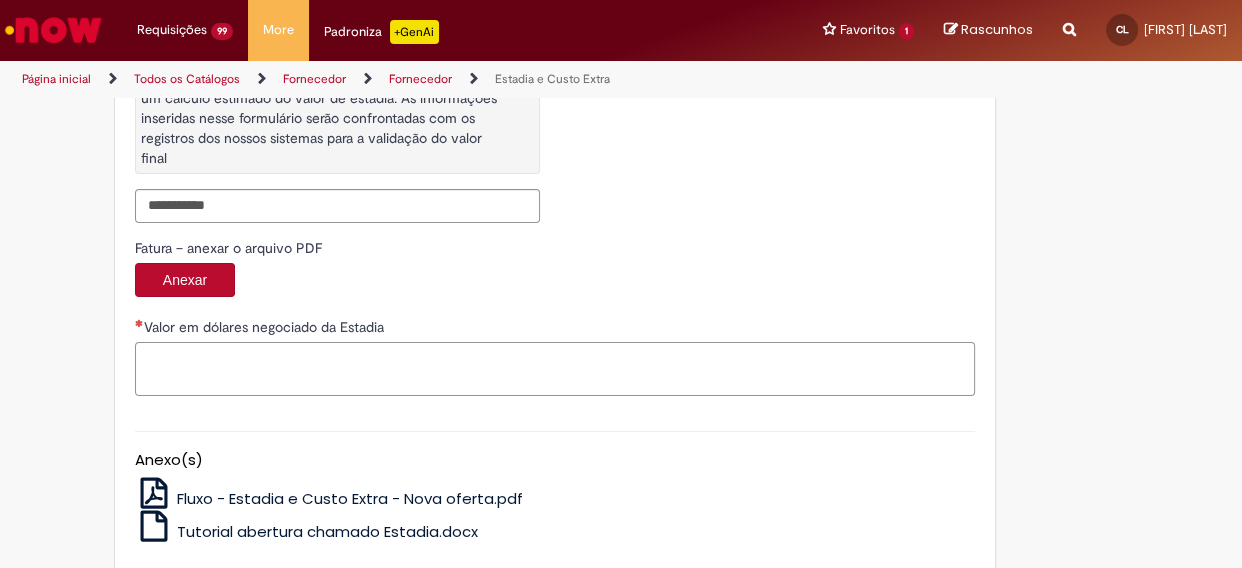 click on "Valor em dólares negociado da Estadia" at bounding box center [555, 369] 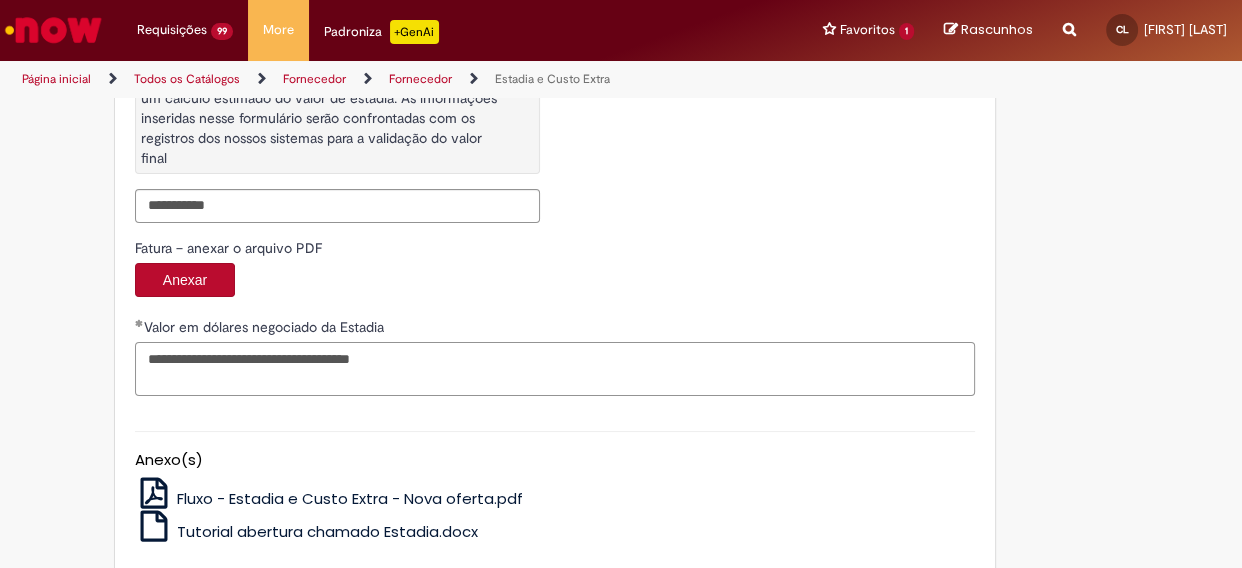 scroll, scrollTop: 3379, scrollLeft: 0, axis: vertical 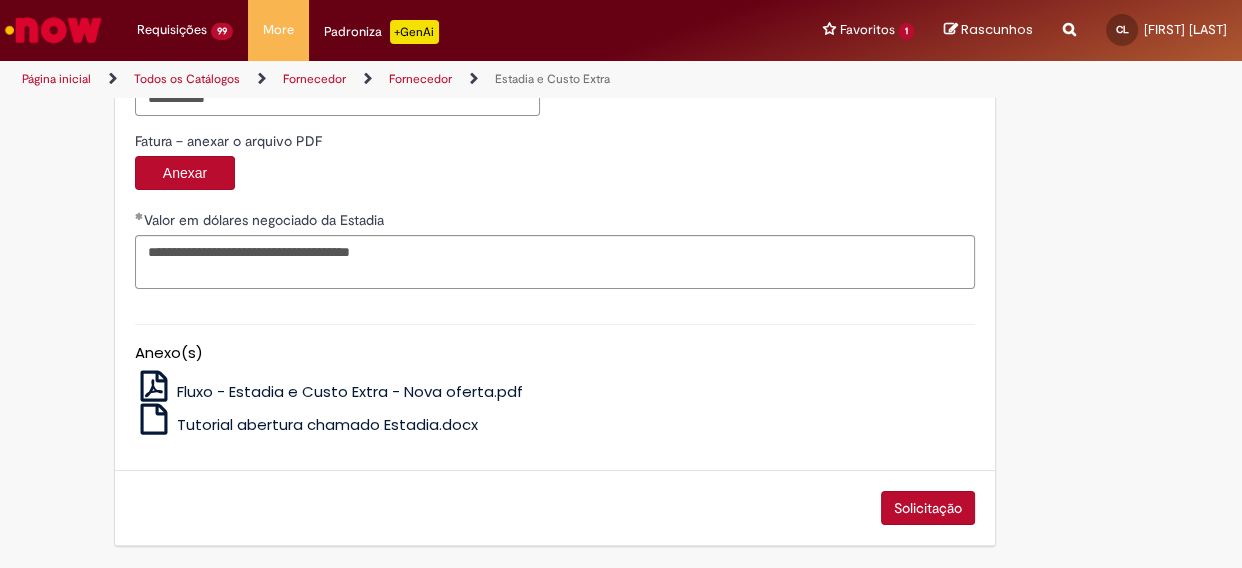 click on "Solicitação" at bounding box center (928, 508) 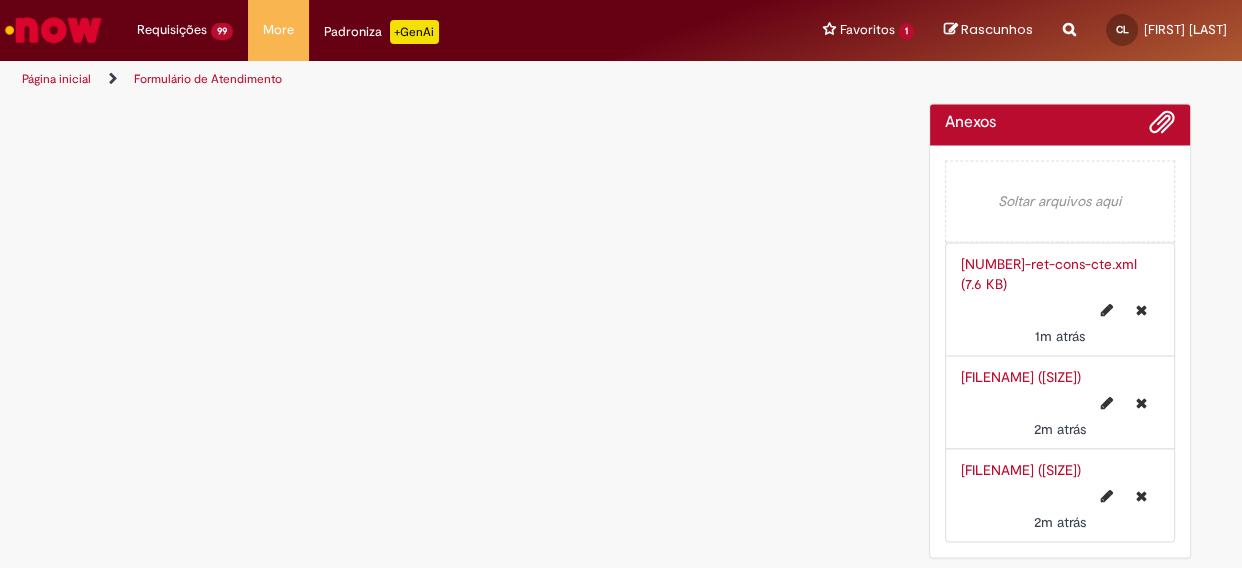 scroll, scrollTop: 0, scrollLeft: 0, axis: both 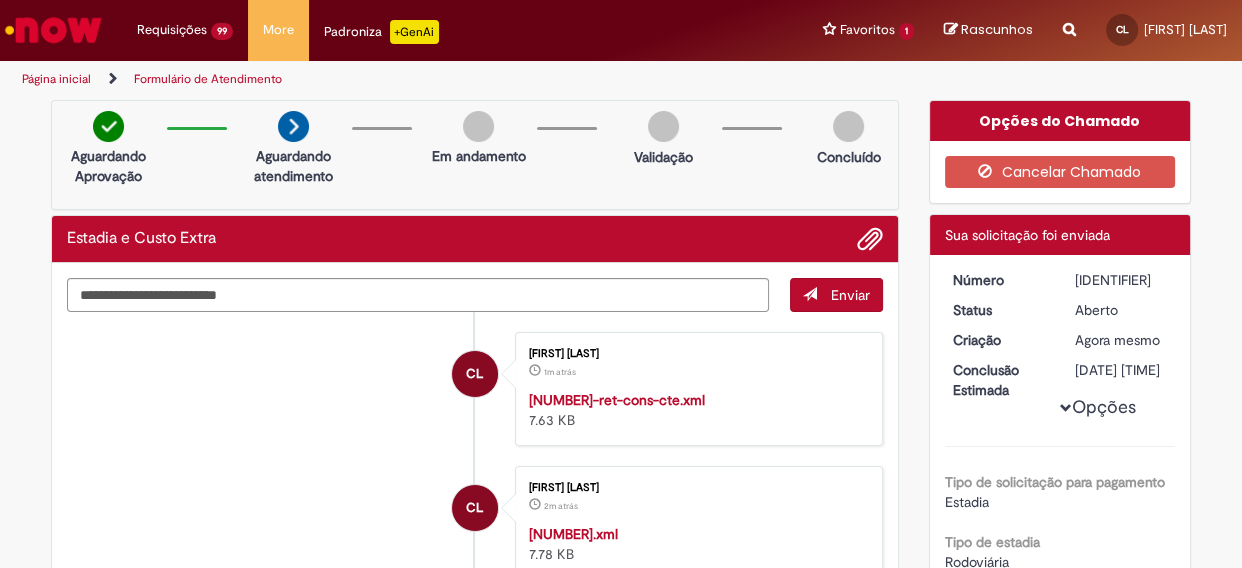 drag, startPoint x: 1062, startPoint y: 279, endPoint x: 1158, endPoint y: 275, distance: 96.0833 